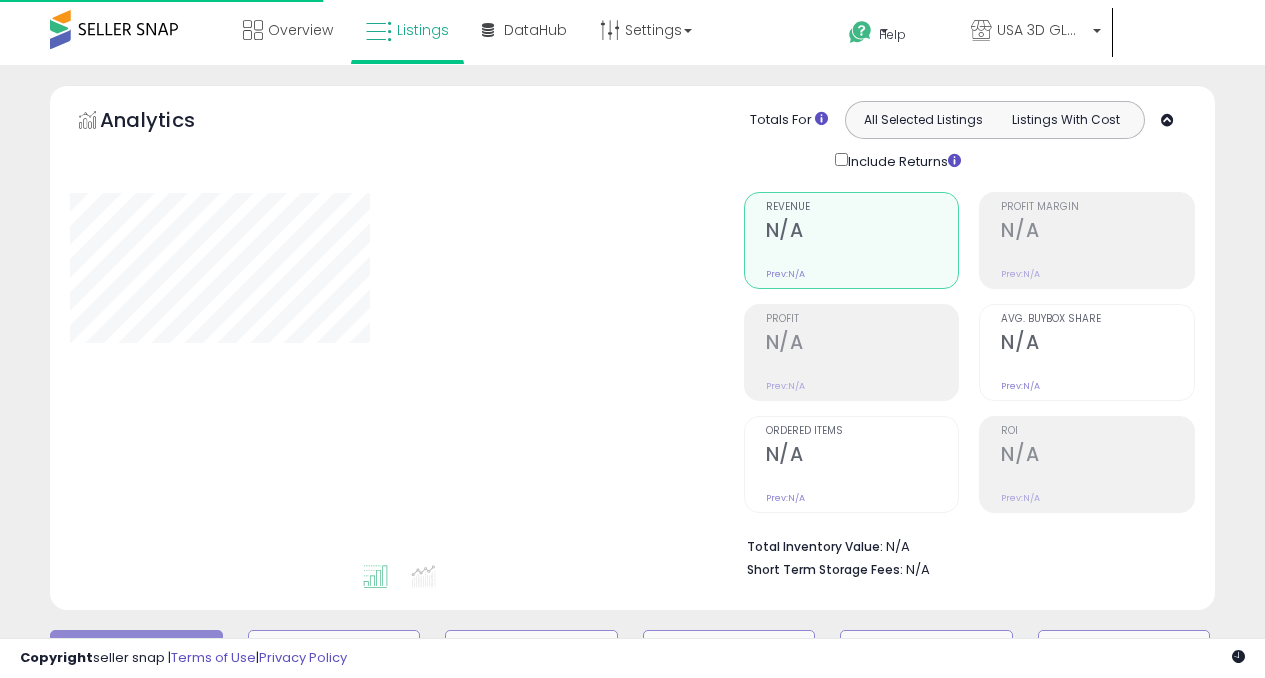 scroll, scrollTop: 0, scrollLeft: 0, axis: both 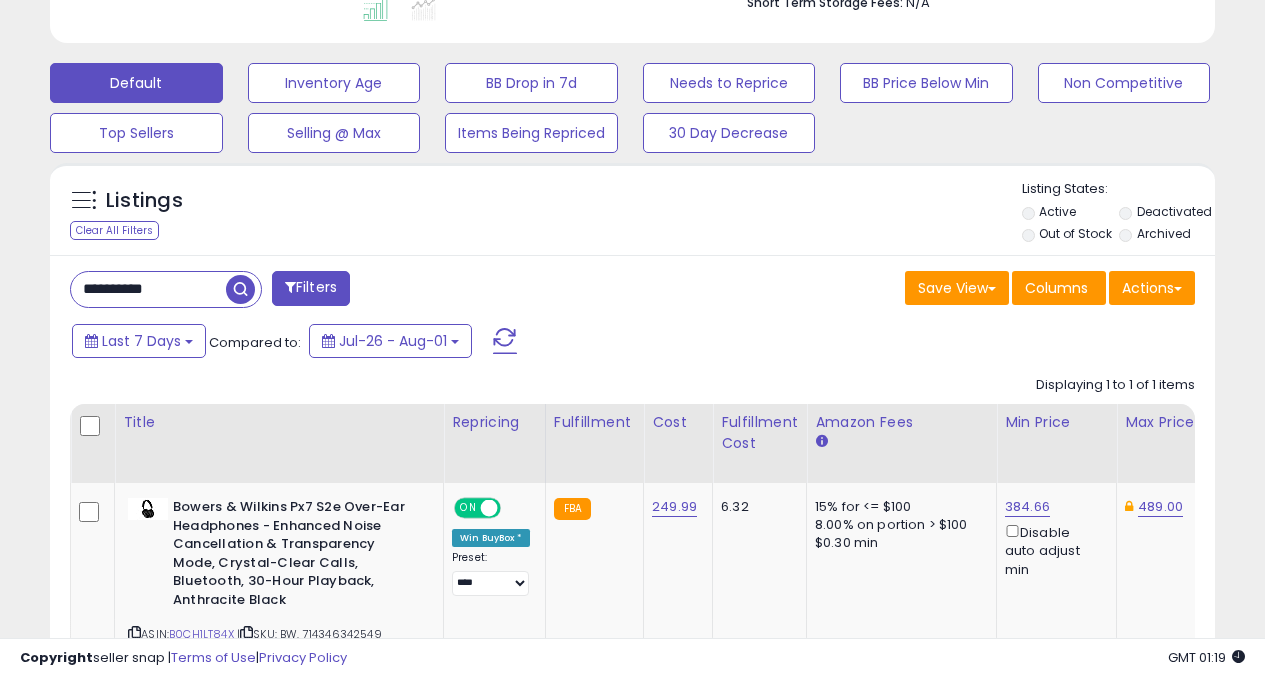 click on "**********" at bounding box center (148, 289) 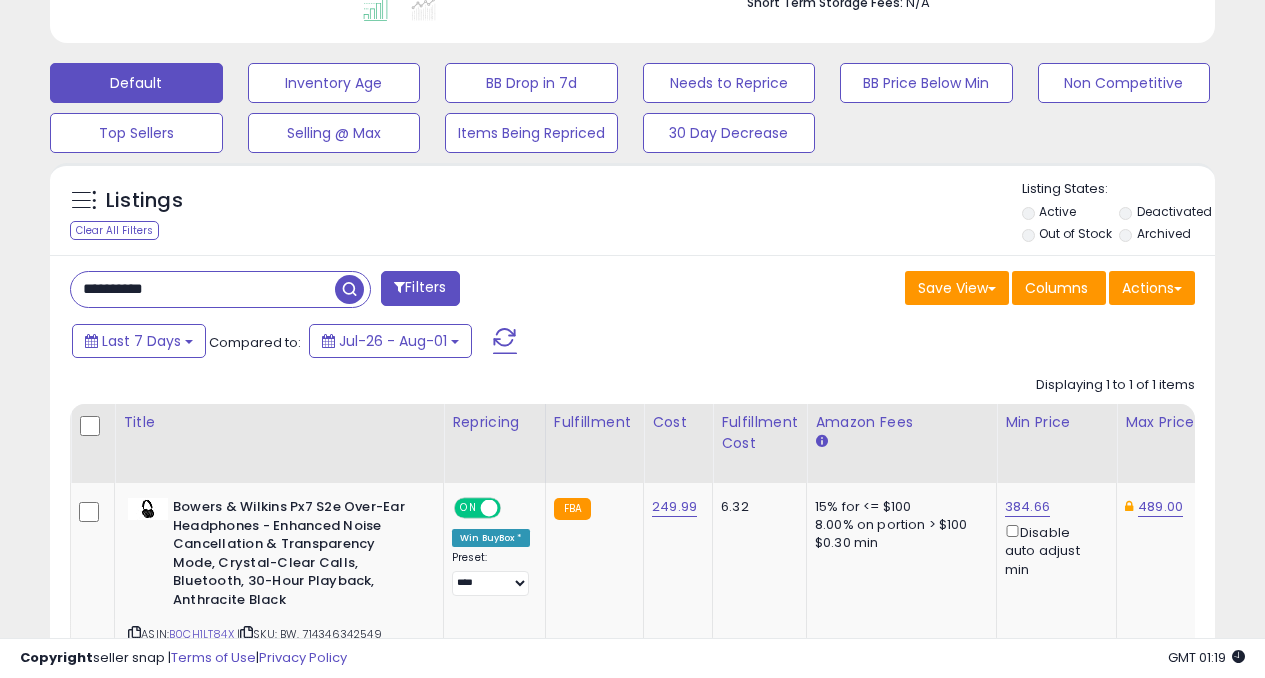 click on "**********" at bounding box center (203, 289) 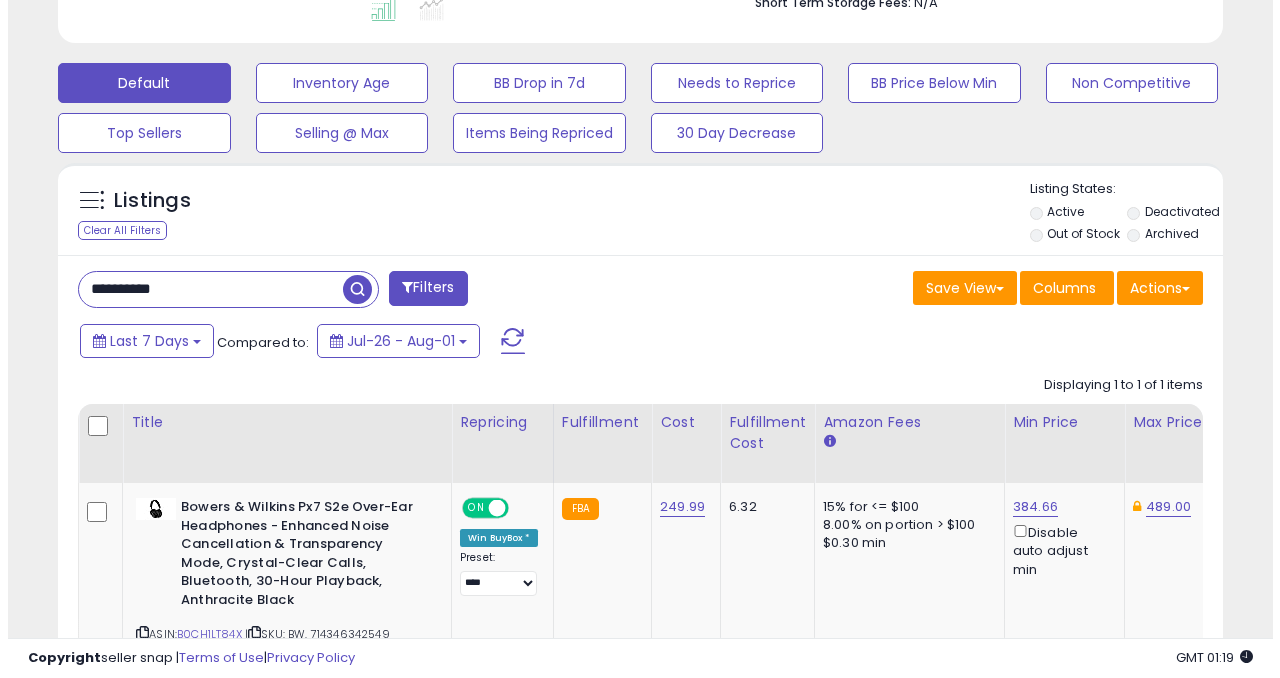 scroll, scrollTop: 542, scrollLeft: 0, axis: vertical 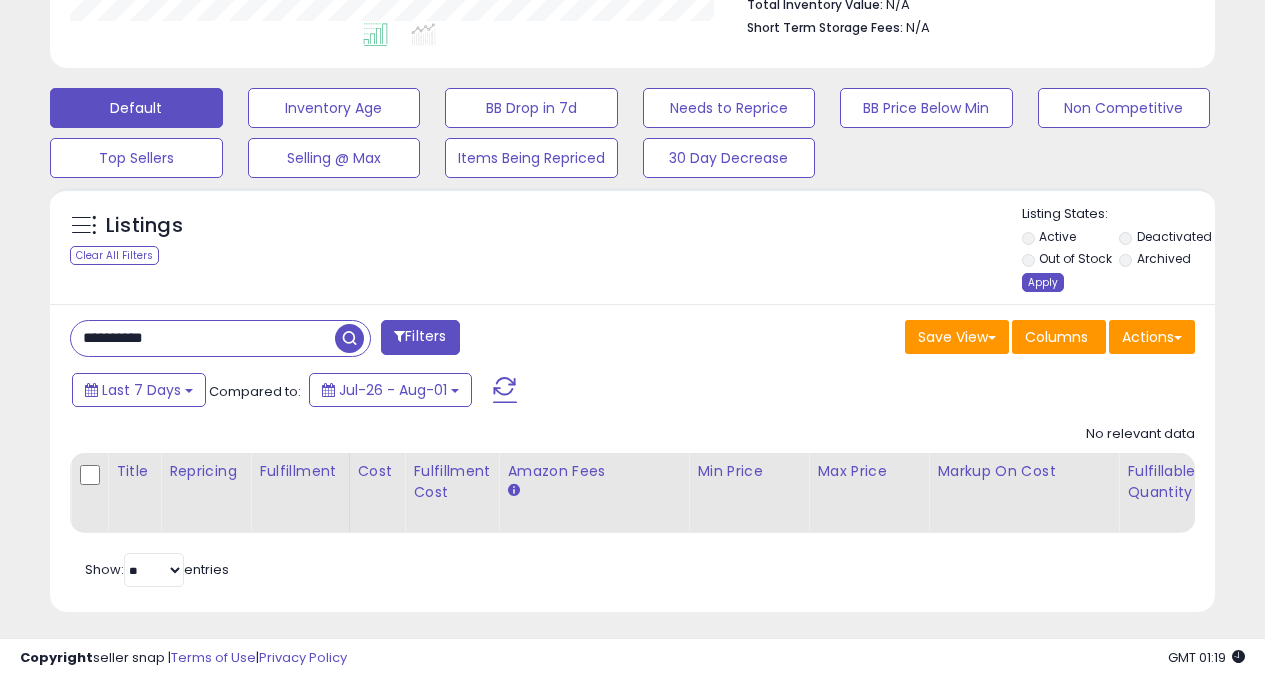 click on "Apply" at bounding box center [1043, 282] 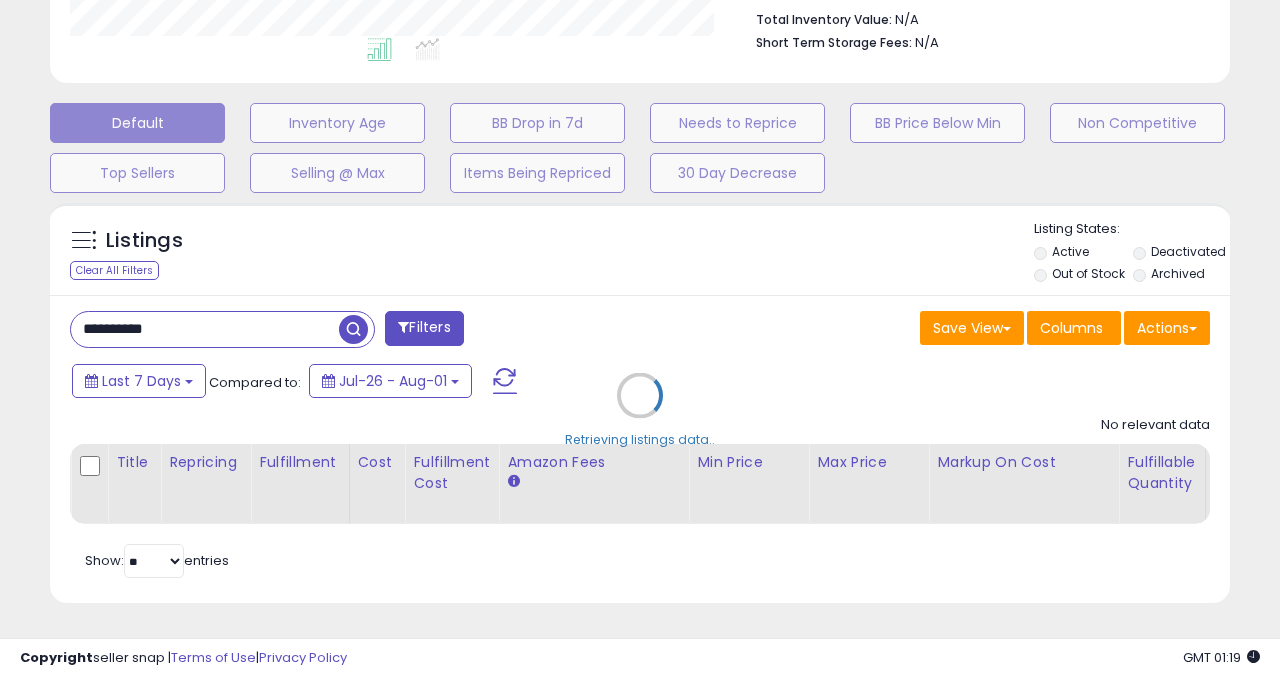 scroll, scrollTop: 999590, scrollLeft: 999317, axis: both 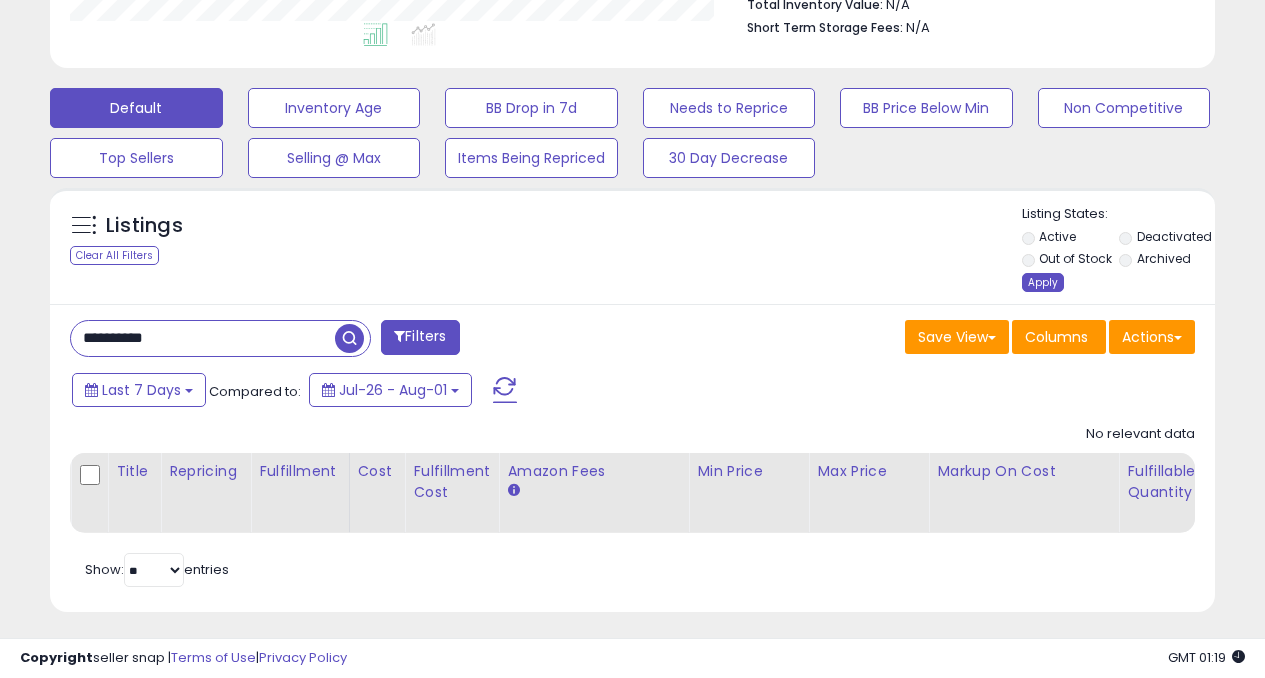 click on "Apply" at bounding box center (1043, 282) 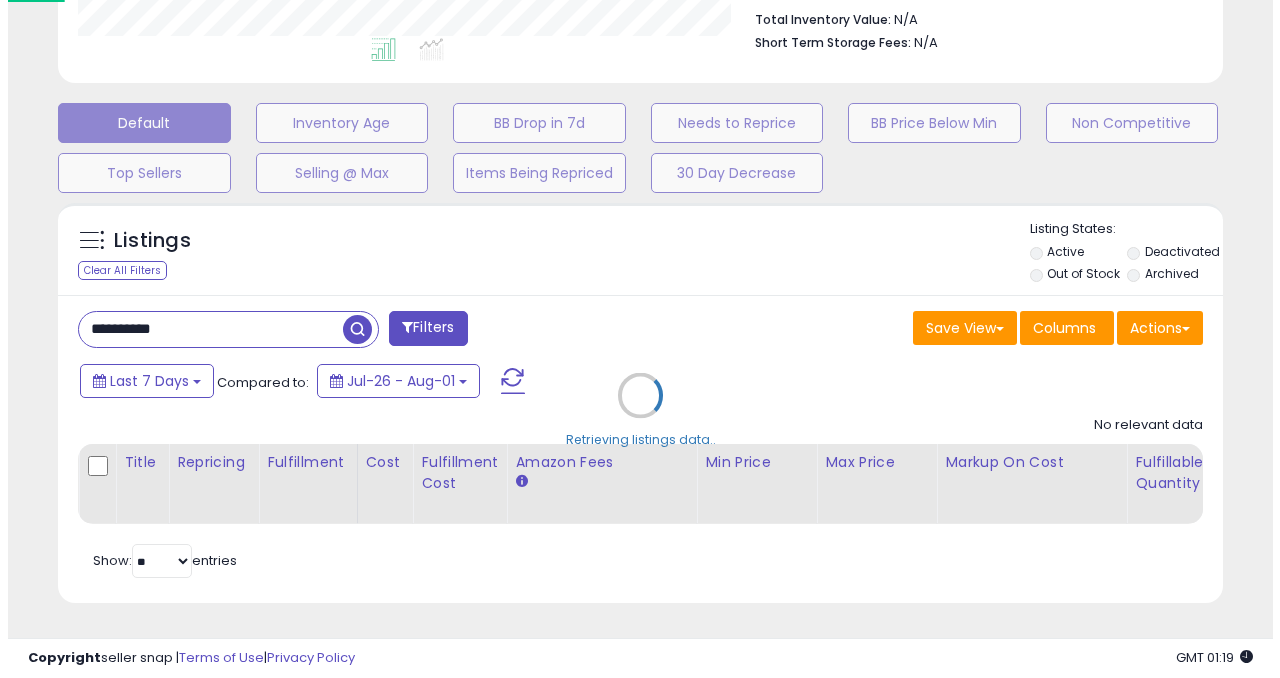scroll, scrollTop: 999590, scrollLeft: 999317, axis: both 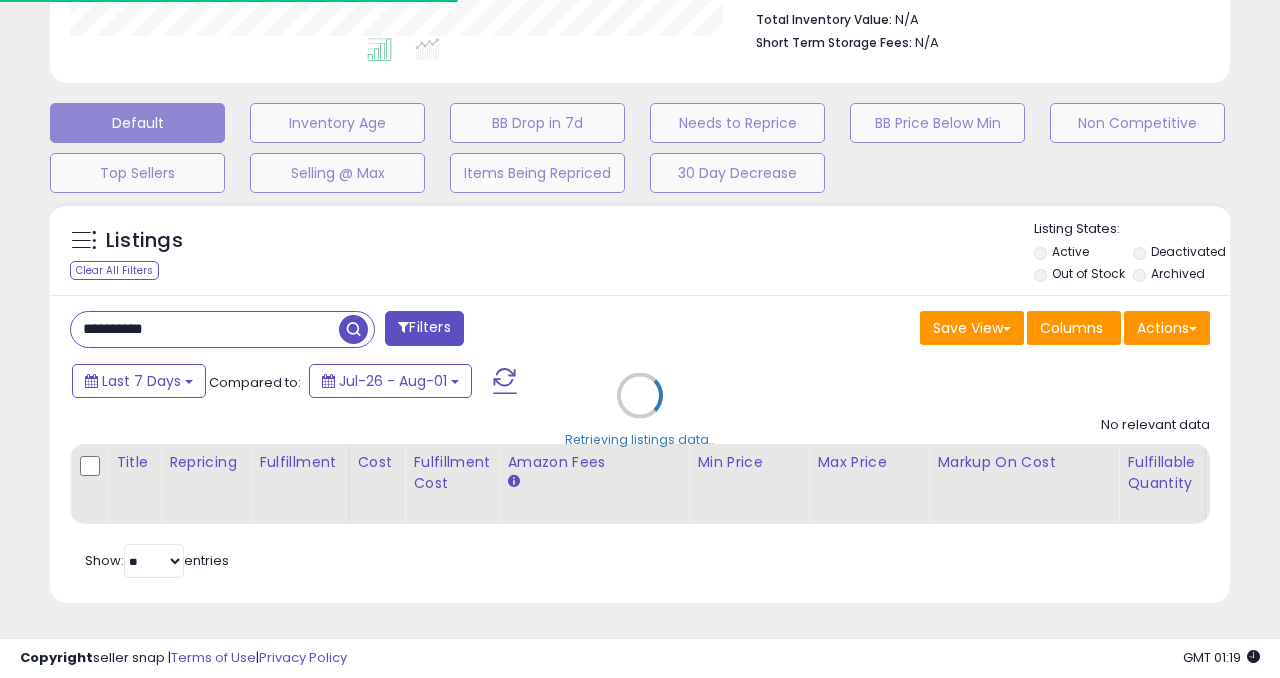 select on "*" 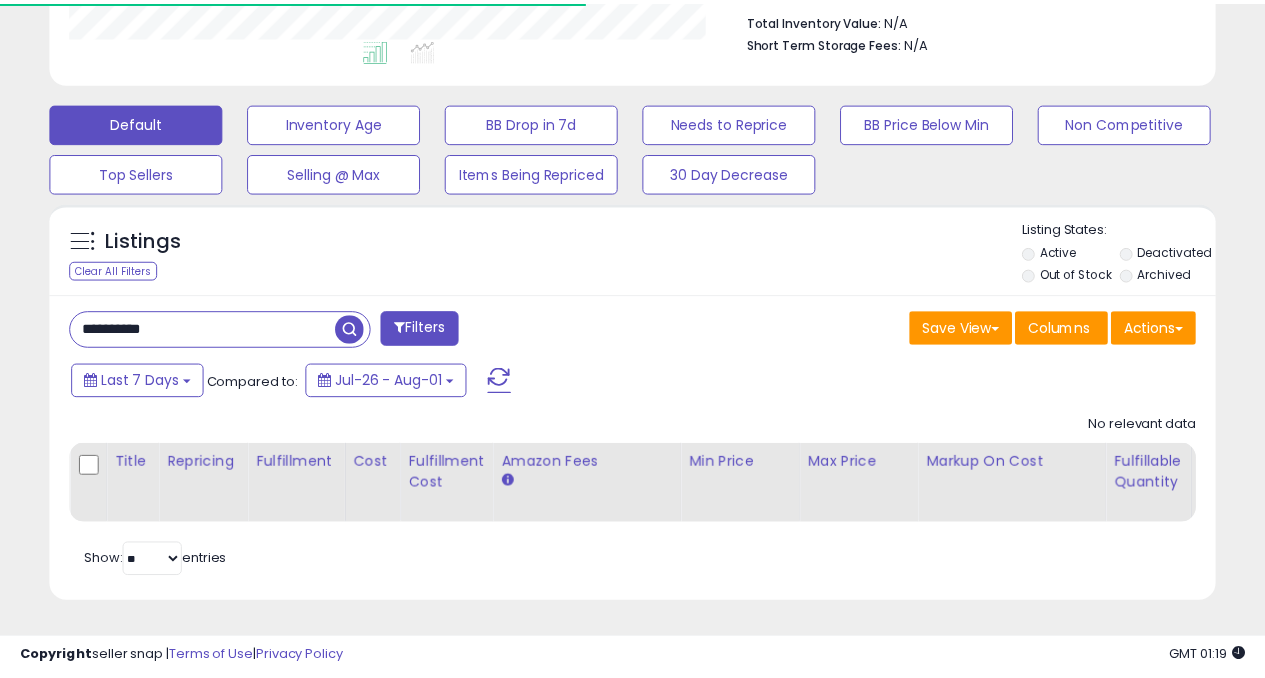 scroll, scrollTop: 410, scrollLeft: 673, axis: both 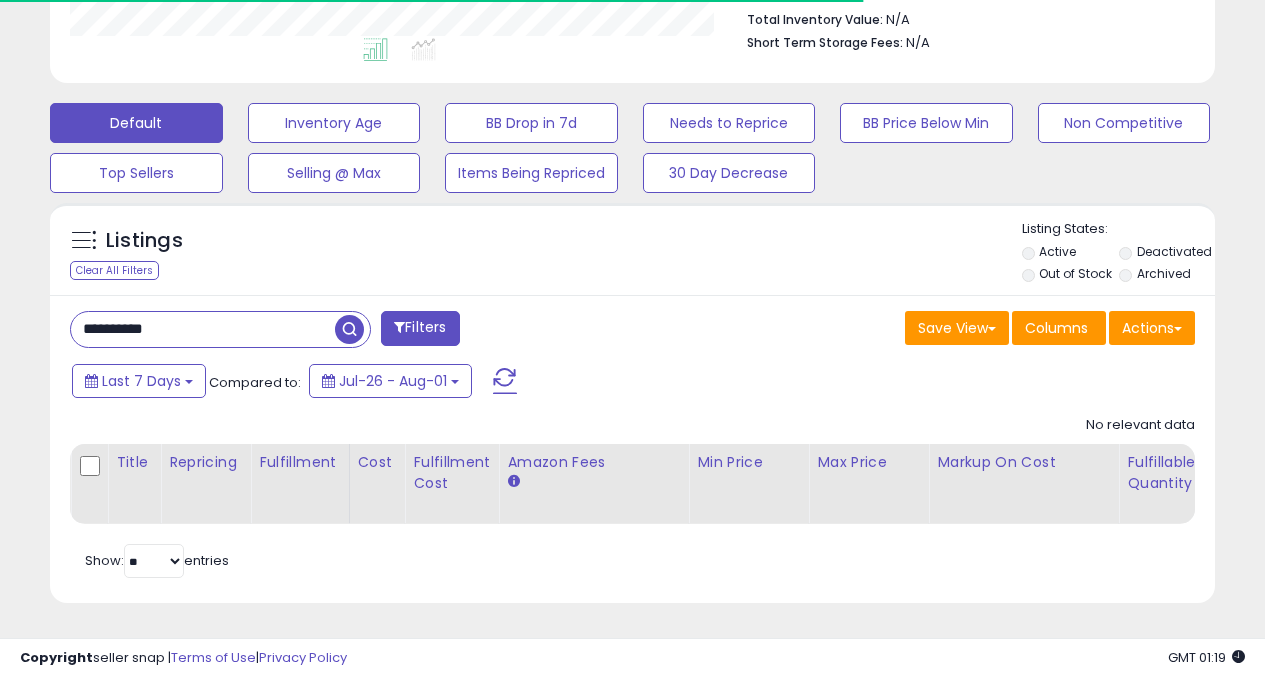 click on "Filters" at bounding box center [420, 328] 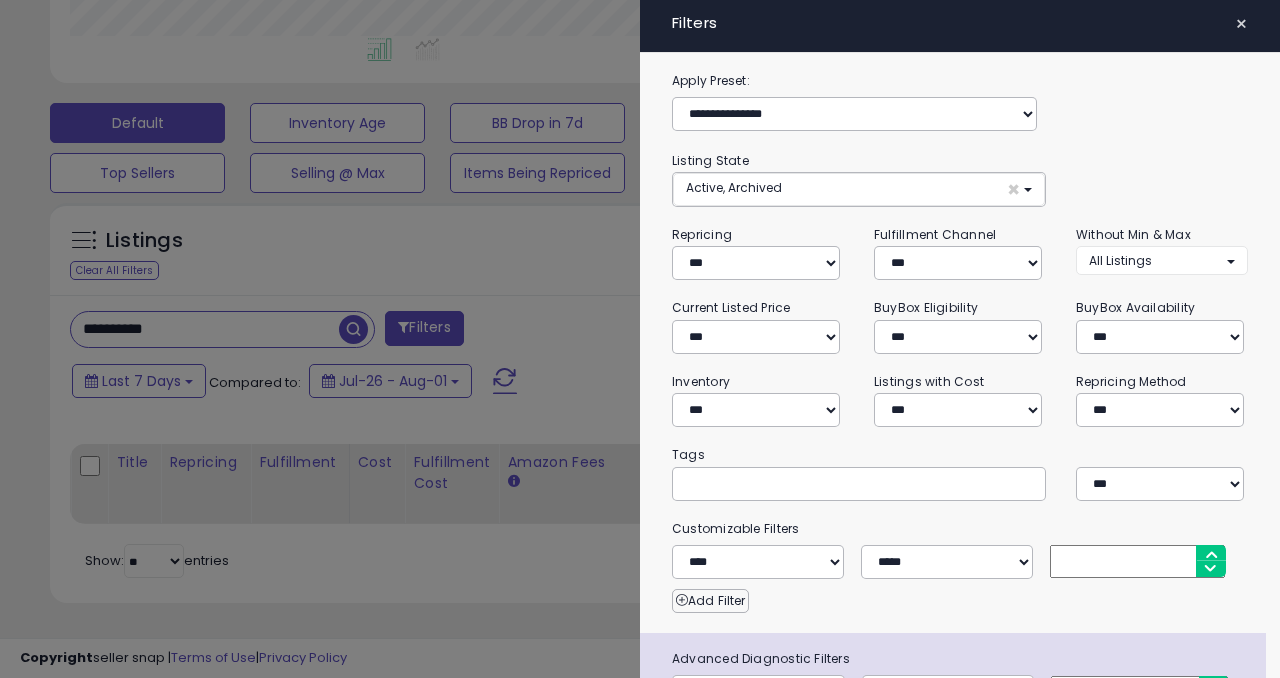 scroll, scrollTop: 999590, scrollLeft: 999317, axis: both 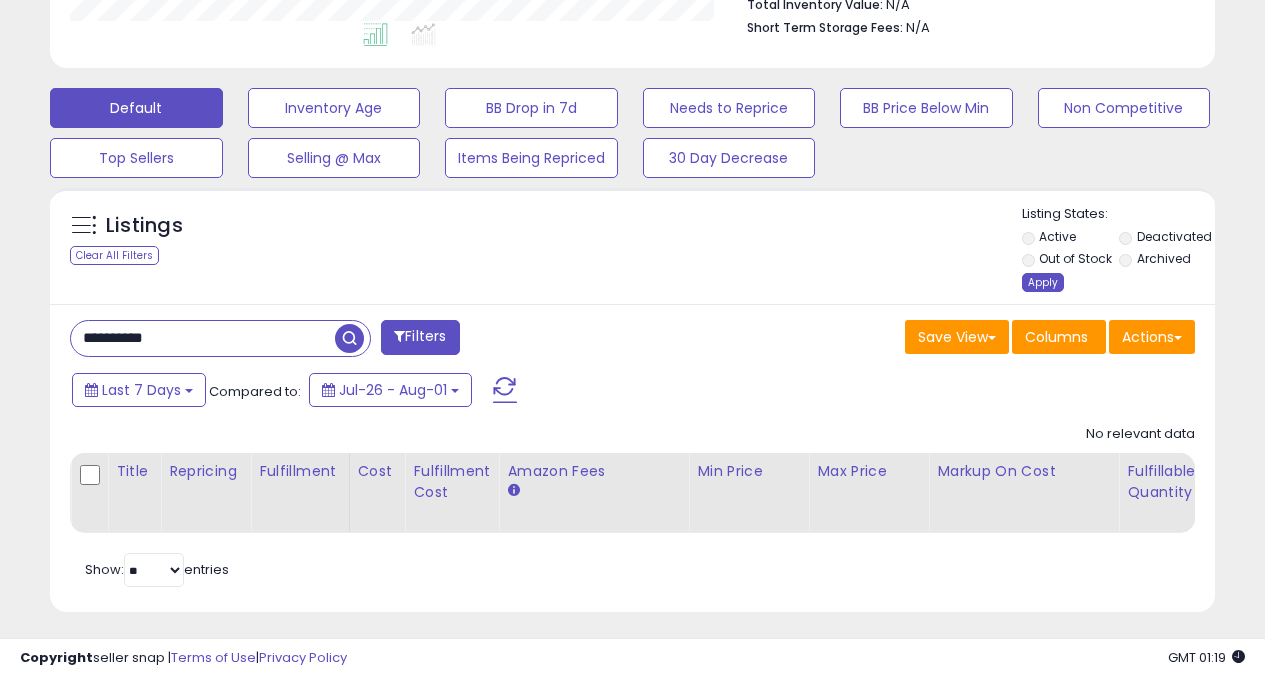 click on "Apply" at bounding box center (1043, 282) 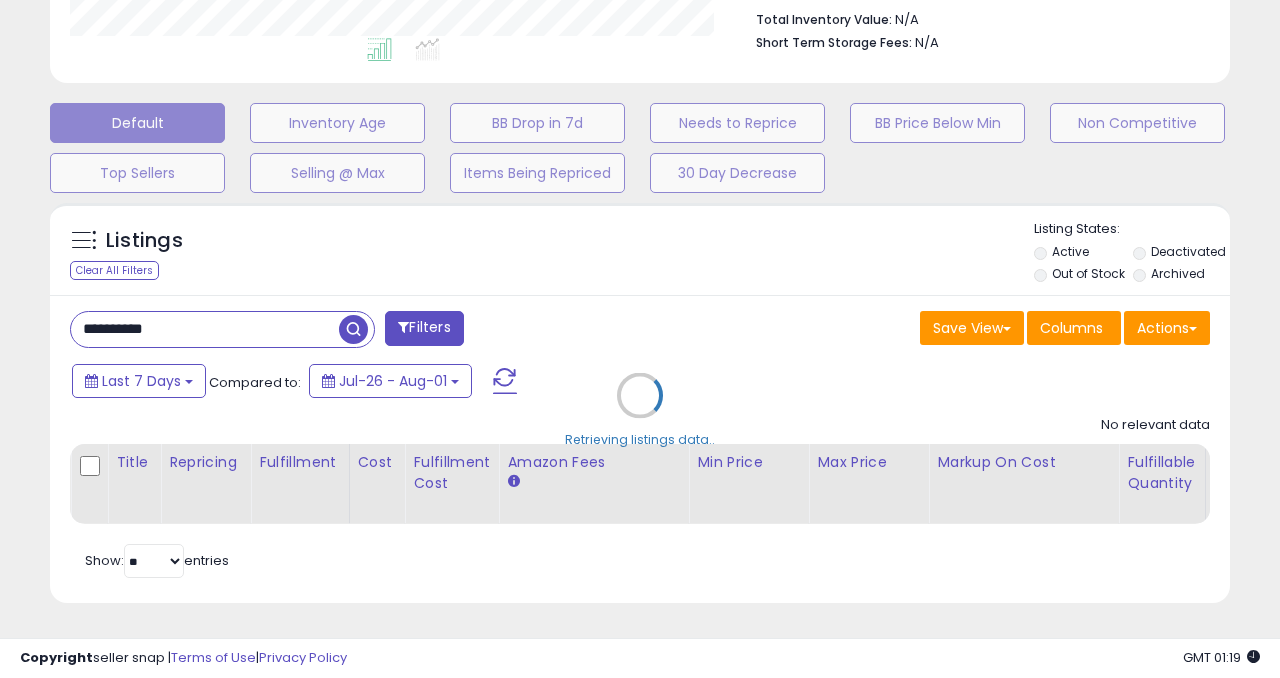 scroll, scrollTop: 999590, scrollLeft: 999317, axis: both 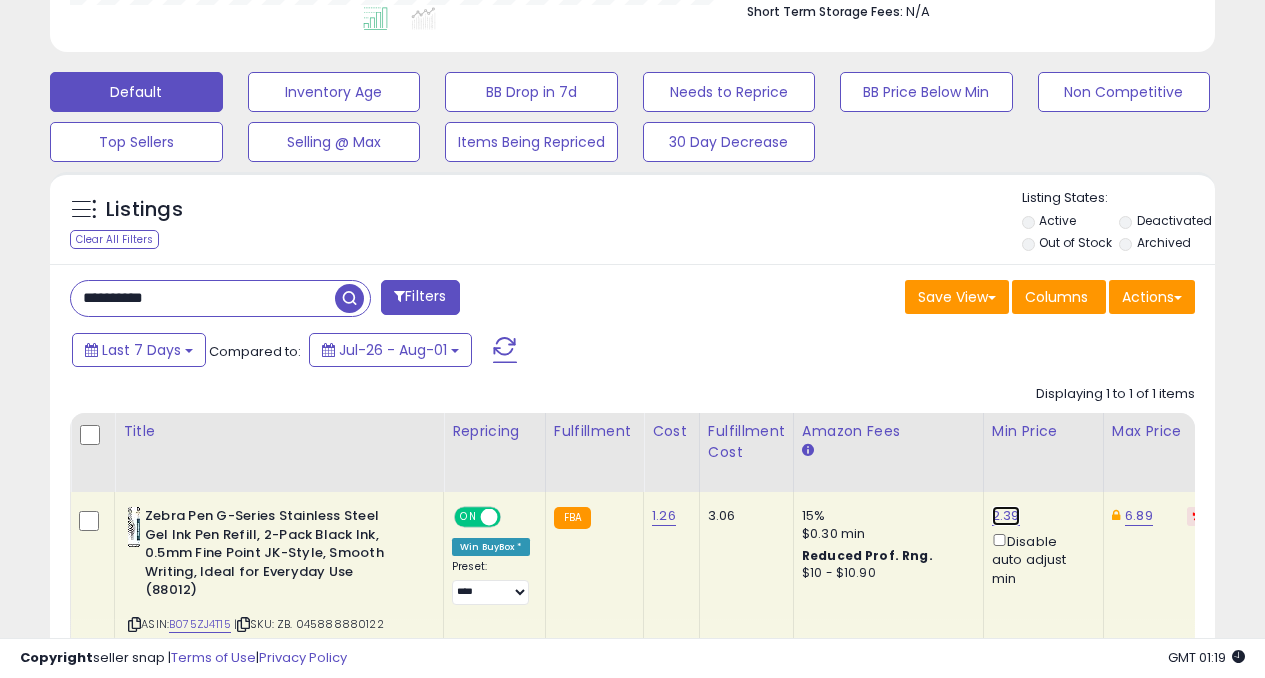 click on "2.39" at bounding box center [1006, 516] 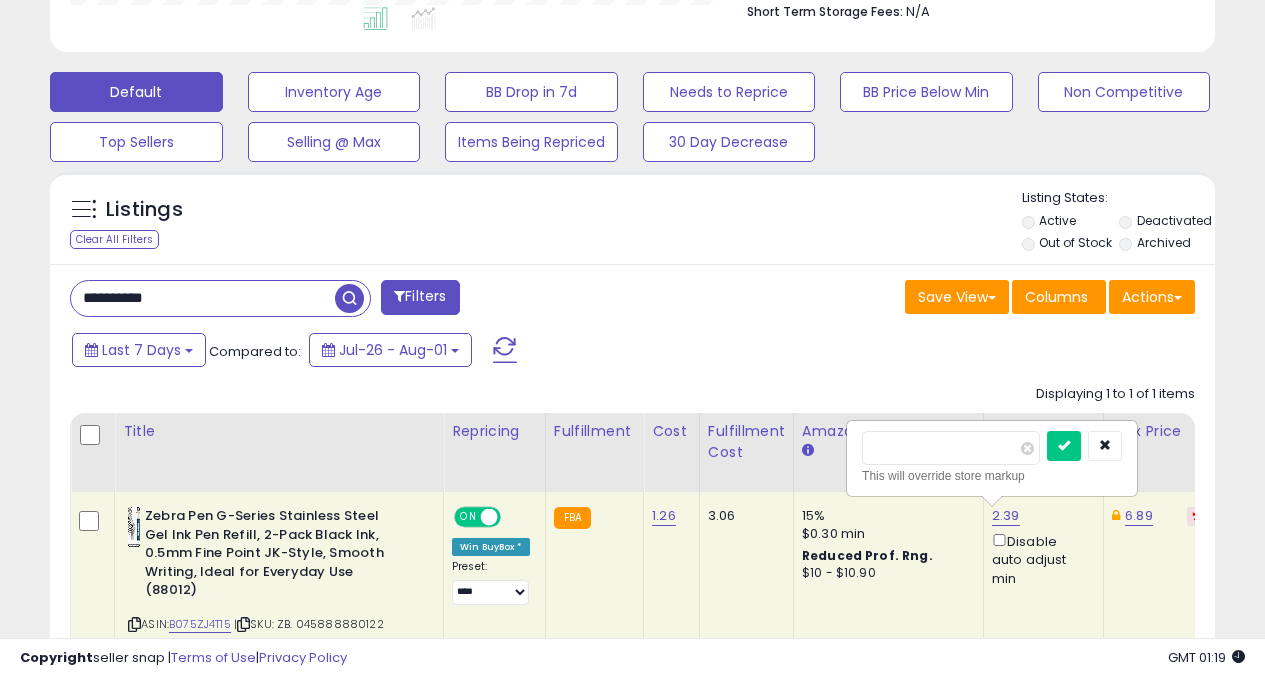 click on "****" at bounding box center (951, 448) 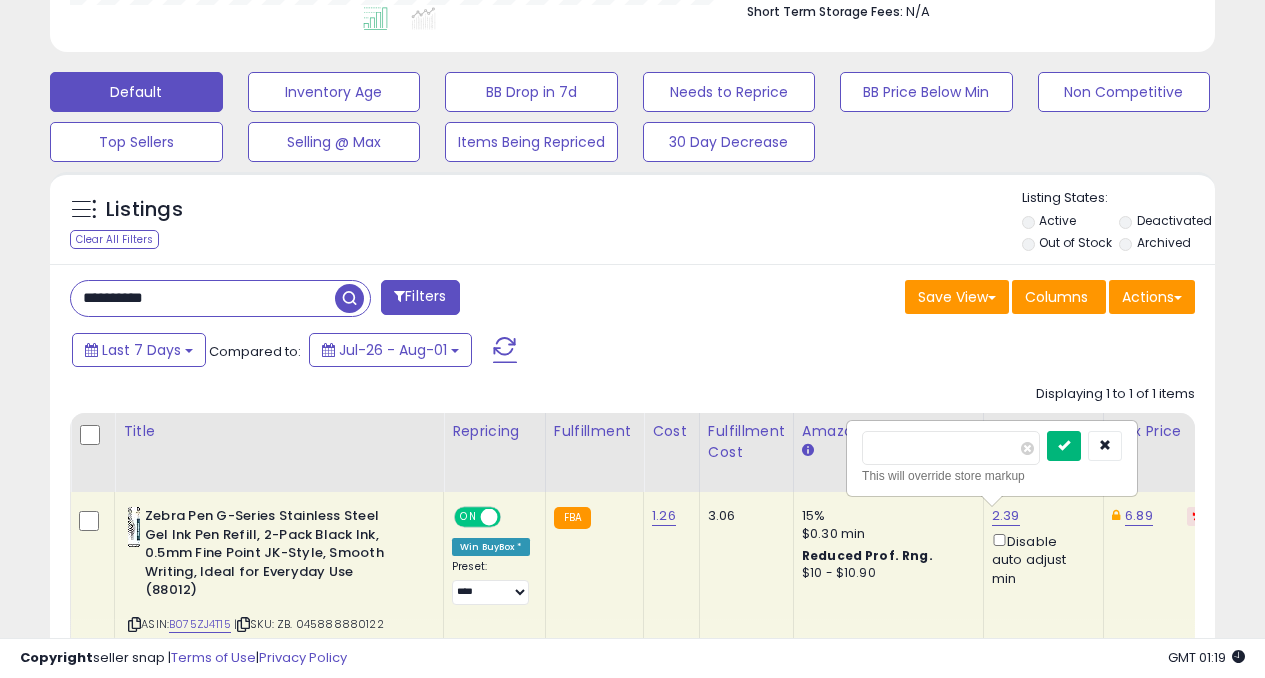 type on "****" 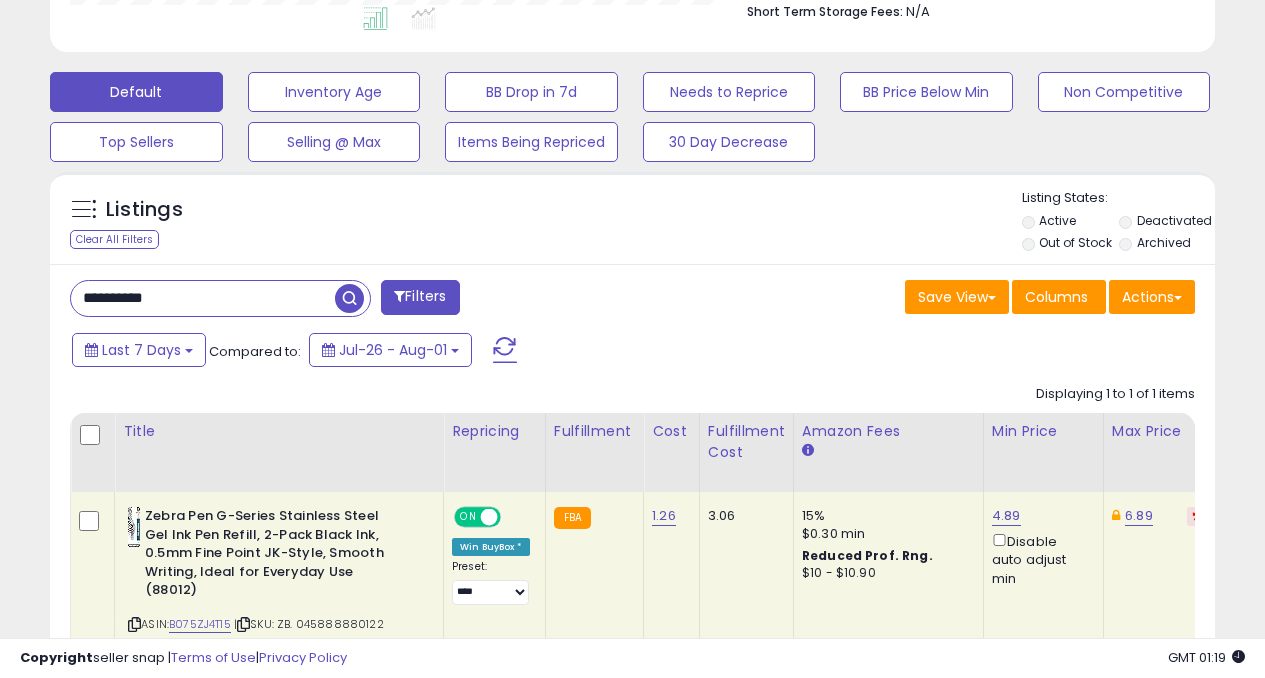 scroll 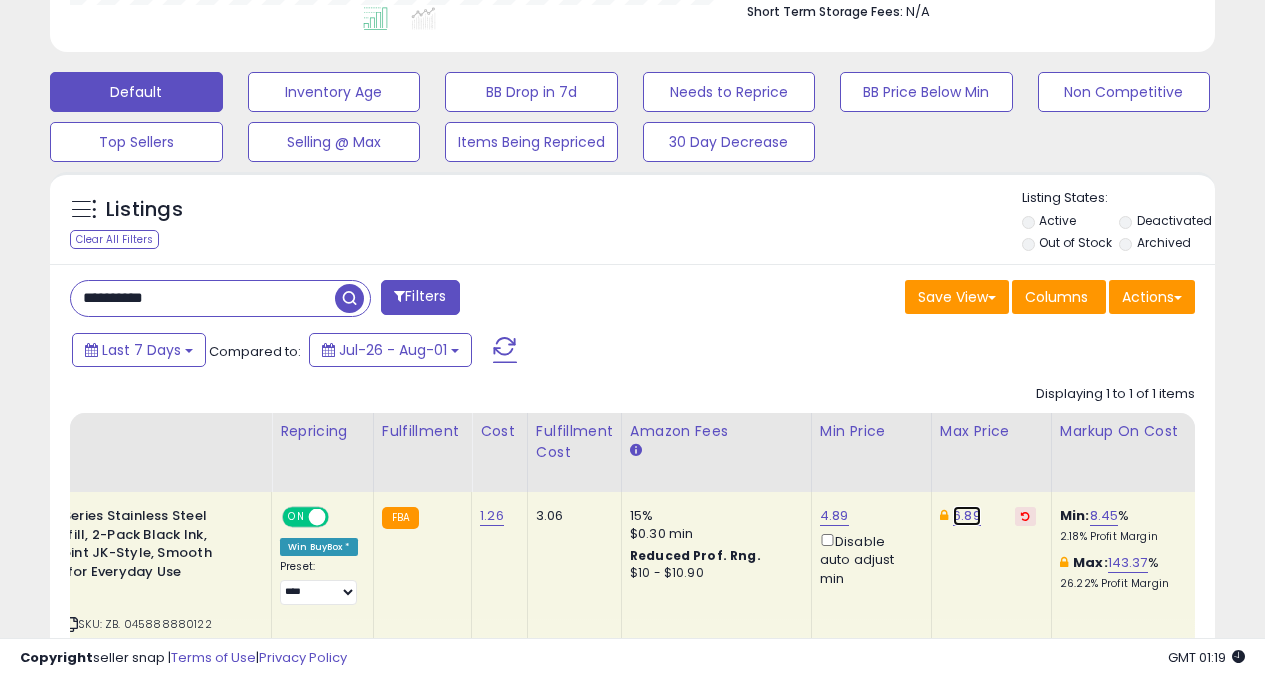 click on "6.89" at bounding box center (967, 516) 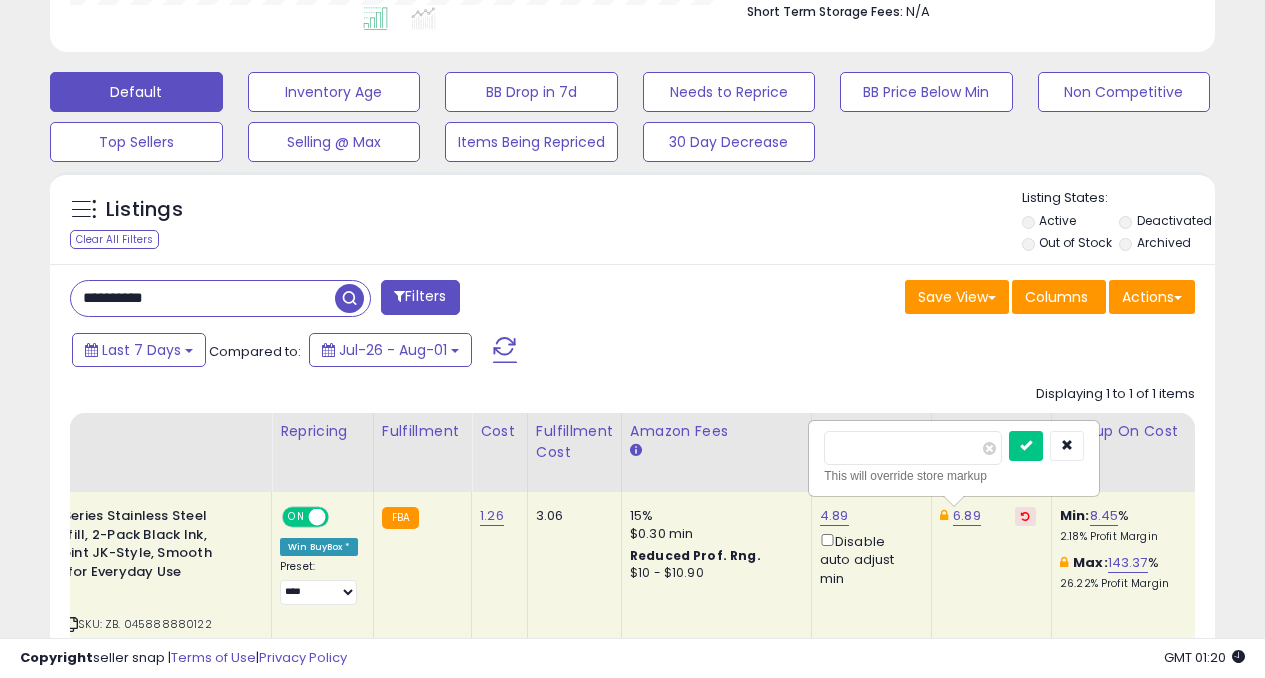 click on "****" at bounding box center (913, 448) 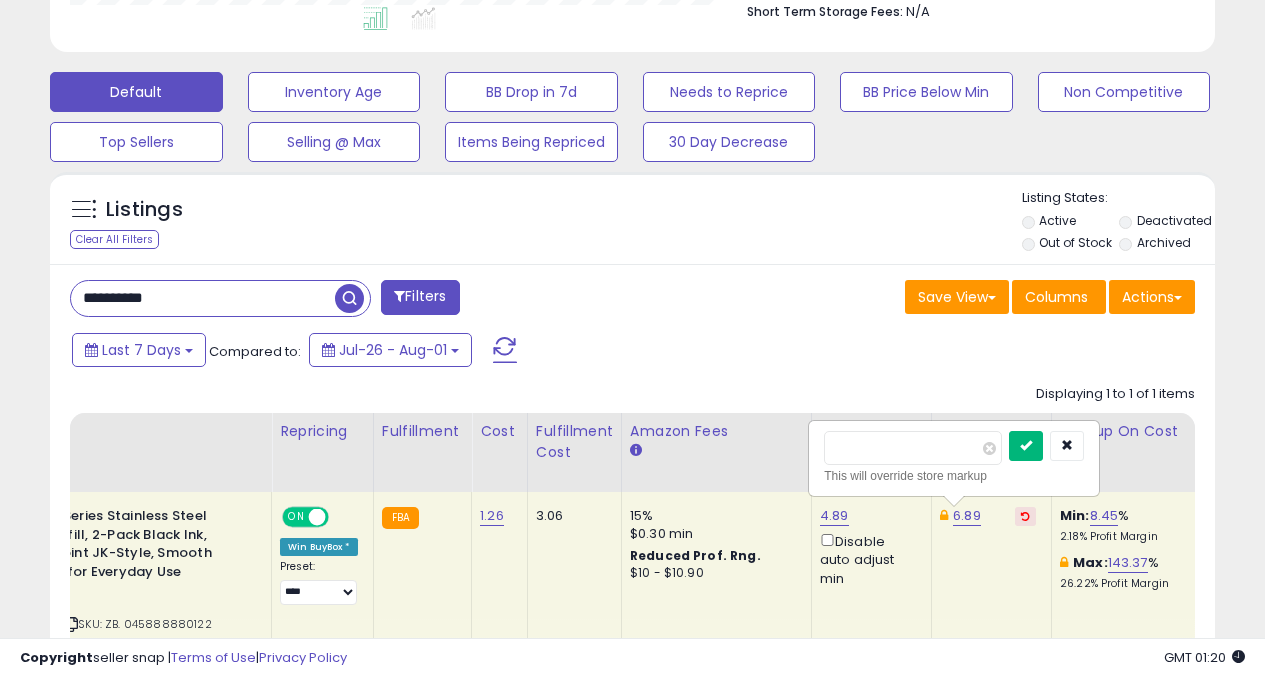 type on "****" 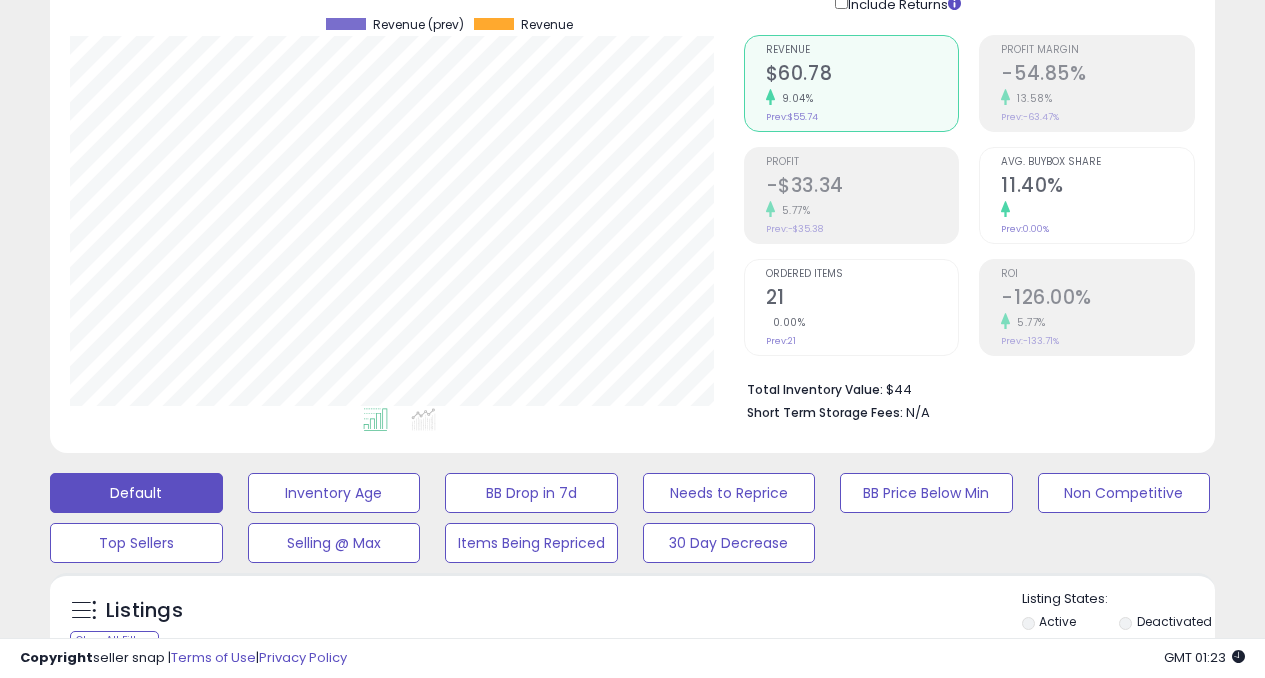 scroll, scrollTop: 0, scrollLeft: 0, axis: both 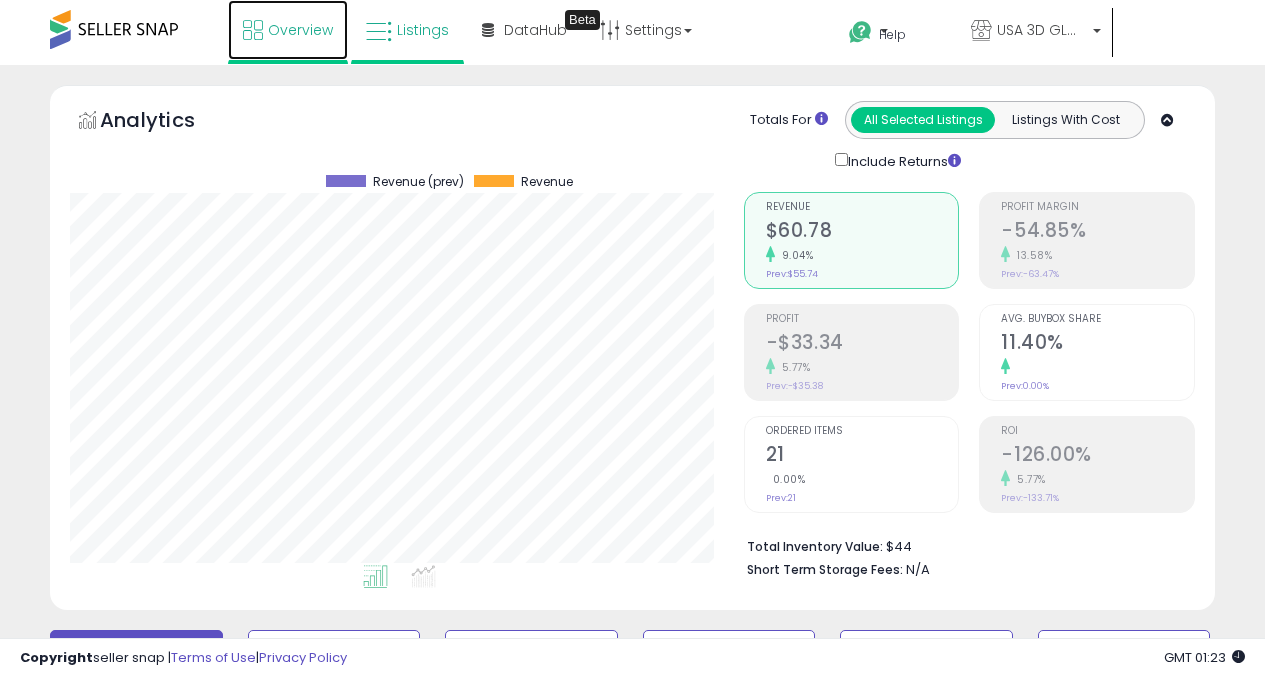 click on "Overview" at bounding box center [300, 30] 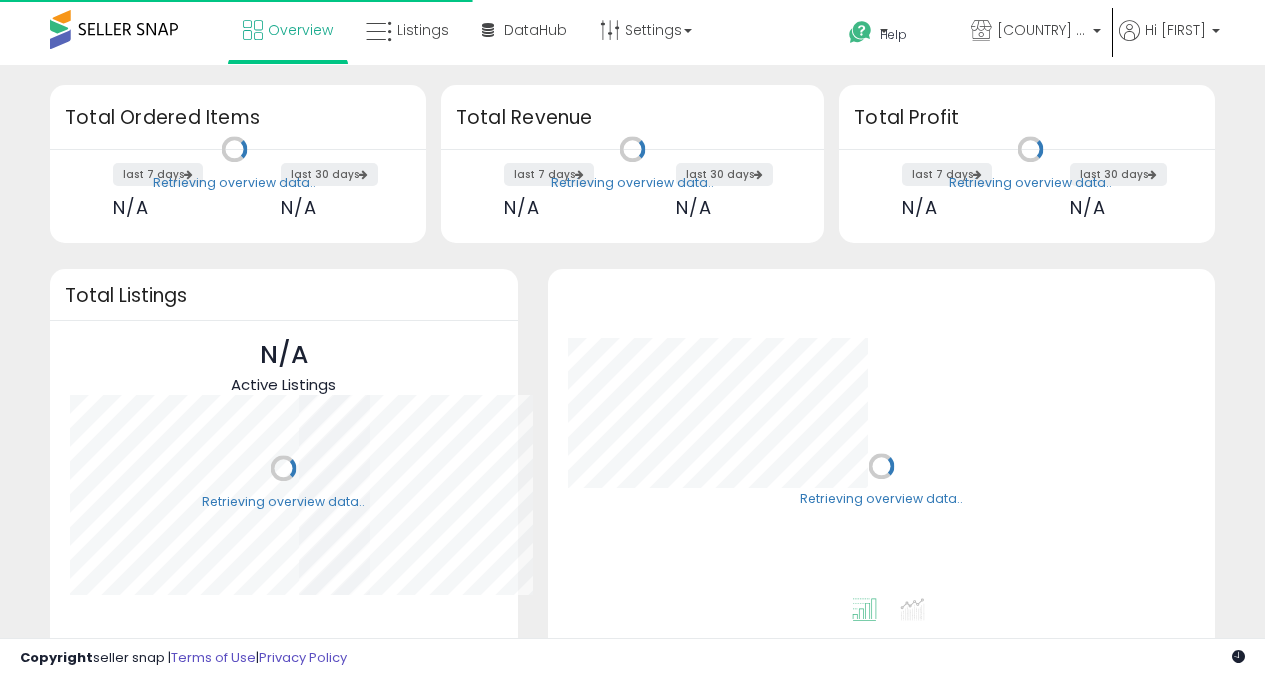 scroll, scrollTop: 0, scrollLeft: 0, axis: both 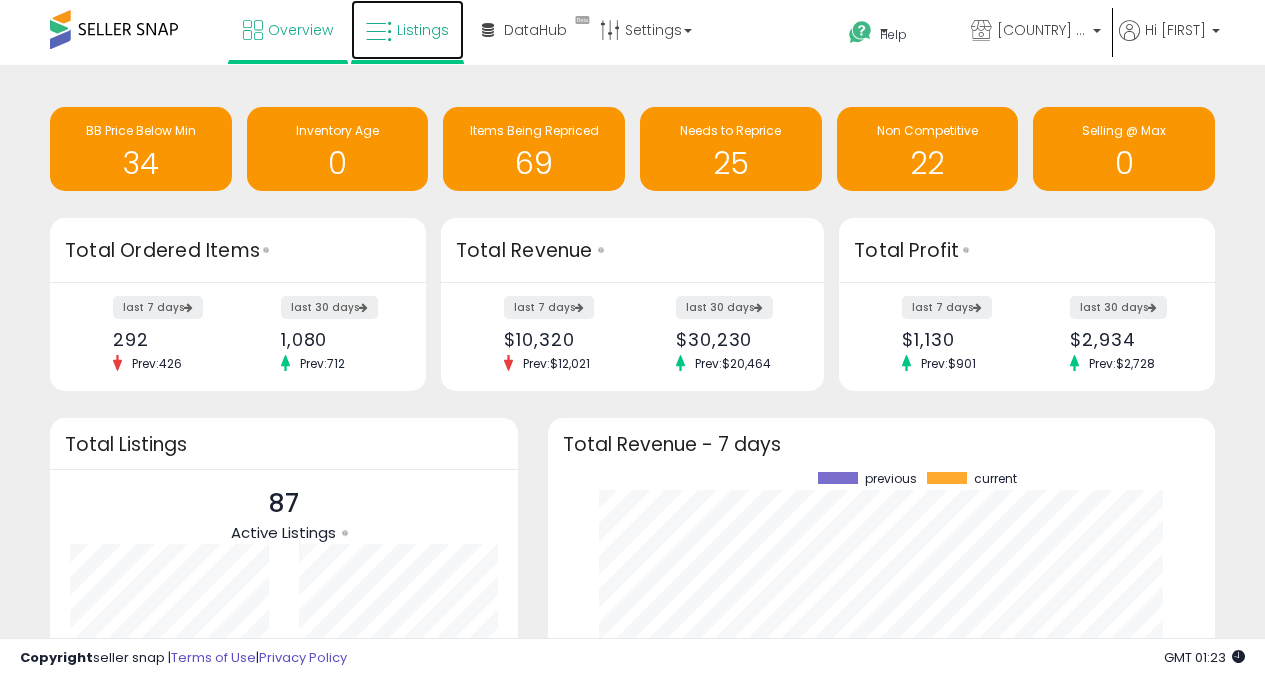 click on "Listings" at bounding box center [423, 30] 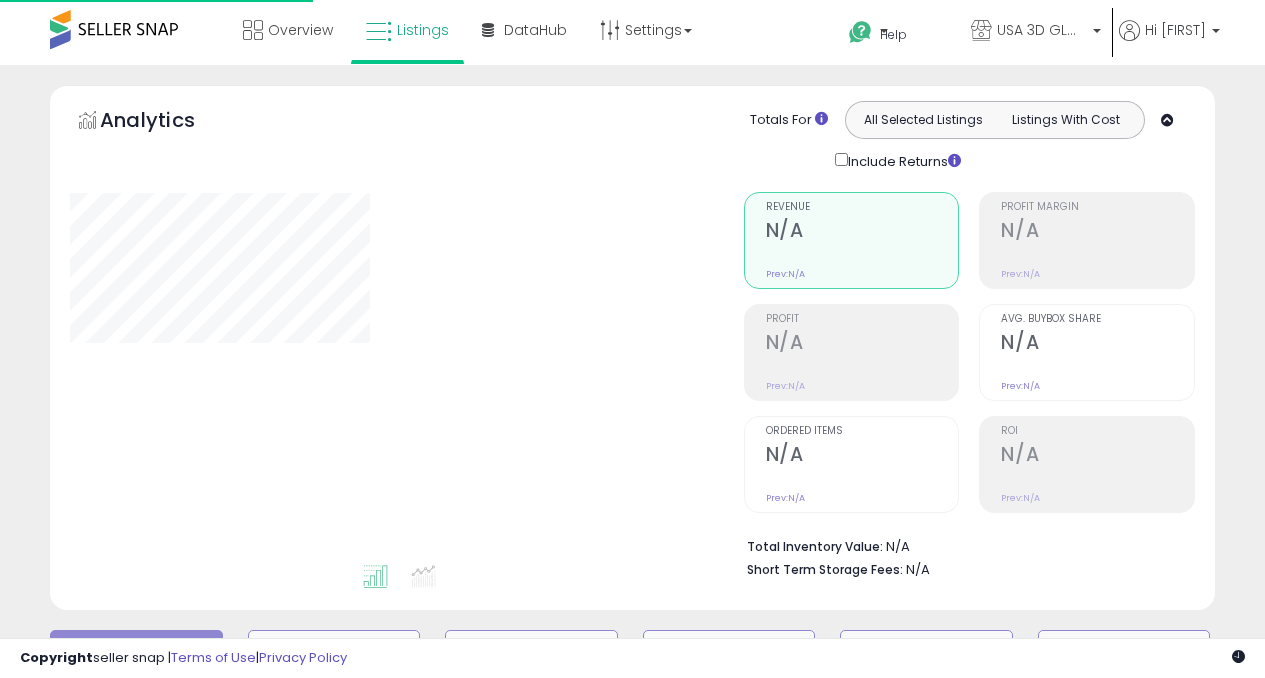 scroll, scrollTop: 0, scrollLeft: 0, axis: both 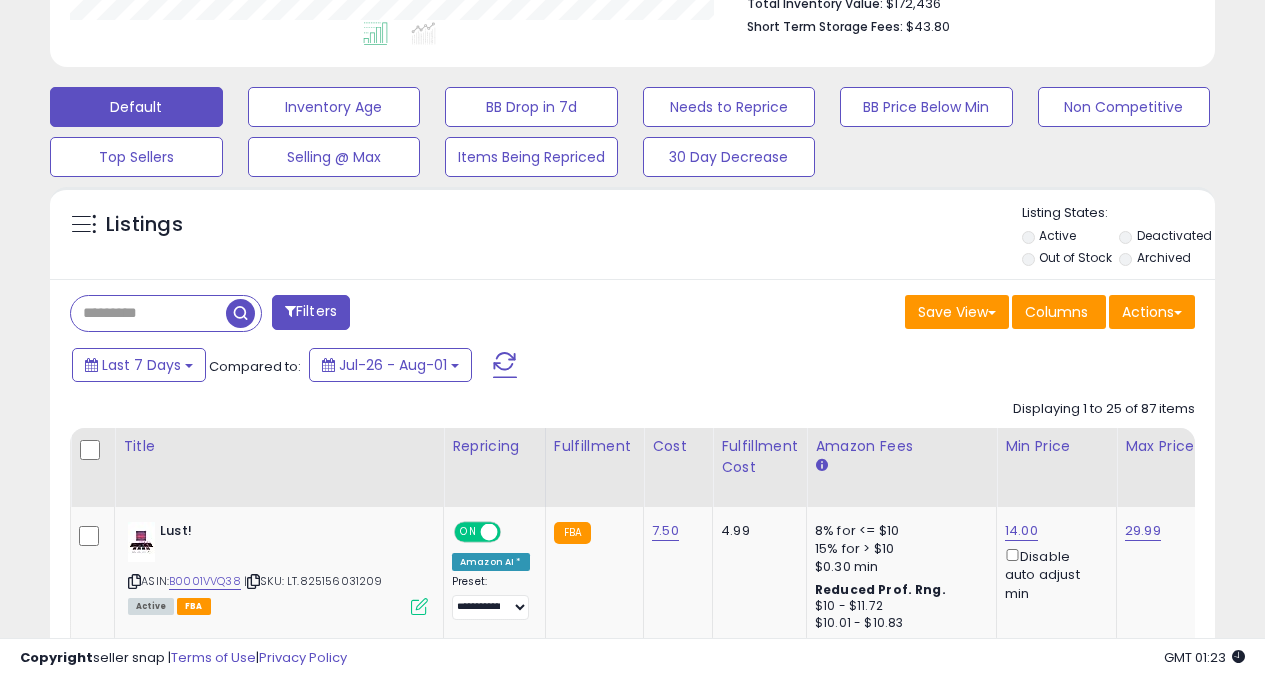 click at bounding box center [148, 313] 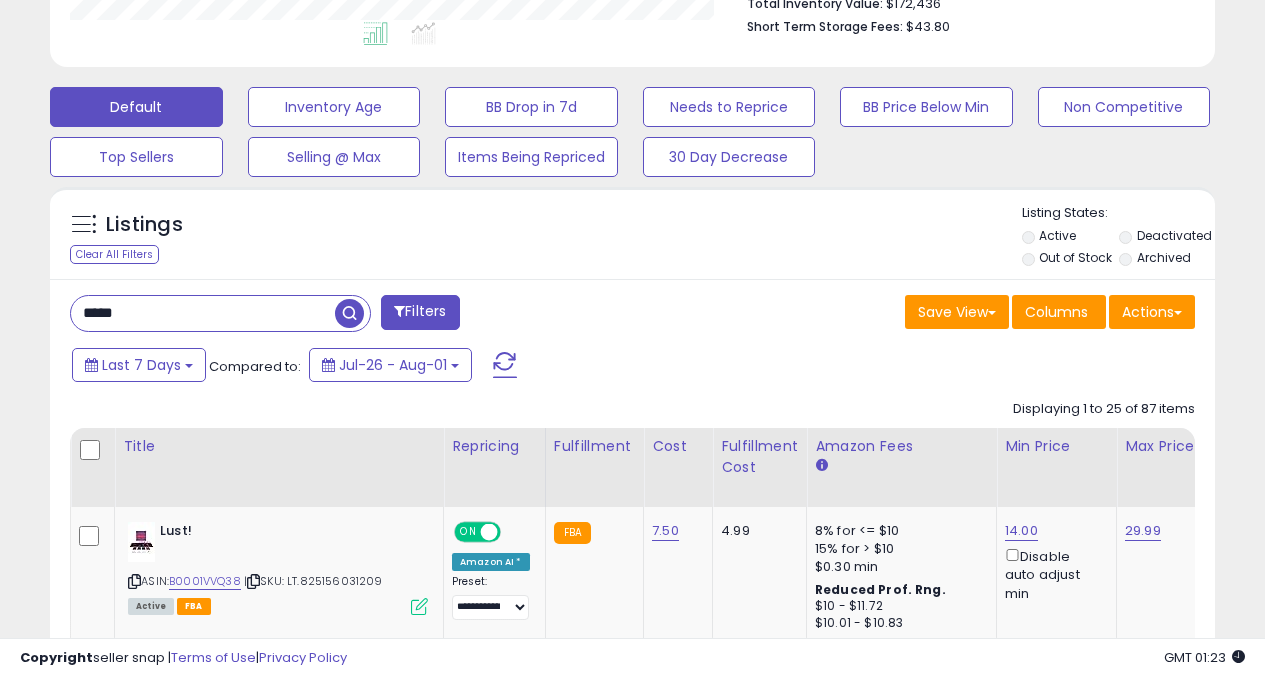type on "*****" 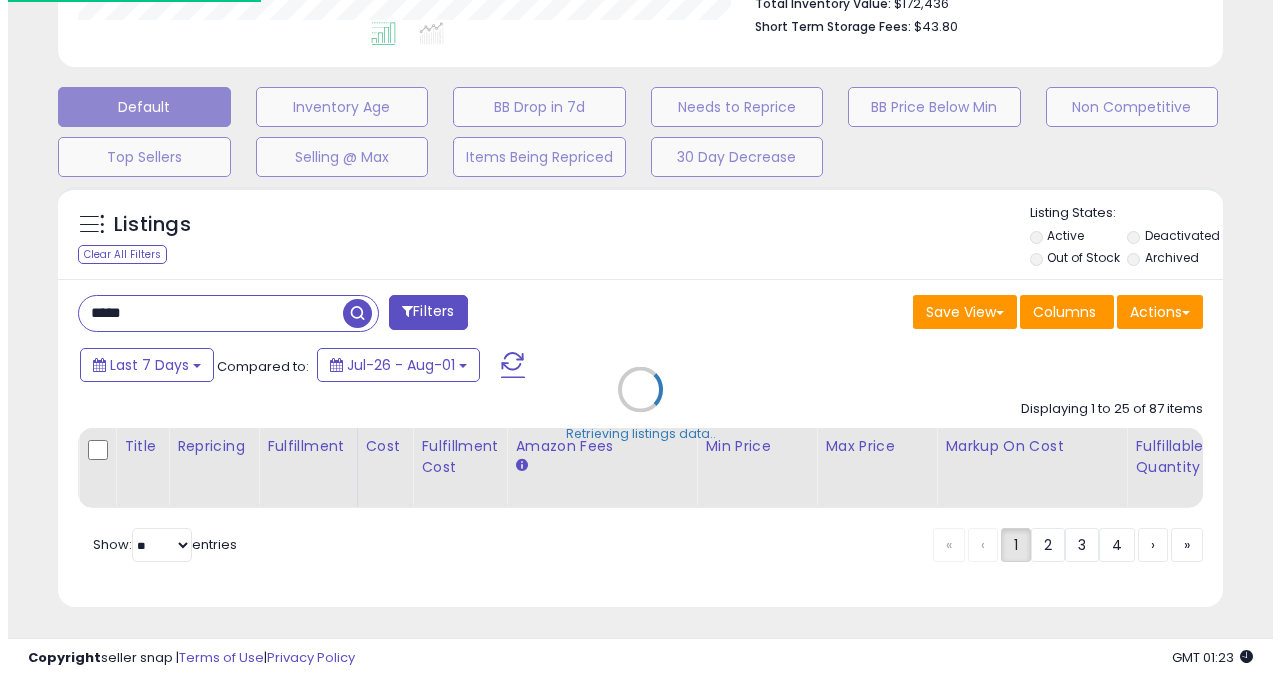 scroll, scrollTop: 999590, scrollLeft: 999317, axis: both 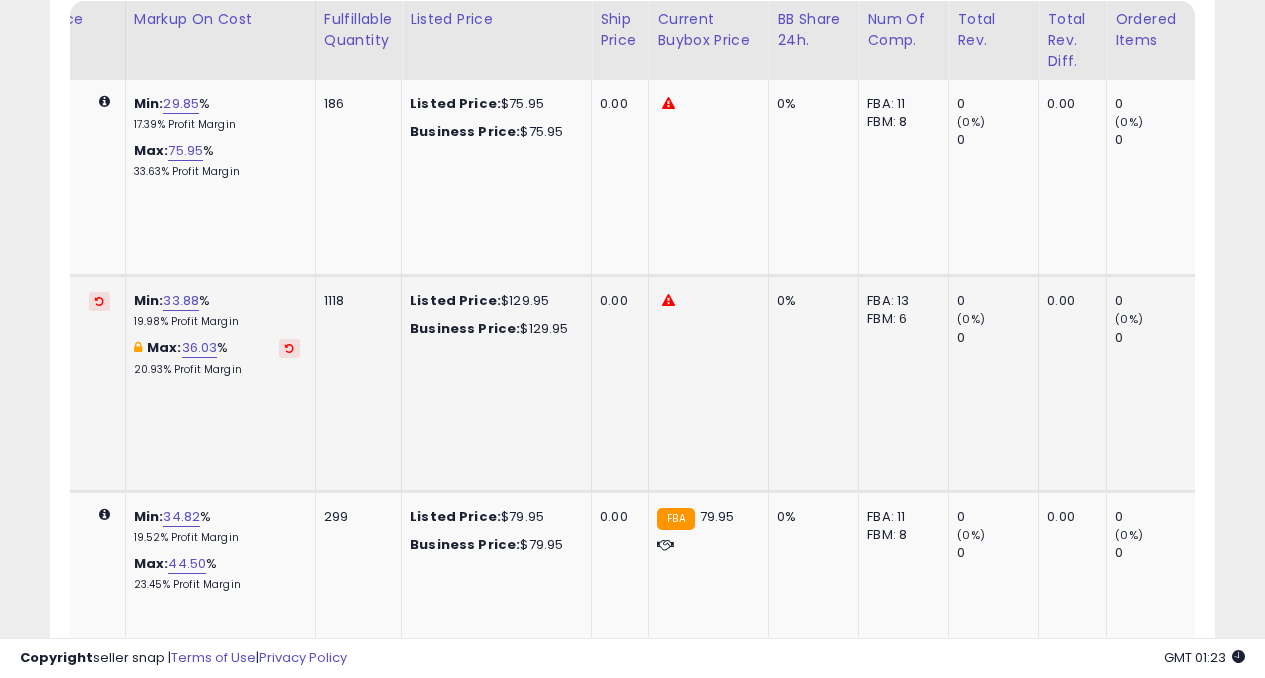 click at bounding box center (668, 300) 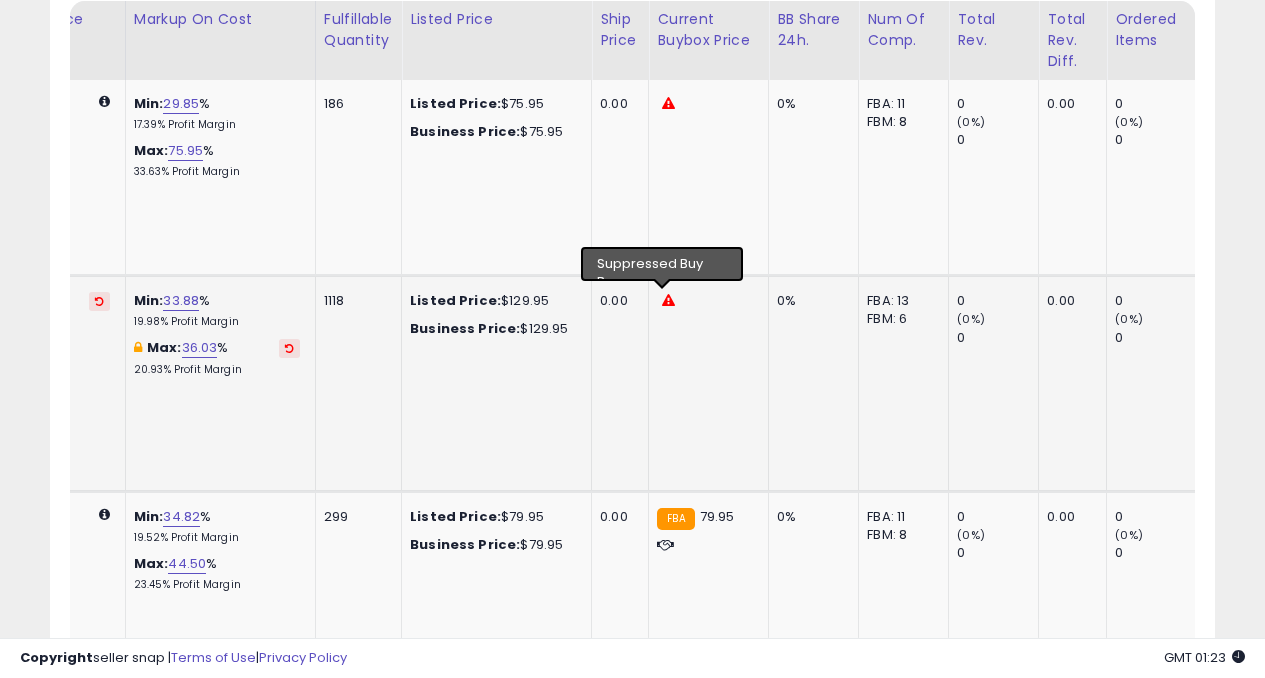 click on "0.00" 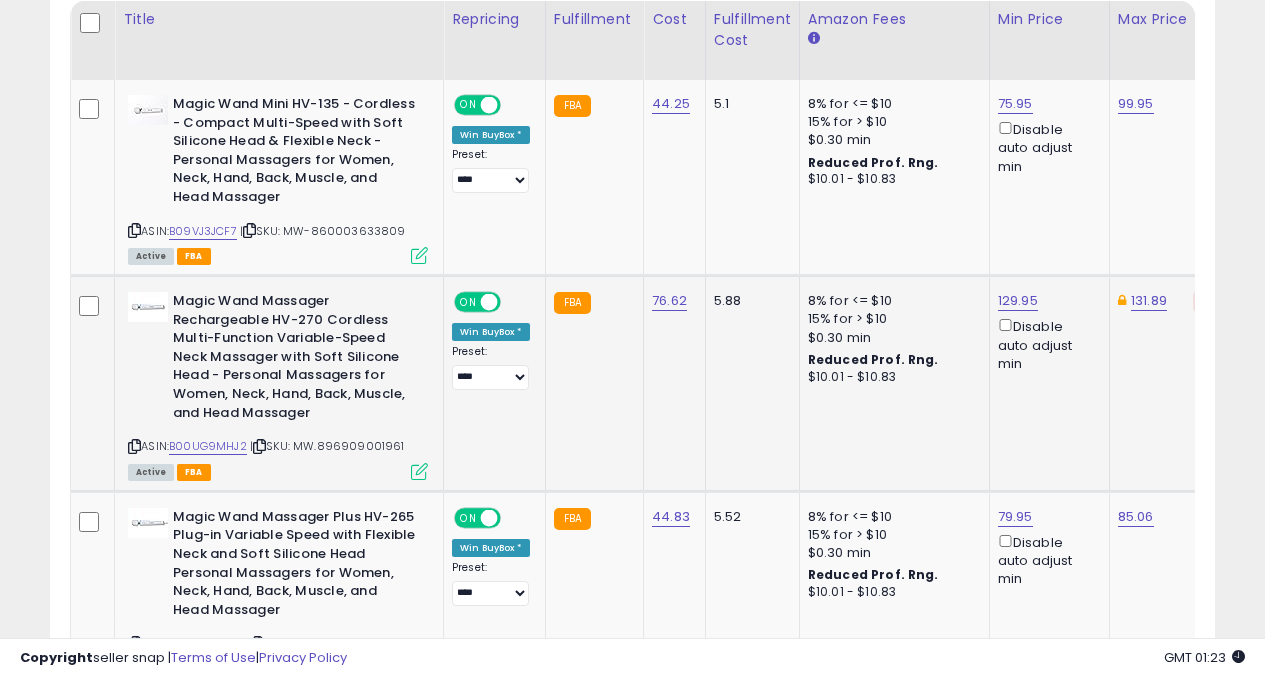 click at bounding box center (419, 471) 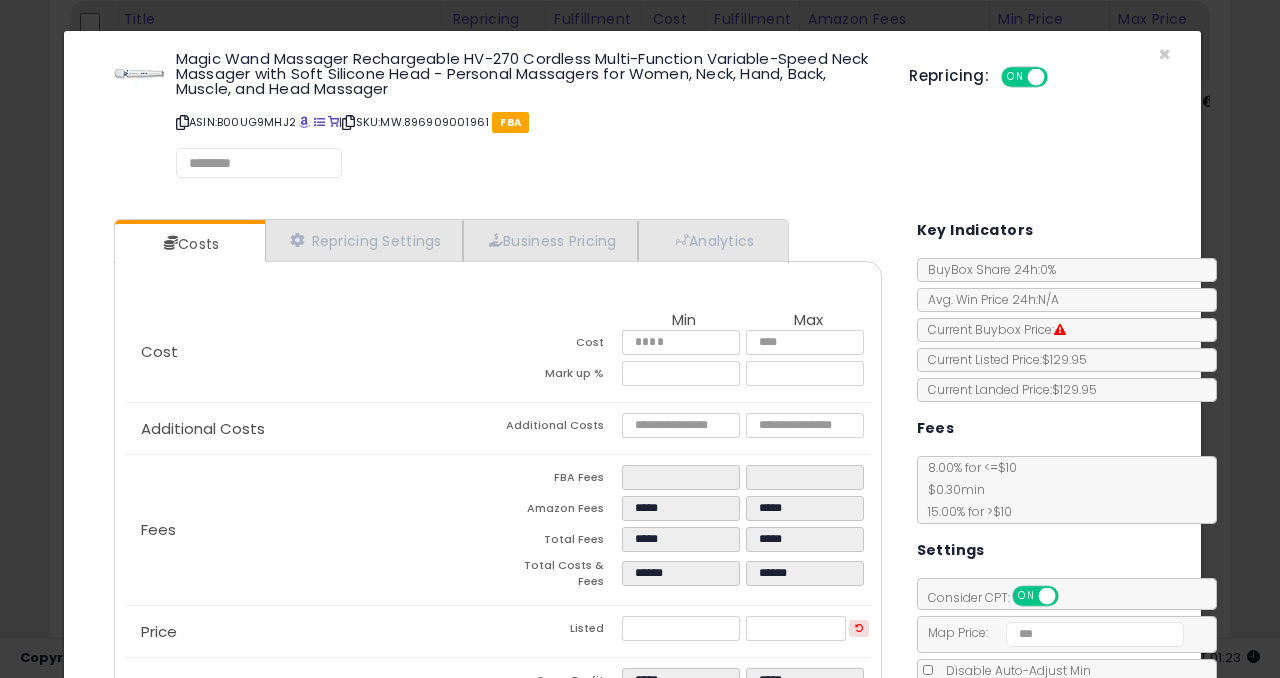 select on "******" 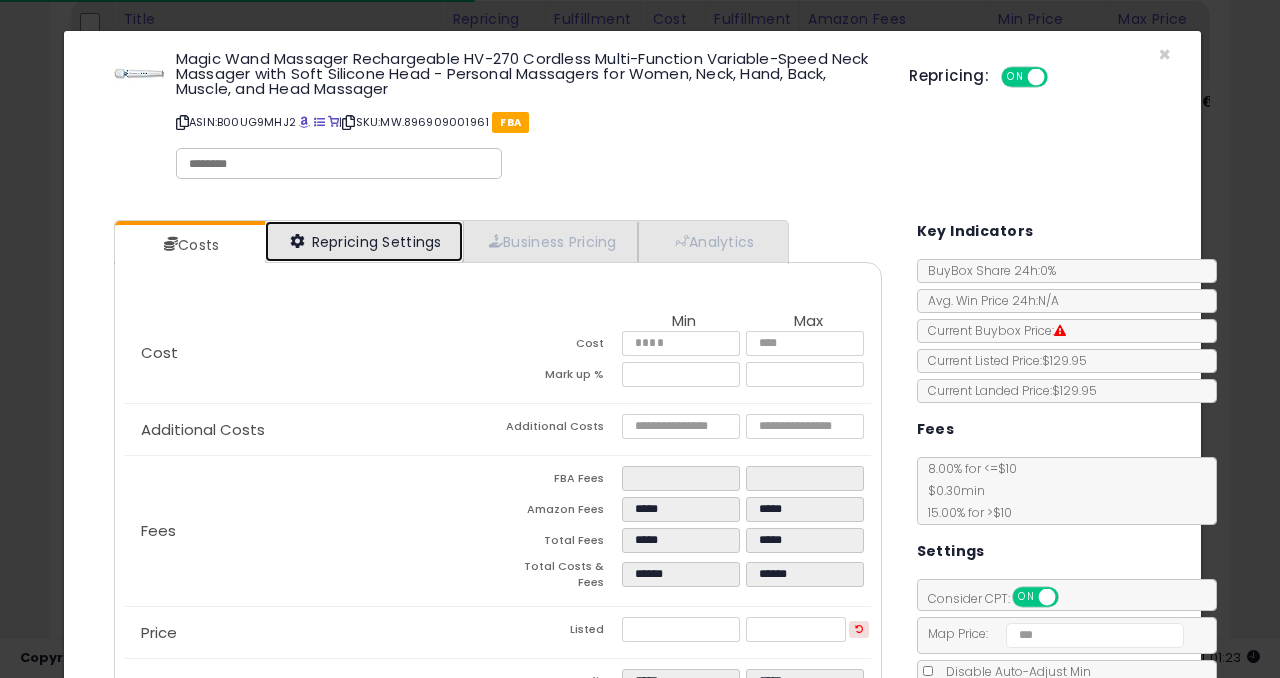 click on "Repricing Settings" at bounding box center (364, 241) 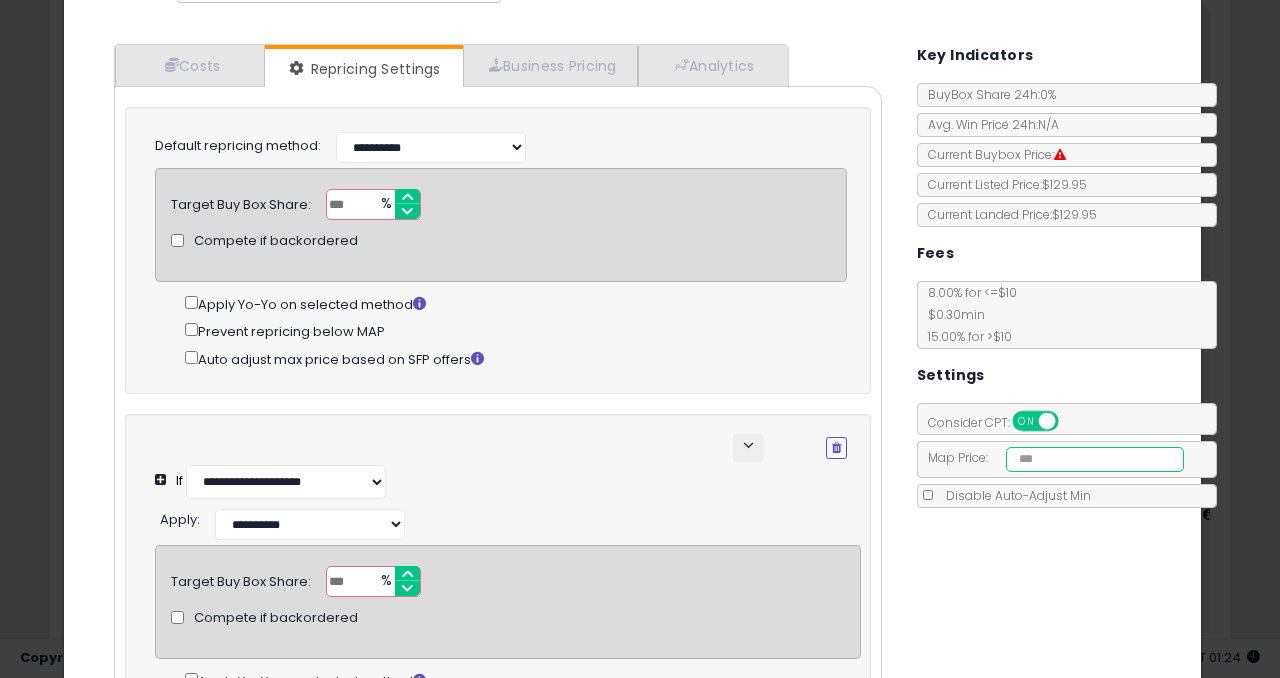 click on "******" at bounding box center (1095, 459) 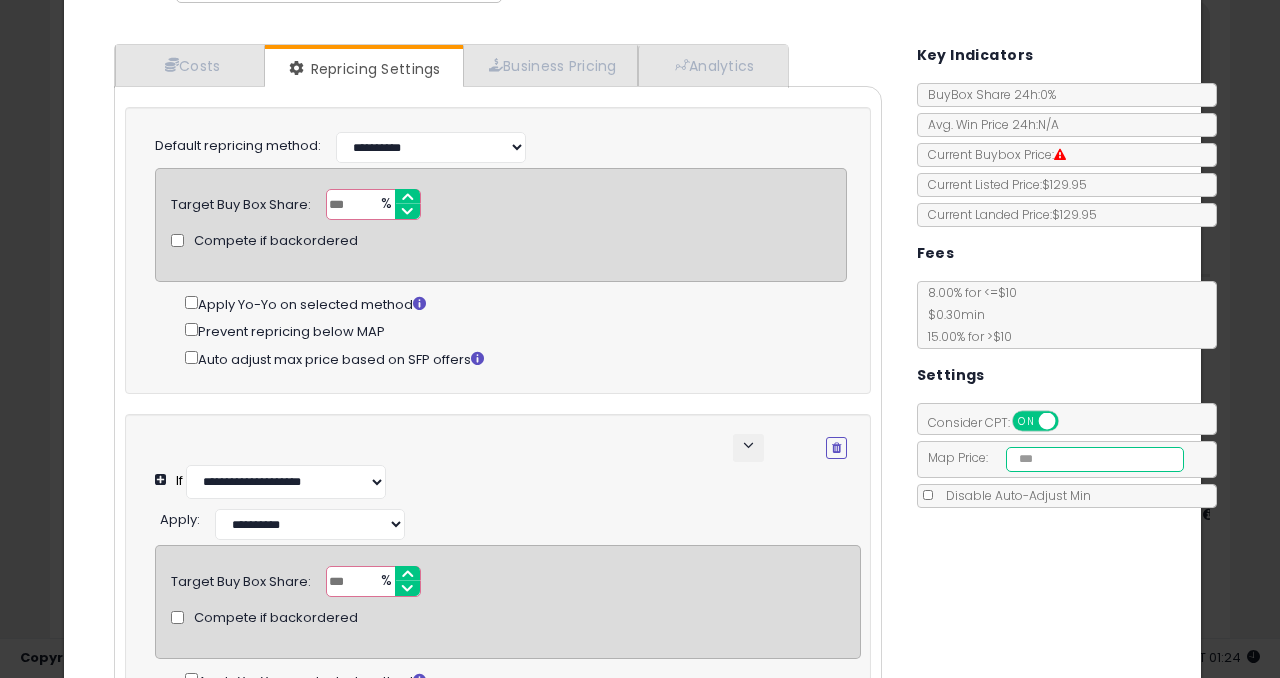 type 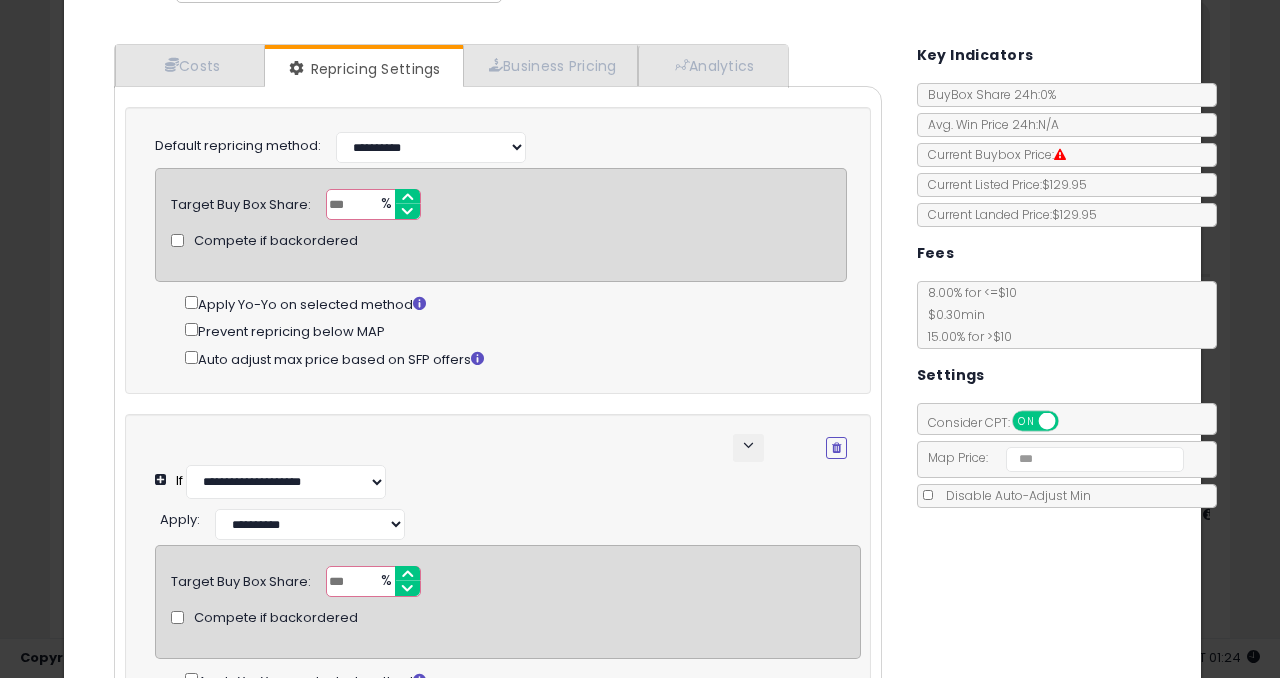 click on "Costs
Repricing Settings
Business Pricing
Analytics
Cost" at bounding box center (632, 638) 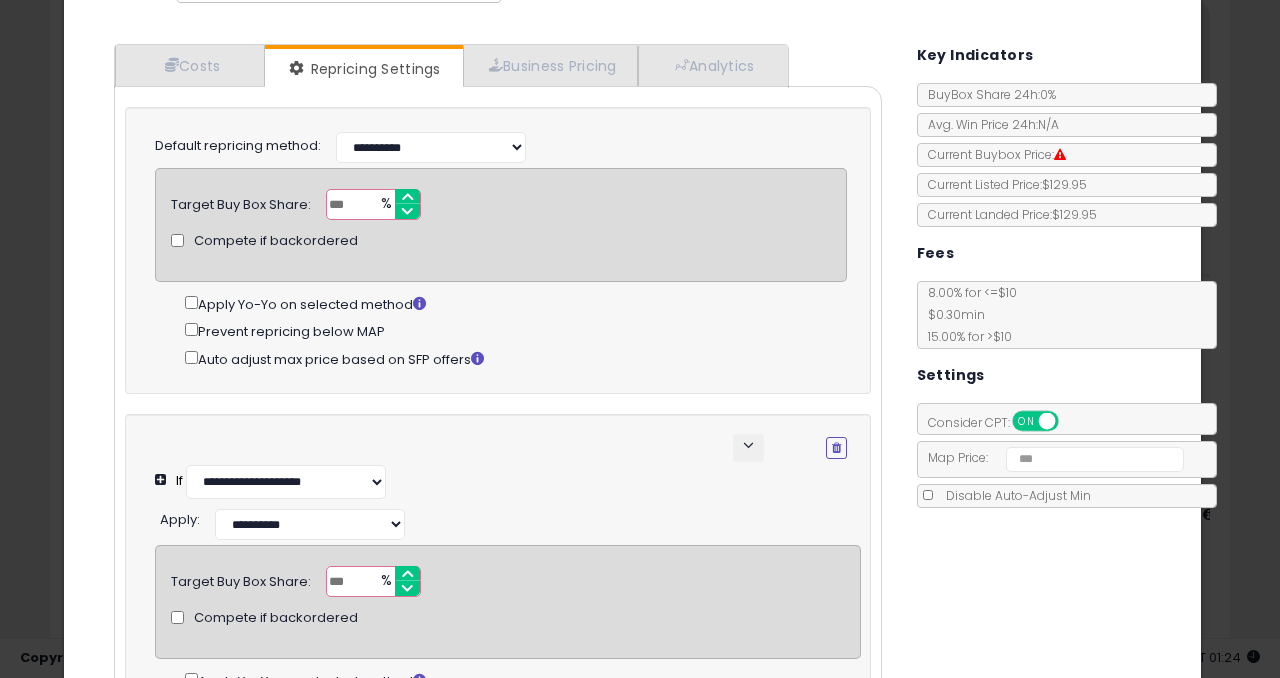click at bounding box center [1060, 155] 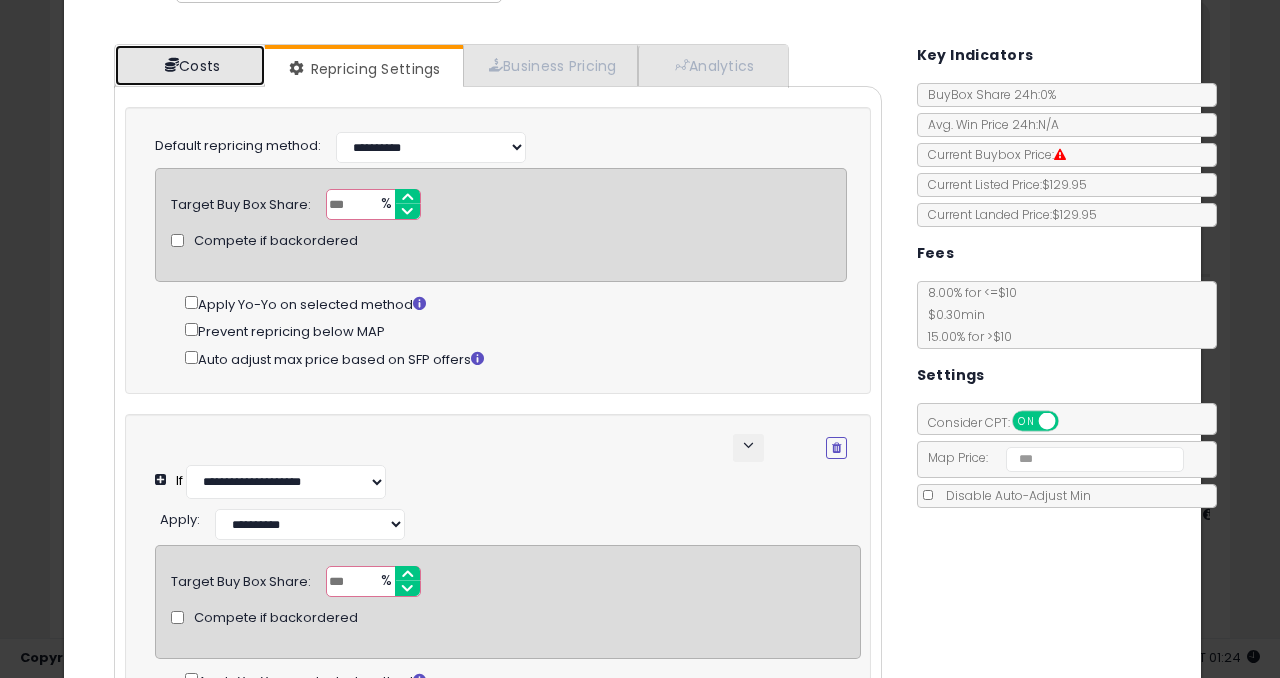 click on "Costs" at bounding box center (190, 65) 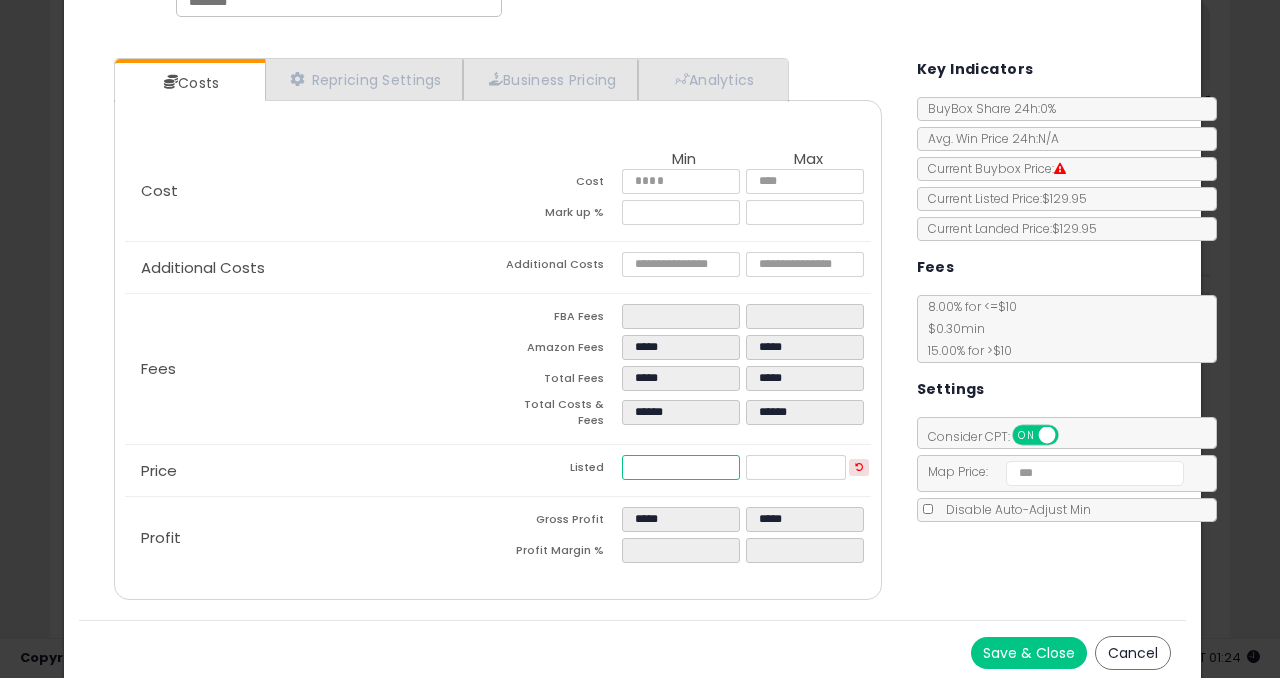 click on "******" at bounding box center (681, 467) 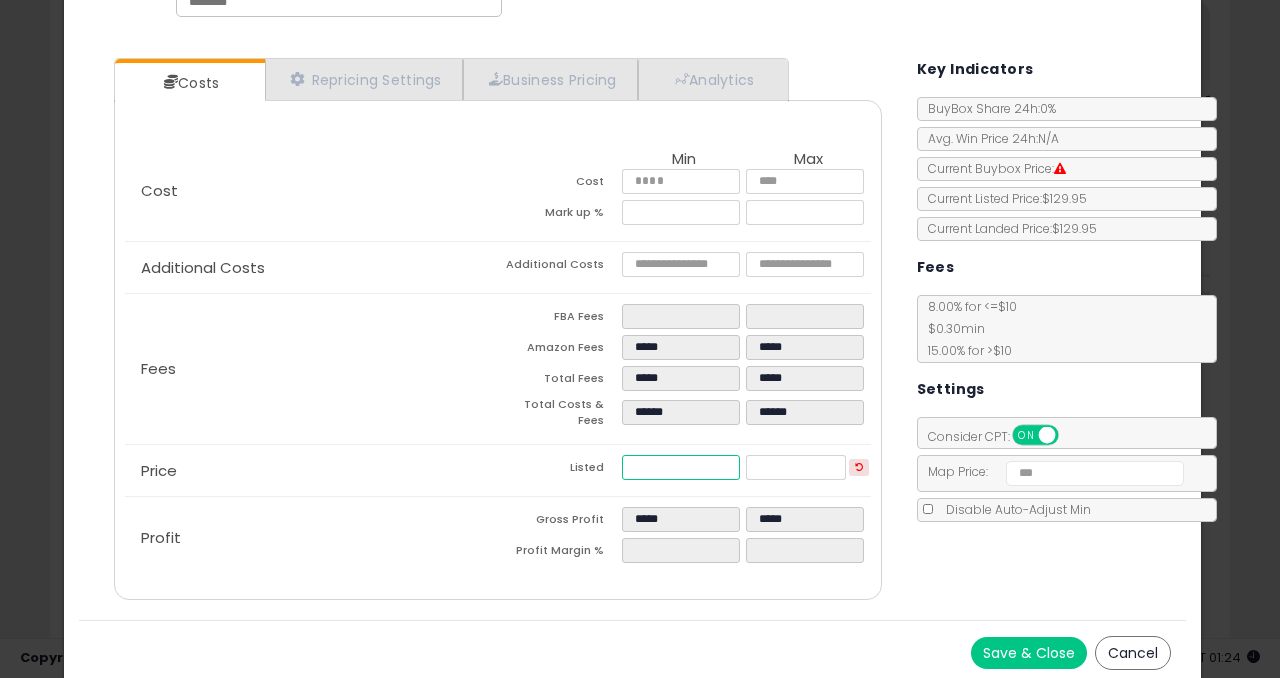 type on "*****" 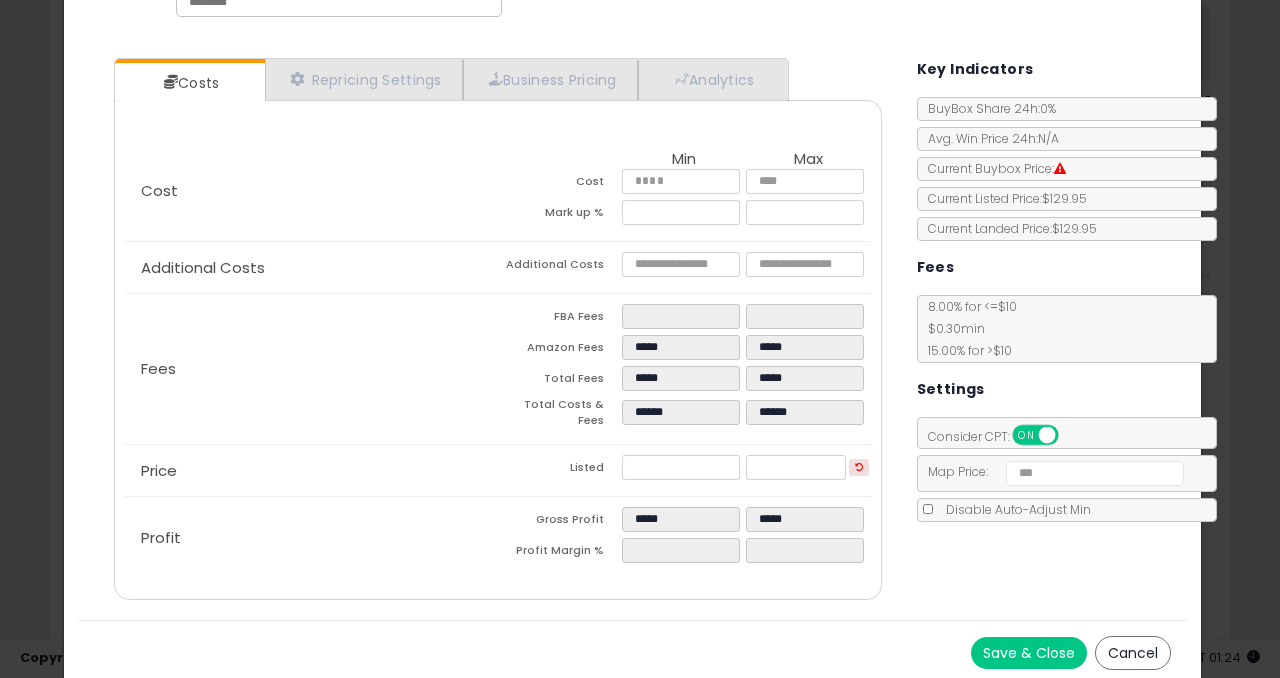 type on "*****" 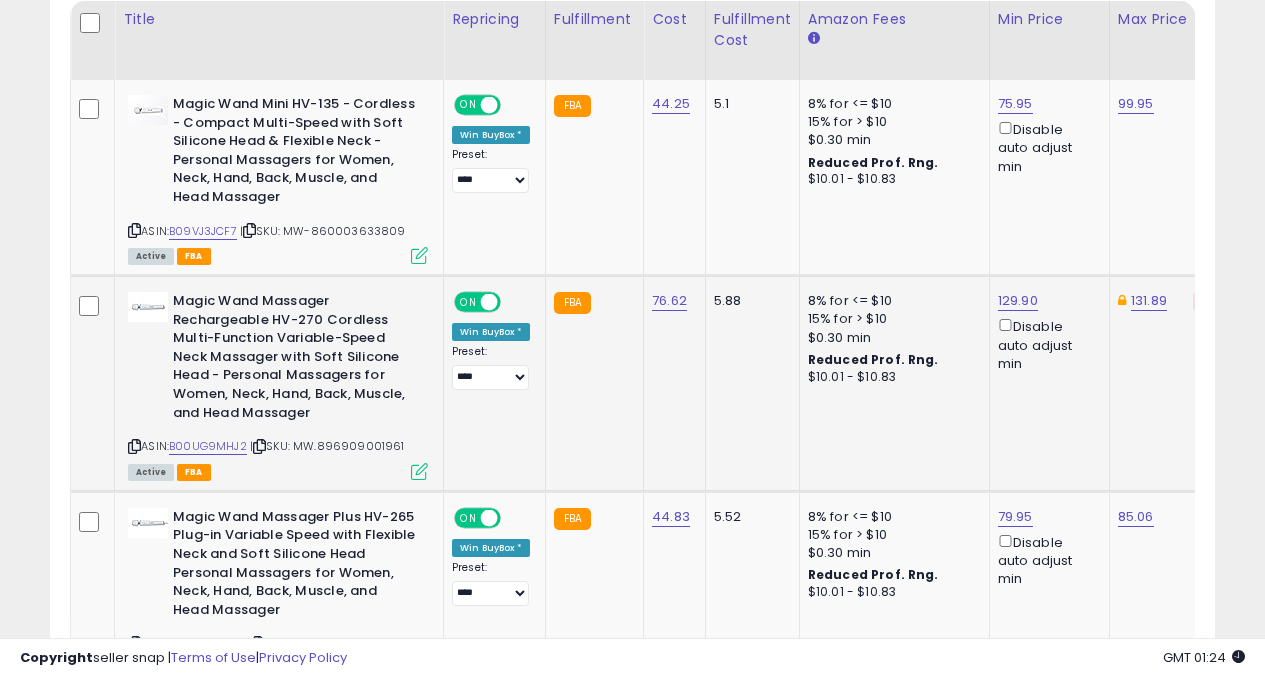 click at bounding box center [419, 471] 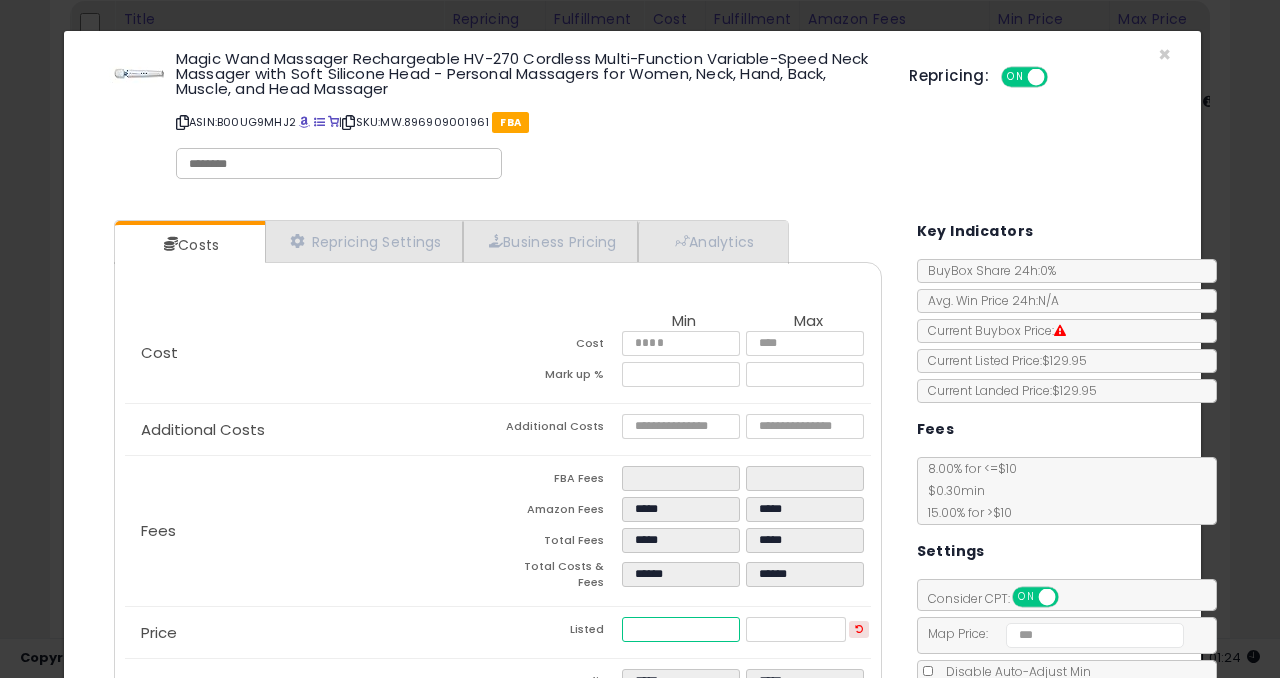 click on "******" at bounding box center [681, 629] 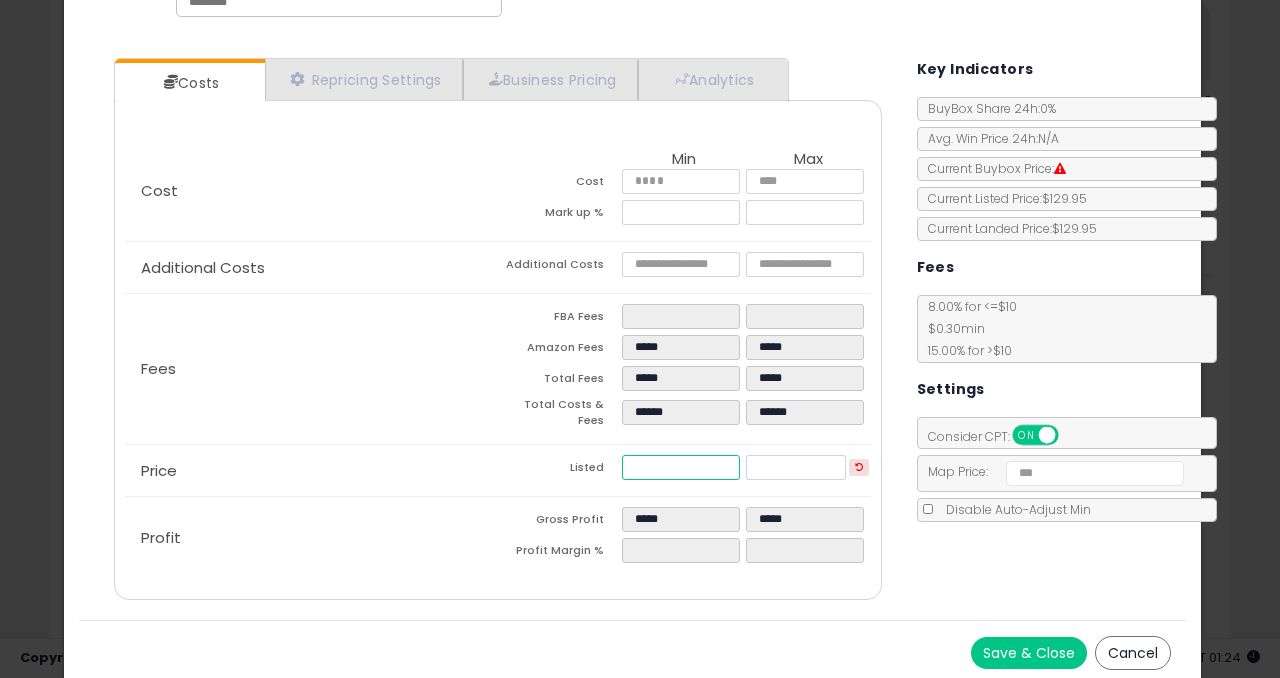type on "******" 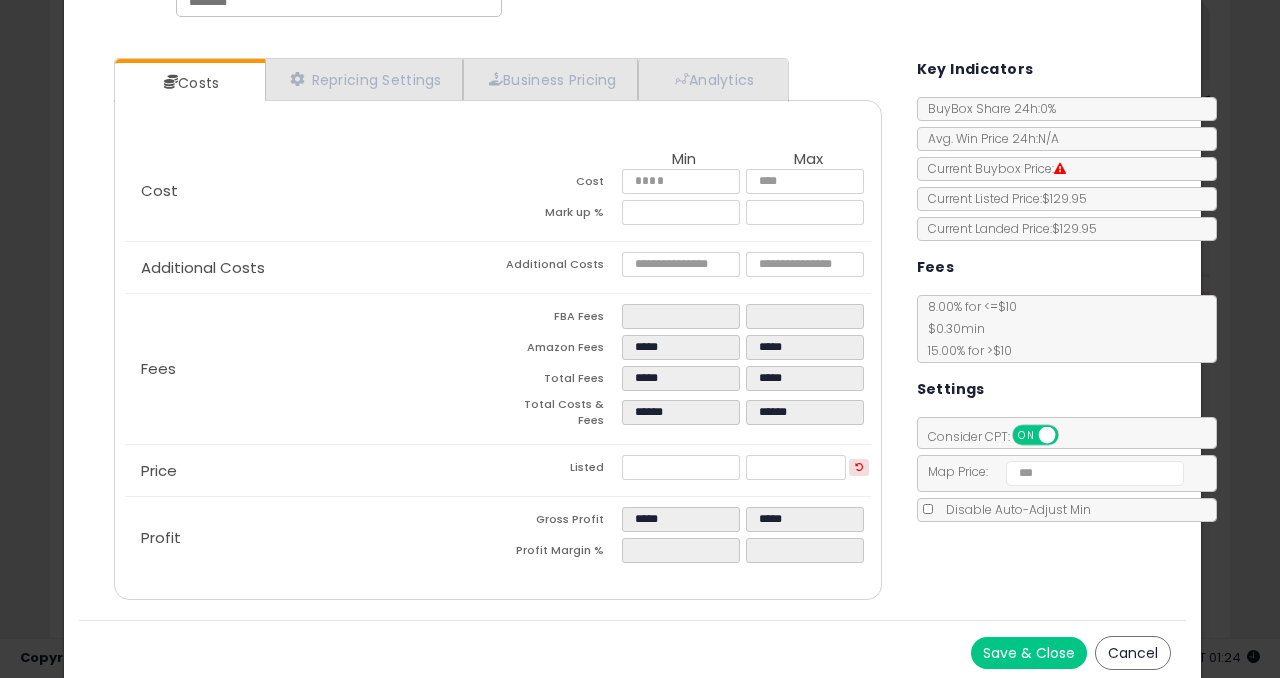 type on "*****" 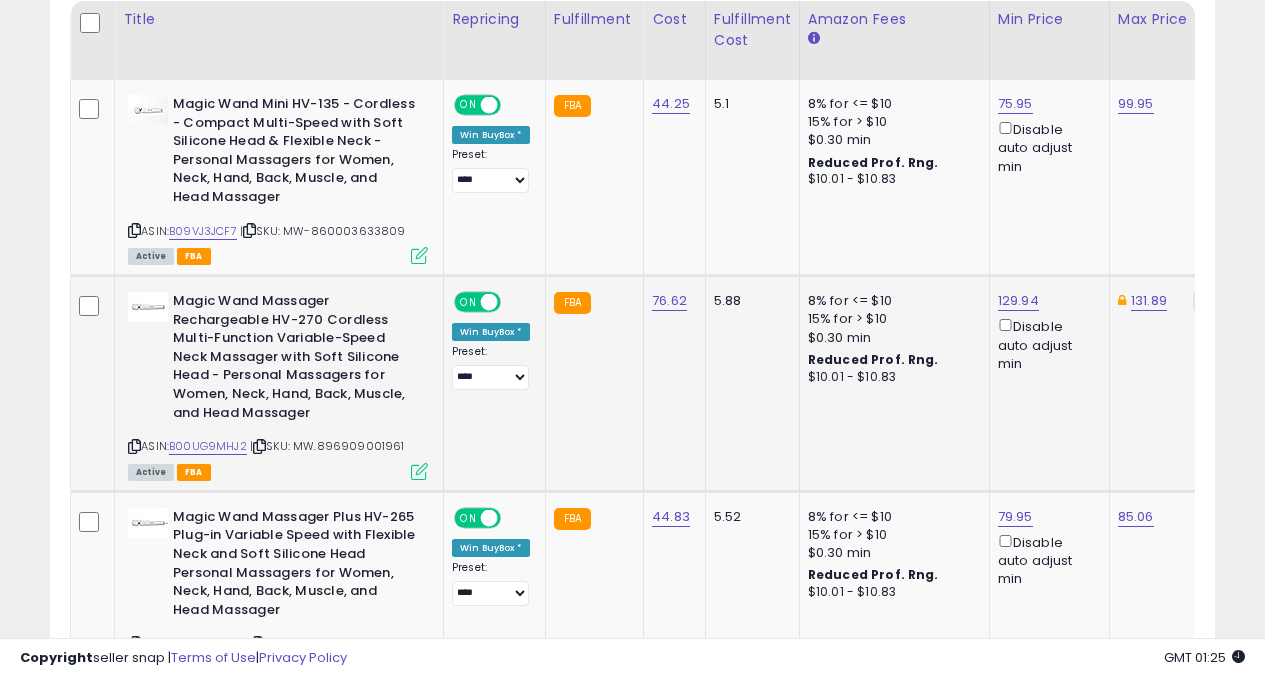 scroll, scrollTop: 0, scrollLeft: 7, axis: horizontal 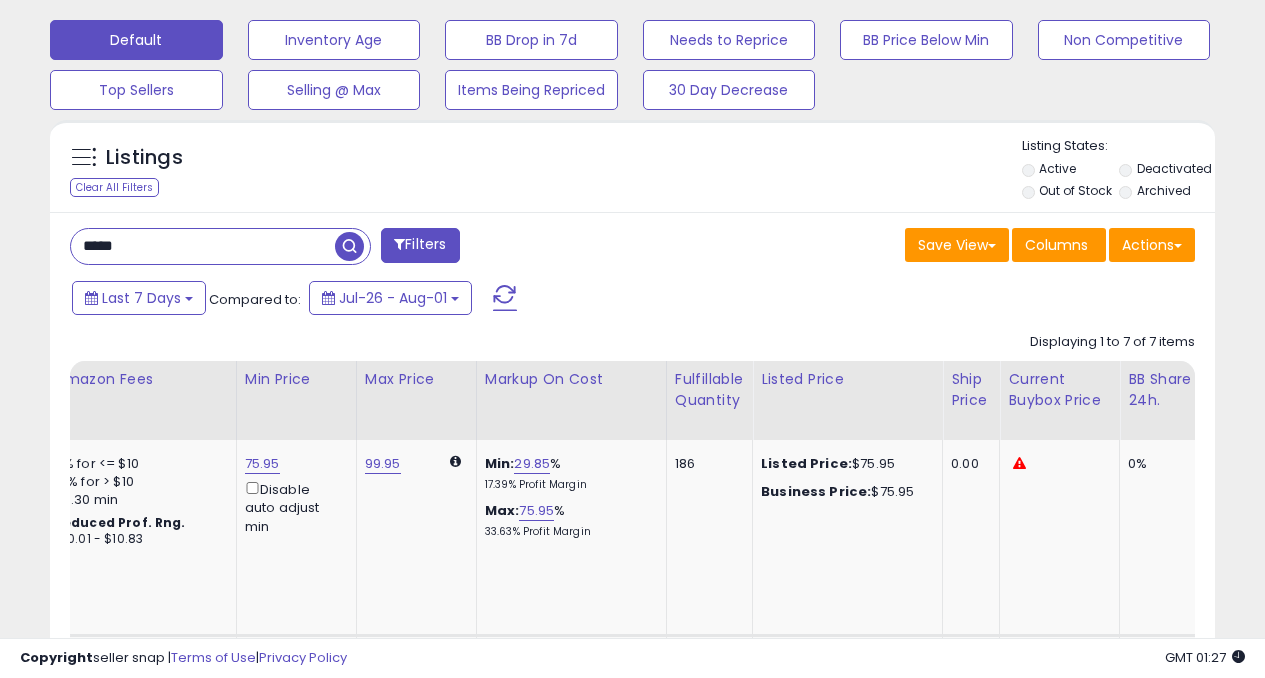 click on "*****
Filters
Save View
Save As New View
Update Current View" at bounding box center (632, 1028) 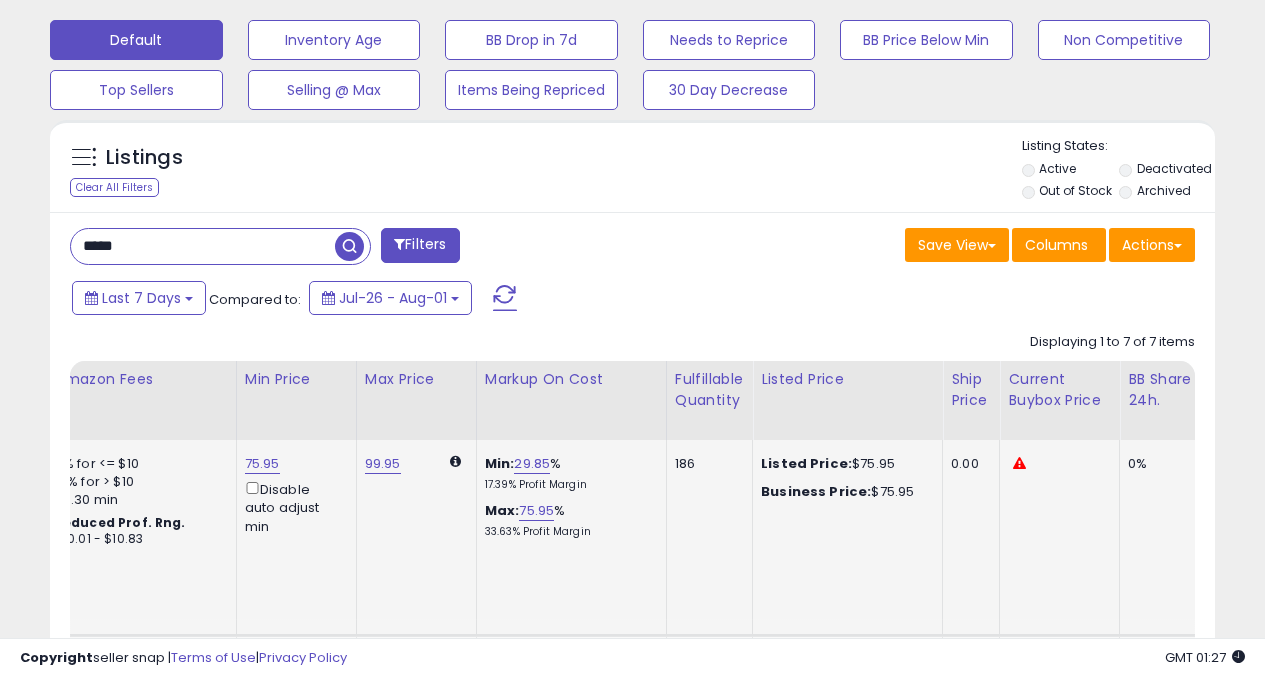 scroll, scrollTop: 0, scrollLeft: 572, axis: horizontal 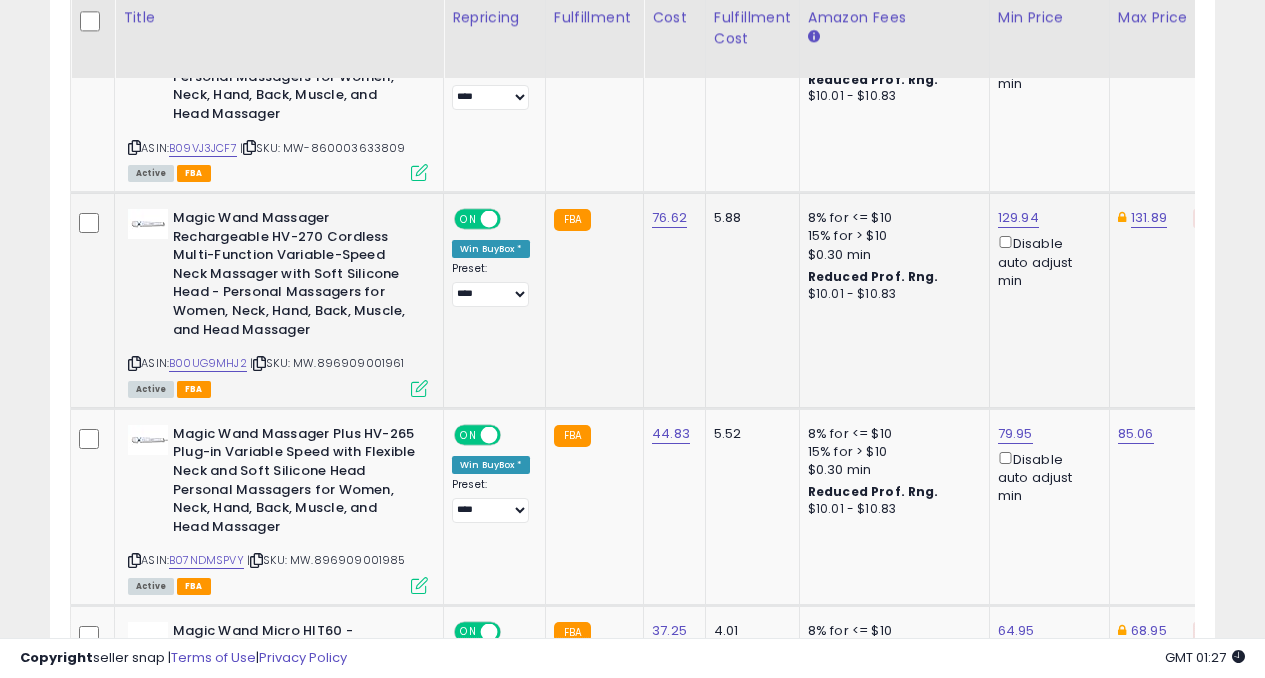 click at bounding box center (419, 388) 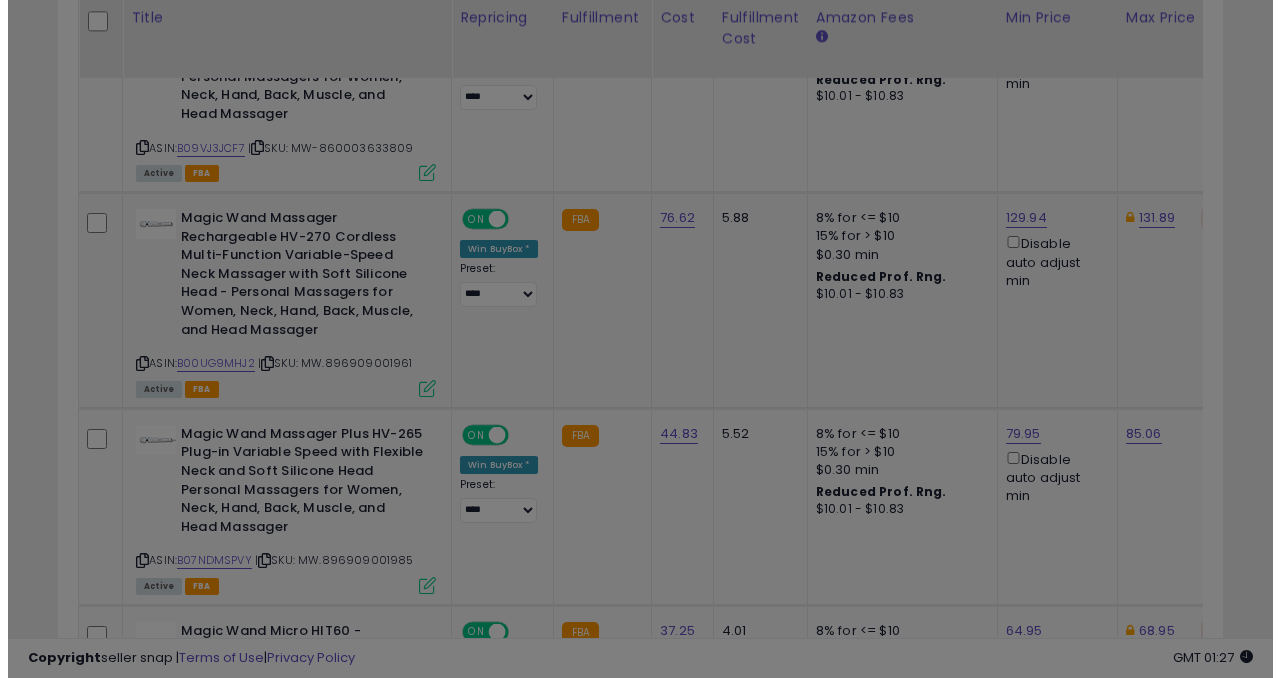 scroll, scrollTop: 999590, scrollLeft: 999317, axis: both 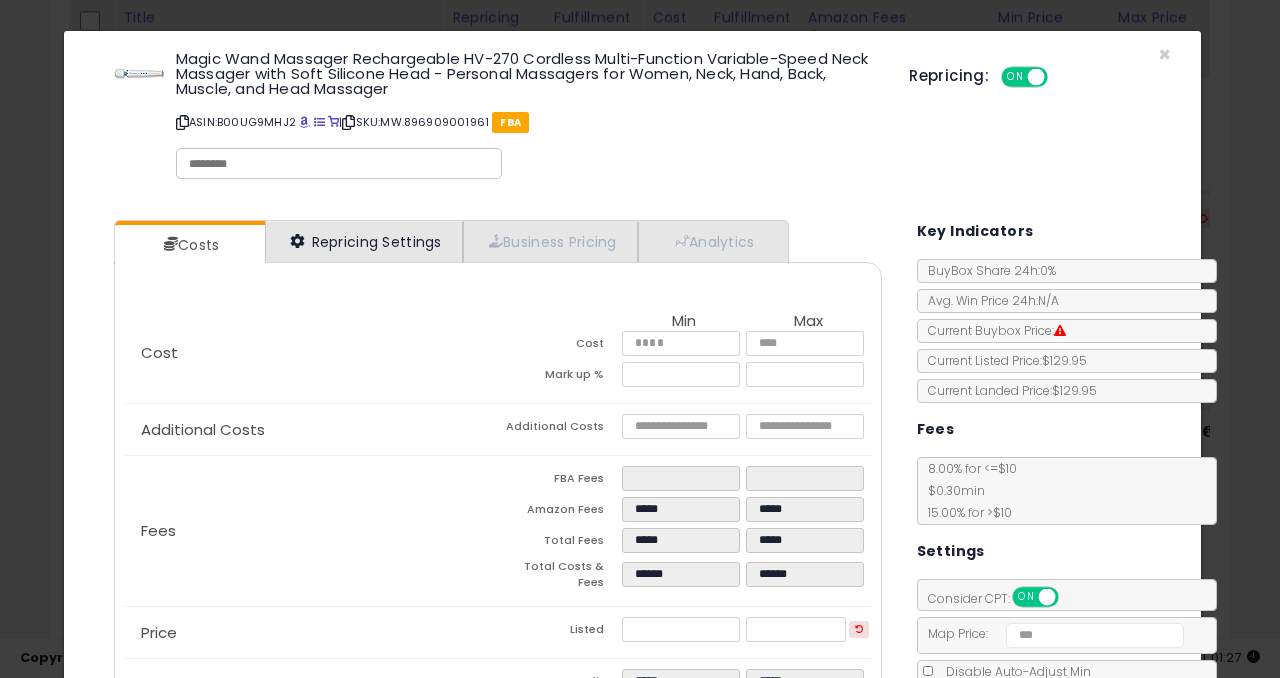 select on "**********" 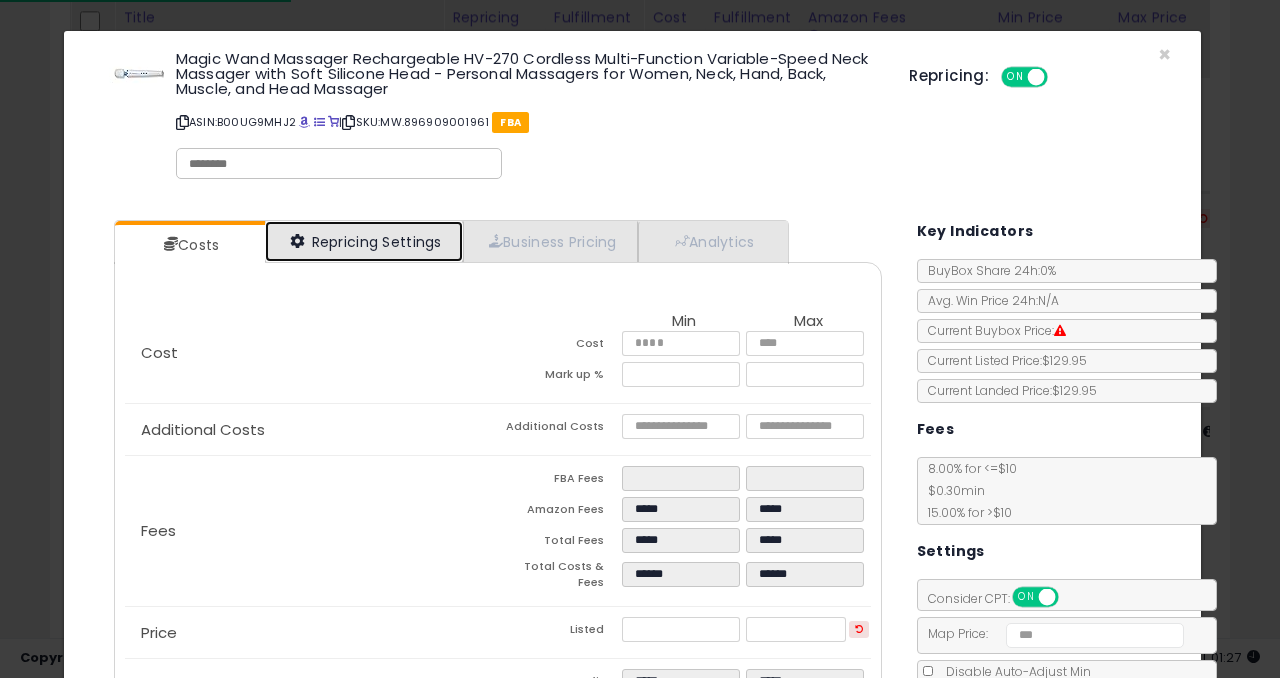 click on "Repricing Settings" at bounding box center (364, 241) 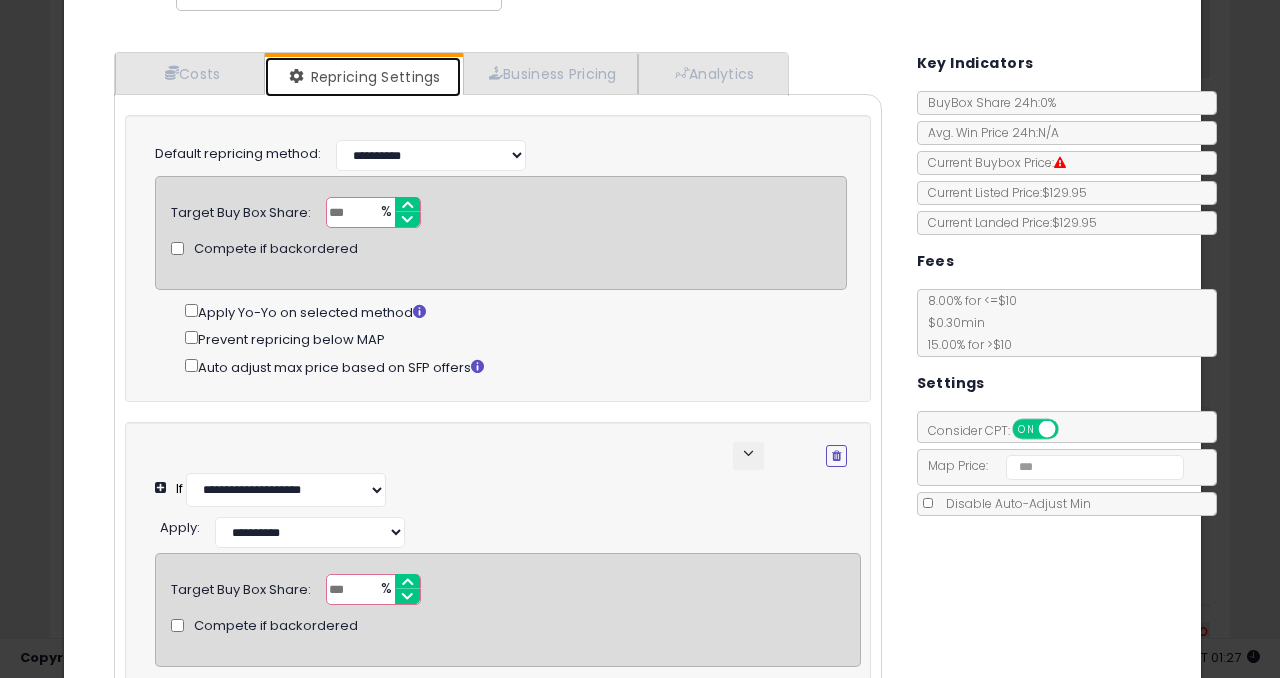 scroll, scrollTop: 235, scrollLeft: 0, axis: vertical 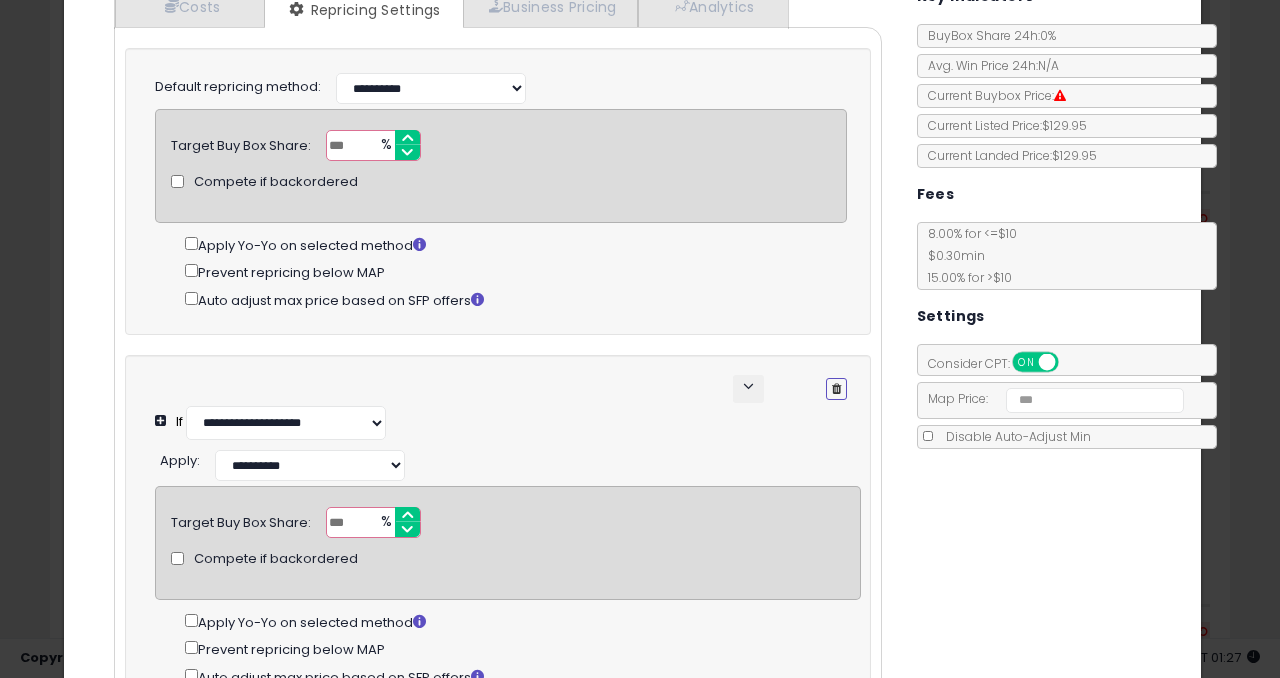 click at bounding box center [836, 389] 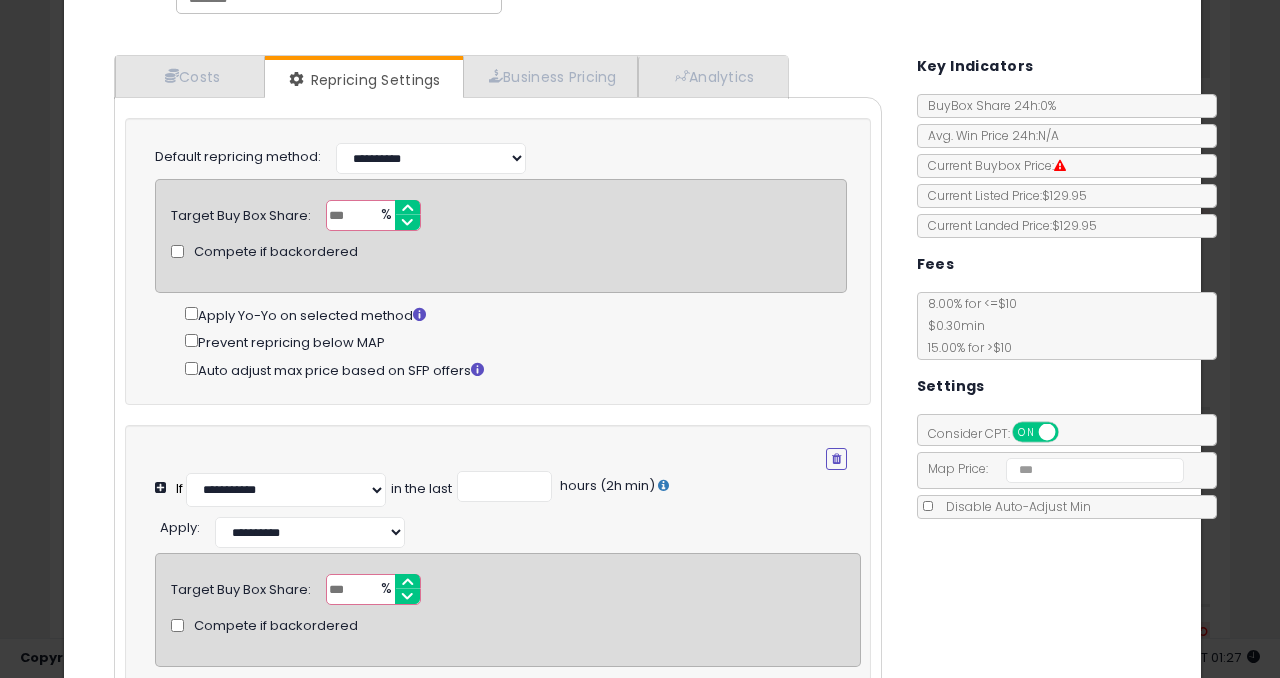 scroll, scrollTop: 150, scrollLeft: 0, axis: vertical 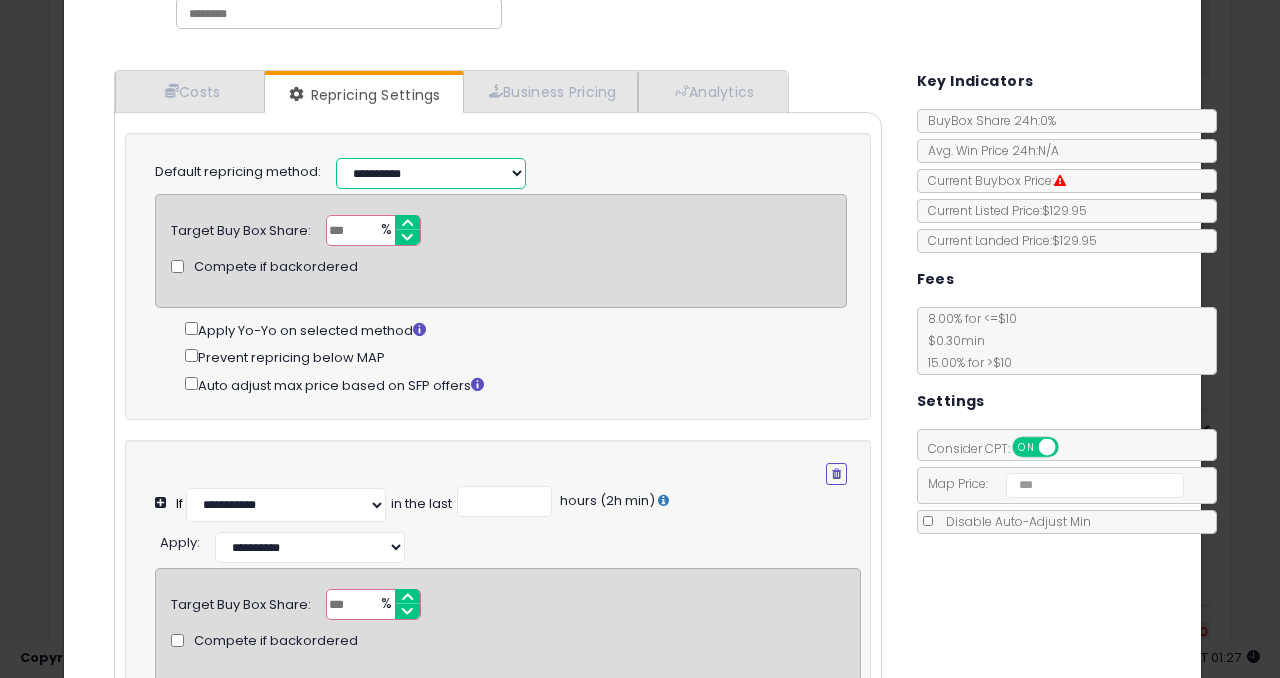 click on "**********" at bounding box center (431, 173) 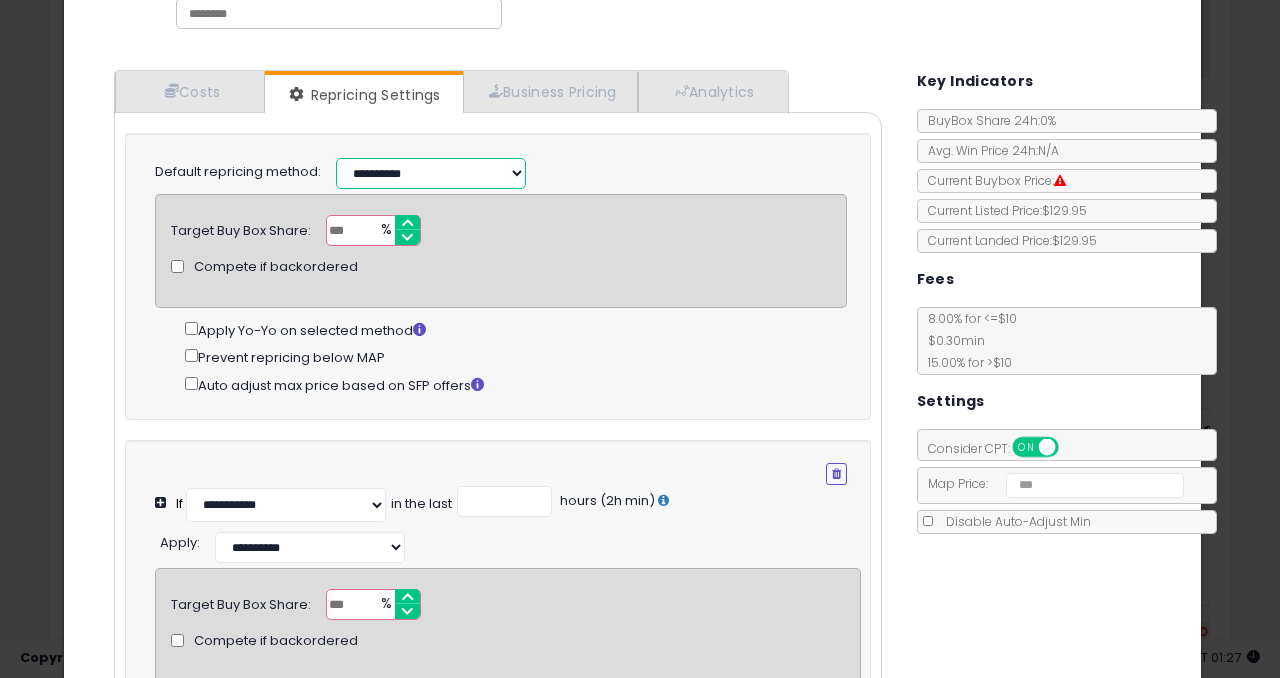 select on "*********" 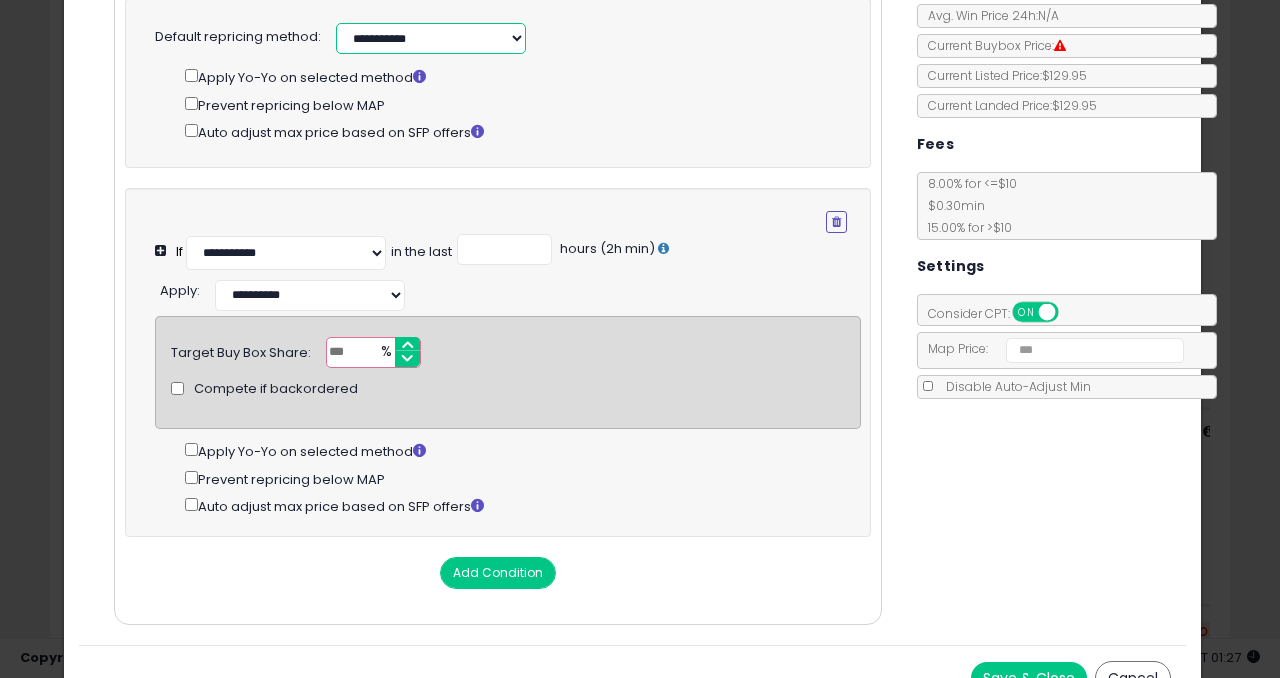 scroll, scrollTop: 290, scrollLeft: 0, axis: vertical 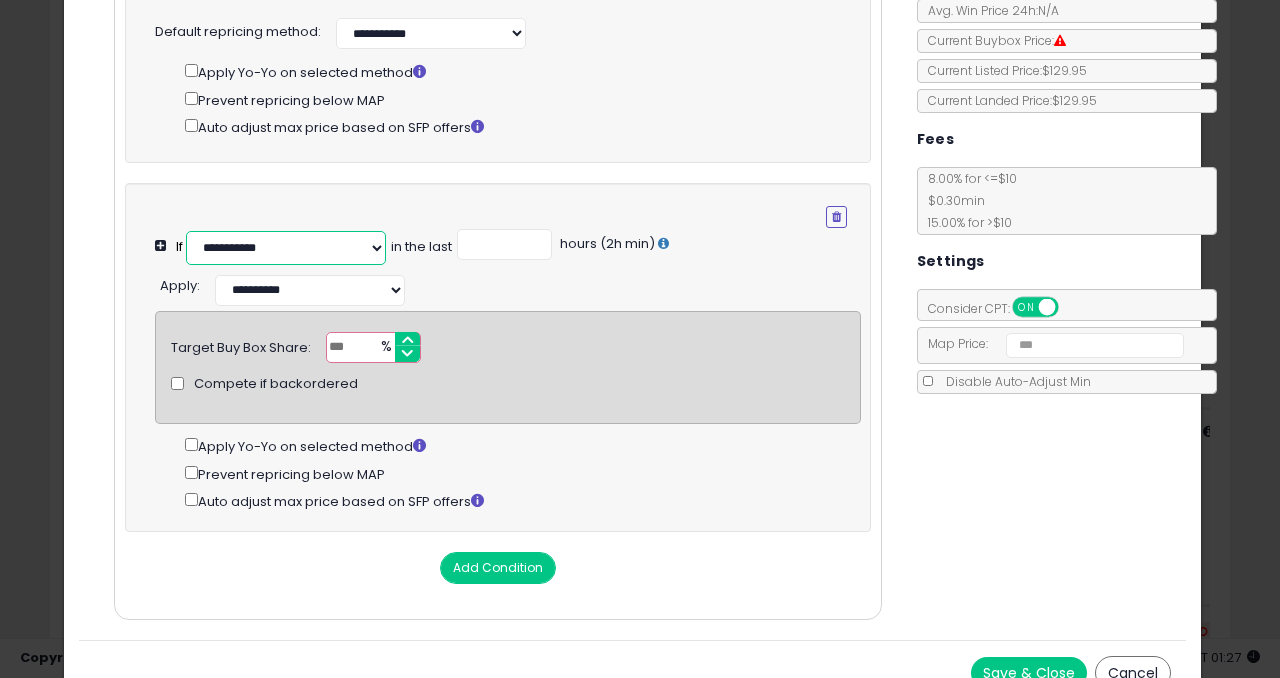 click on "**********" at bounding box center [286, 248] 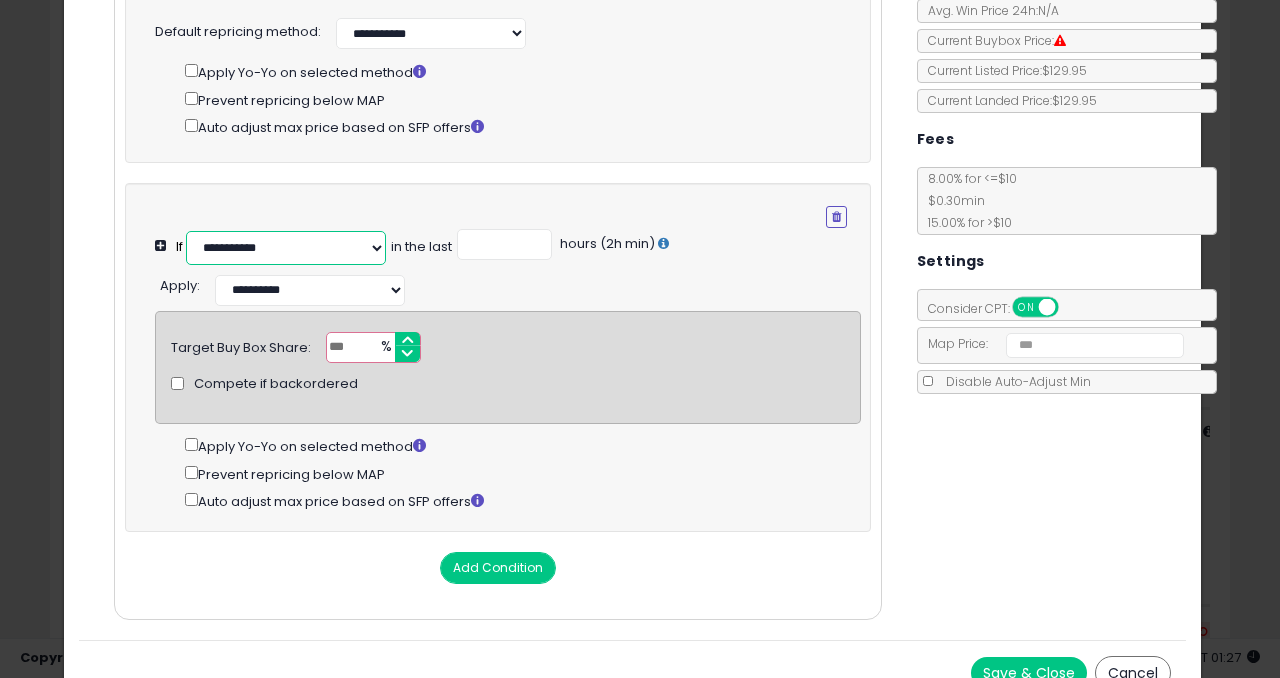 click on "**********" at bounding box center [286, 248] 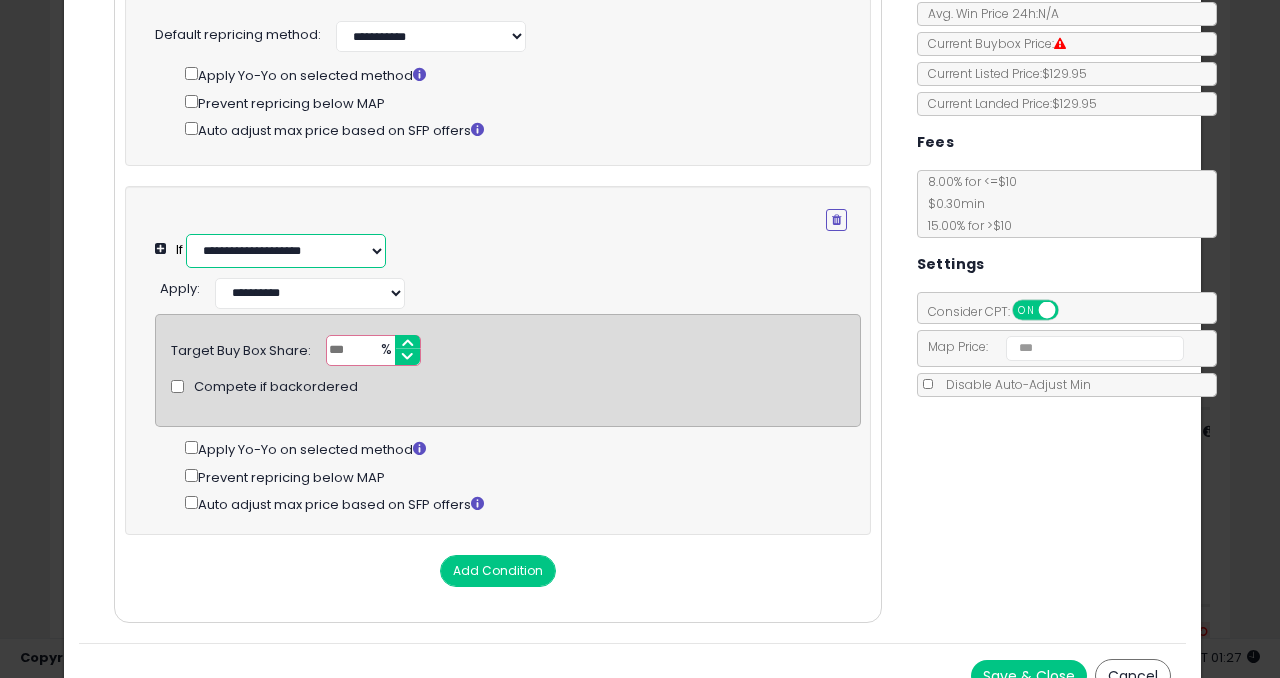scroll, scrollTop: 327, scrollLeft: 0, axis: vertical 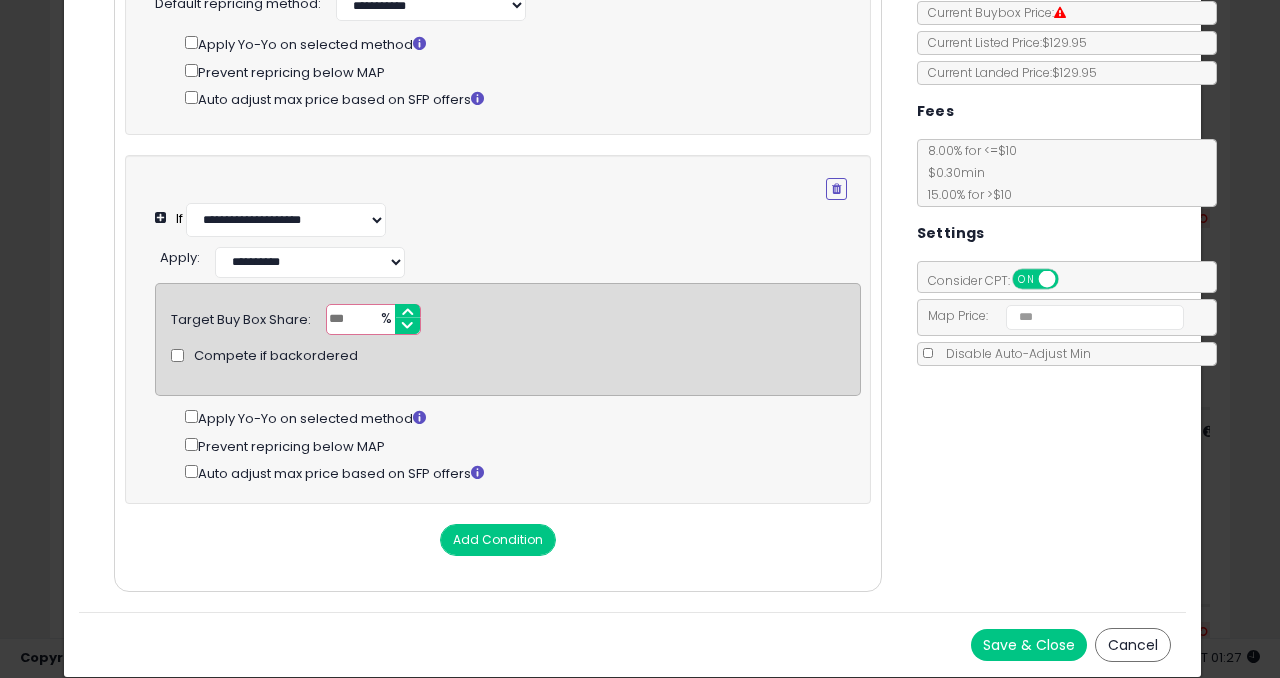 click on "Save & Close" at bounding box center [1029, 645] 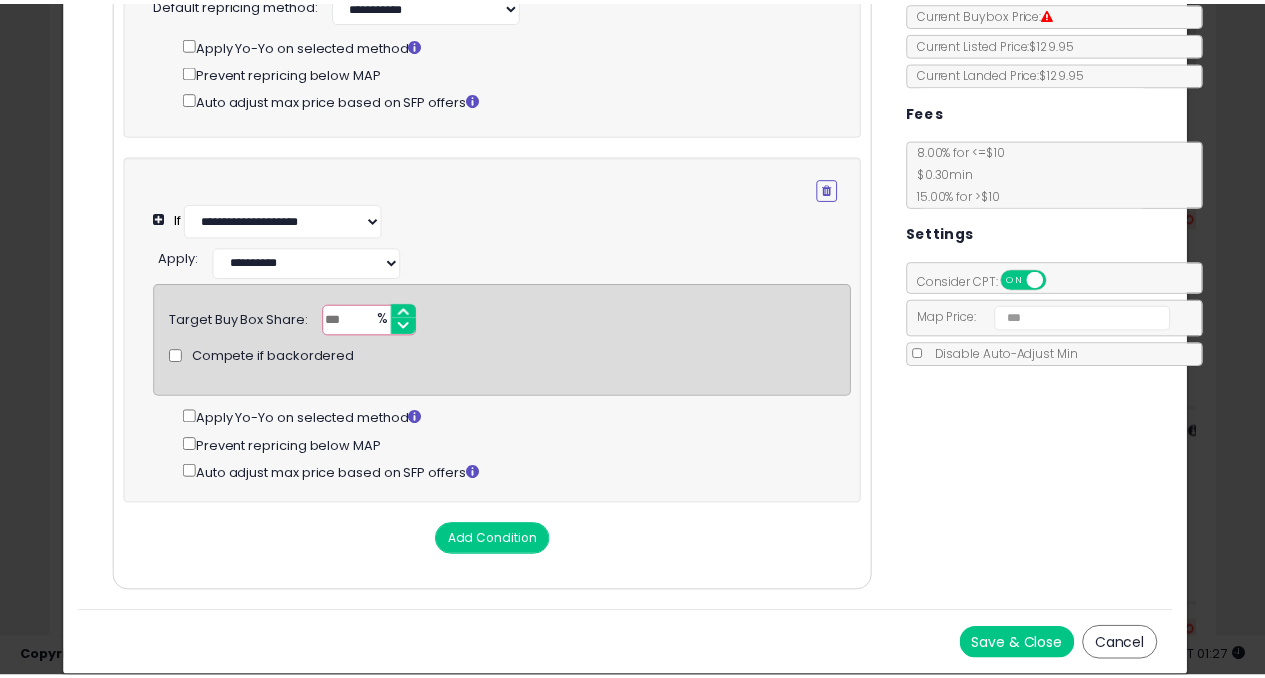 scroll, scrollTop: 0, scrollLeft: 0, axis: both 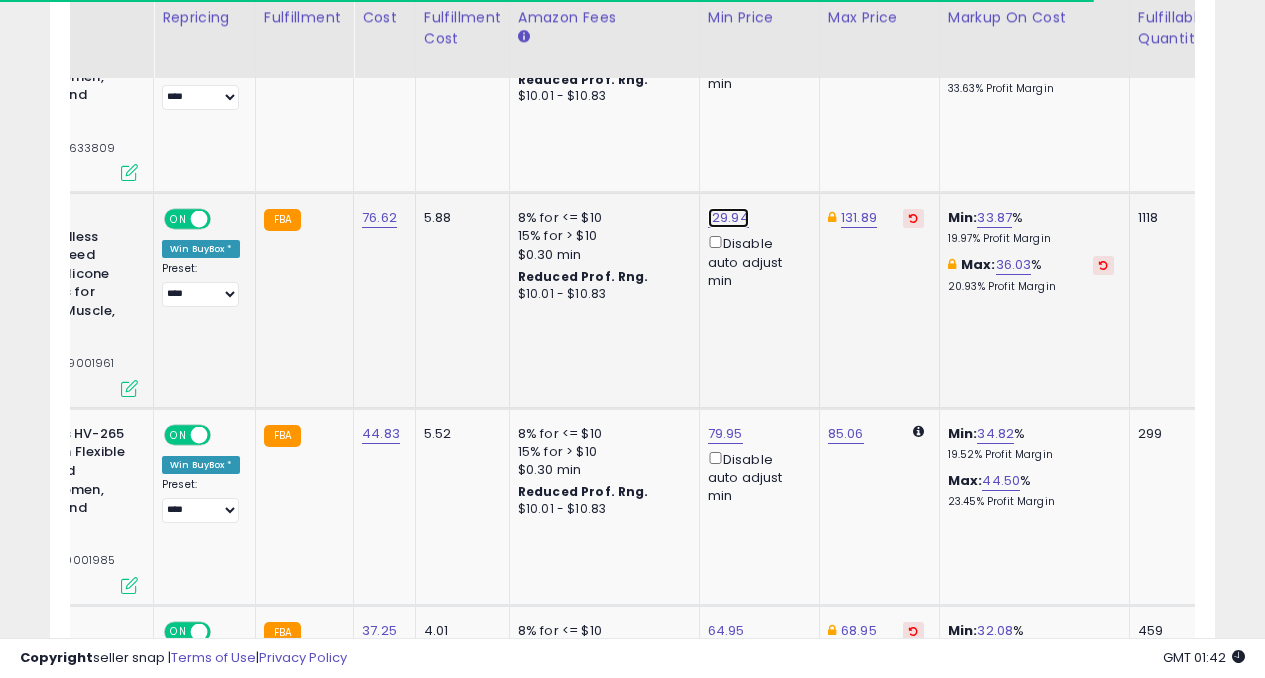 click on "129.94" at bounding box center (725, 21) 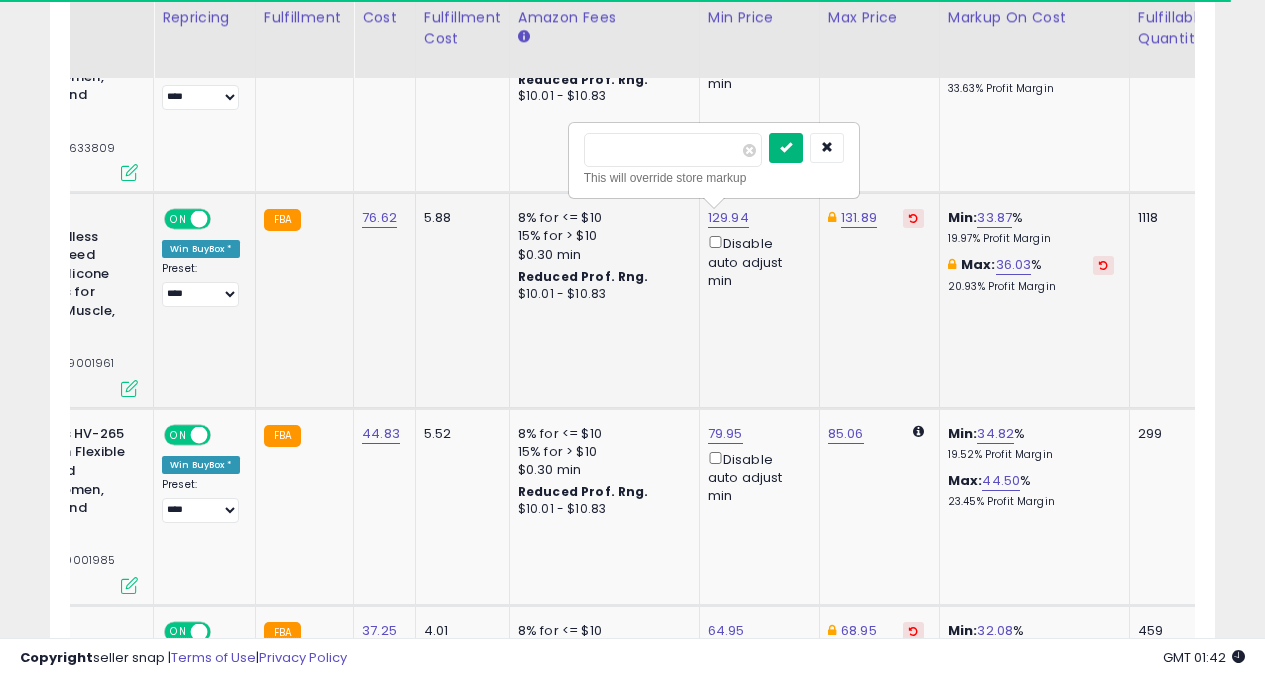 type on "******" 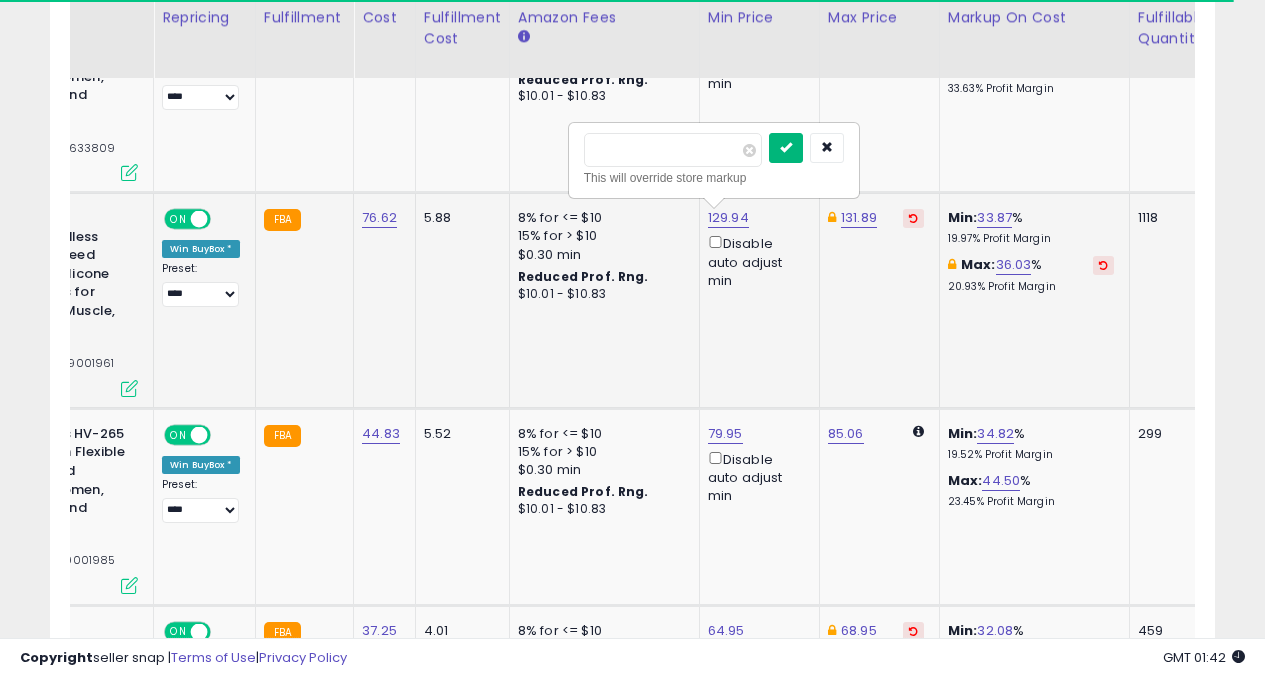 click at bounding box center (786, 147) 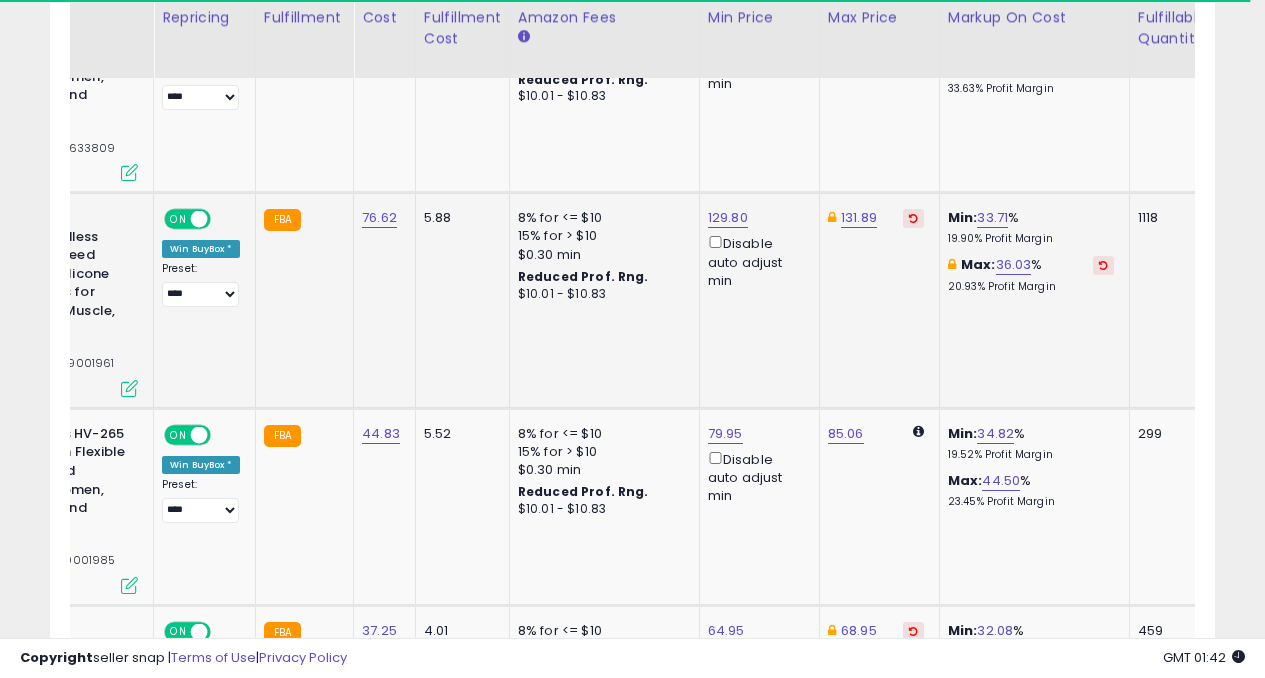 scroll, scrollTop: 0, scrollLeft: 197, axis: horizontal 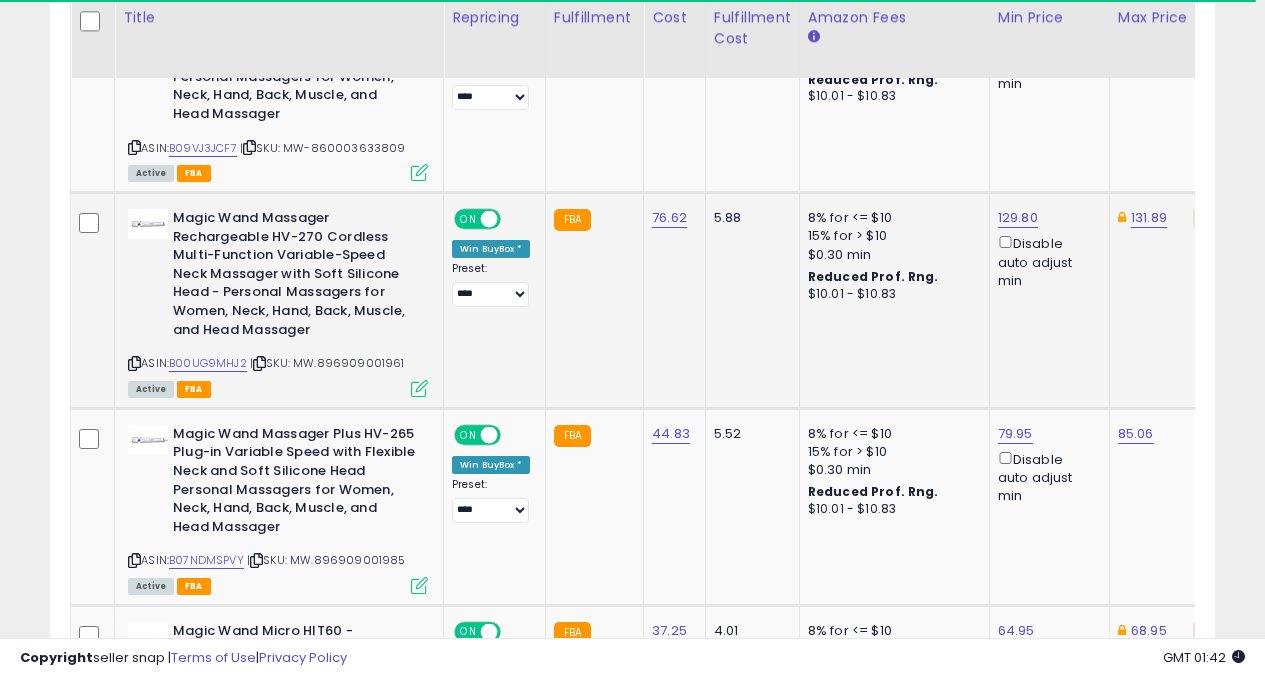 click on "Active FBA" at bounding box center (278, 388) 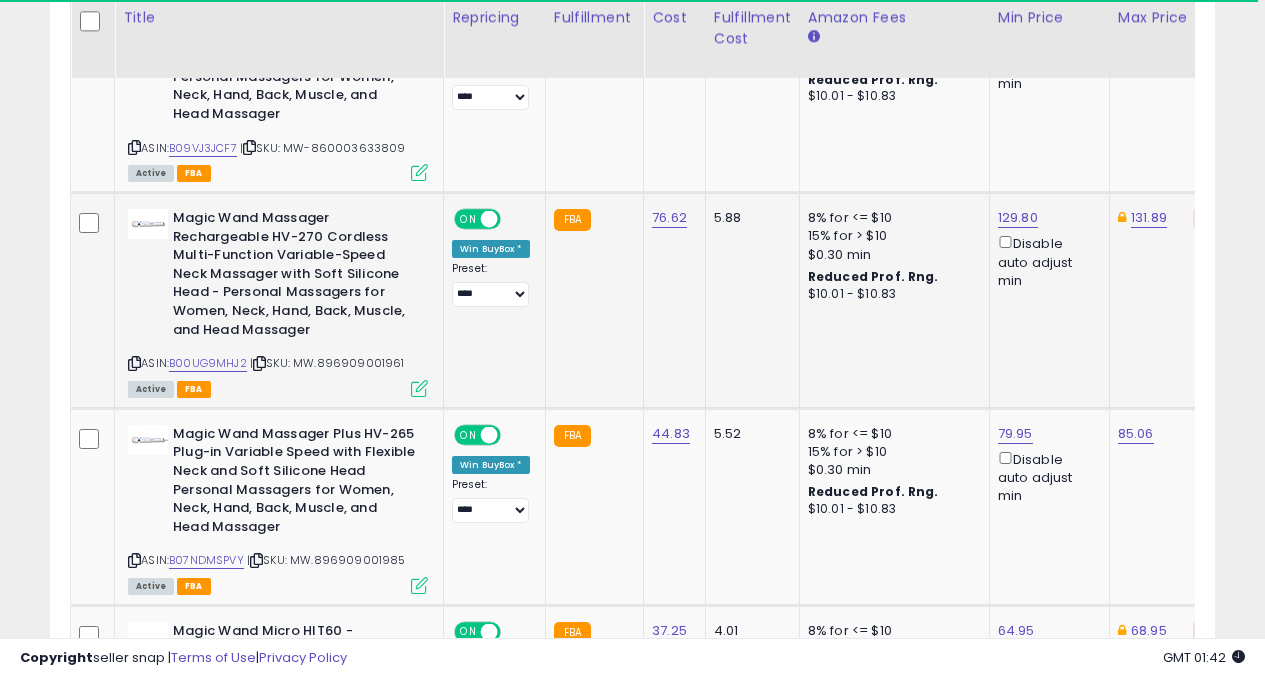 click at bounding box center (419, 388) 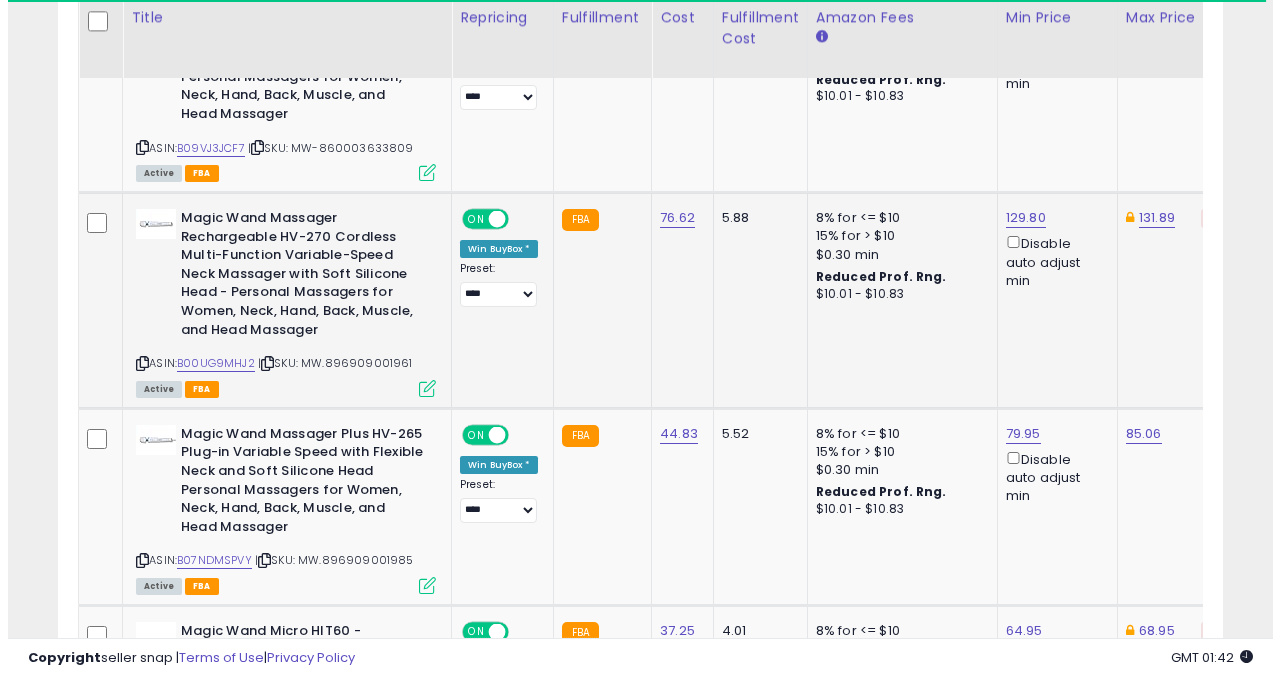 scroll, scrollTop: 999590, scrollLeft: 999317, axis: both 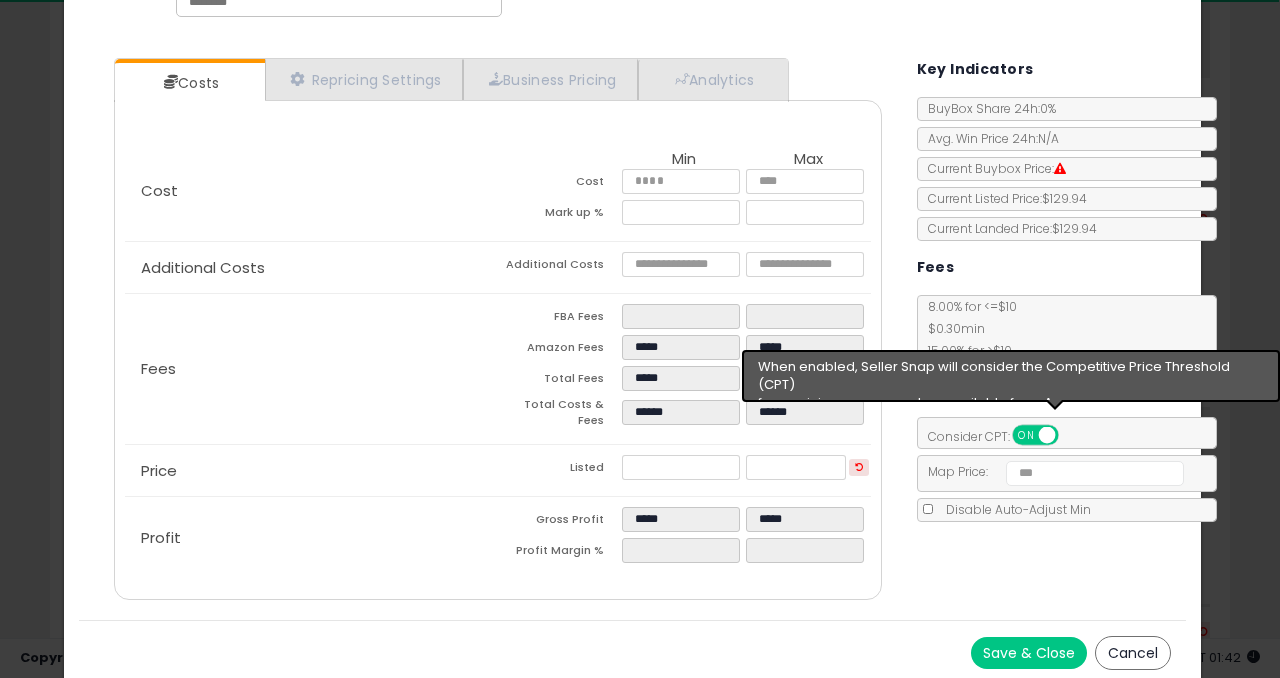 click on "ON   OFF" at bounding box center [1037, 435] 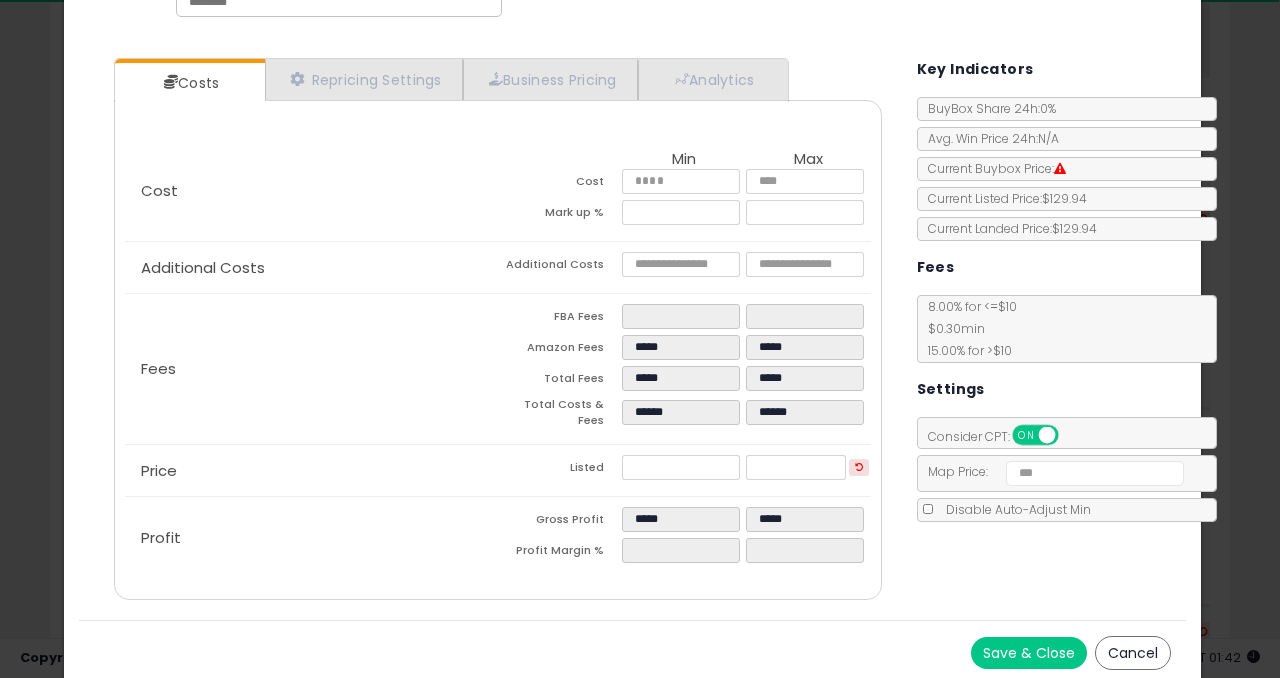 click on "ON" at bounding box center (1026, 435) 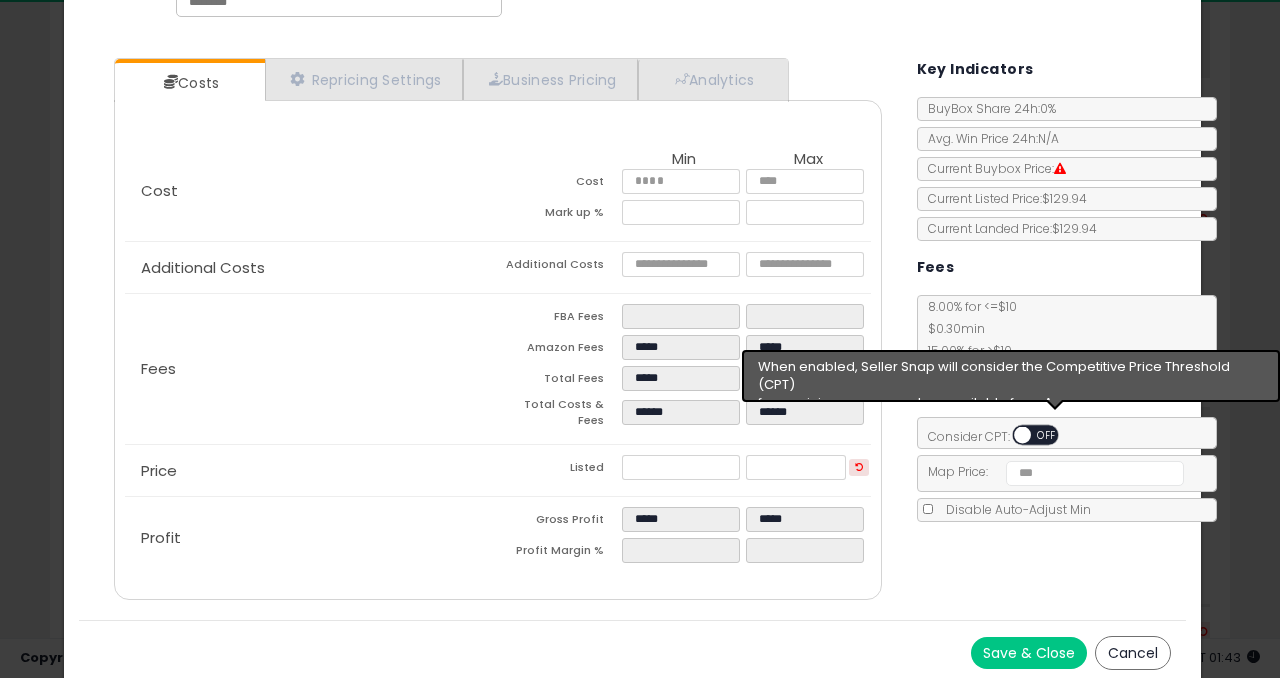 click on "OFF" at bounding box center [1047, 435] 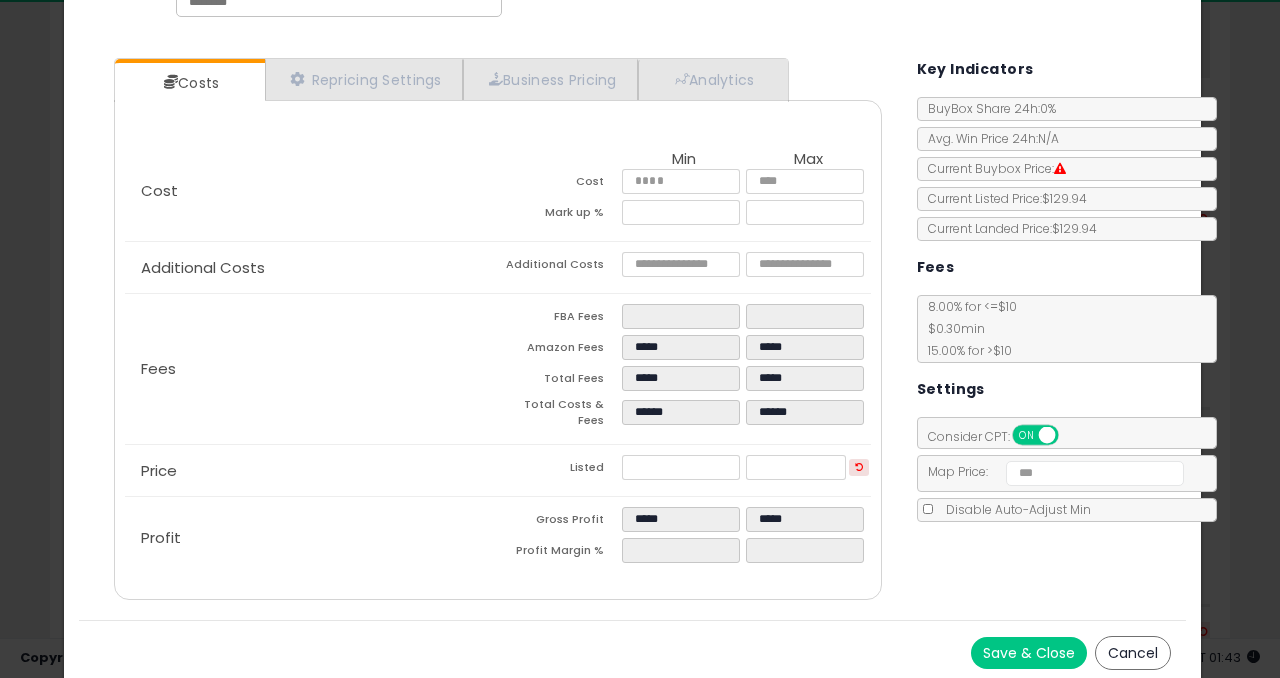 click on "Save & Close" at bounding box center (1029, 653) 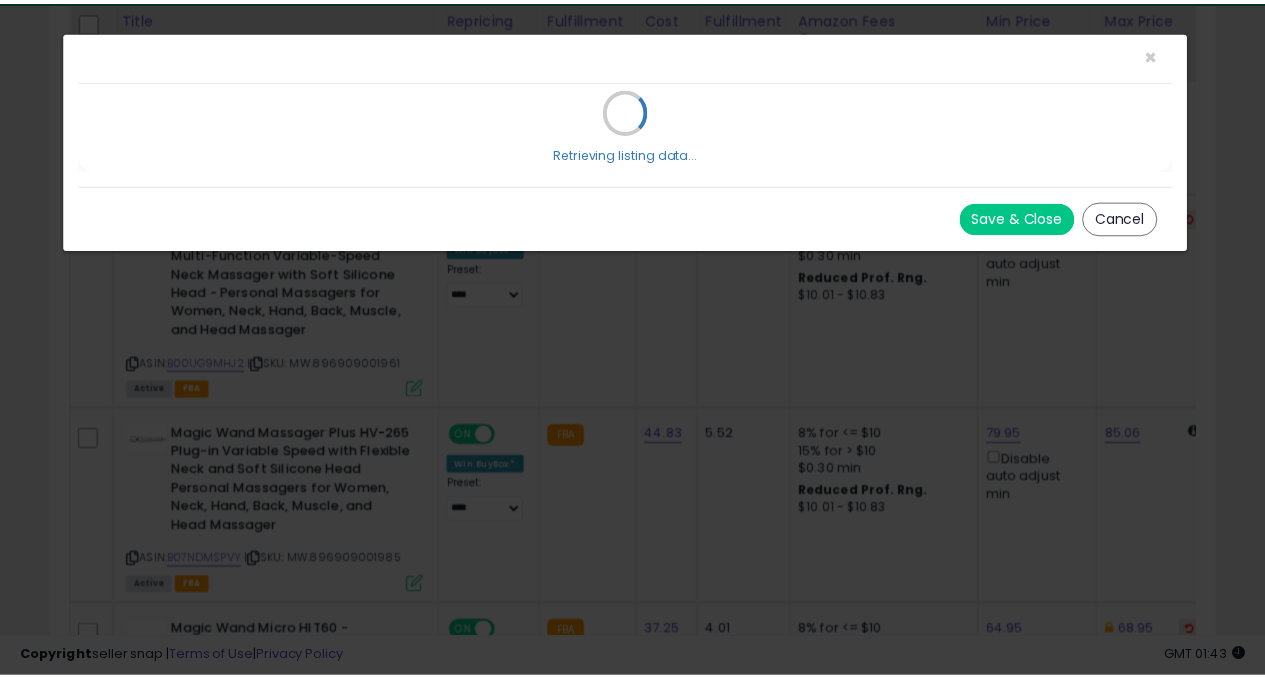 scroll, scrollTop: 0, scrollLeft: 0, axis: both 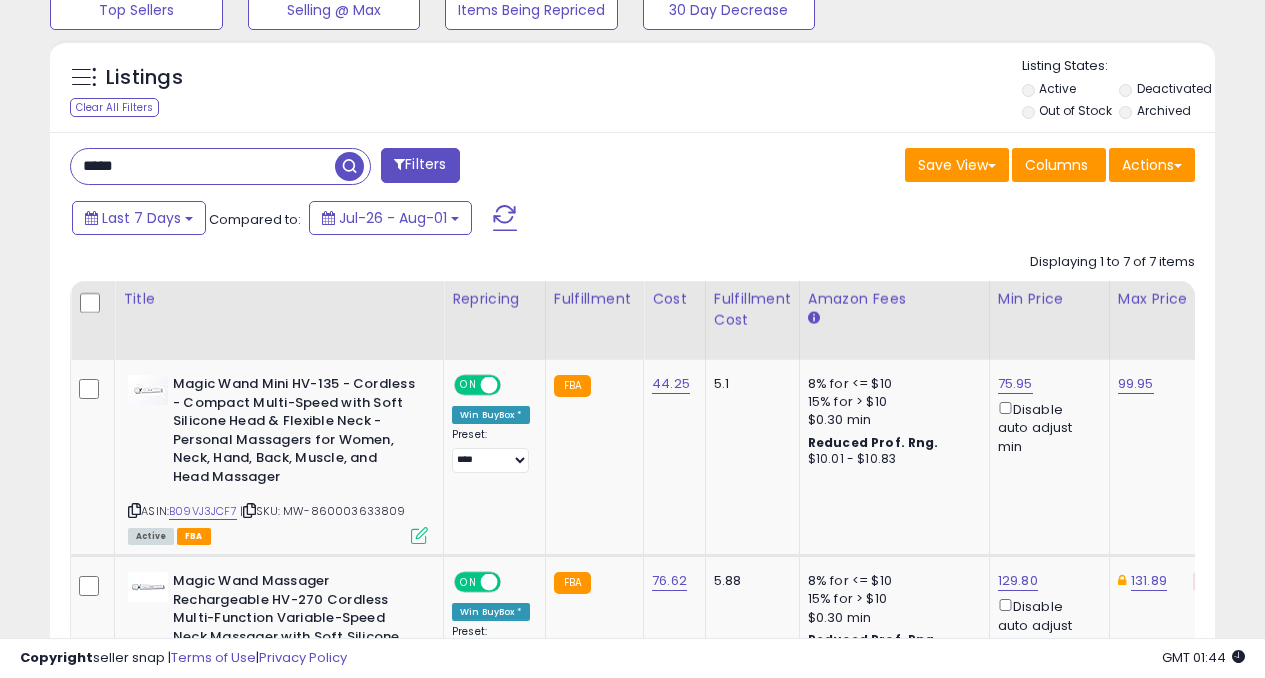 click on "*****" at bounding box center (203, 166) 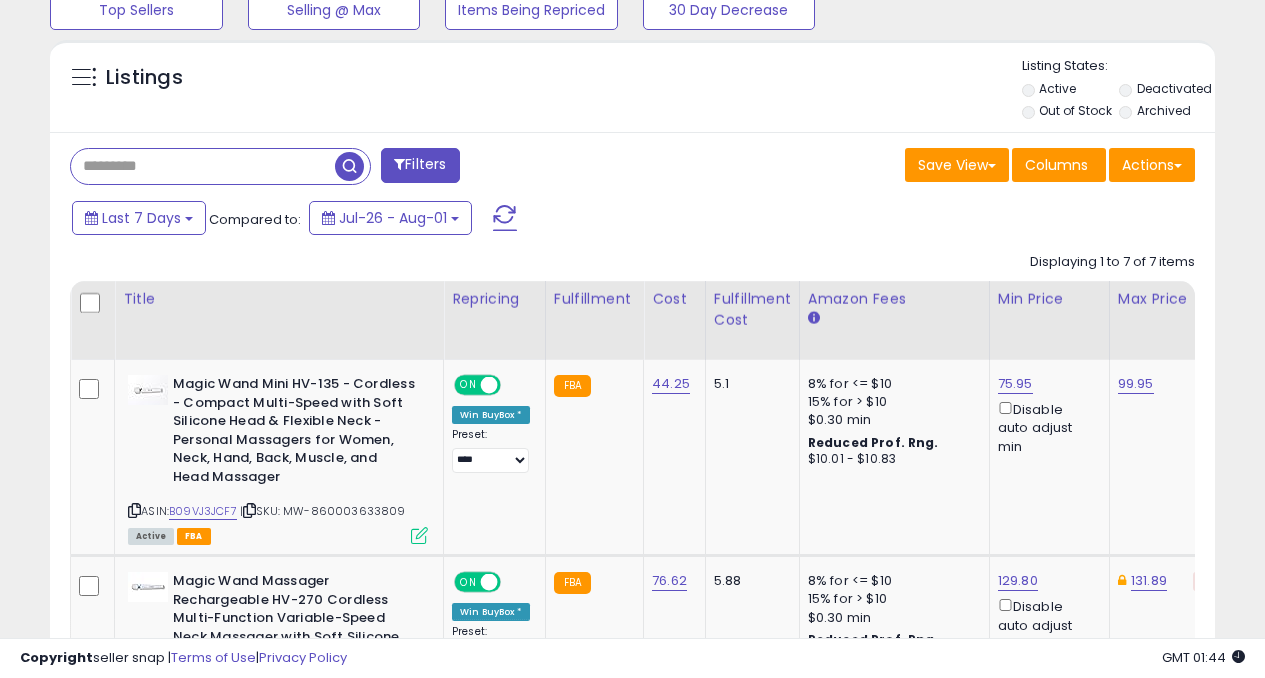 type 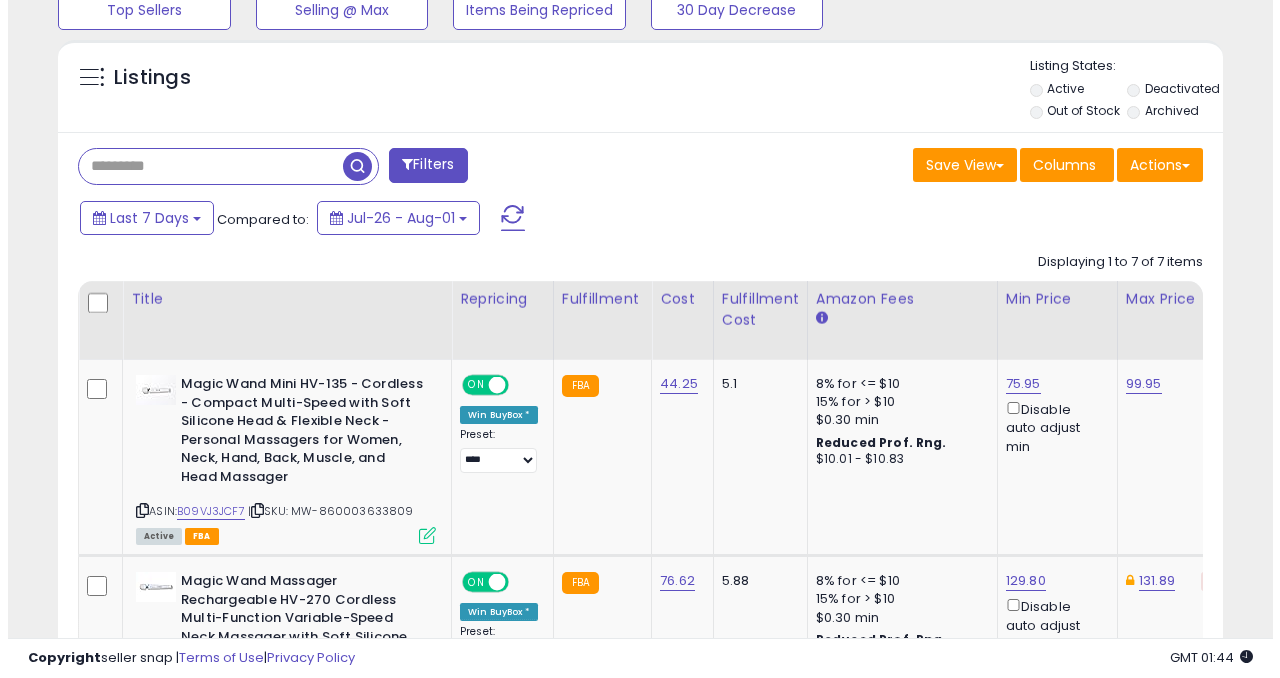 scroll, scrollTop: 542, scrollLeft: 0, axis: vertical 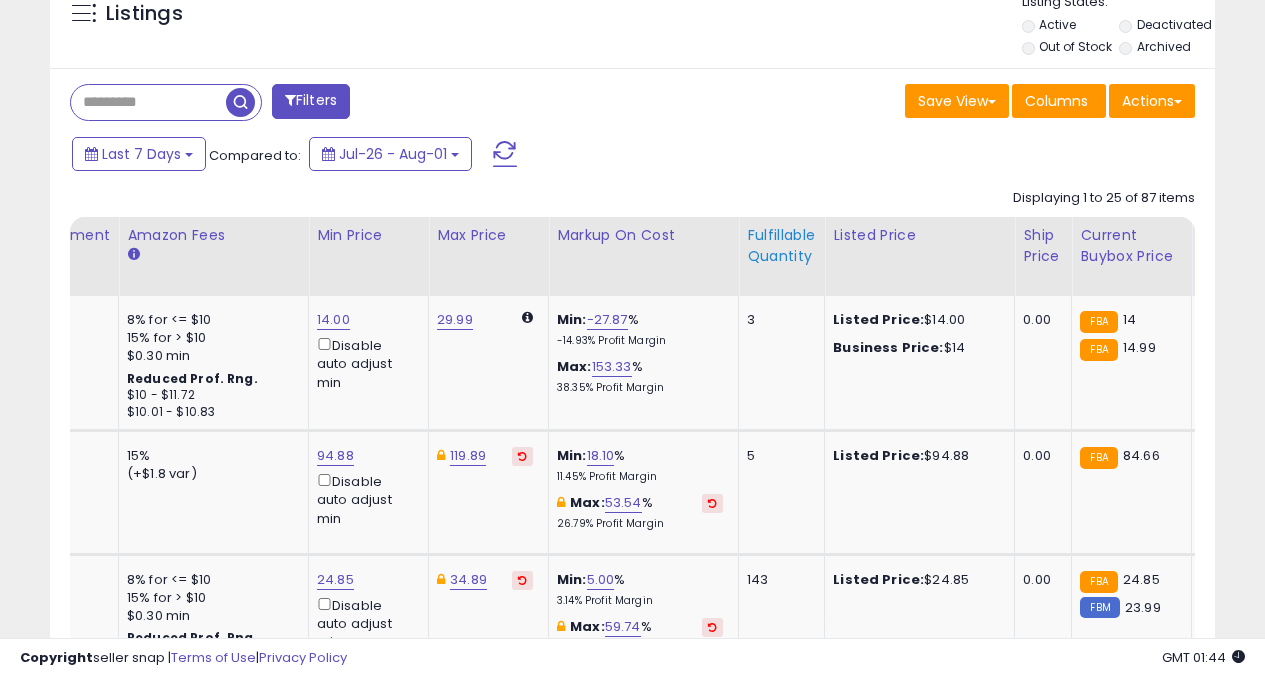 click on "Fulfillable Quantity" at bounding box center (781, 246) 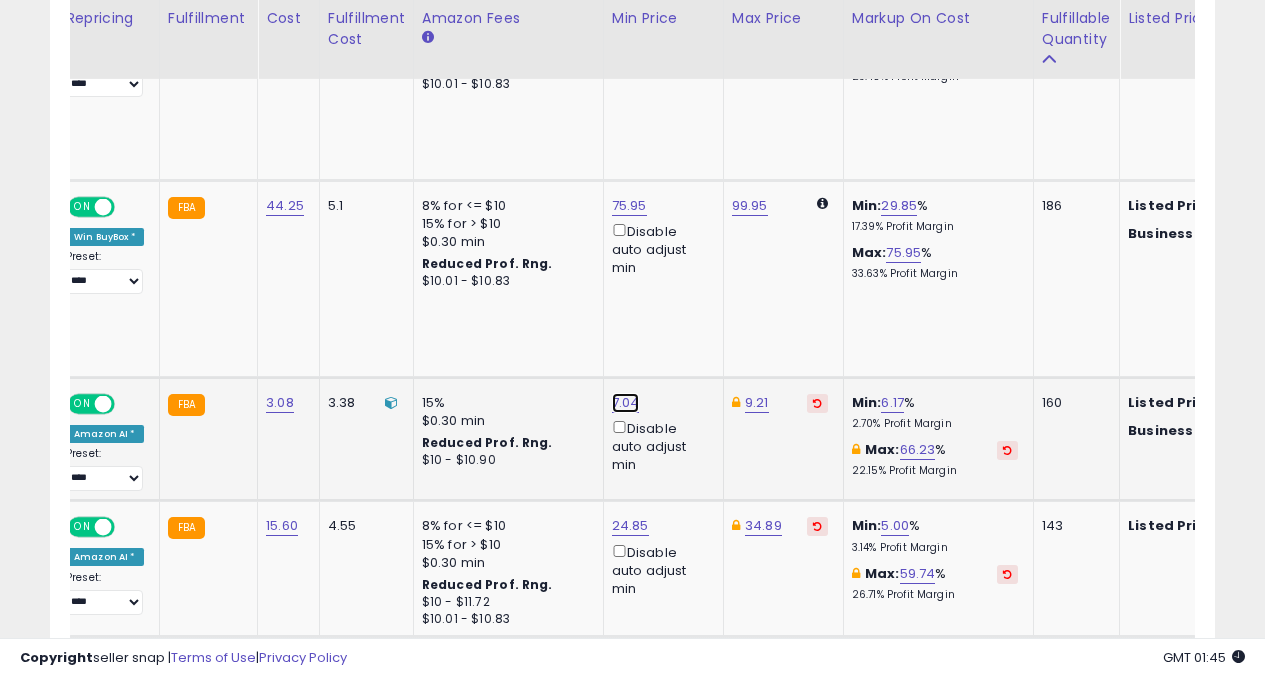 click on "7.04" at bounding box center [632, -528] 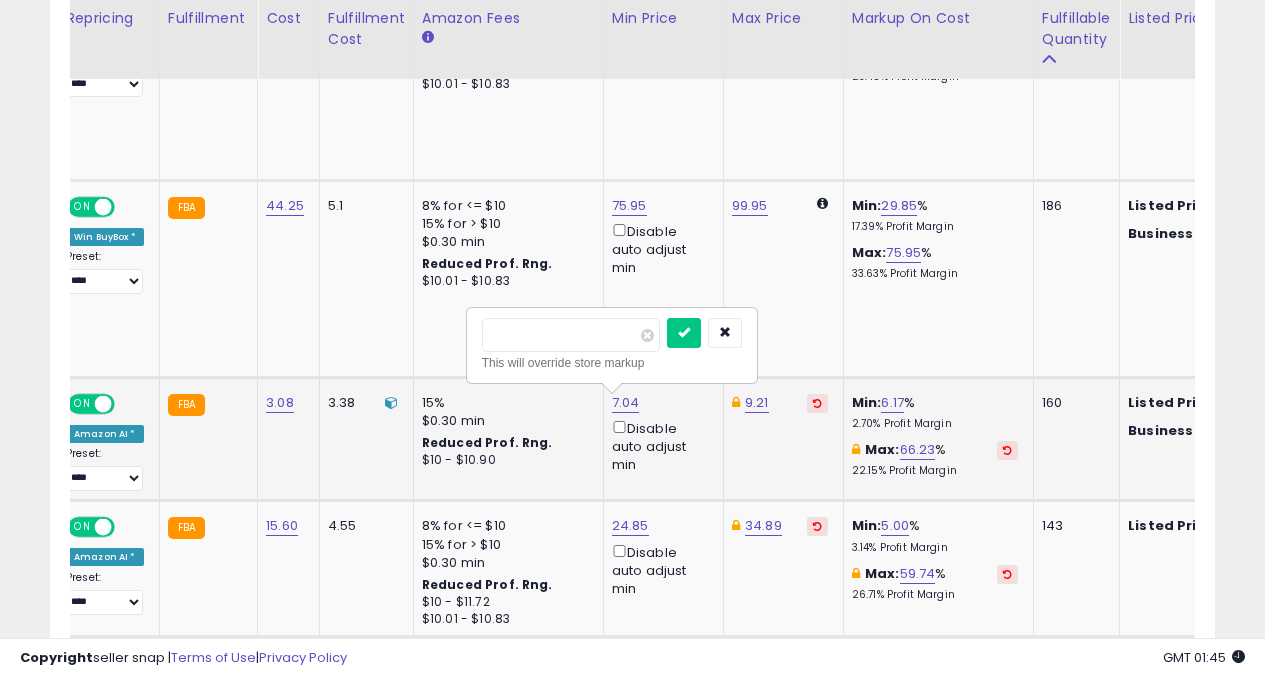 click on "****" at bounding box center [571, 335] 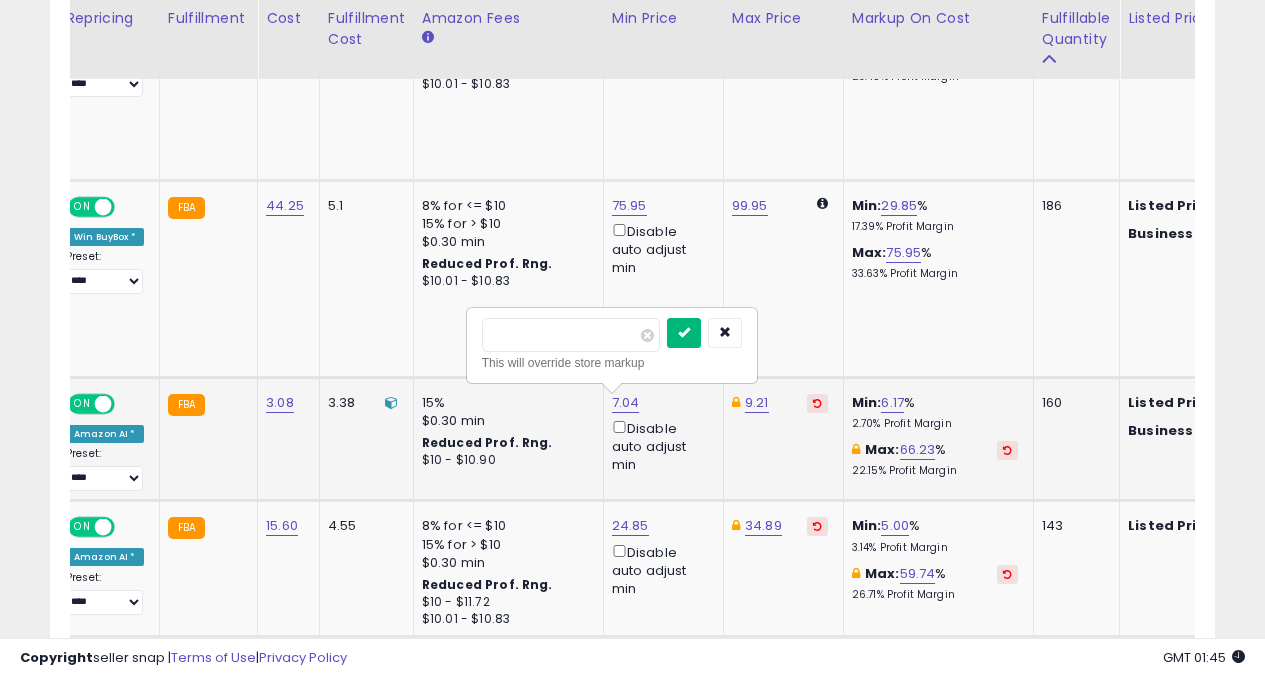 type on "****" 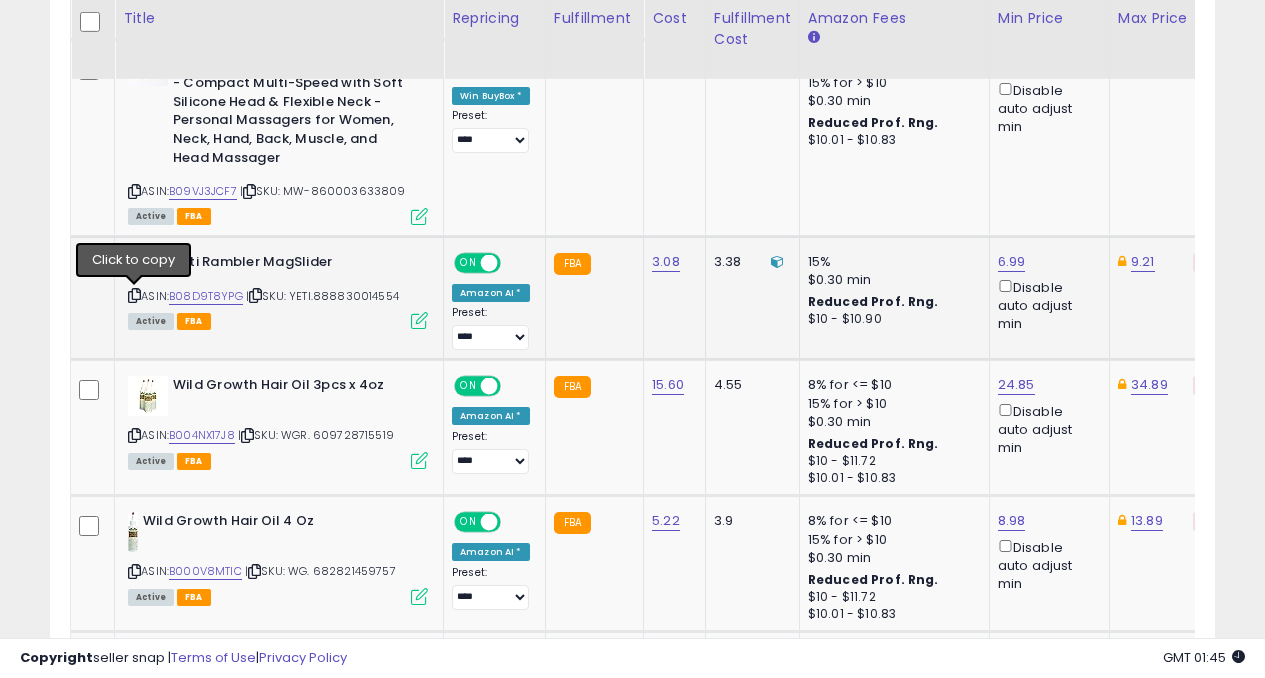 click at bounding box center [134, 295] 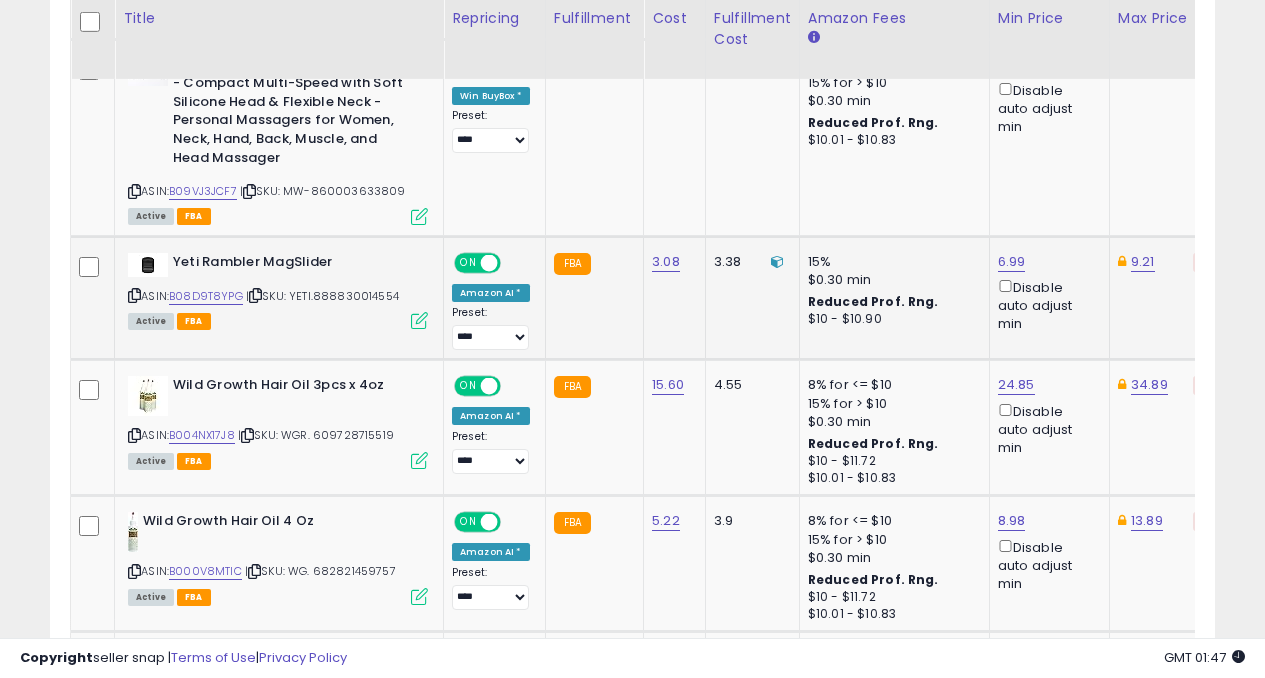 scroll, scrollTop: 1757, scrollLeft: 0, axis: vertical 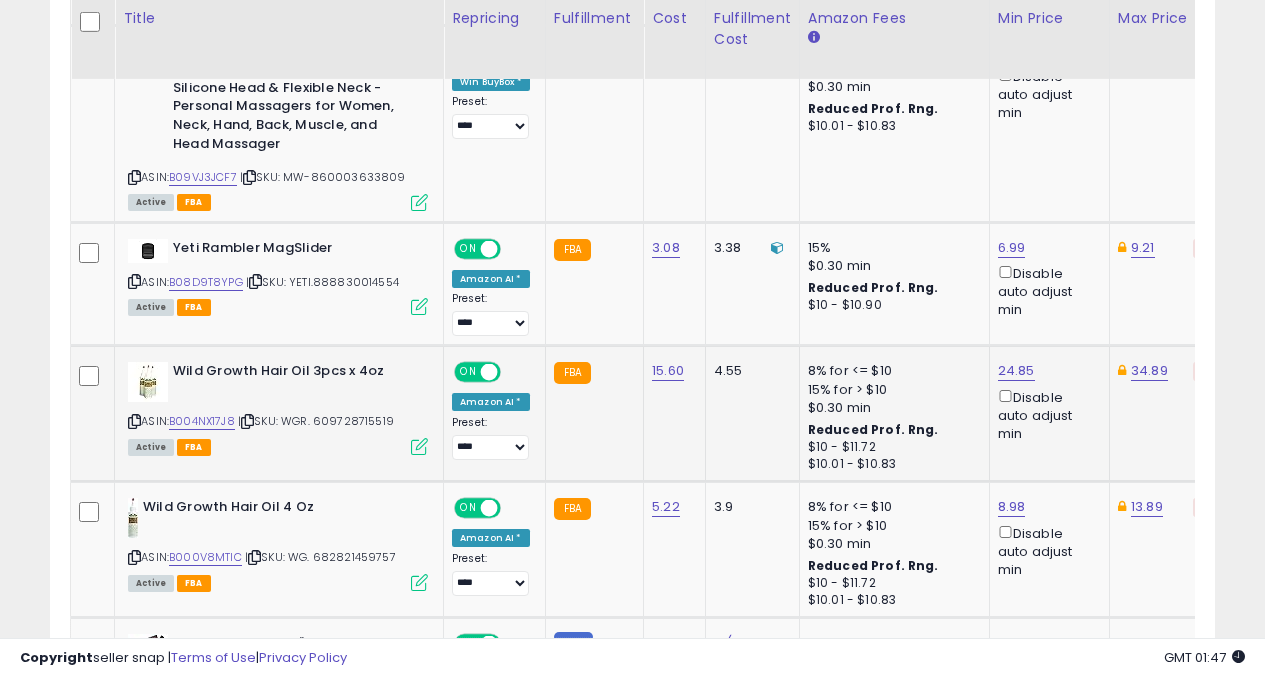 click at bounding box center (419, 446) 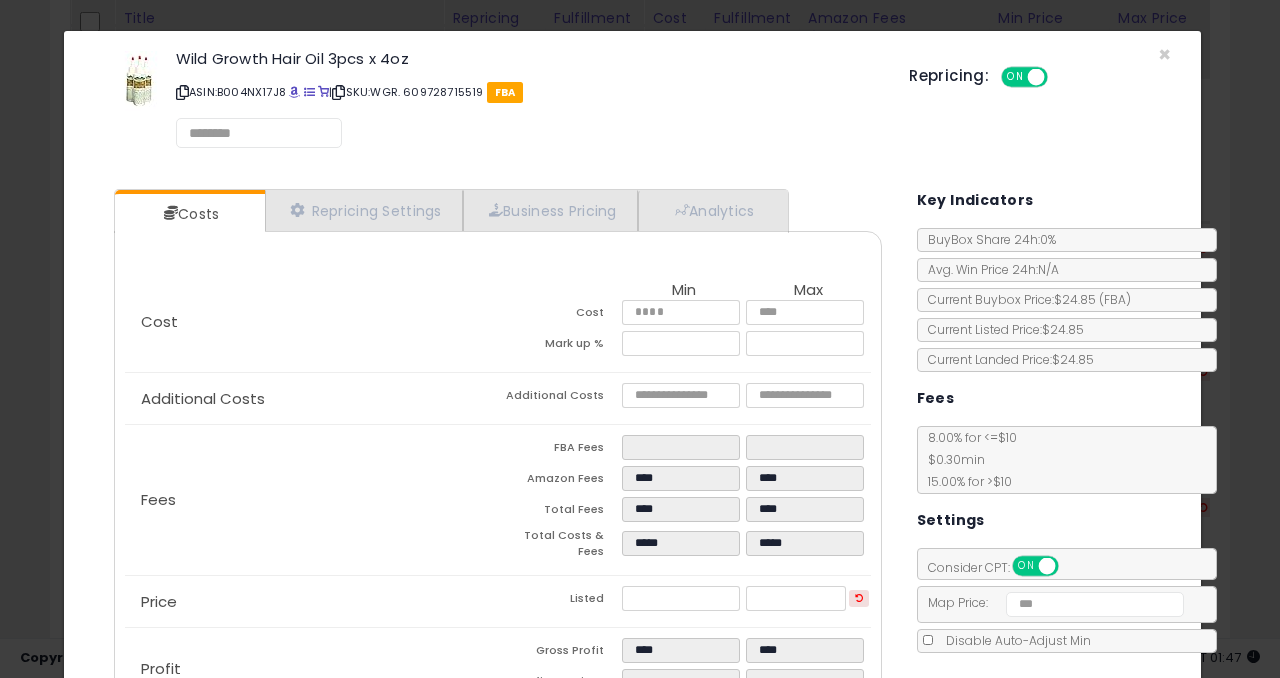 select on "*********" 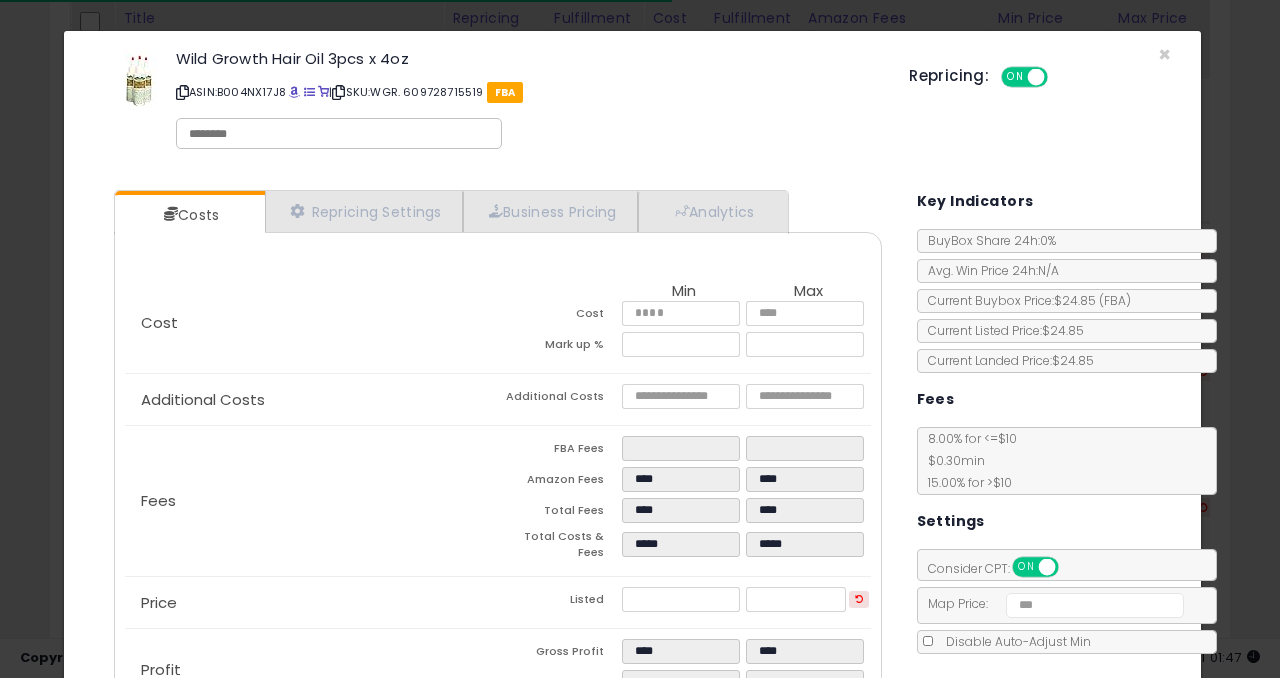 click on "Cost
Min
Max
Cost
*****
*****
Mark up %
****
*****
Additional Costs
Additional Costs
****
****" at bounding box center [497, 482] 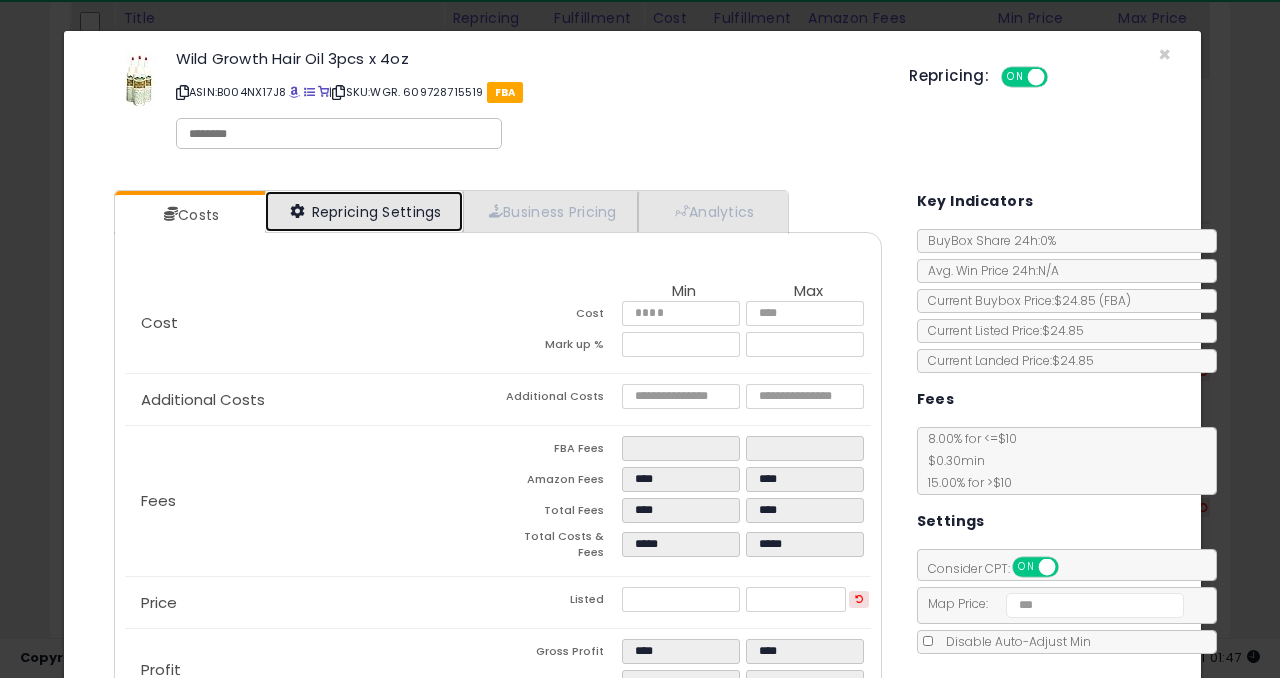 click on "Repricing Settings" at bounding box center [364, 211] 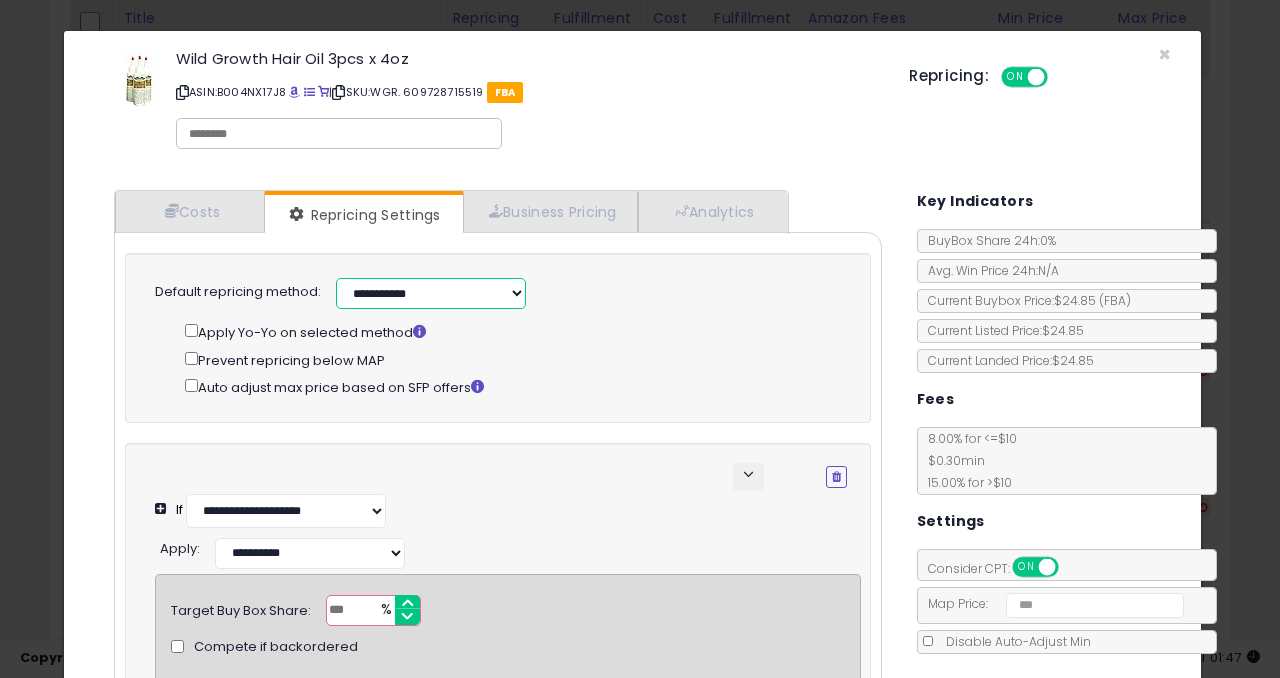 click on "**********" at bounding box center [431, 293] 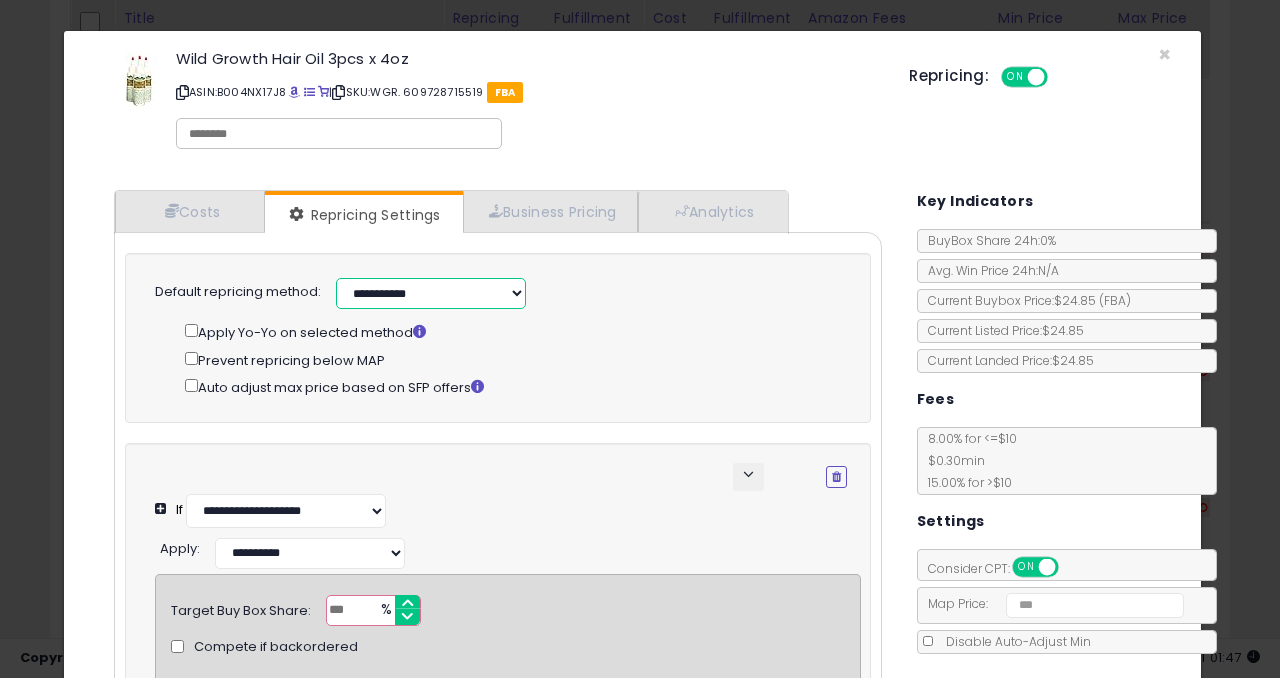 select on "******" 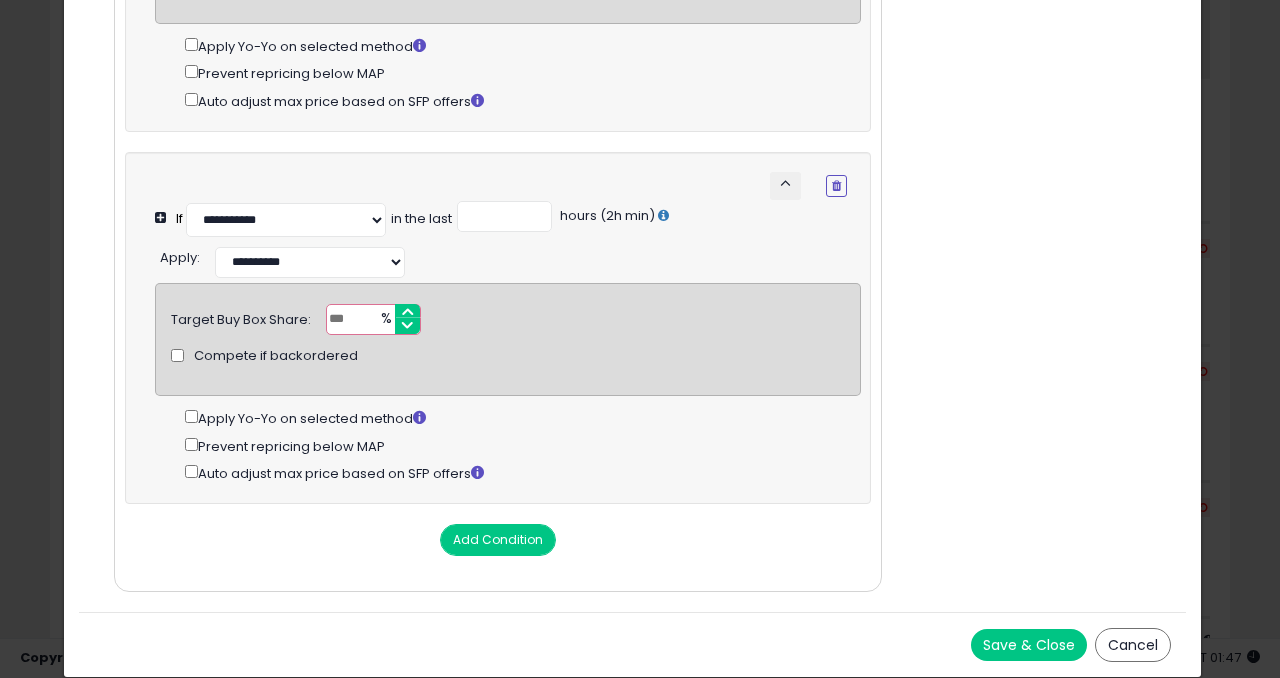 click on "Save & Close" at bounding box center [1029, 645] 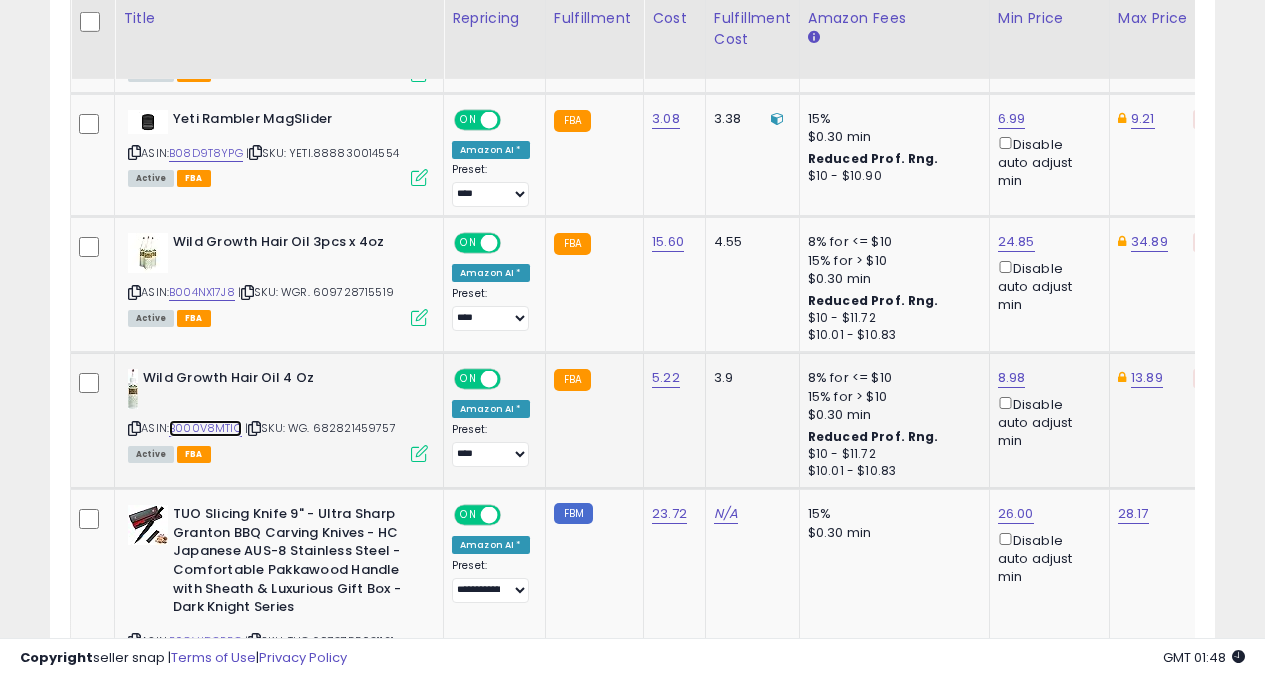 click on "B000V8MTIC" at bounding box center [205, 428] 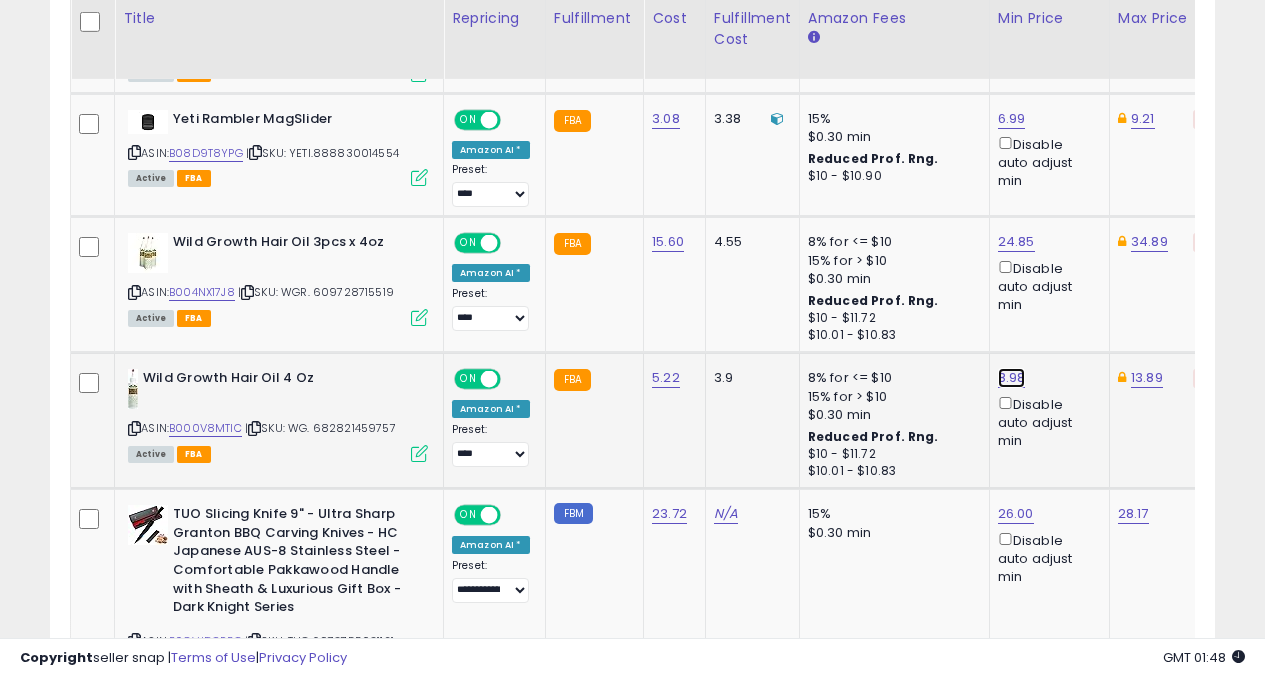 click on "8.98" at bounding box center (1018, -812) 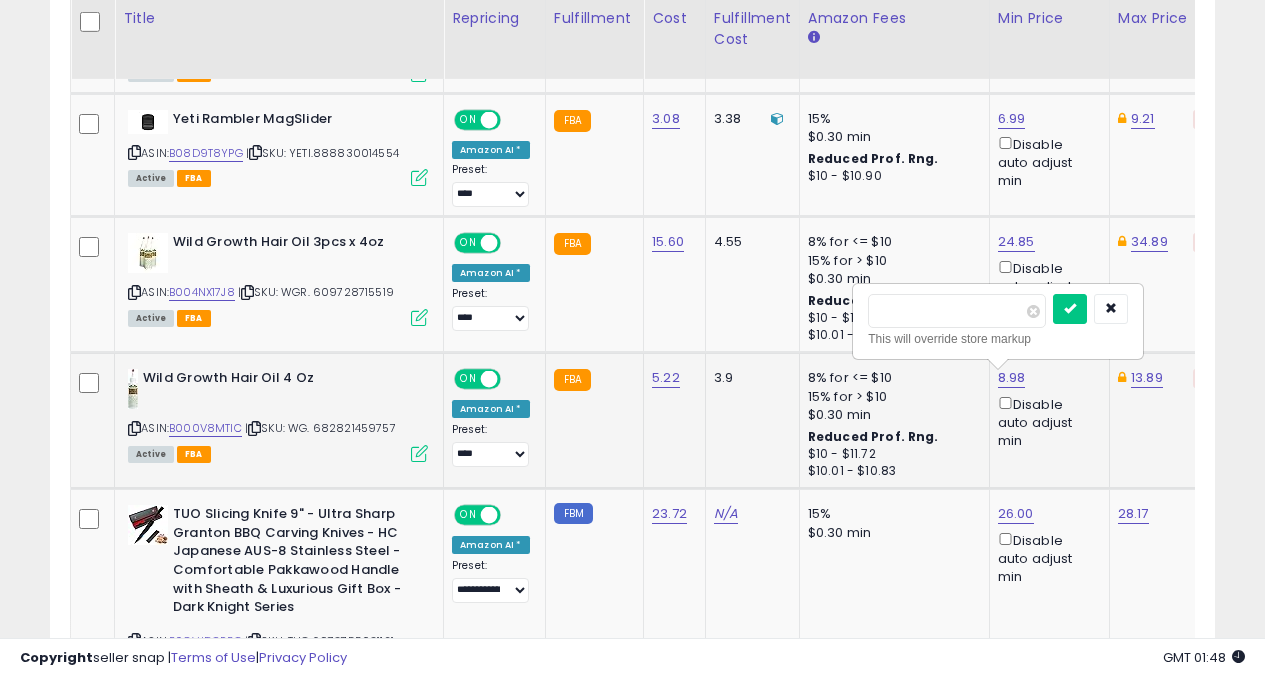 click on "****" at bounding box center (957, 311) 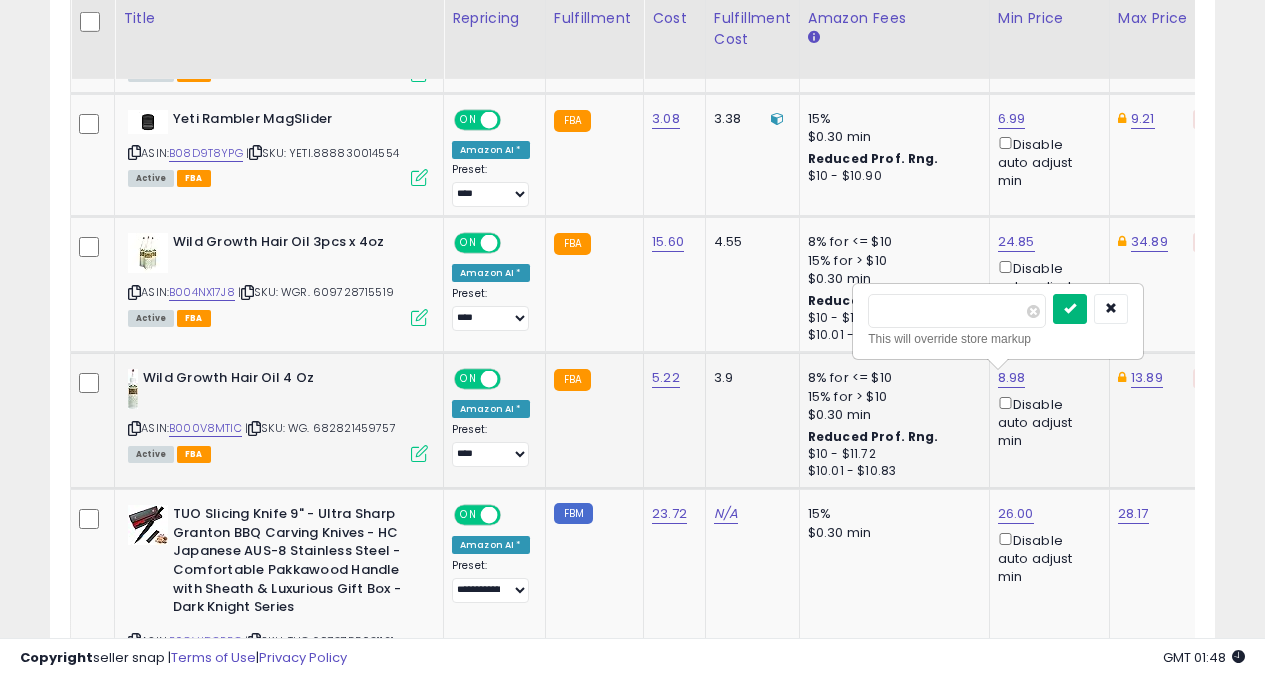 type on "****" 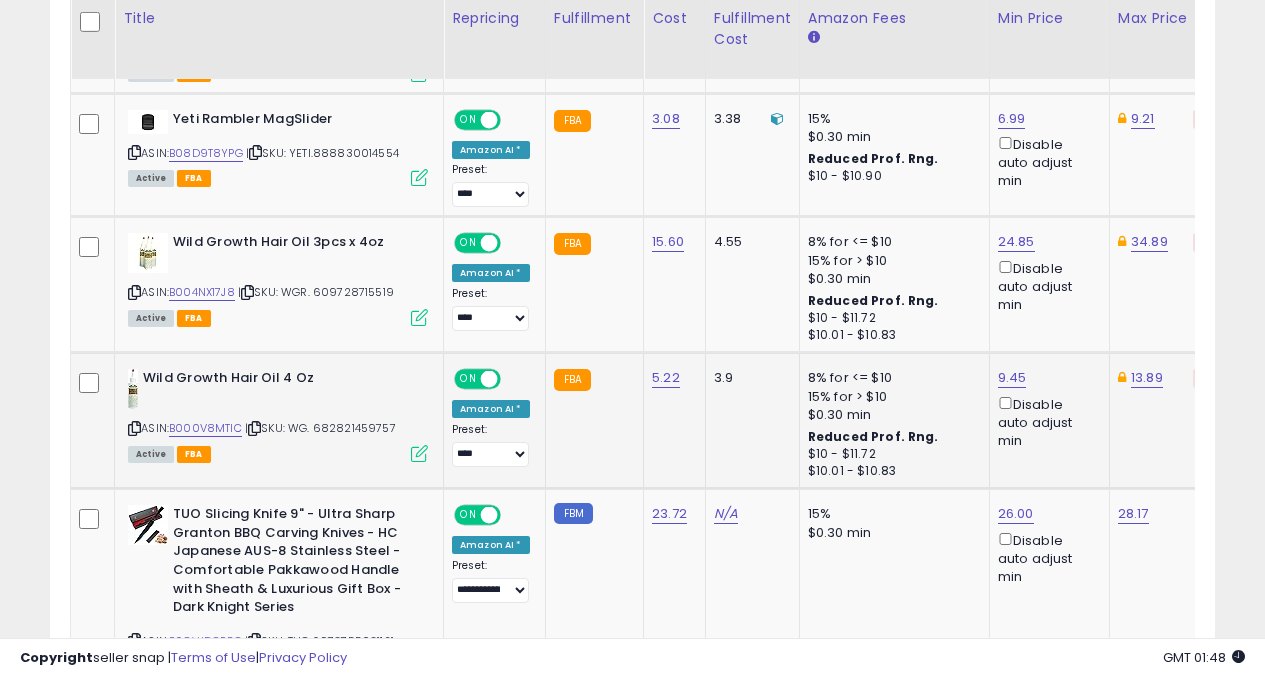 click at bounding box center [419, 453] 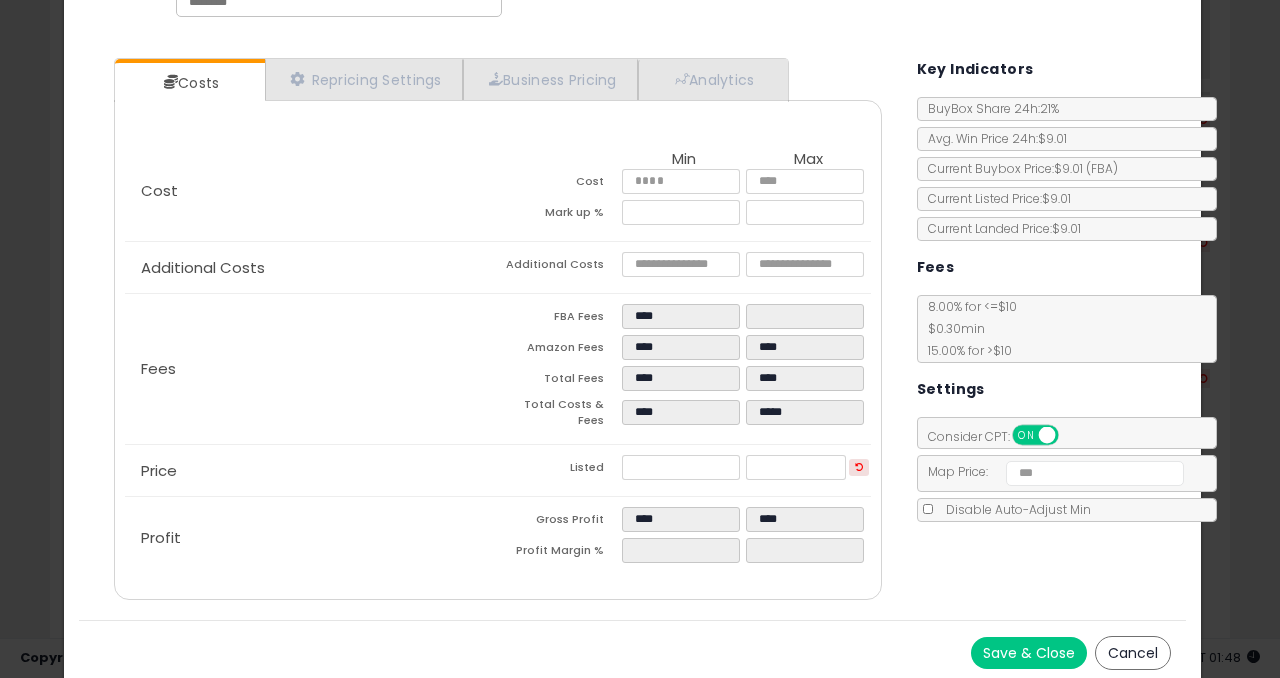 click on "Save & Close" at bounding box center [1029, 653] 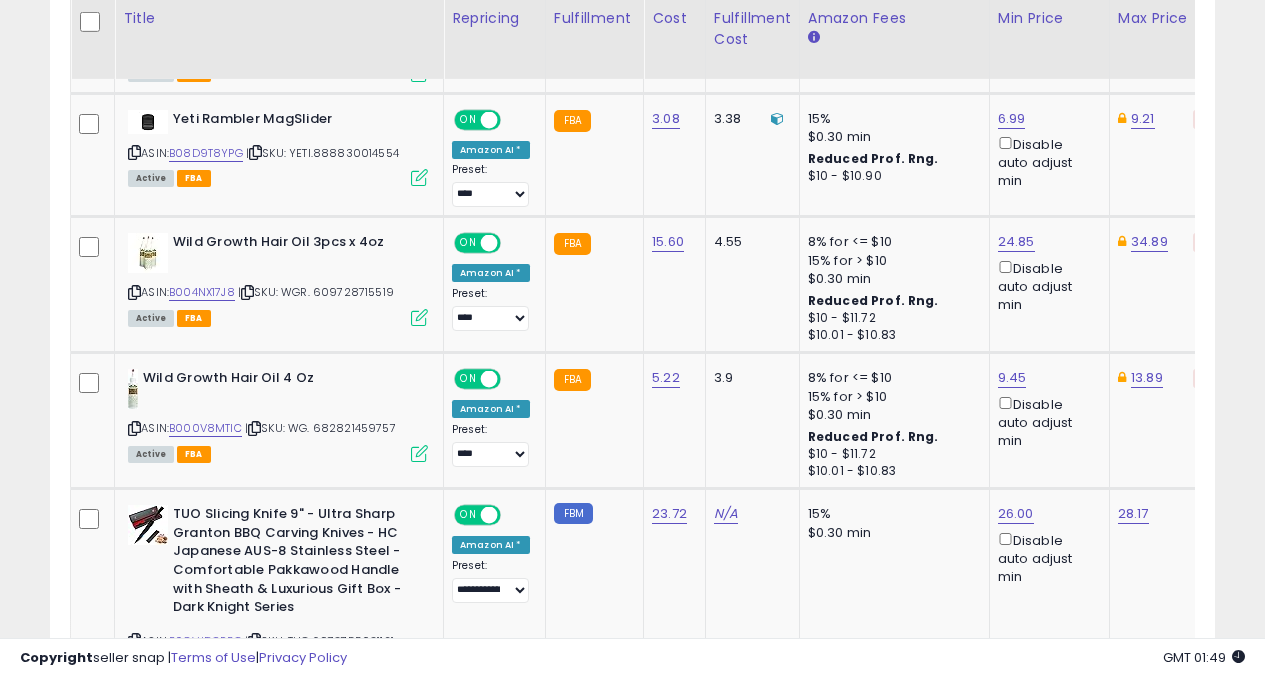 scroll, scrollTop: 2221, scrollLeft: 0, axis: vertical 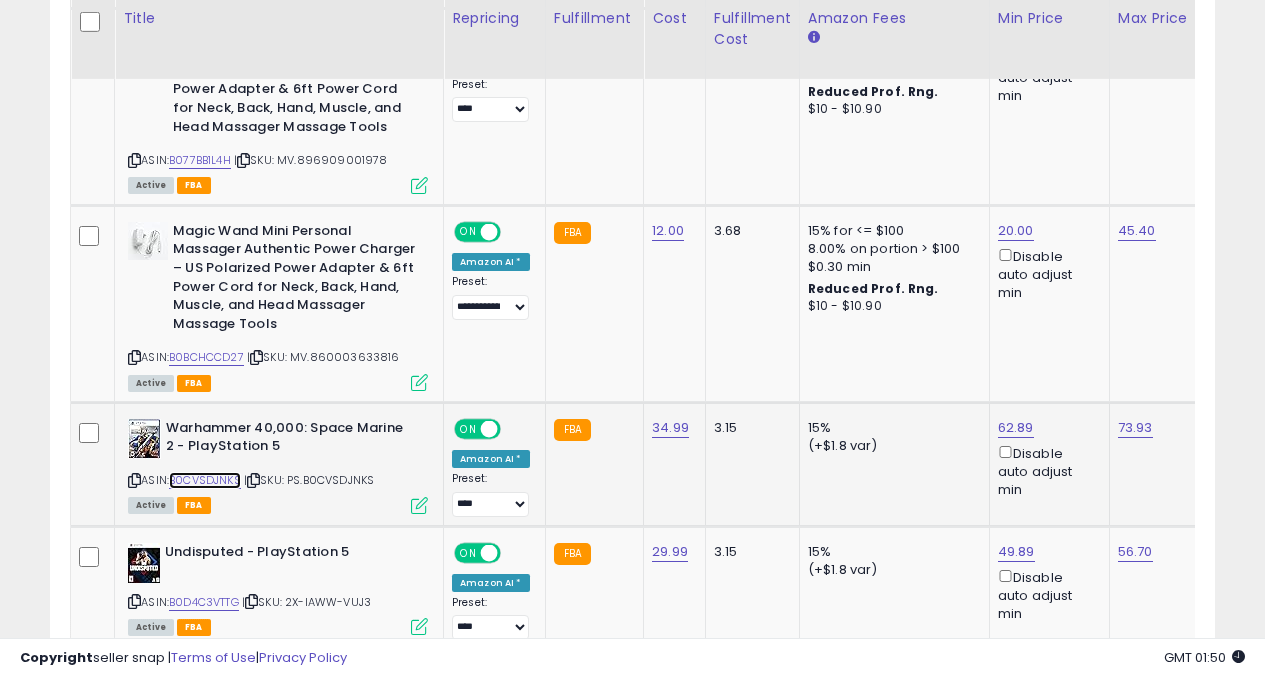 click on "B0CVSDJNKS" at bounding box center [205, 480] 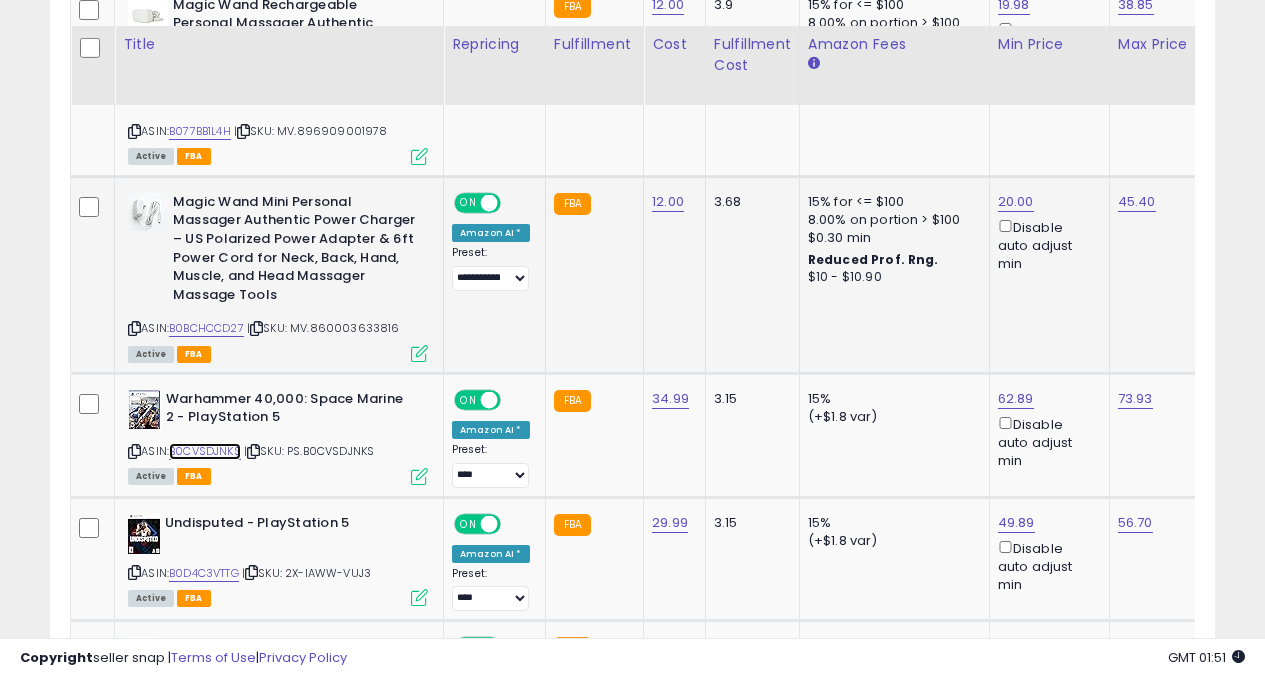scroll, scrollTop: 2832, scrollLeft: 0, axis: vertical 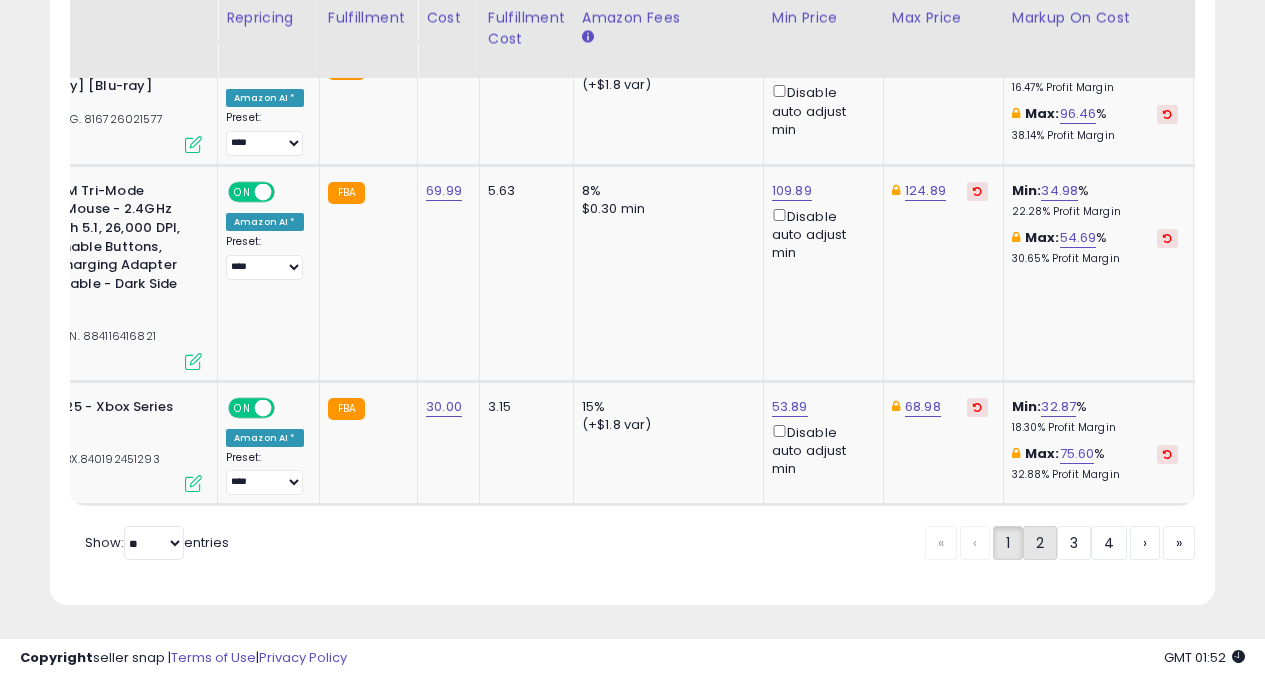 click on "2" 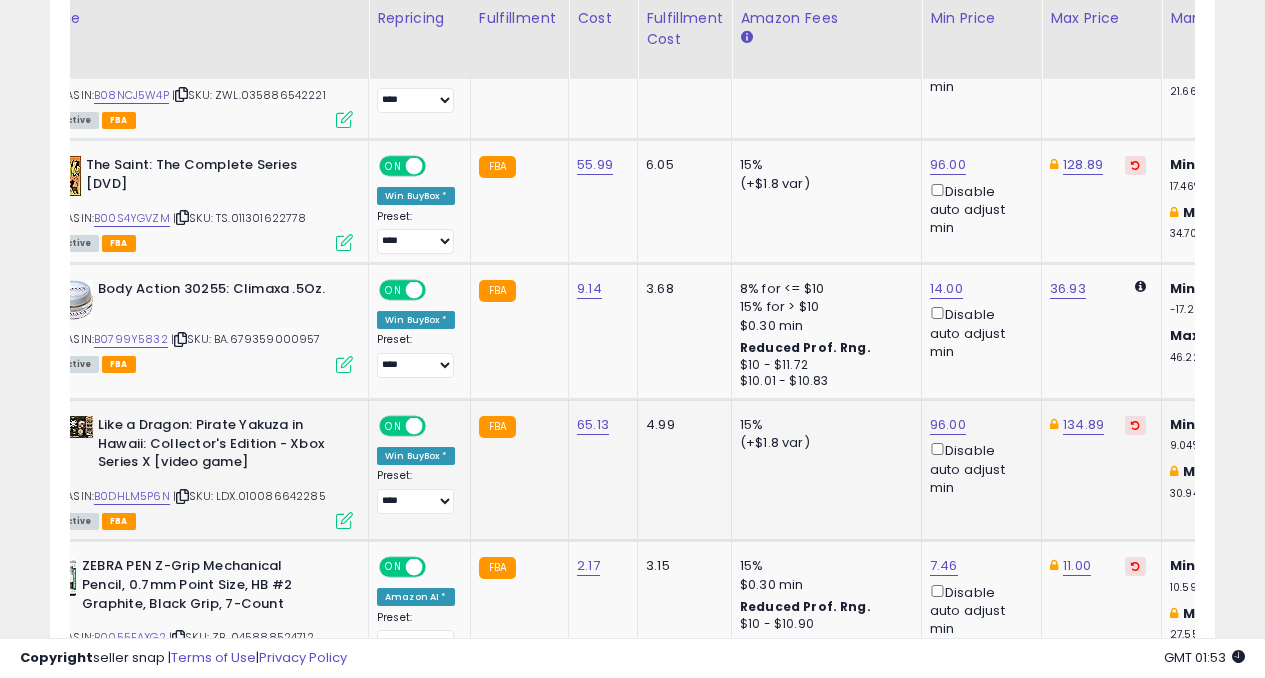 click at bounding box center (344, 520) 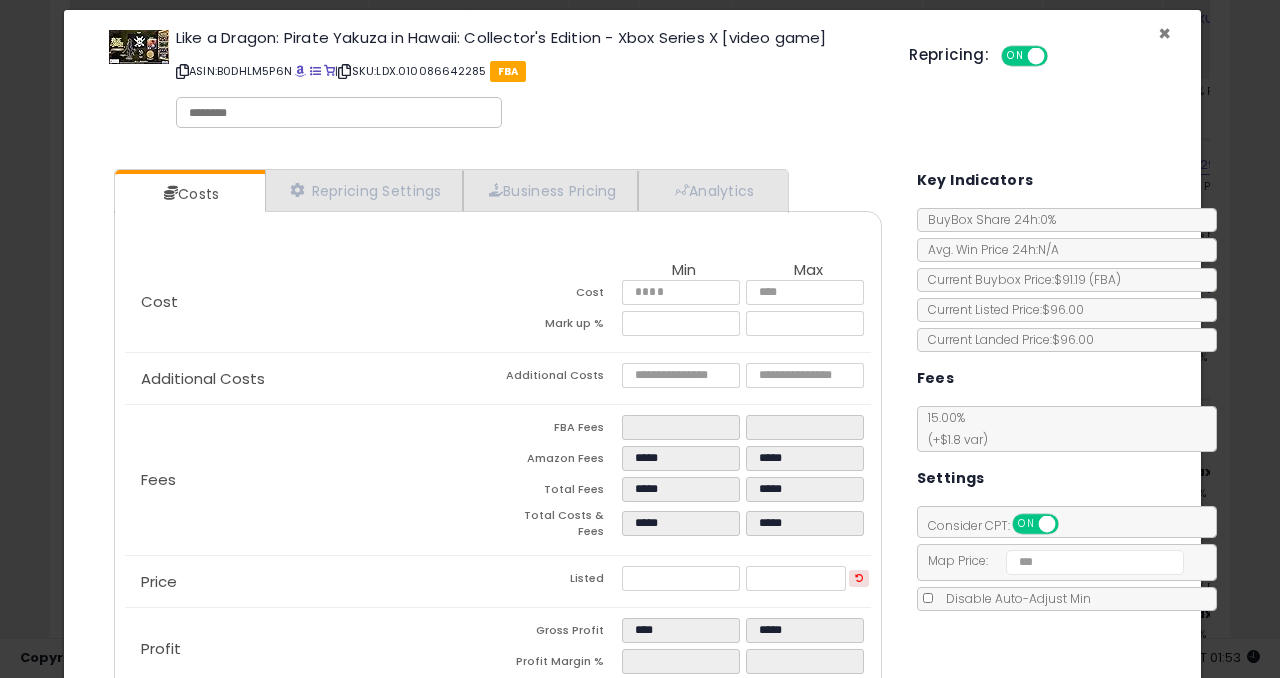 click on "×" at bounding box center [1164, 33] 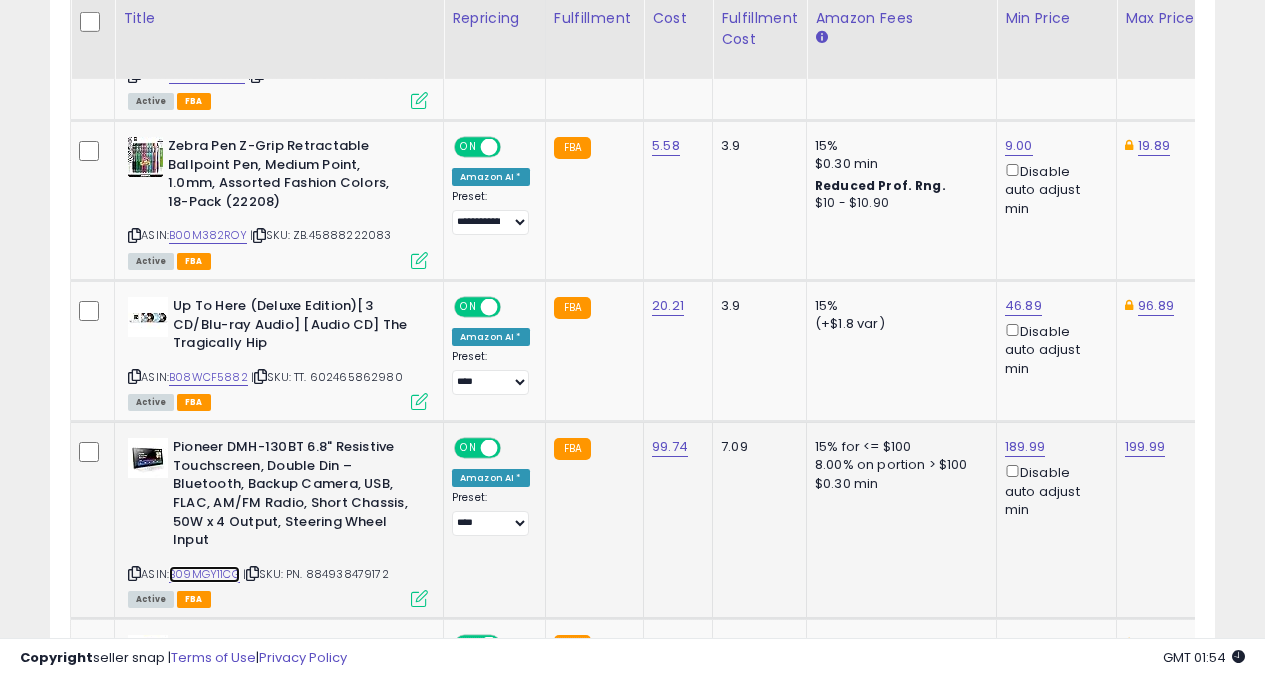 click on "B09MGY11CG" at bounding box center [204, 574] 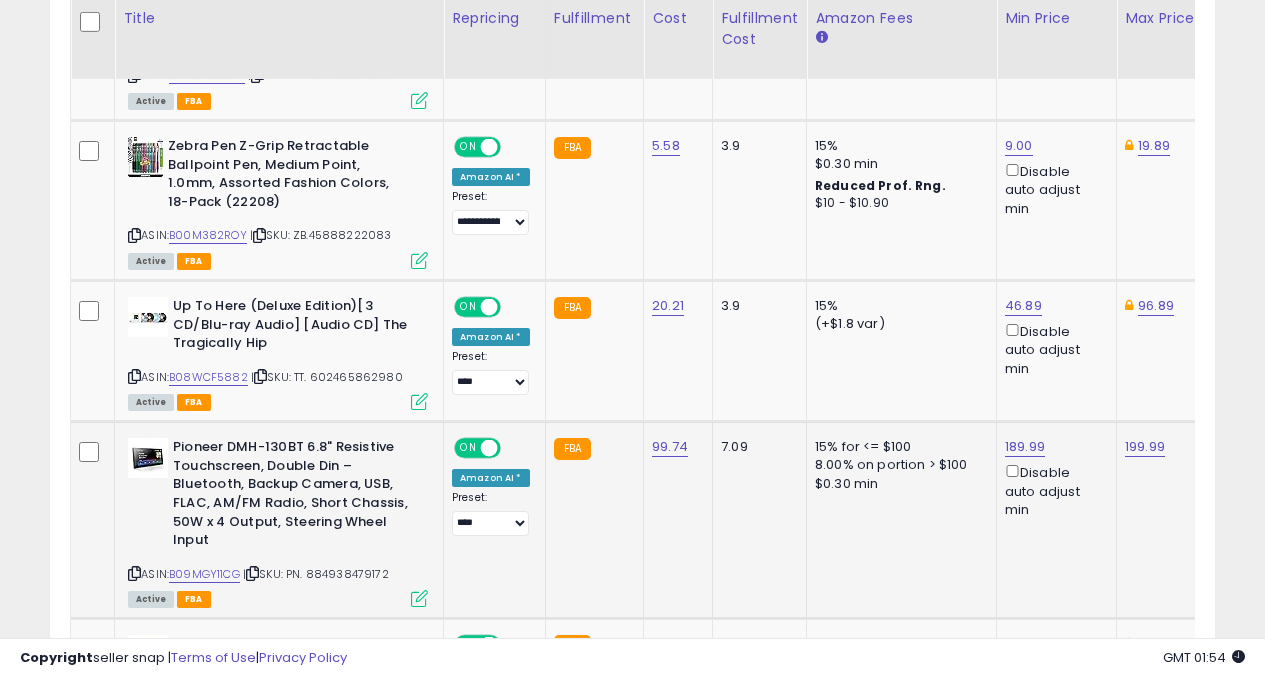 click at bounding box center [419, 598] 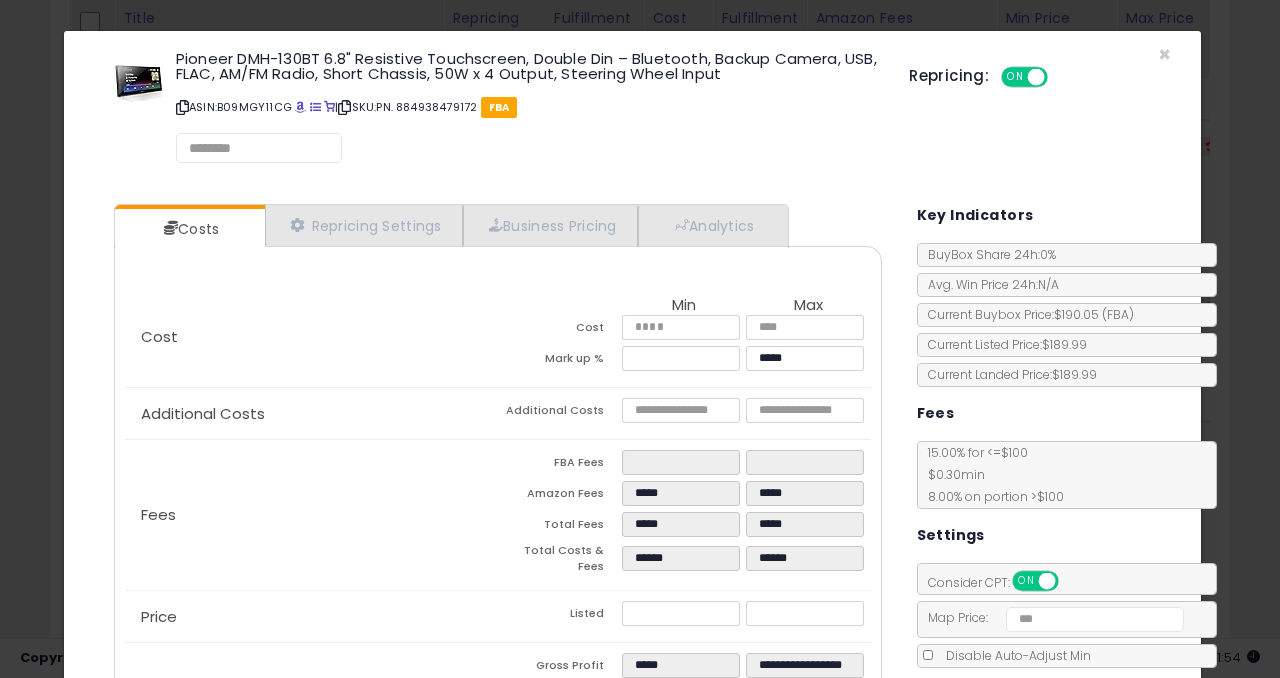 select on "*********" 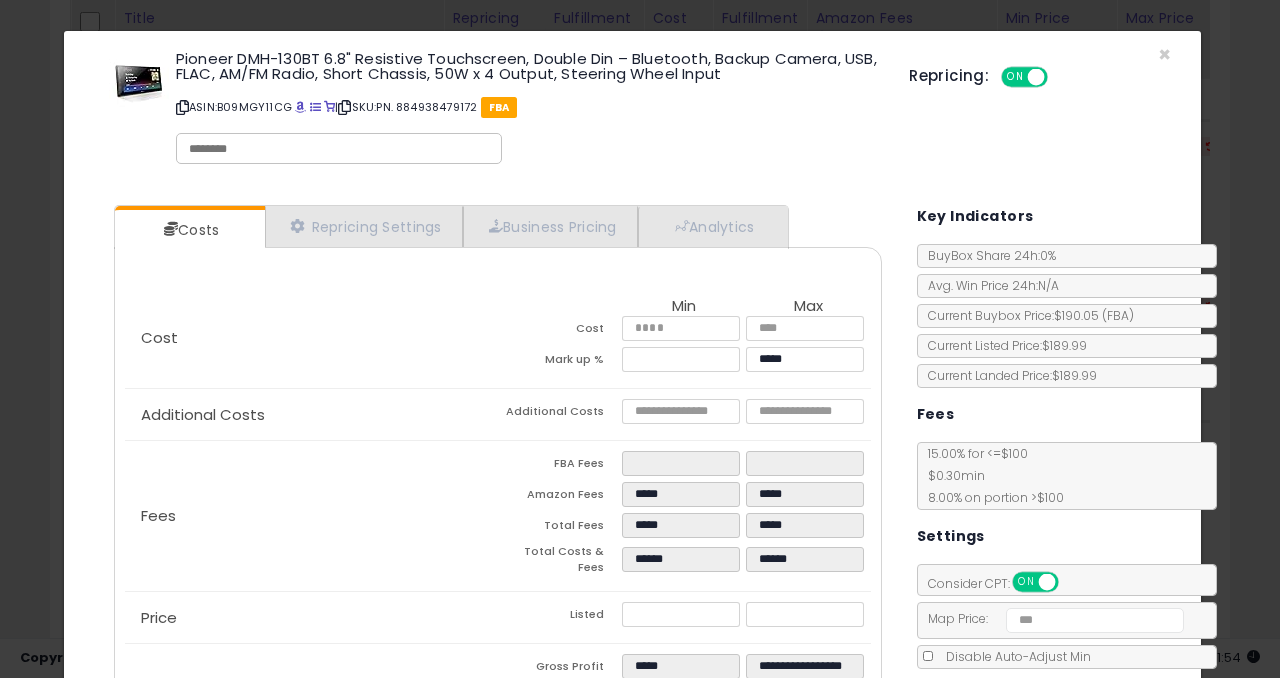 select on "**********" 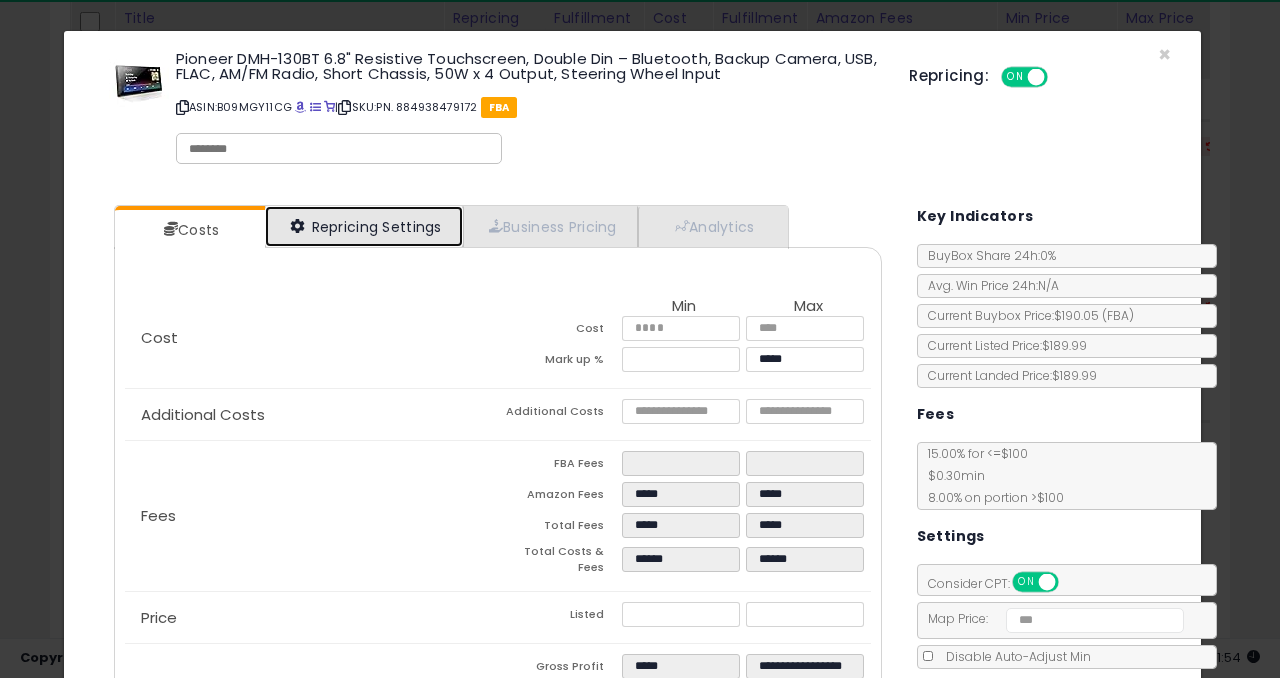 click on "Repricing Settings" at bounding box center [364, 226] 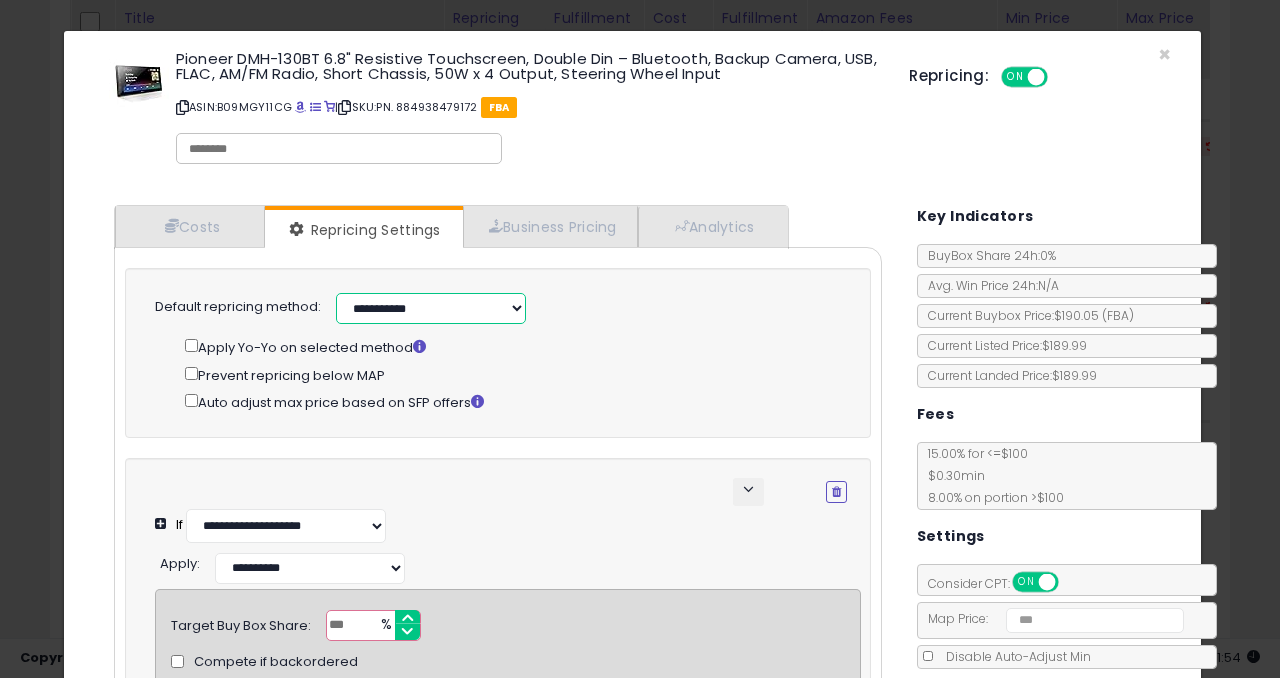 click on "**********" at bounding box center [431, 308] 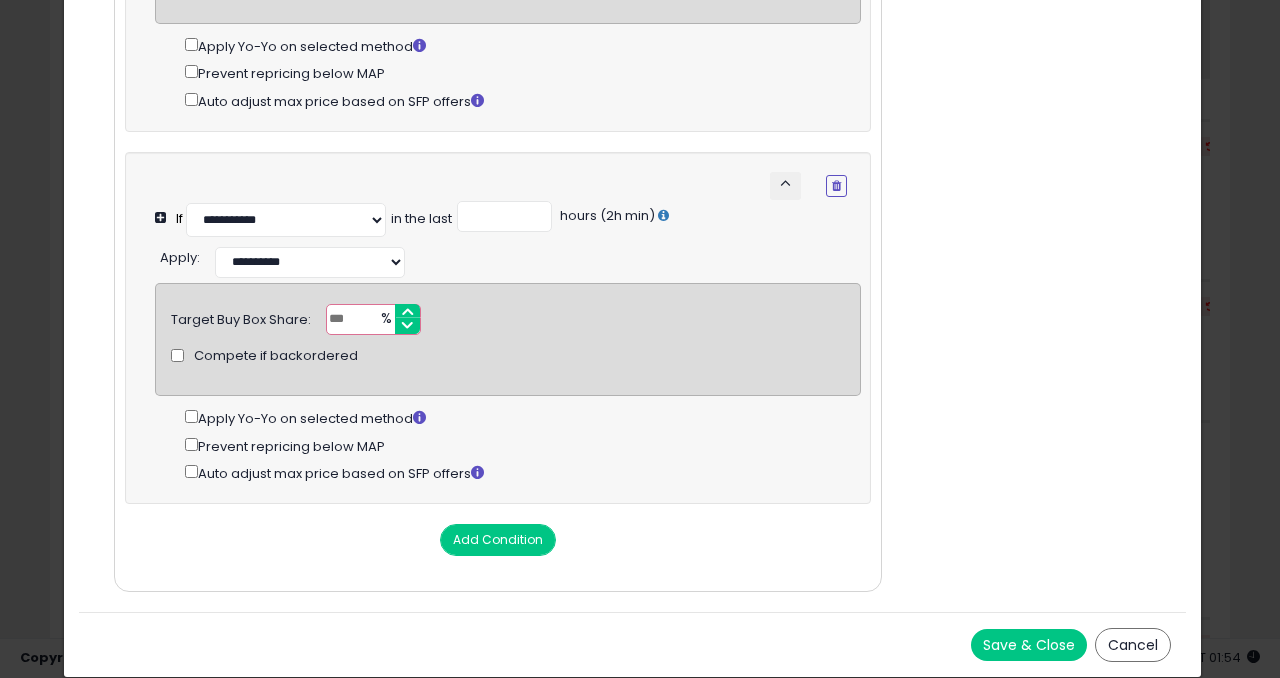 click on "Save & Close" at bounding box center [1029, 645] 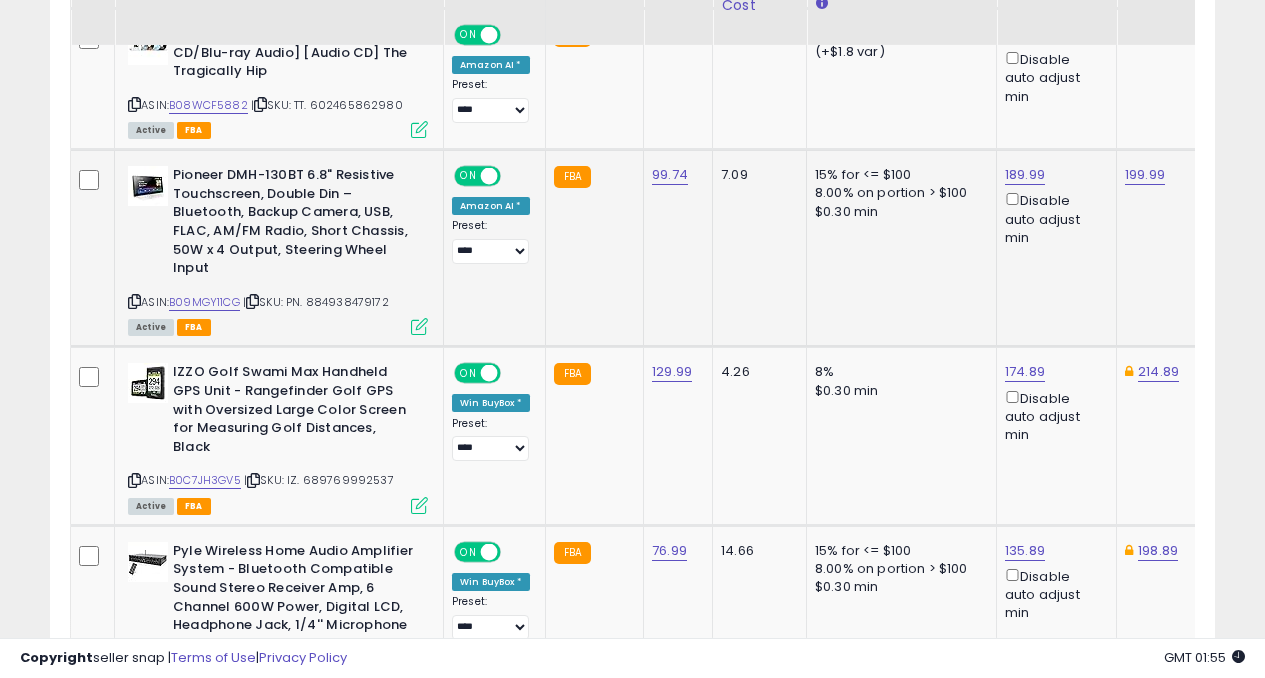 scroll, scrollTop: 2825, scrollLeft: 0, axis: vertical 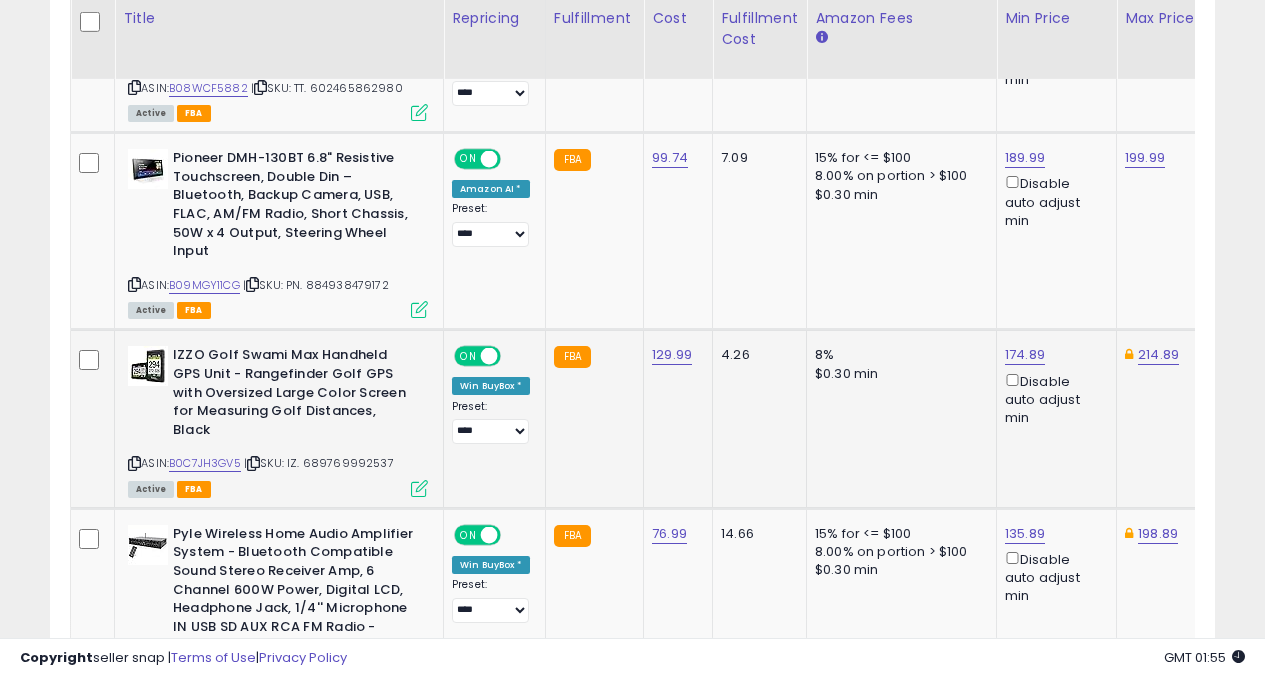 click at bounding box center [419, 488] 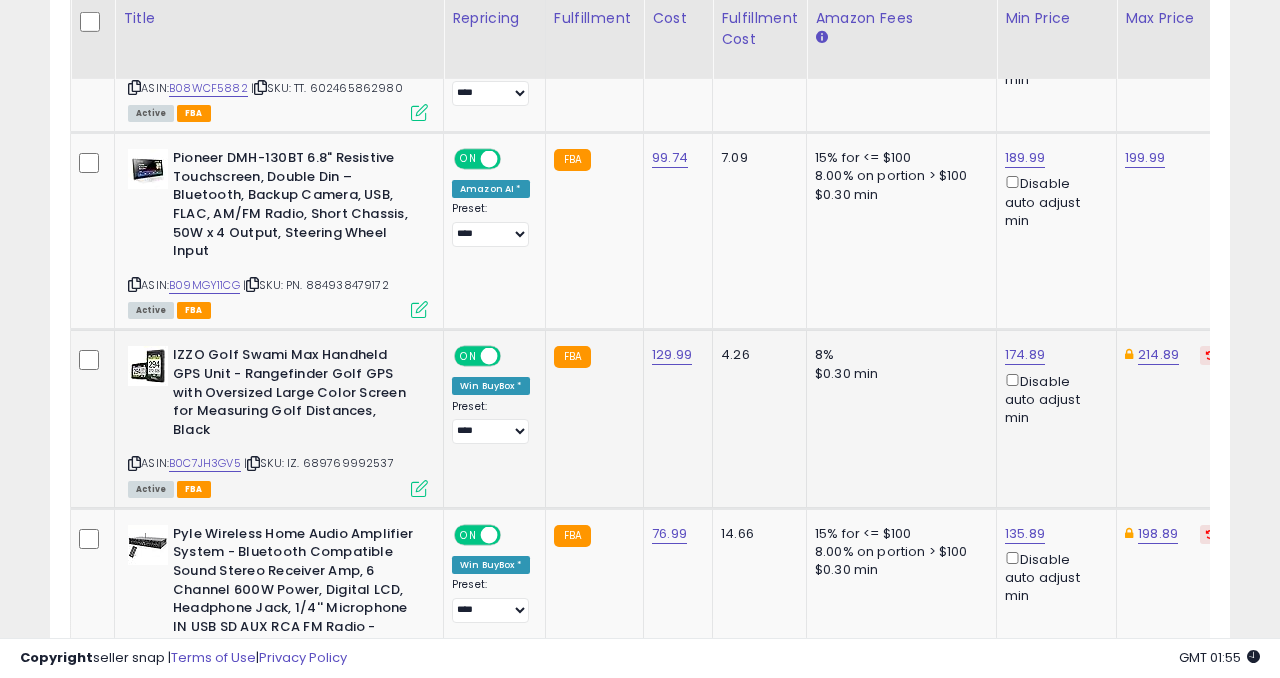 scroll, scrollTop: 999590, scrollLeft: 999317, axis: both 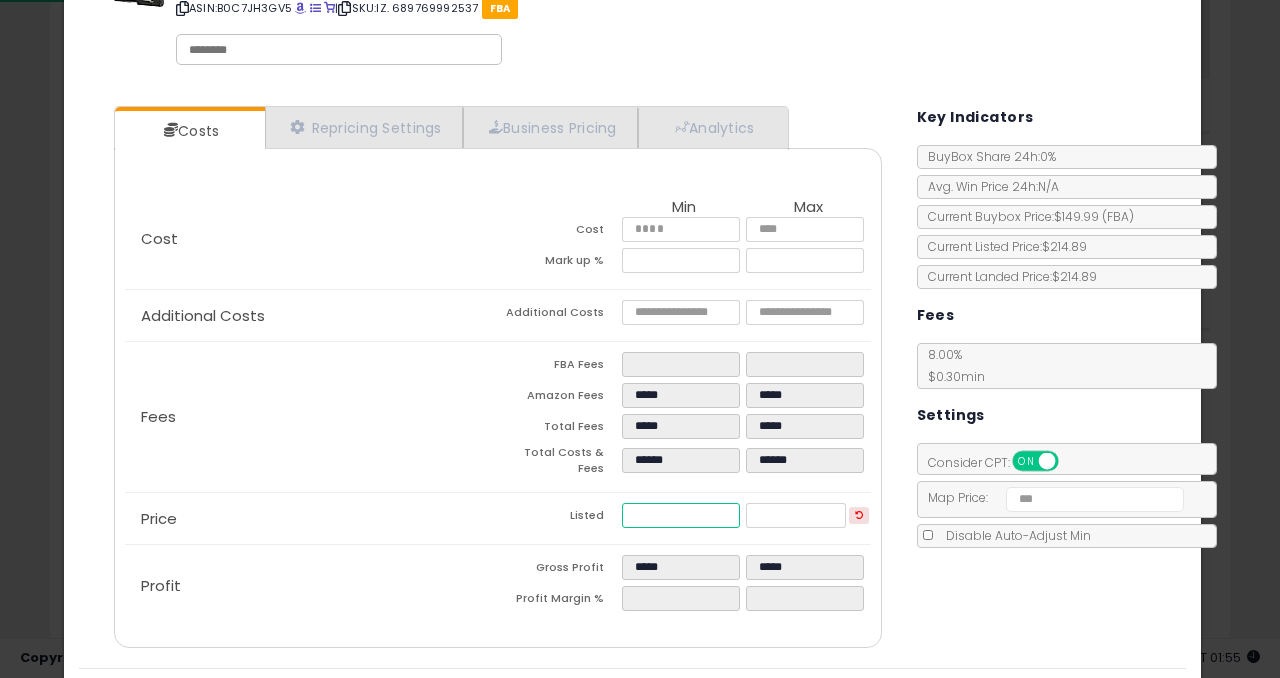 click on "******" at bounding box center [681, 515] 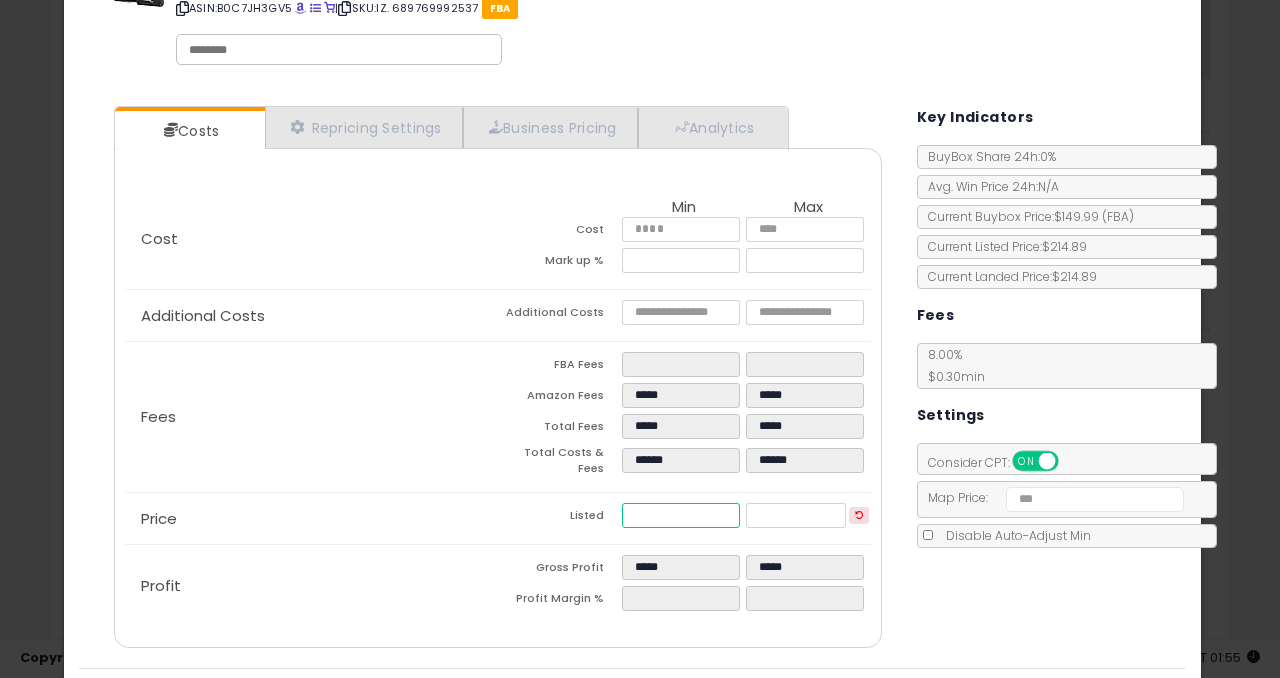 click on "******" at bounding box center (681, 515) 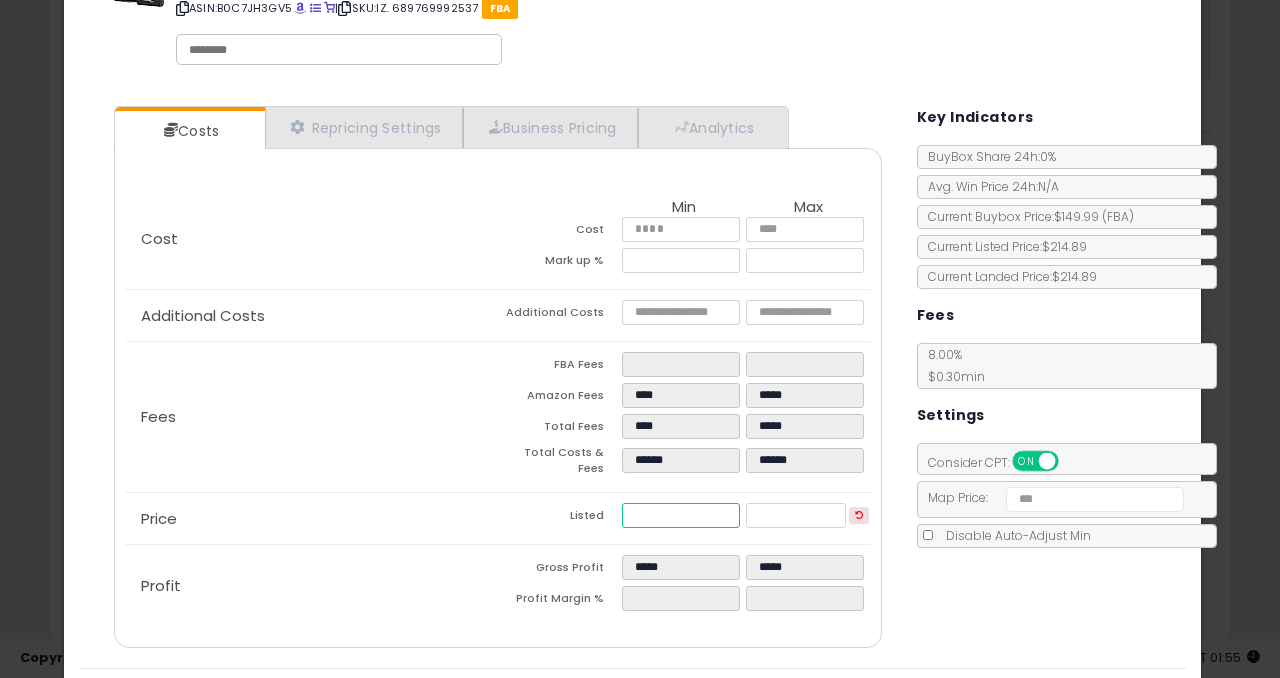type on "****" 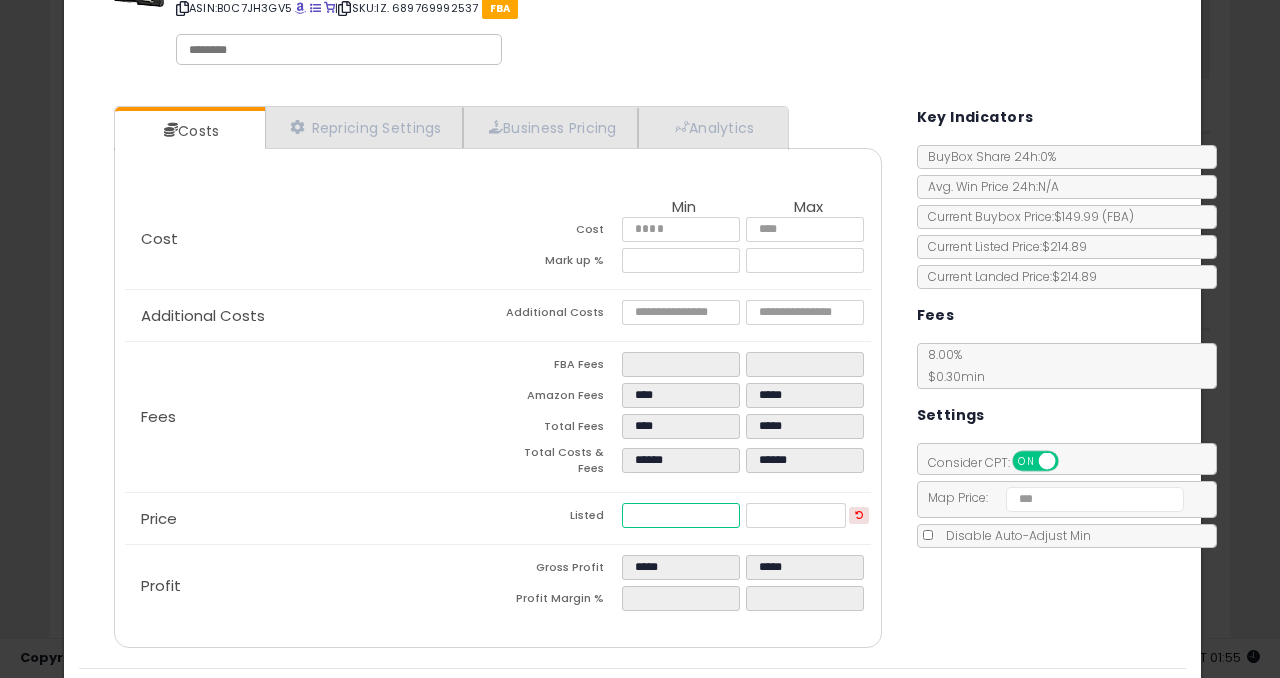 type on "****" 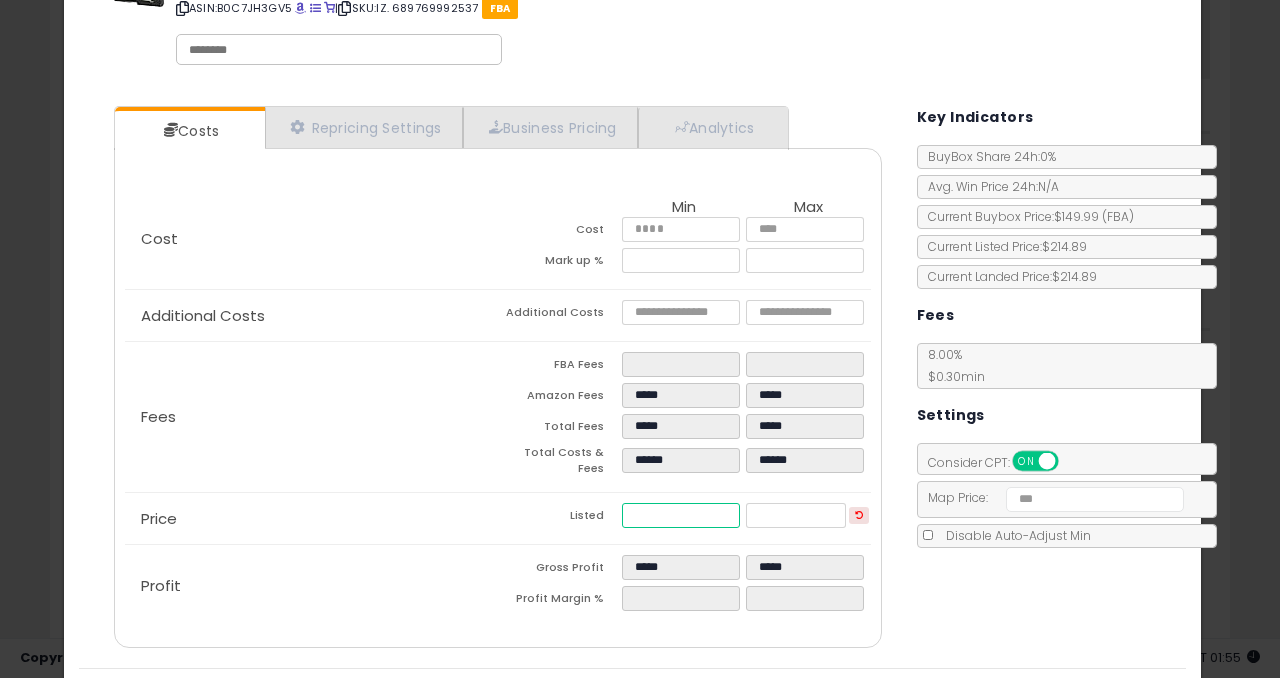 type on "***" 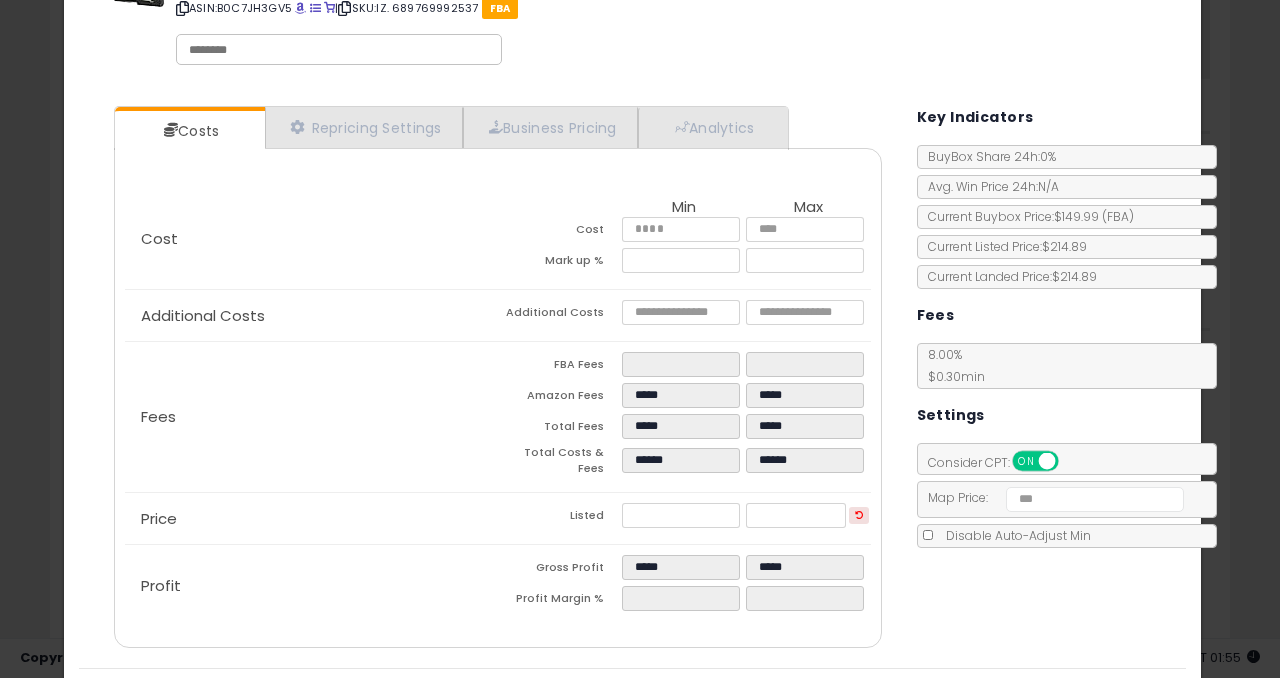 type on "****" 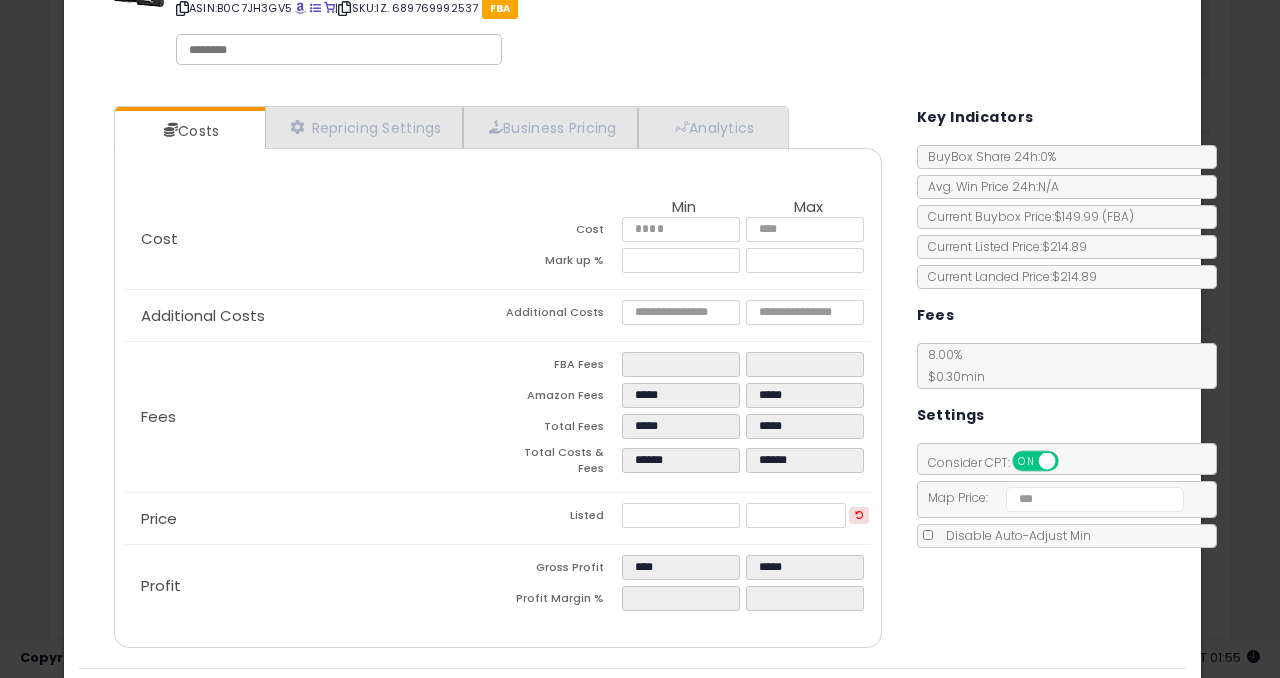 click on "Fees
FBA Fees
****
****
Amazon Fees
*****
*****
Total Fees
*****
*****
Total Costs & Fees
******
******" 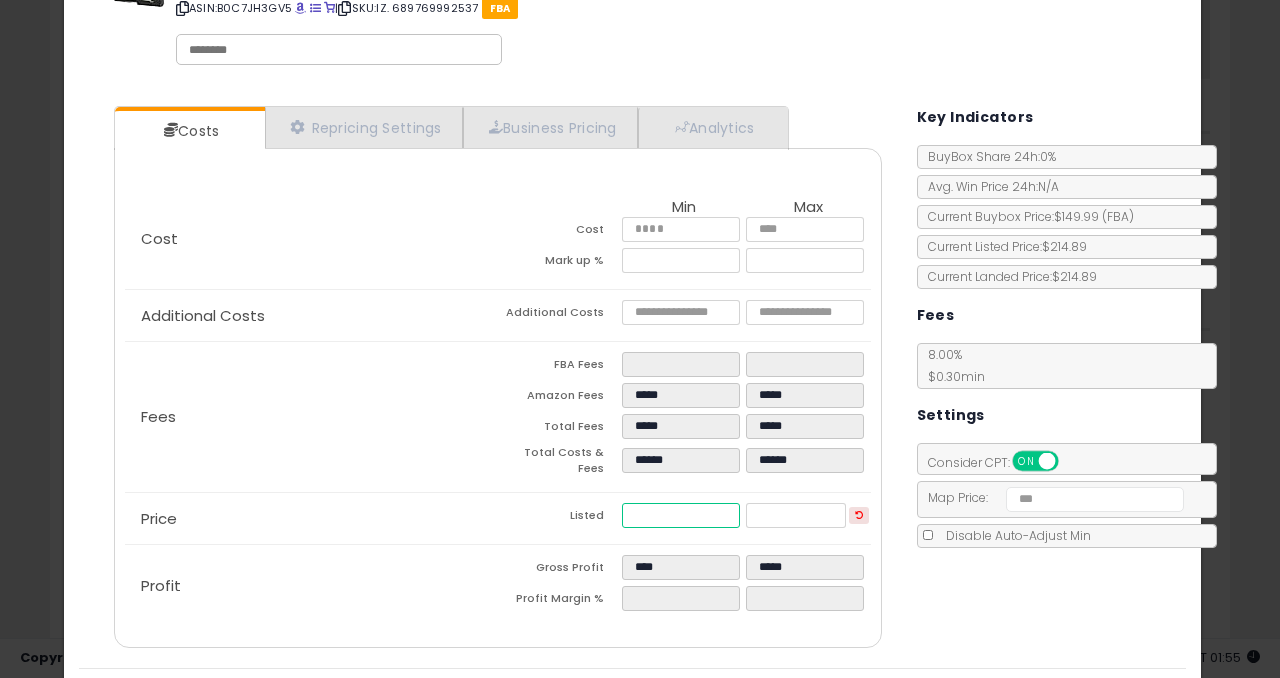 click on "******" at bounding box center (681, 515) 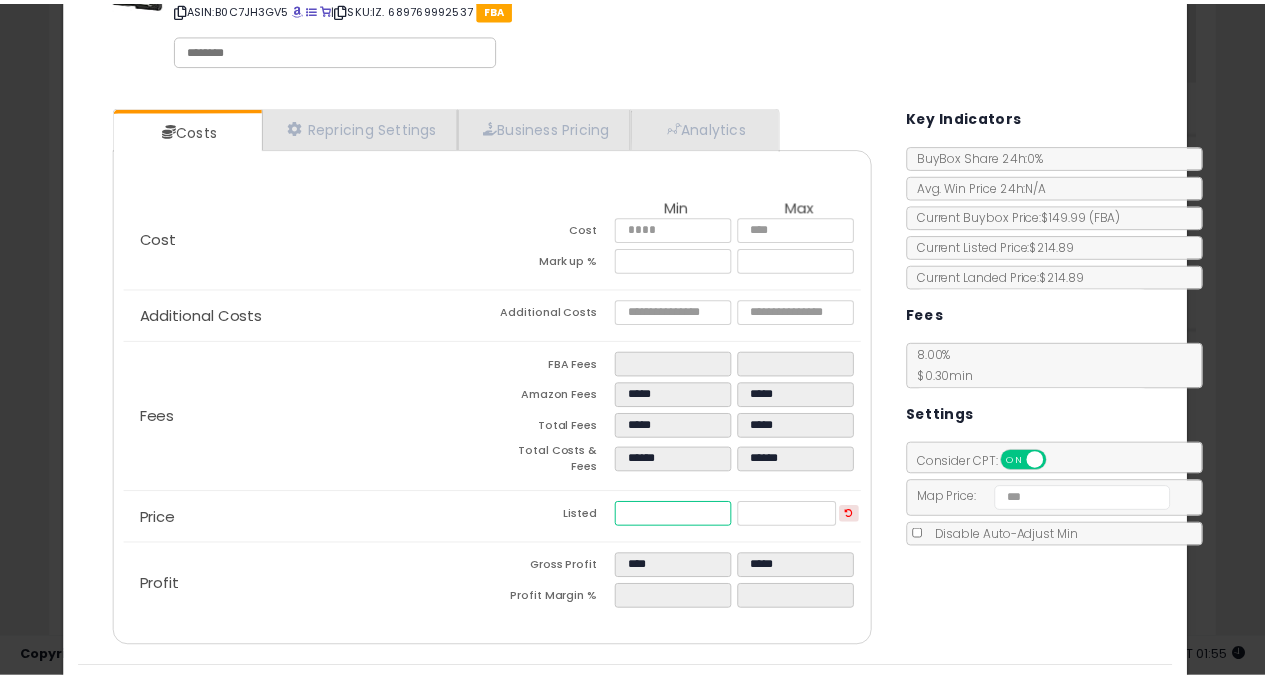 scroll, scrollTop: 147, scrollLeft: 0, axis: vertical 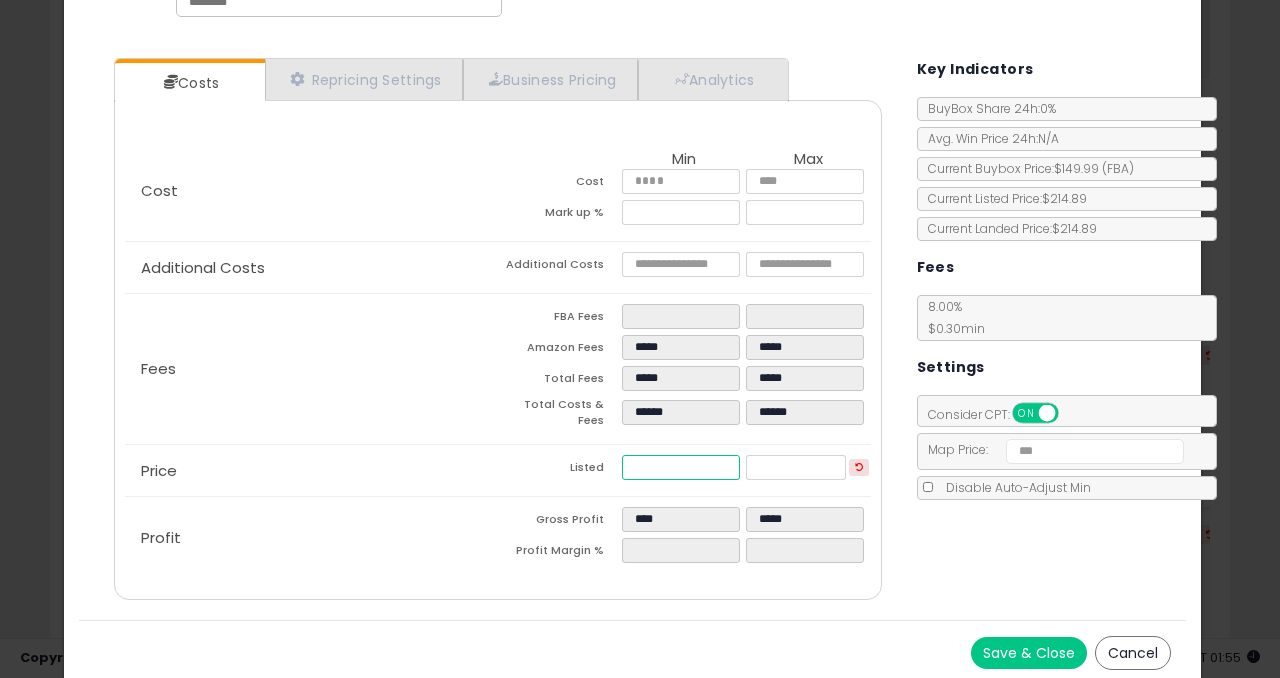 type on "******" 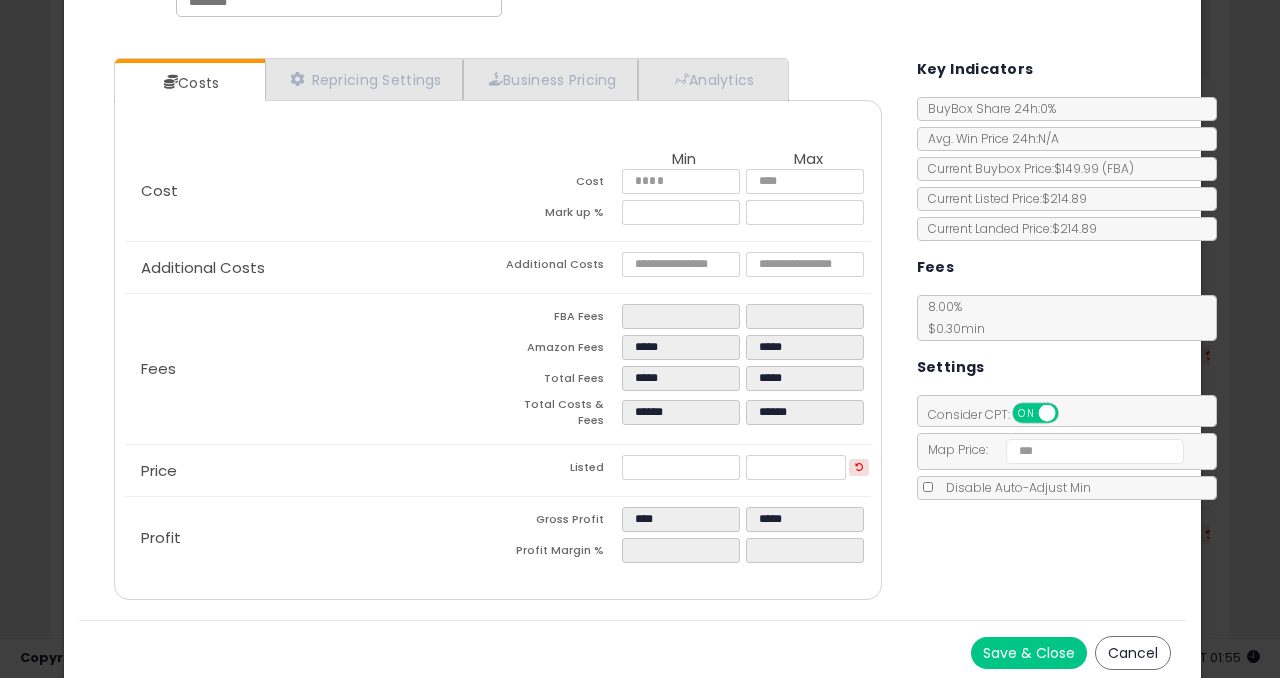 type on "****" 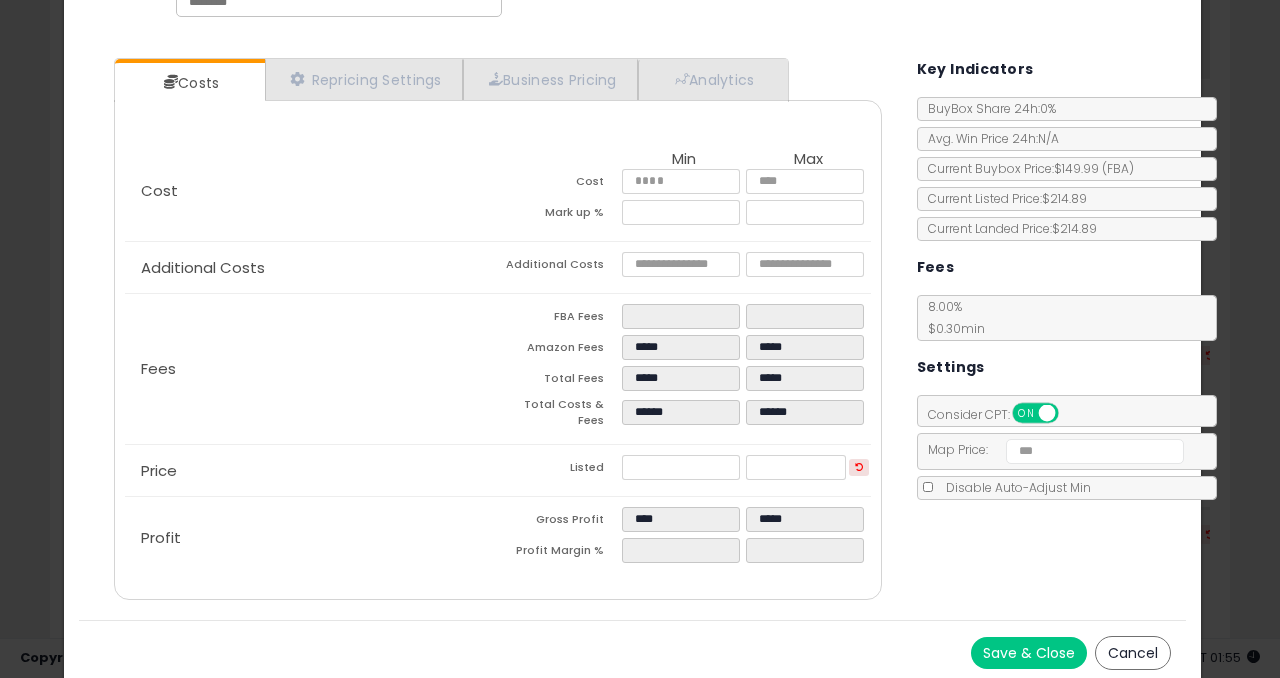 type on "****" 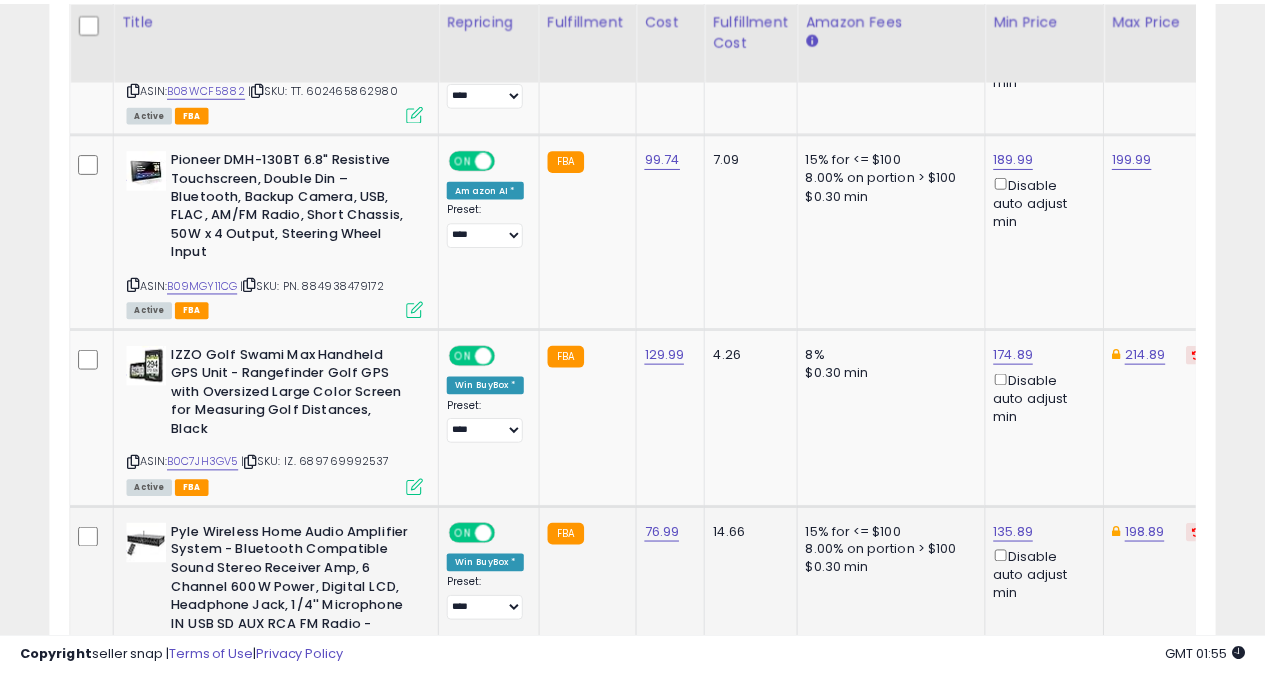 scroll, scrollTop: 410, scrollLeft: 673, axis: both 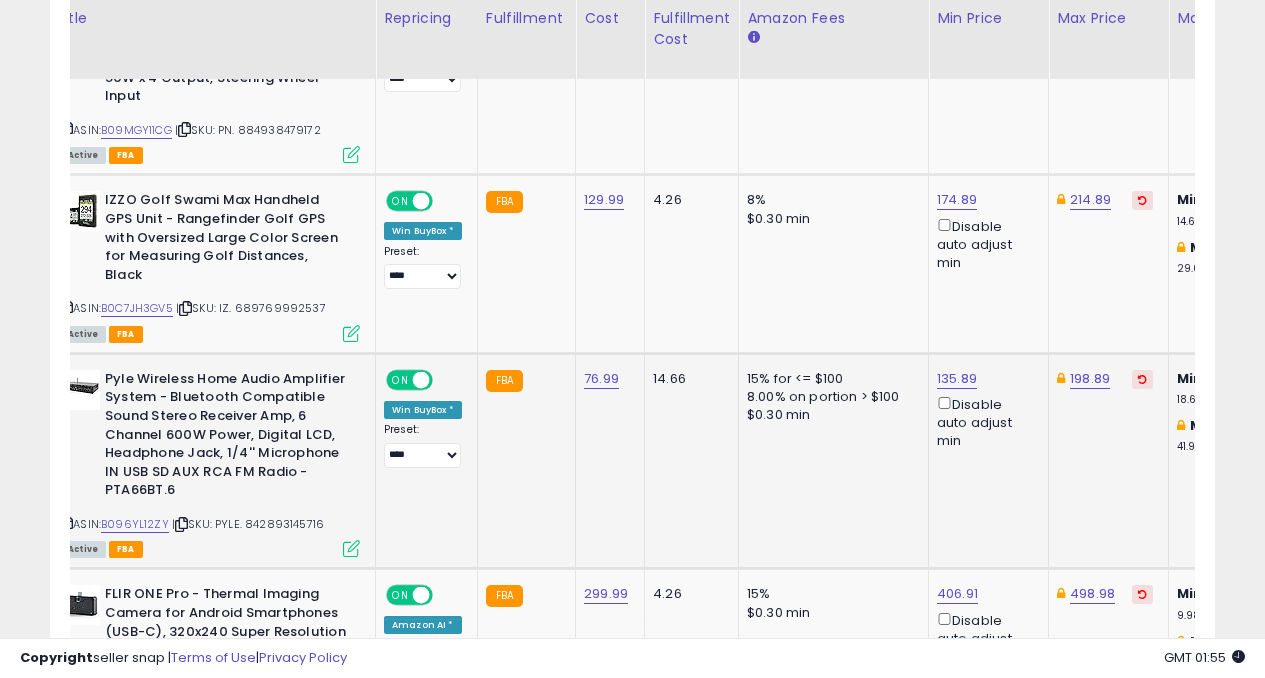 click at bounding box center [351, 548] 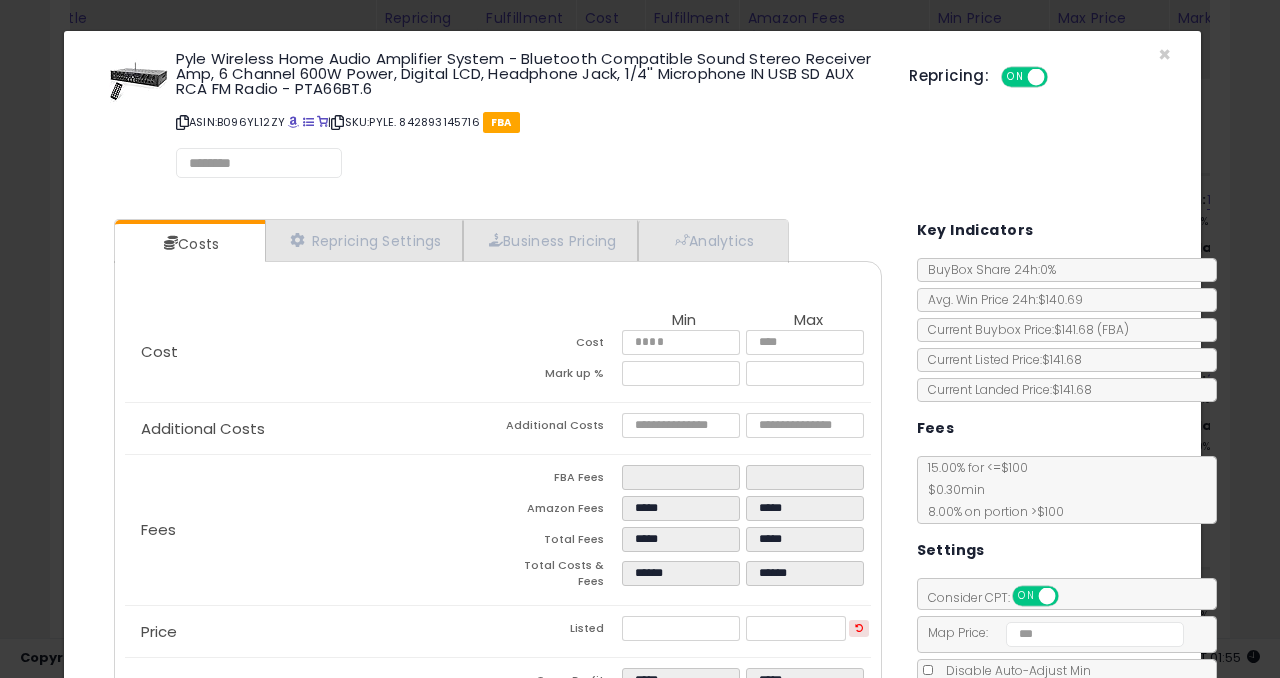 select on "******" 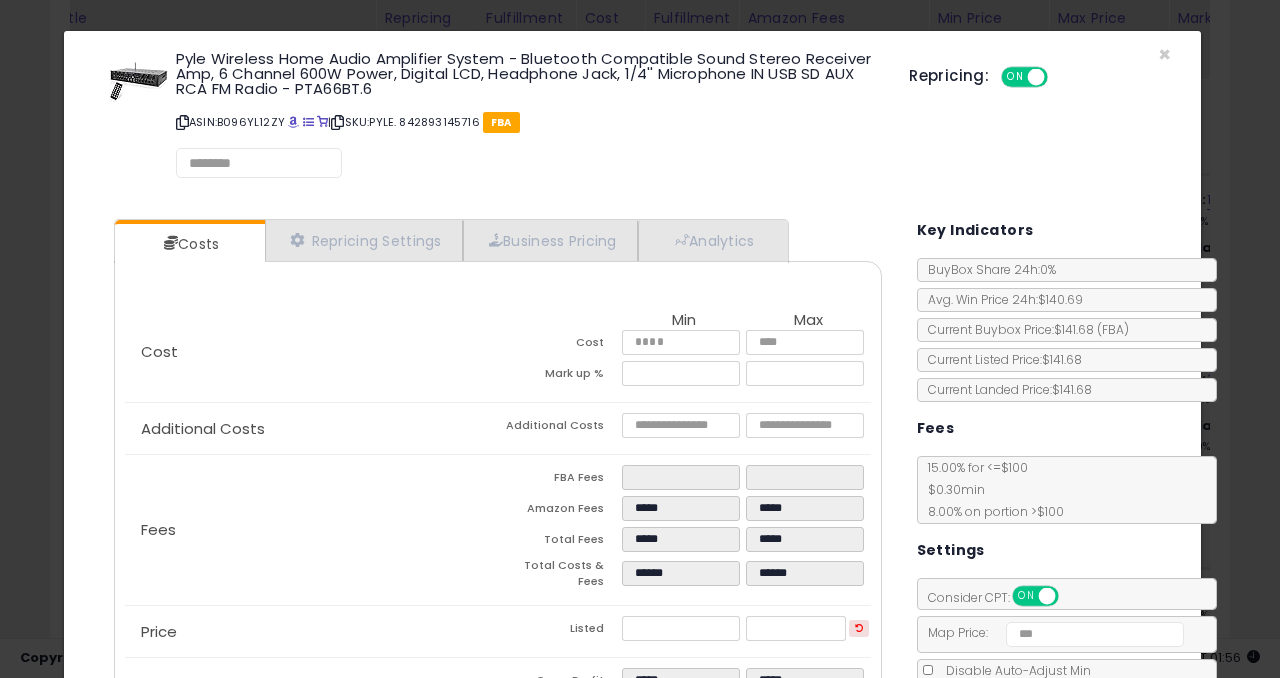 select on "**********" 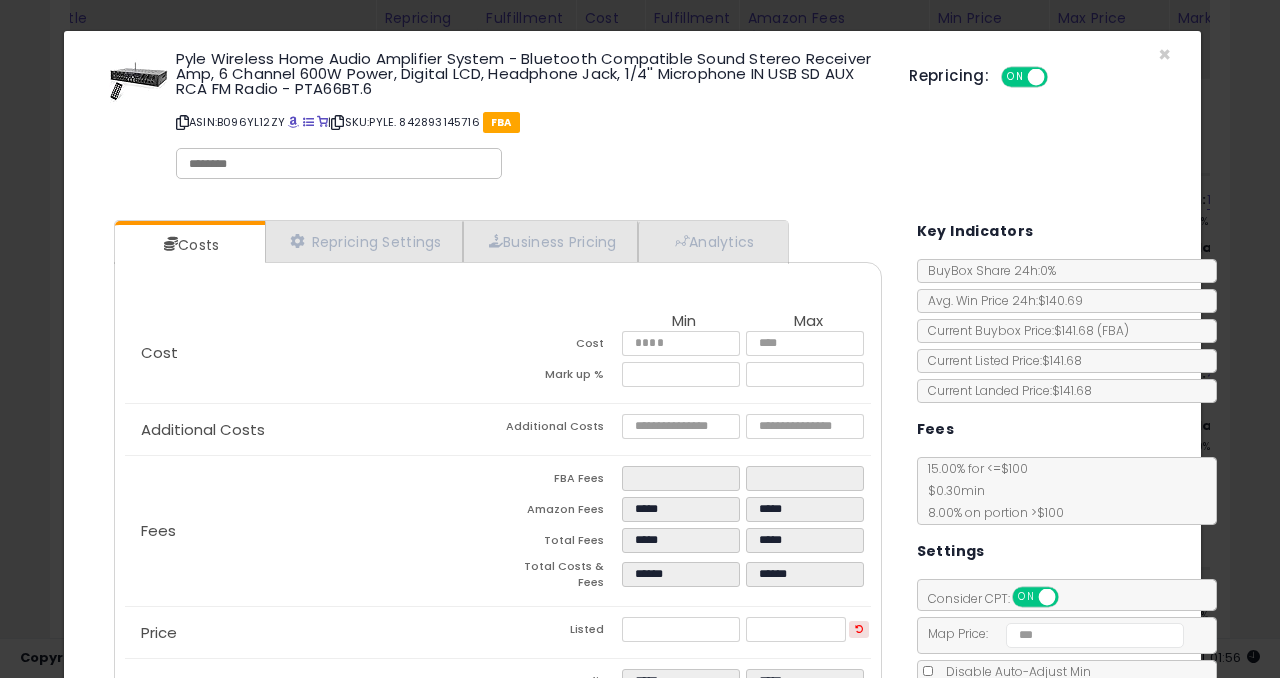 select on "**********" 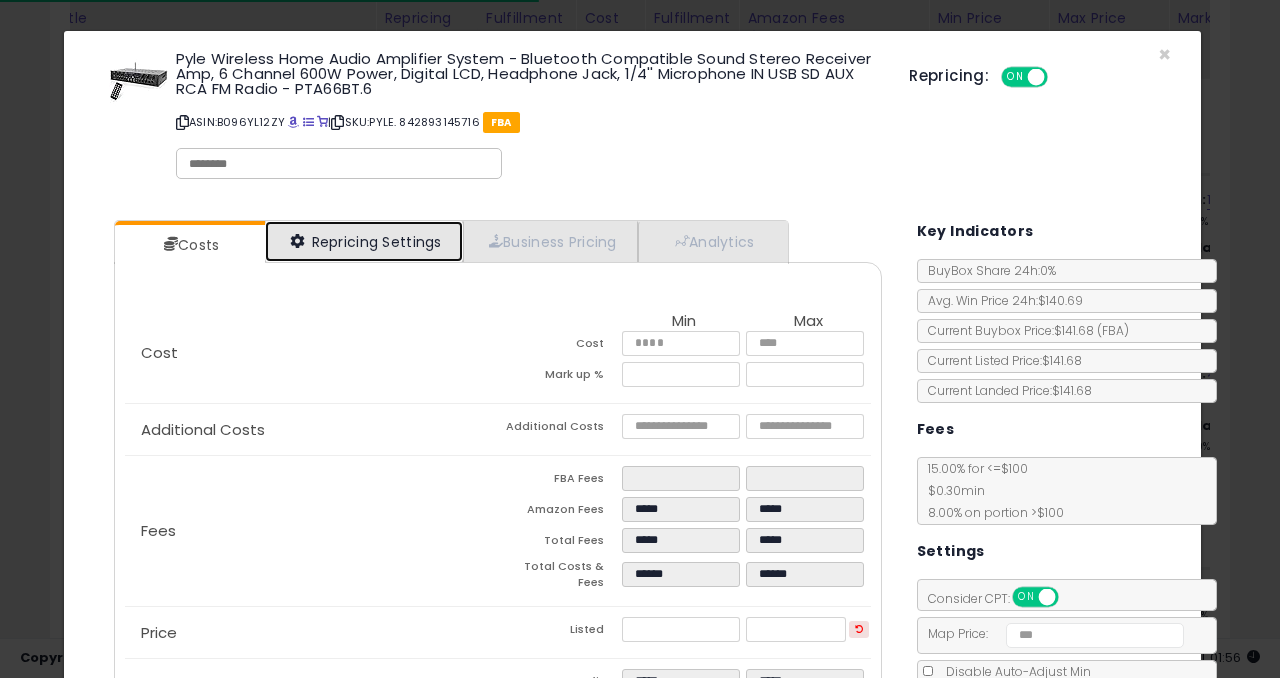 click on "Repricing Settings" at bounding box center [364, 241] 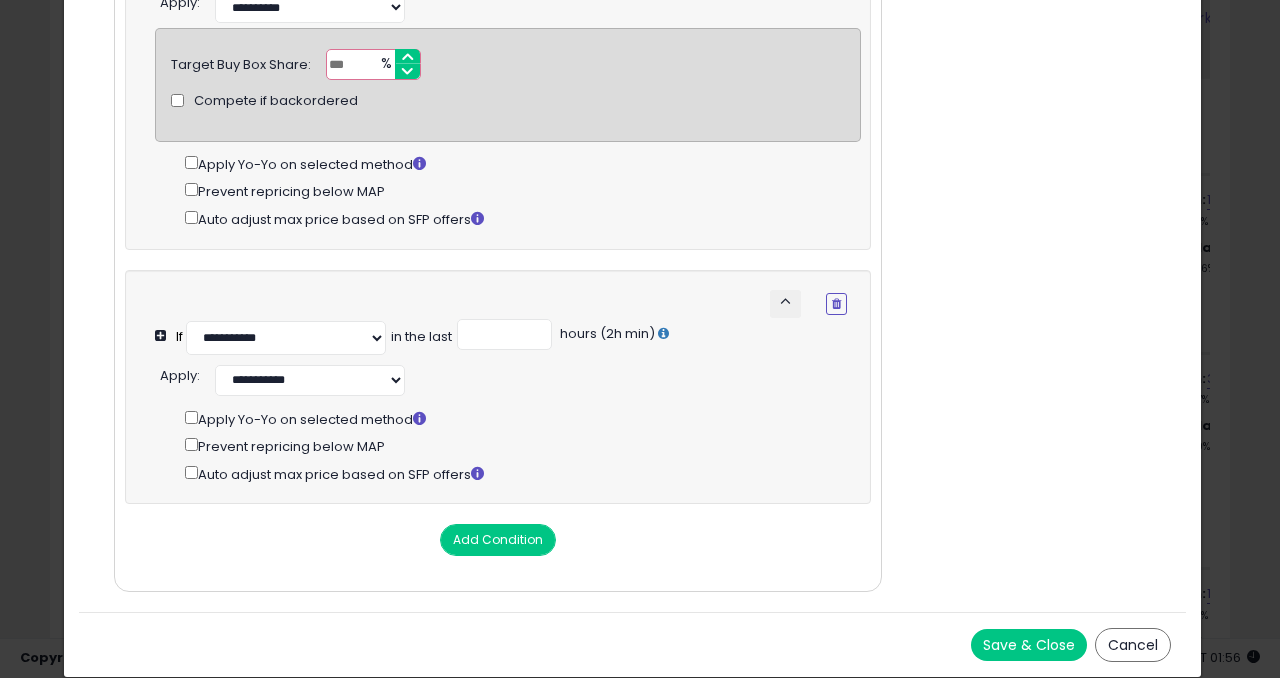click on "Save & Close" at bounding box center (1029, 645) 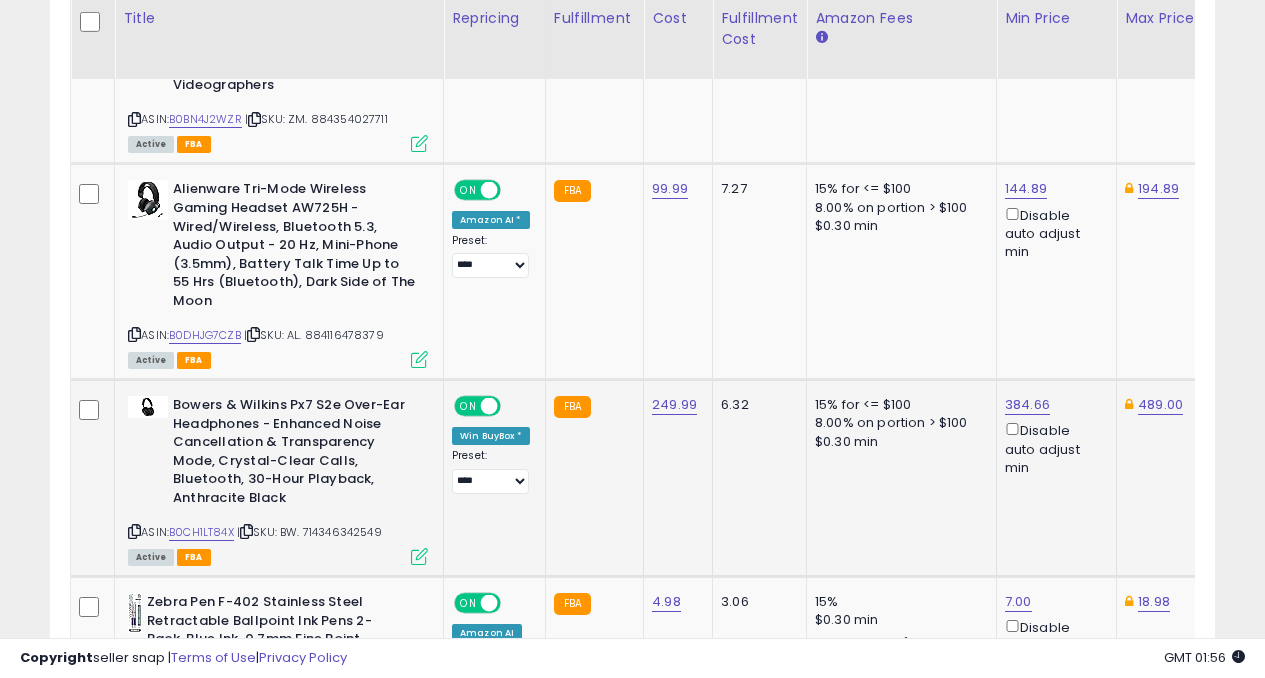 click at bounding box center [419, 556] 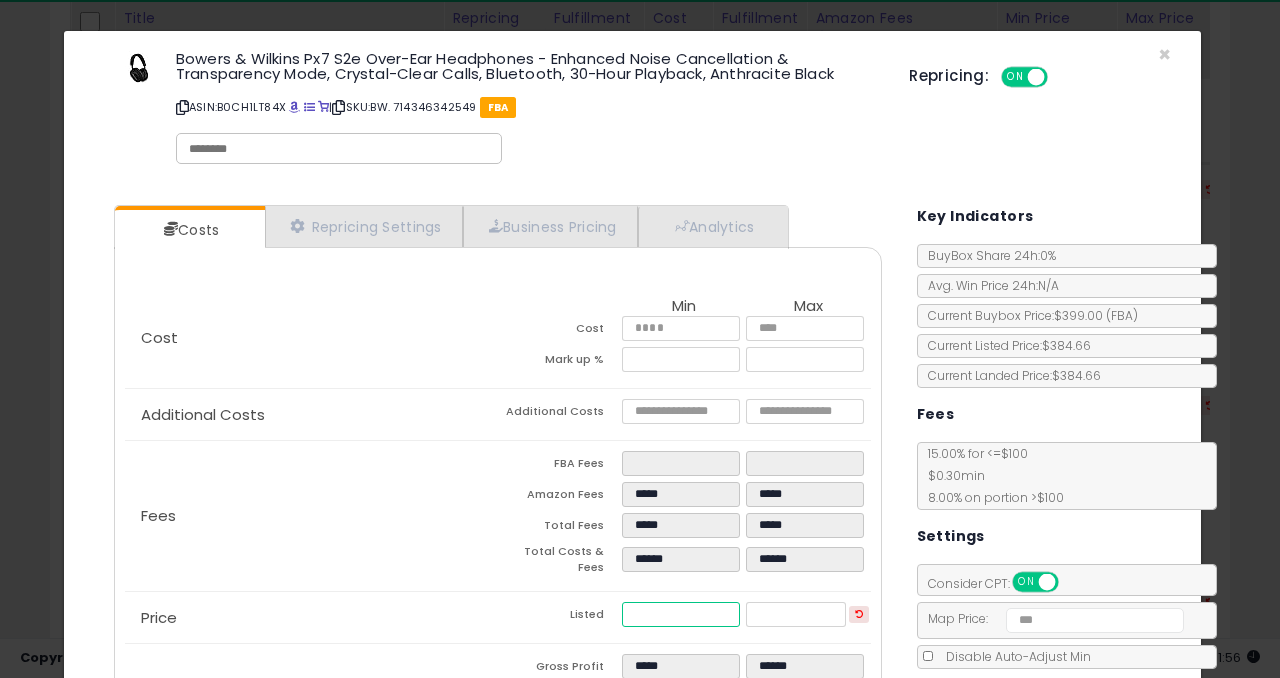 click on "******" at bounding box center (681, 614) 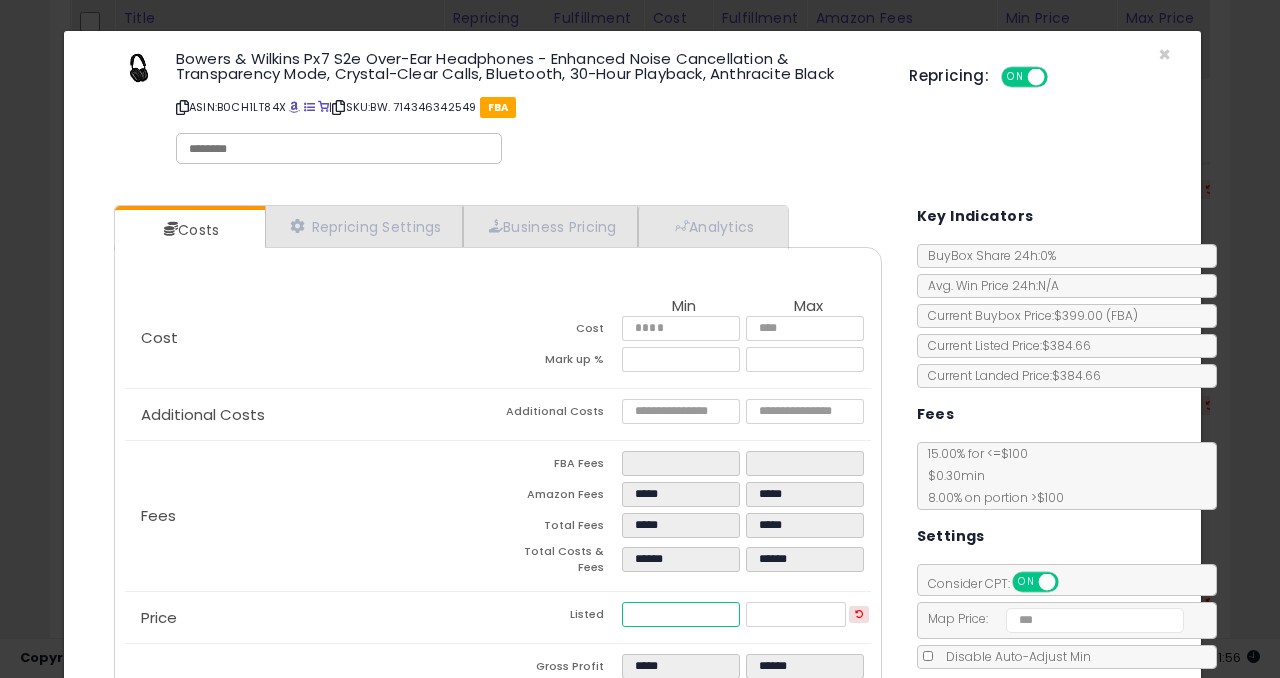 click on "******" at bounding box center (681, 614) 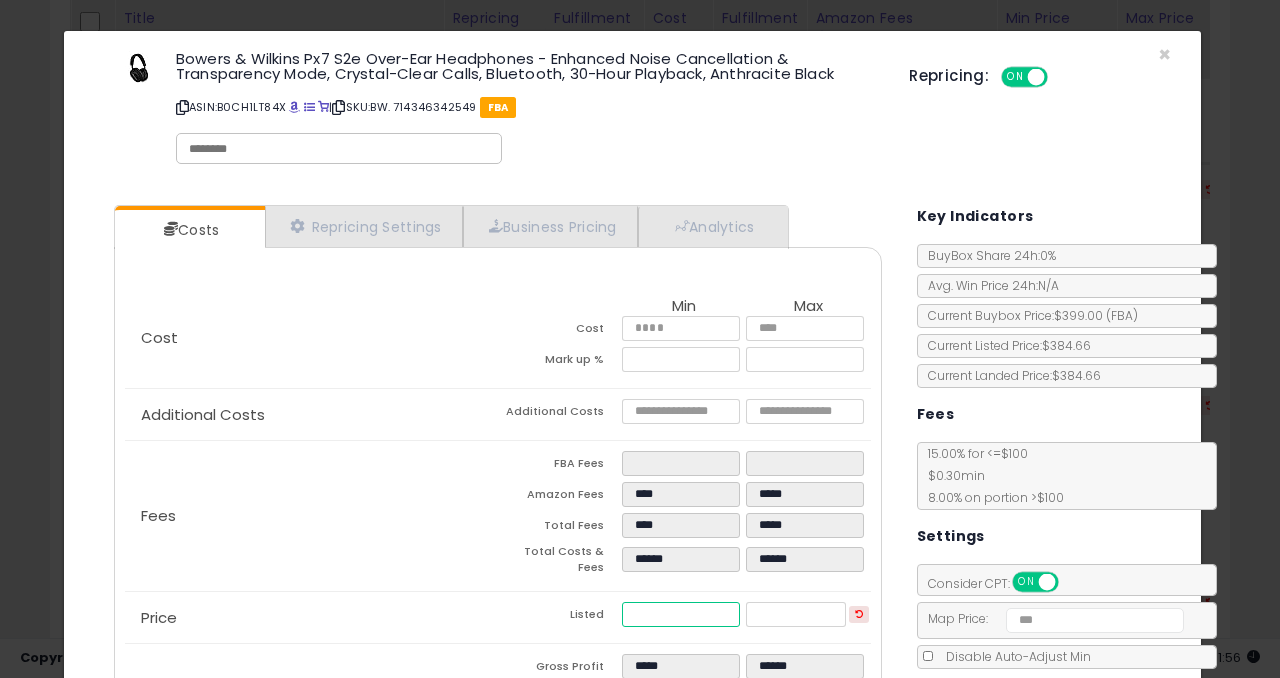 type on "****" 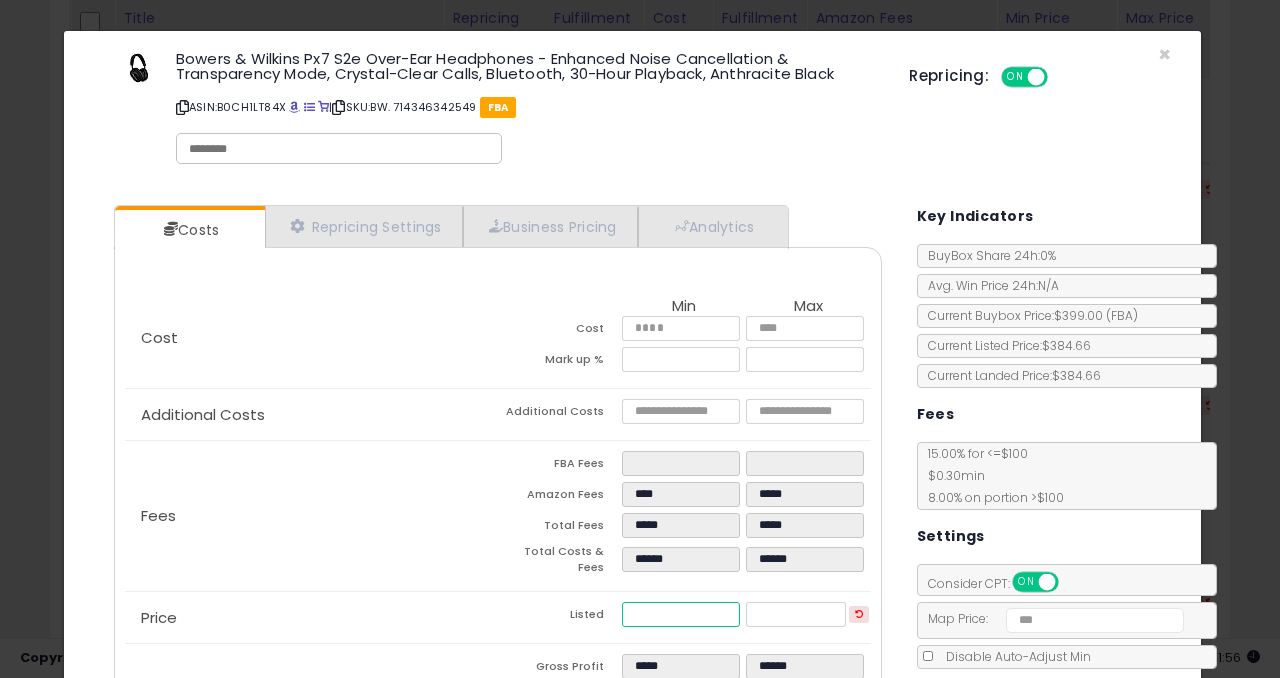 type on "*****" 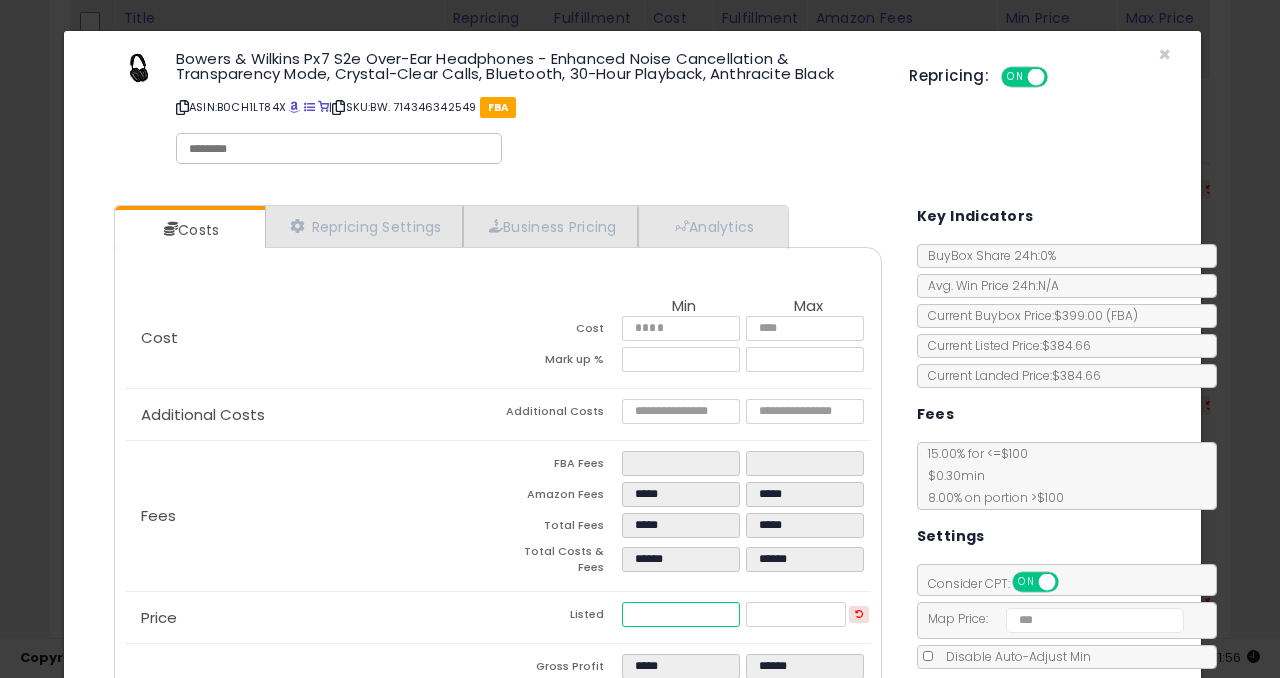 type on "***" 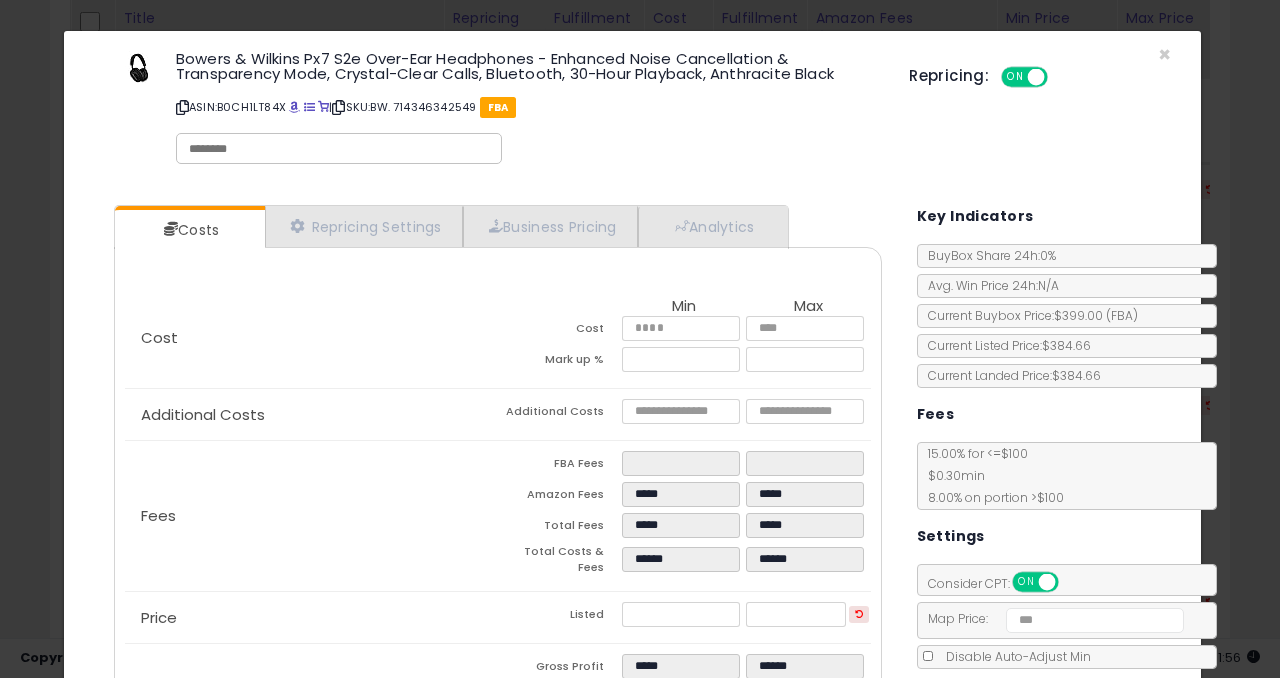 type on "*****" 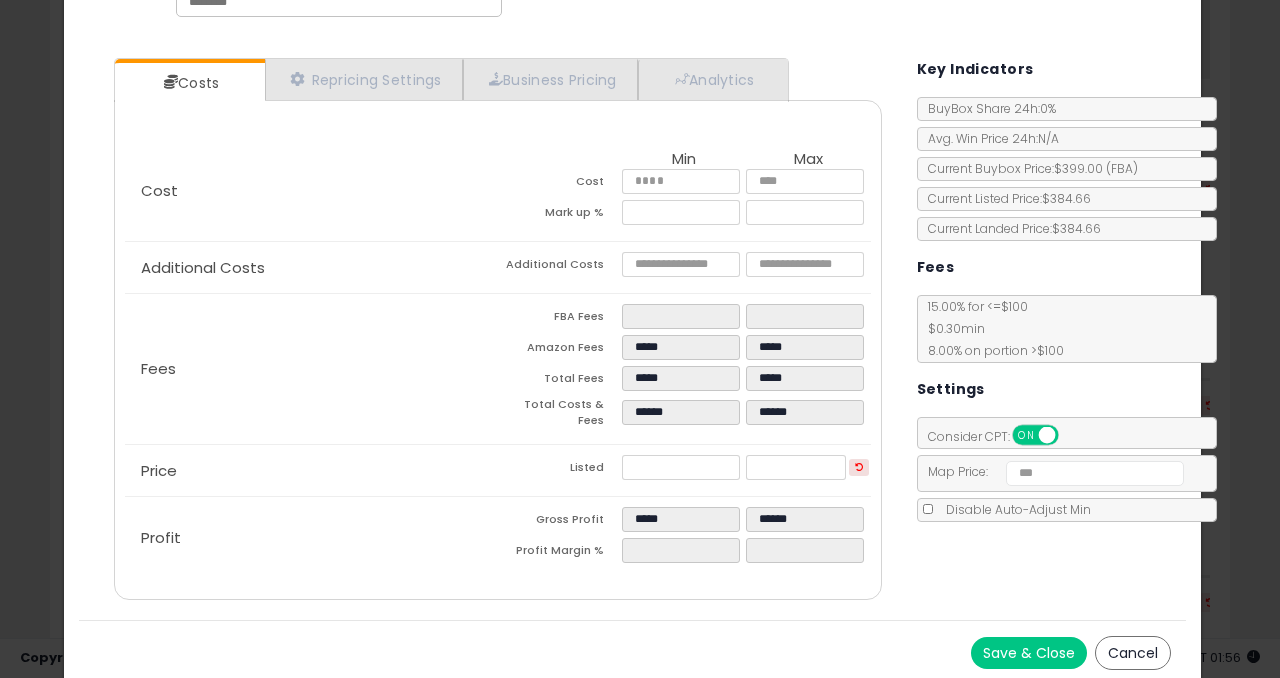 click on "Save & Close" at bounding box center [1029, 653] 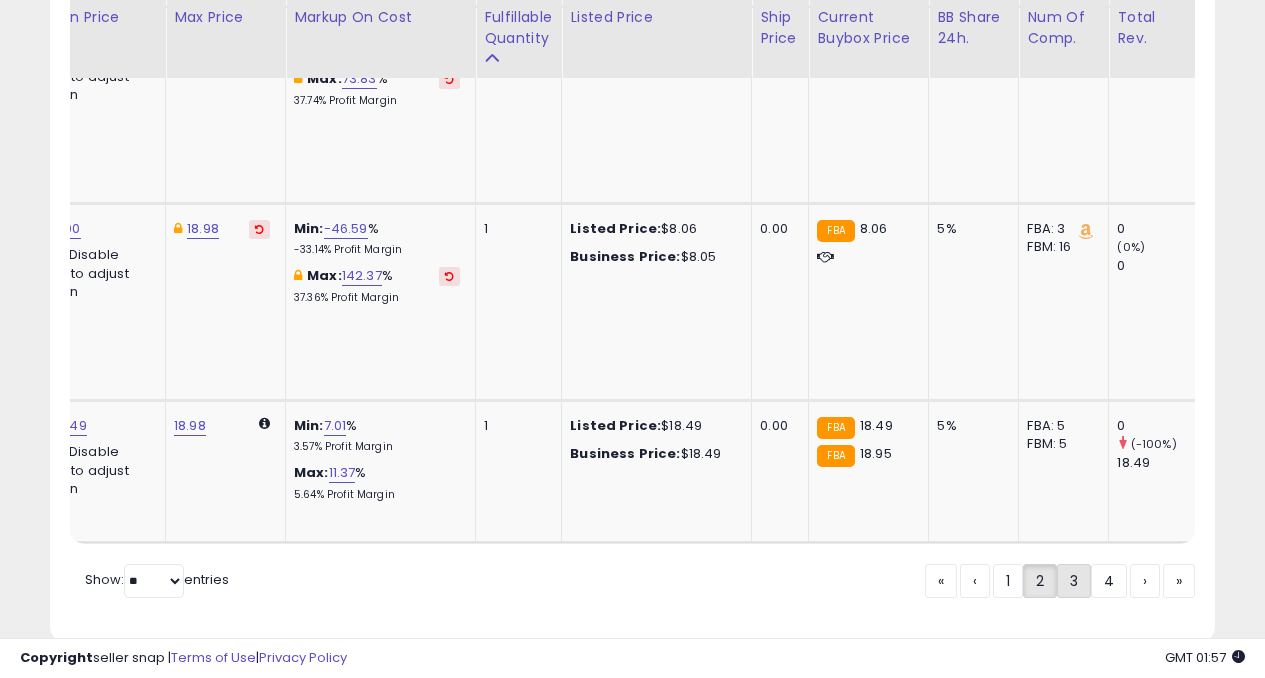 click on "3" 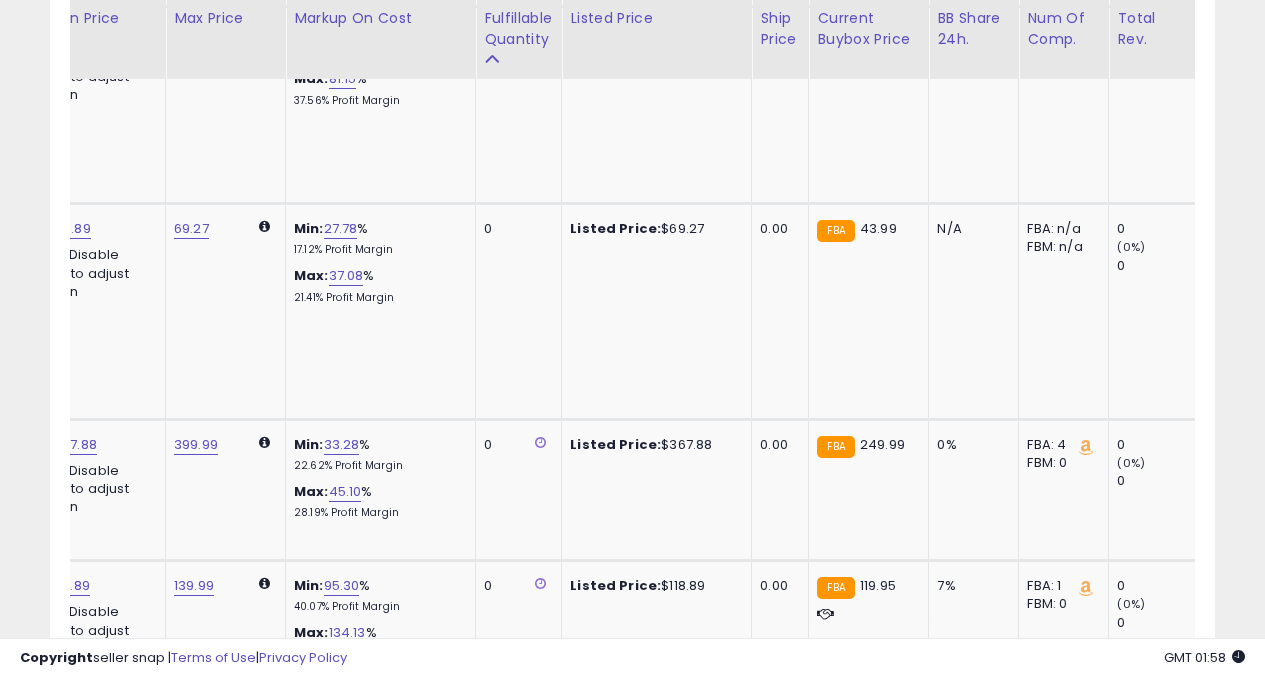 scroll, scrollTop: 0, scrollLeft: 505, axis: horizontal 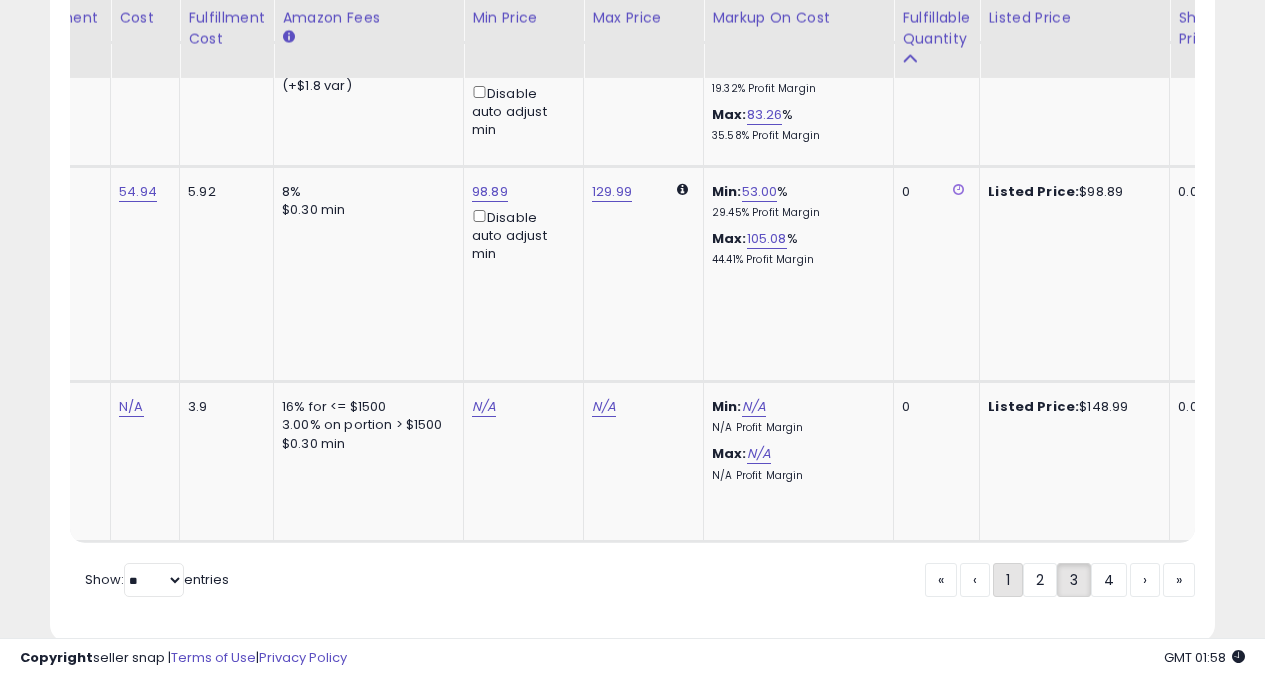 click on "1" 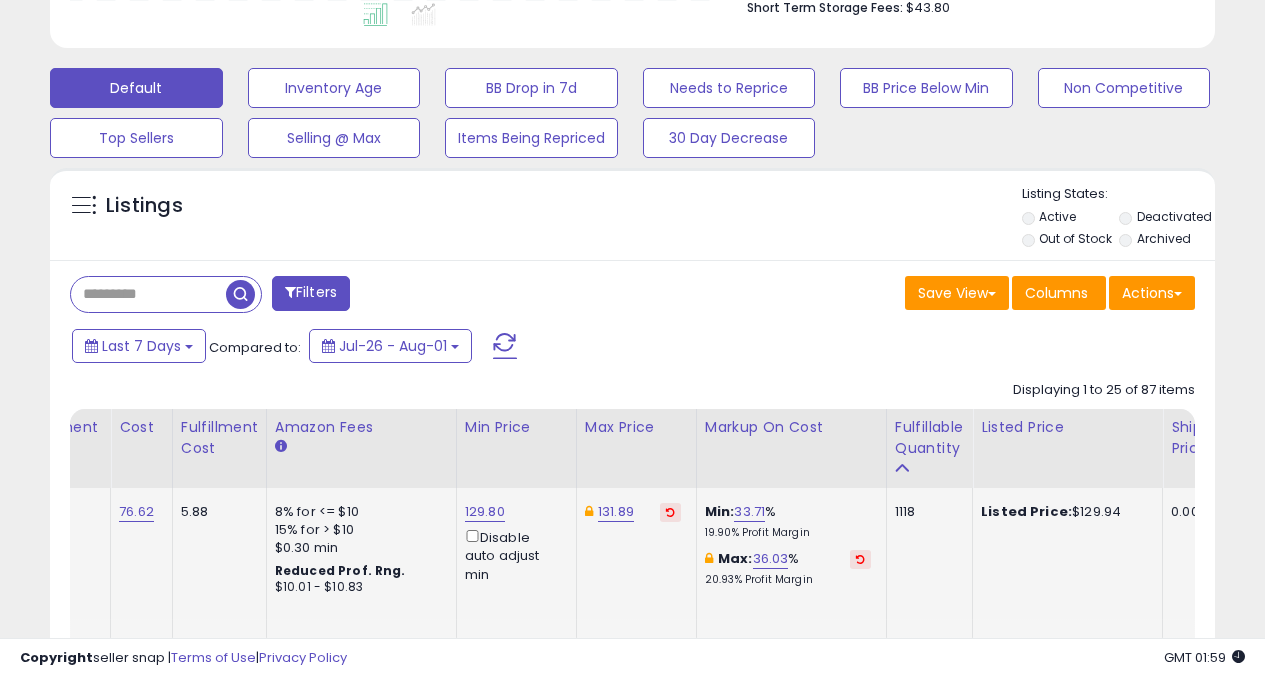 scroll, scrollTop: 718, scrollLeft: 0, axis: vertical 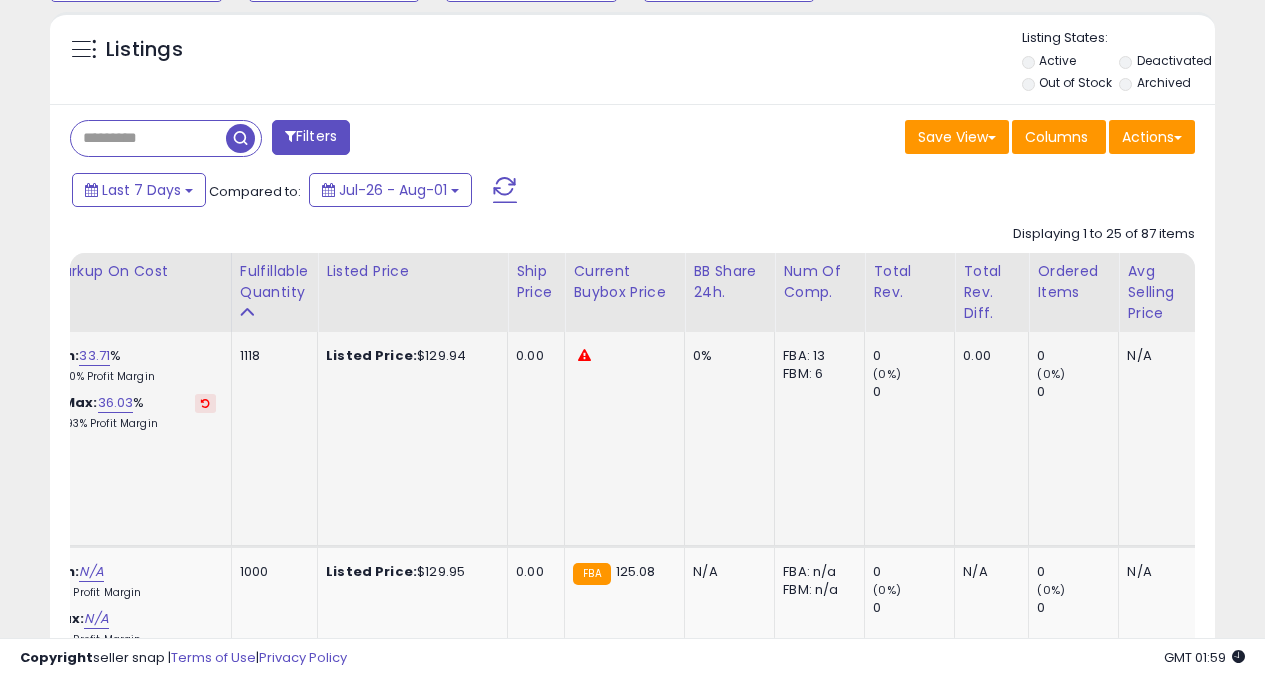 click at bounding box center [584, 355] 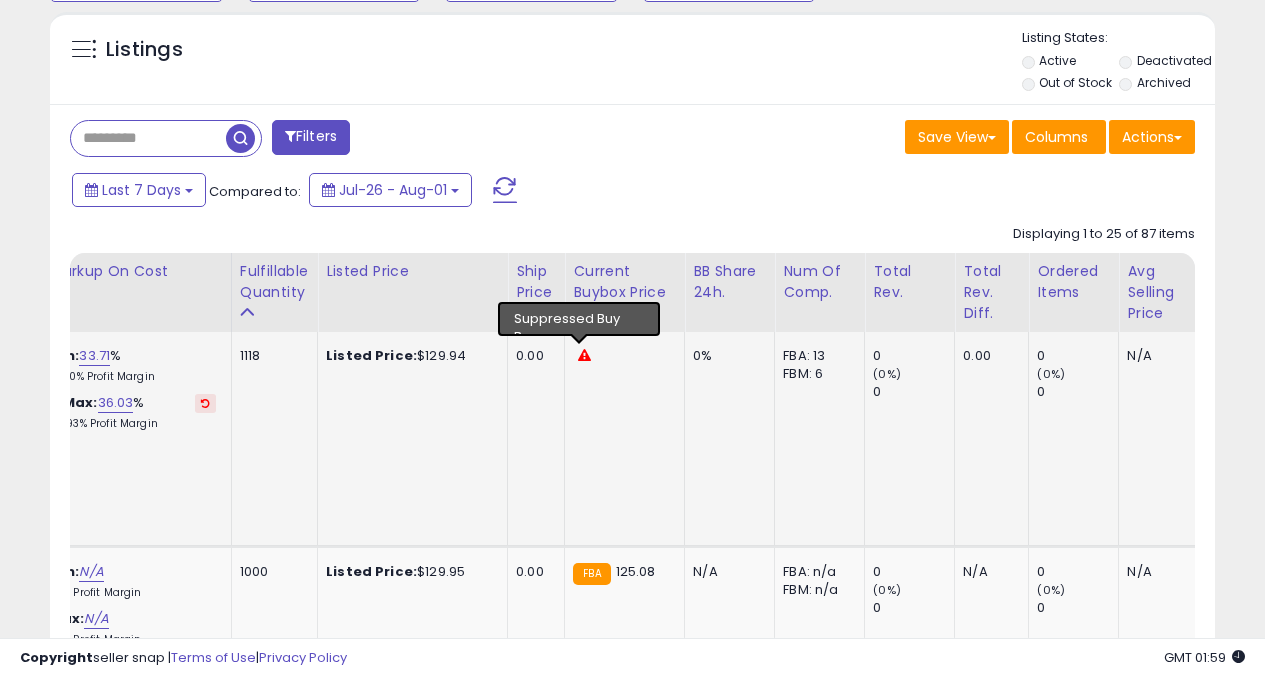 click at bounding box center [621, 356] 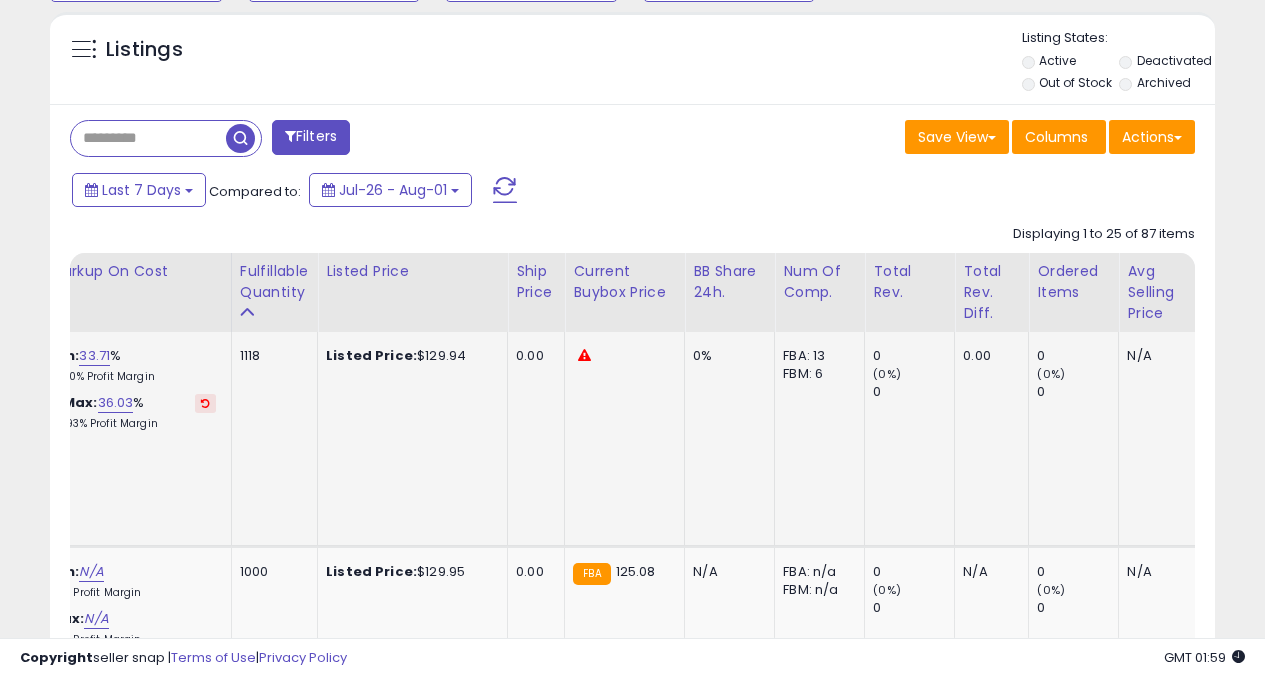 click at bounding box center [584, 355] 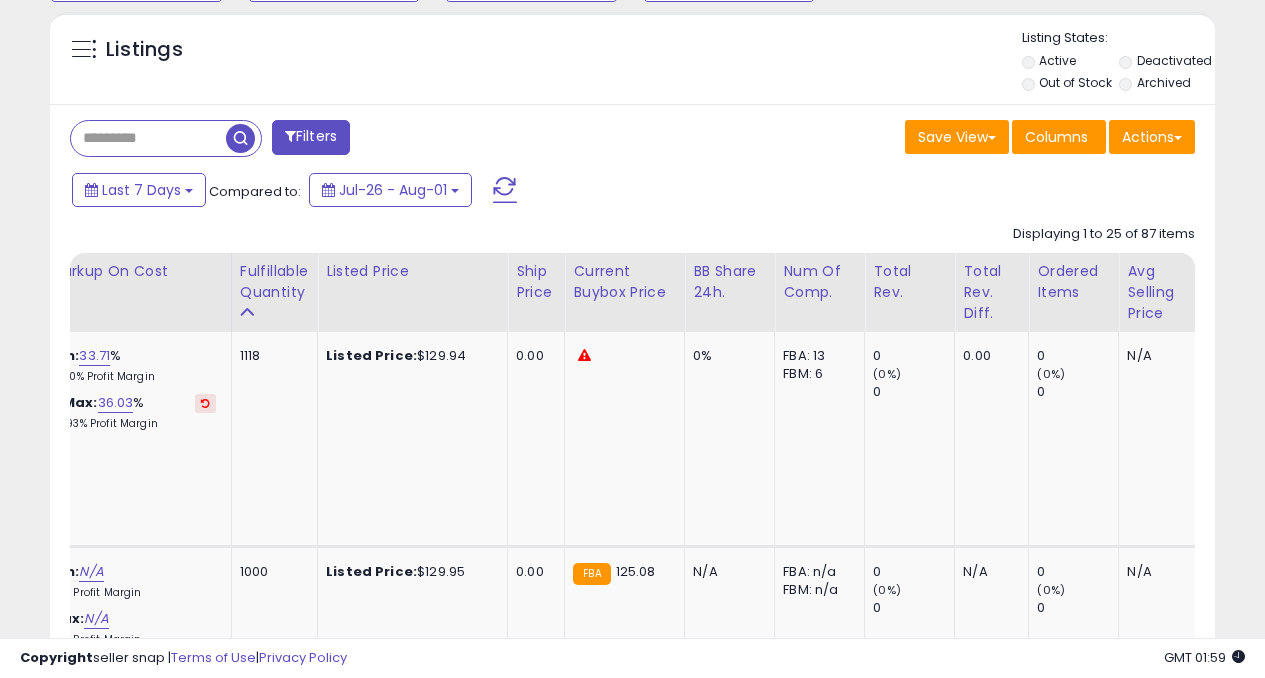 scroll, scrollTop: 0, scrollLeft: 772, axis: horizontal 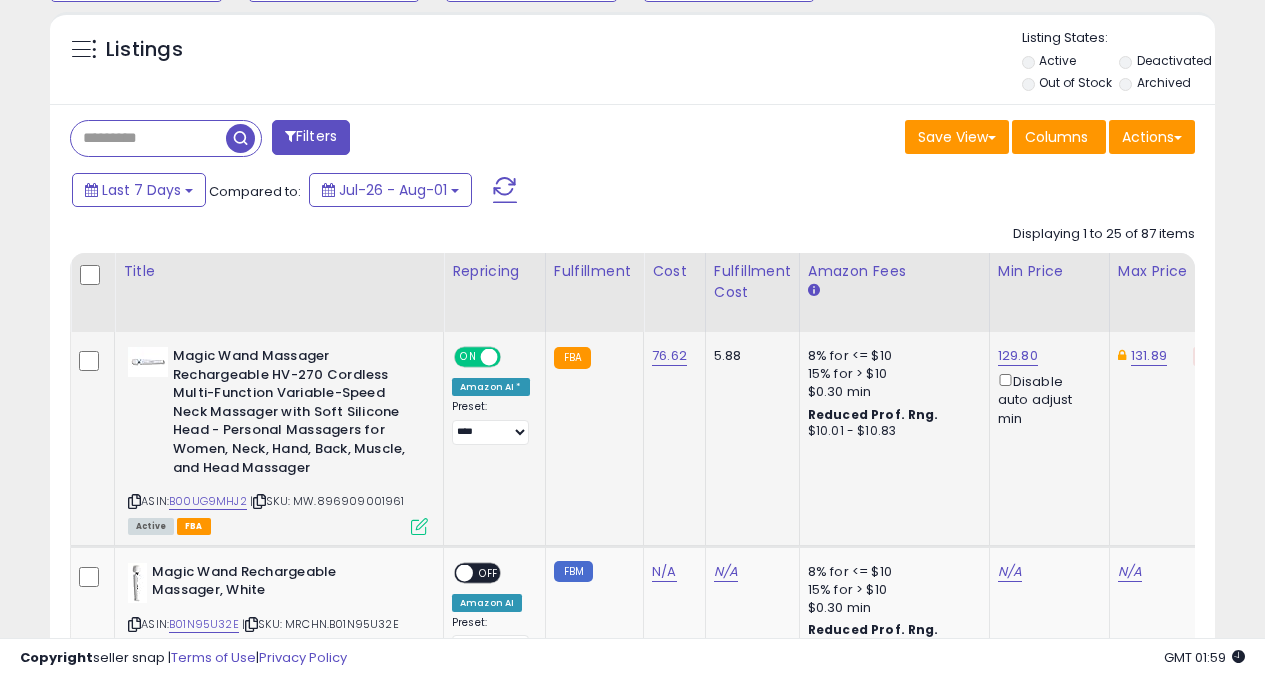 click at bounding box center [419, 526] 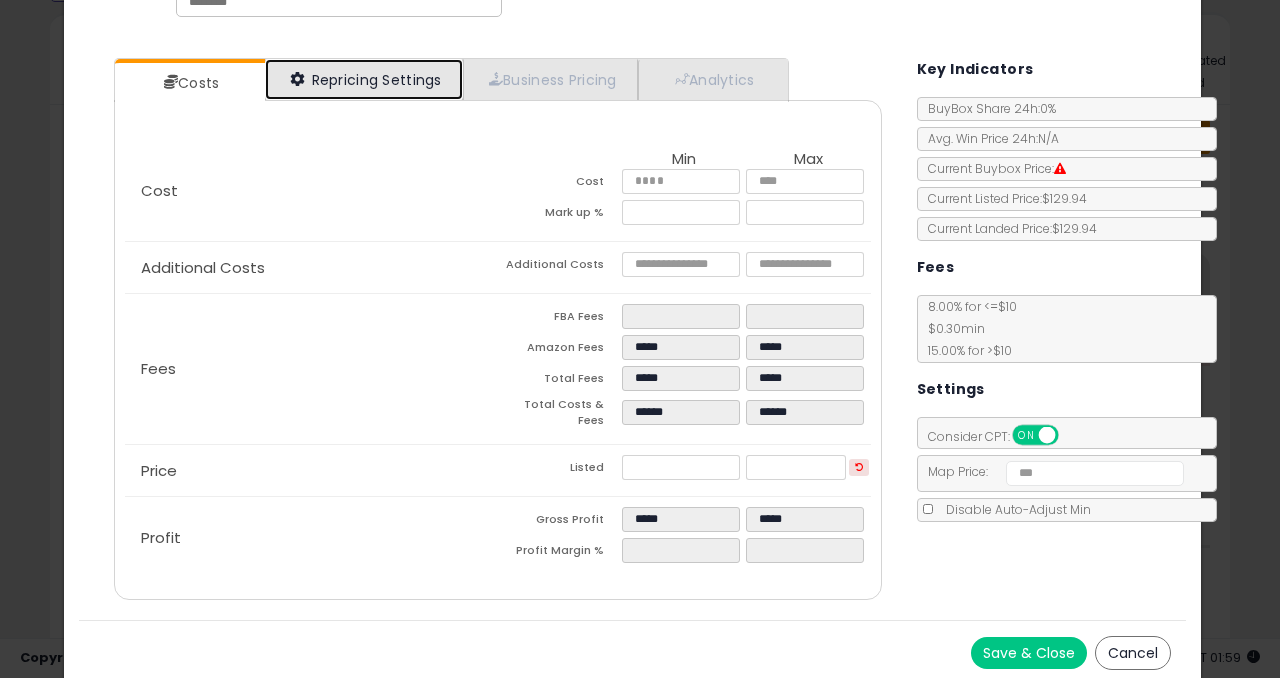 click on "Repricing Settings" at bounding box center [364, 79] 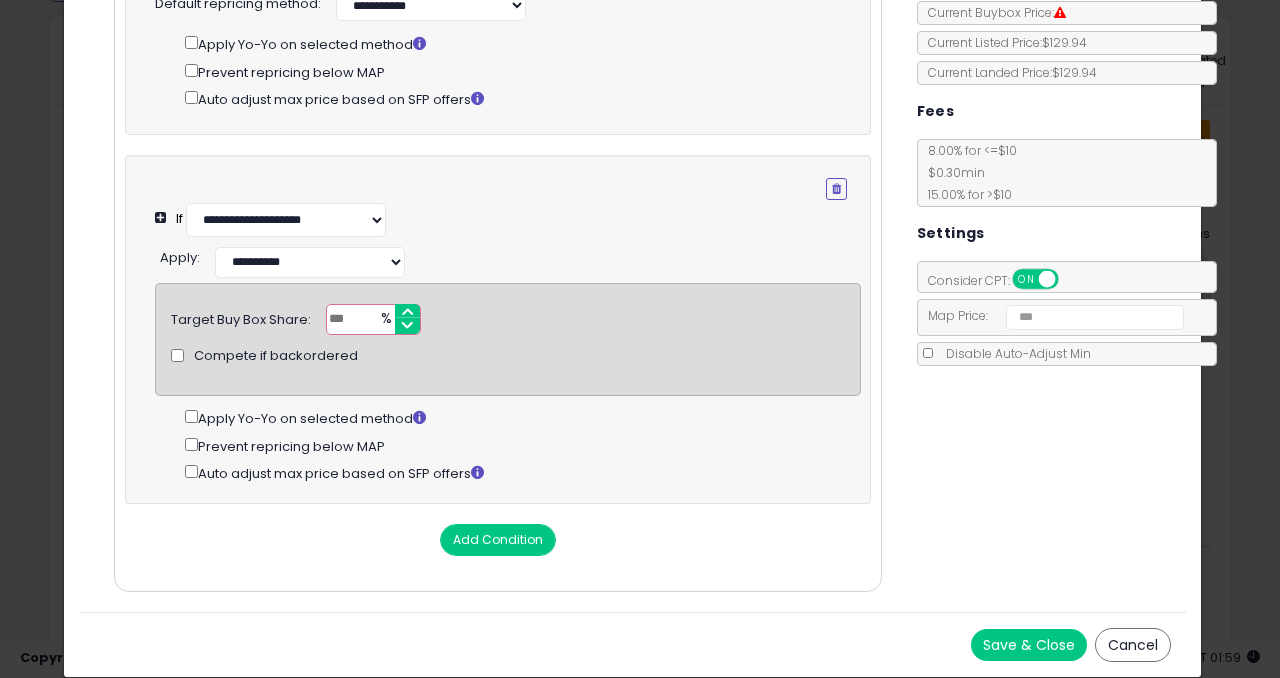 click on "Save & Close" at bounding box center (1029, 645) 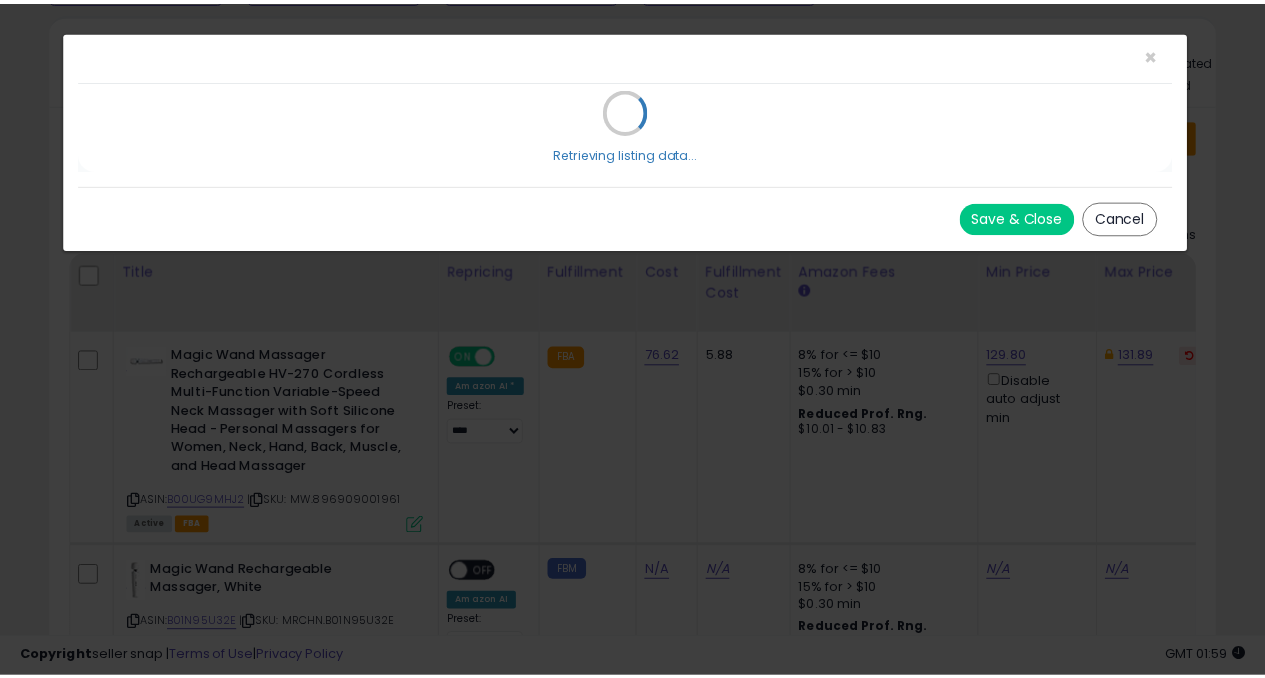 scroll, scrollTop: 0, scrollLeft: 0, axis: both 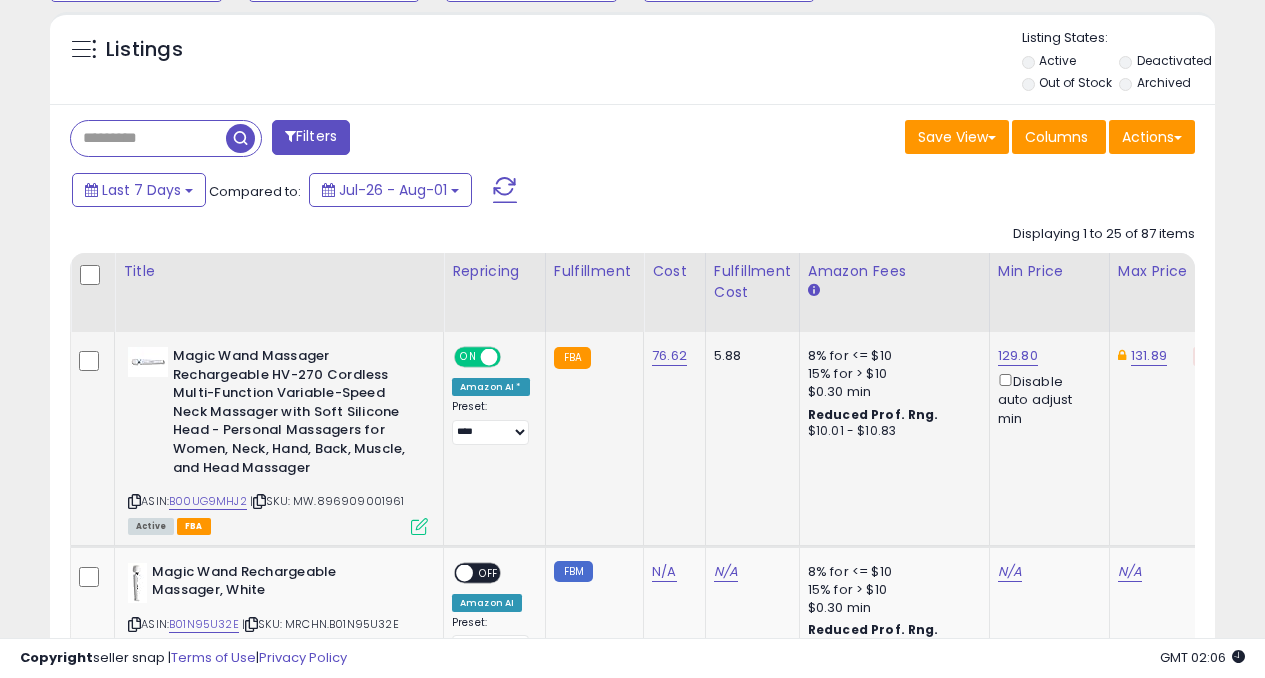 click at bounding box center (419, 526) 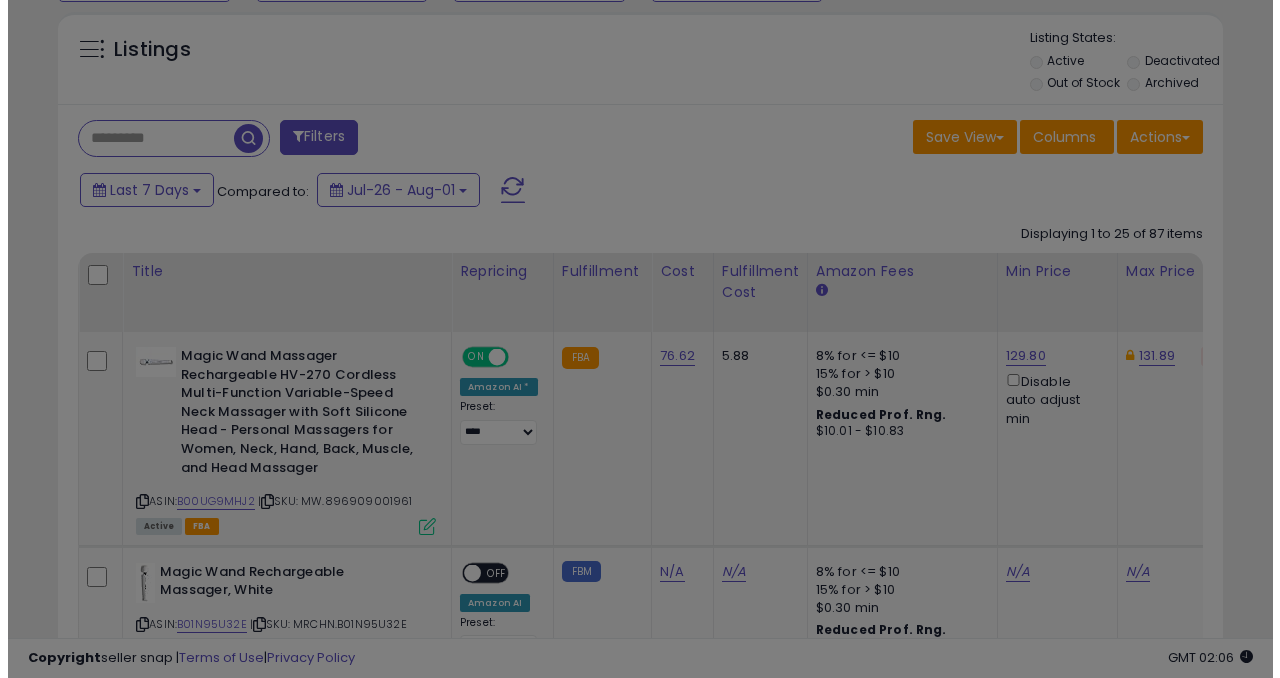 scroll, scrollTop: 999590, scrollLeft: 999317, axis: both 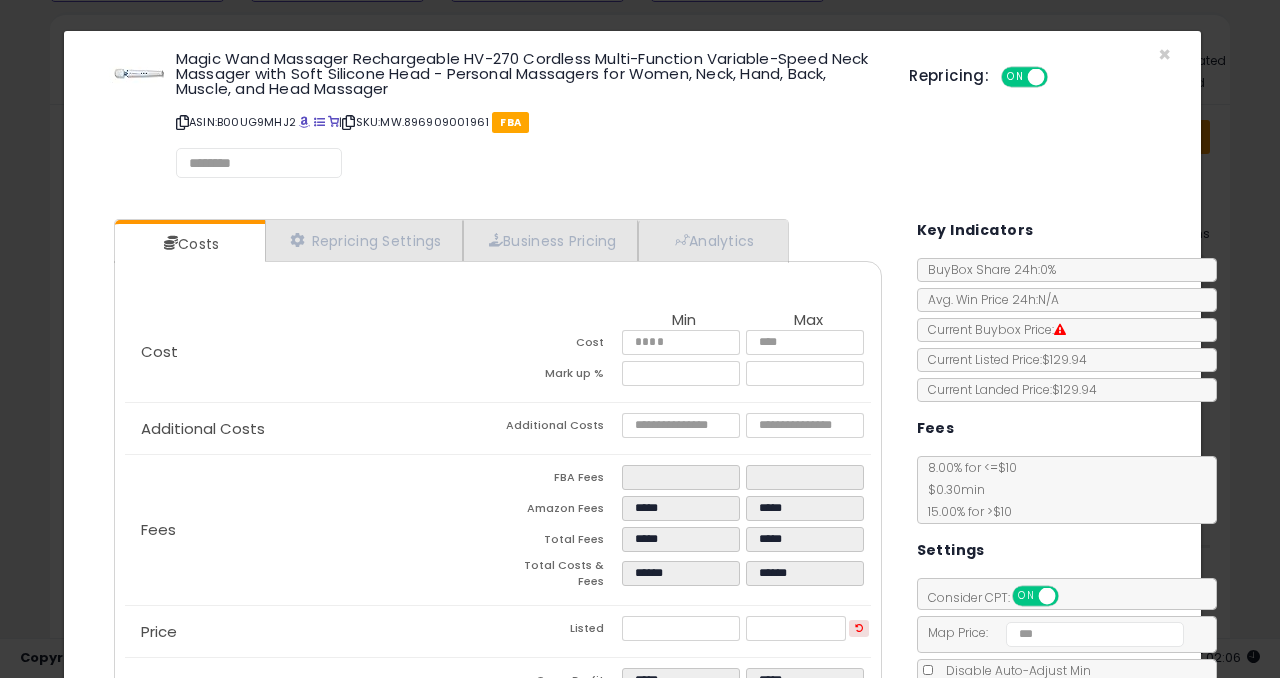 select on "*********" 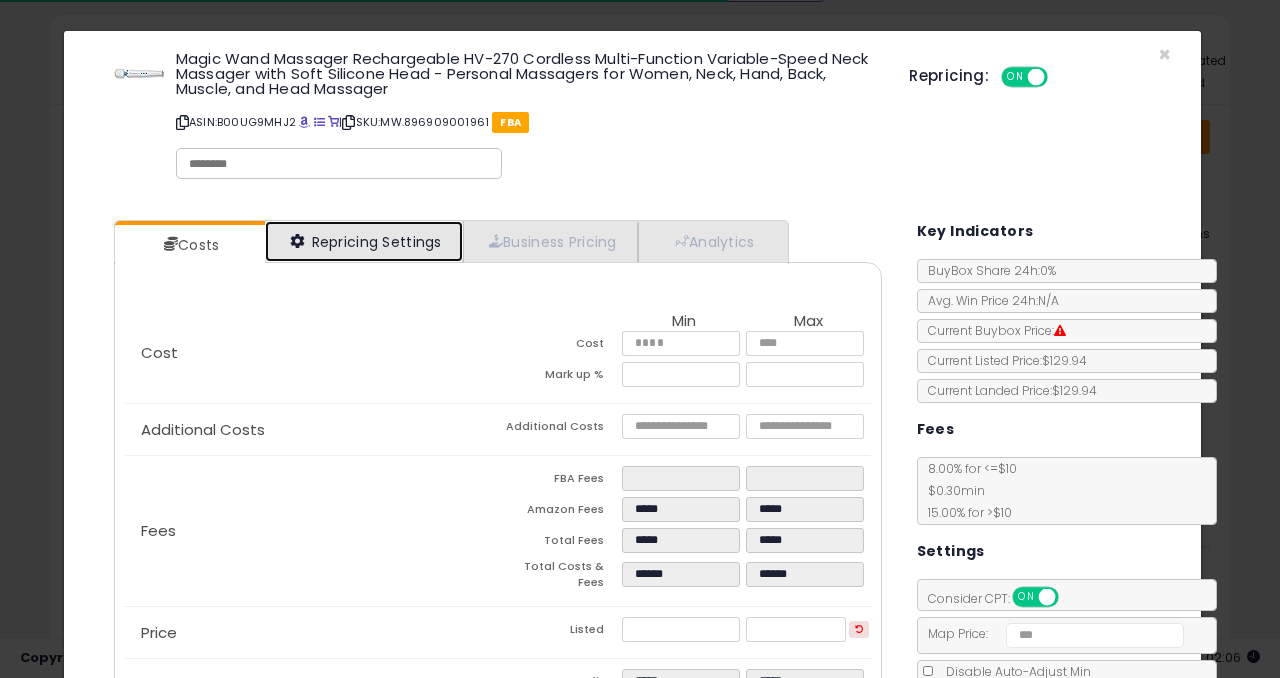 click on "Repricing Settings" at bounding box center (364, 241) 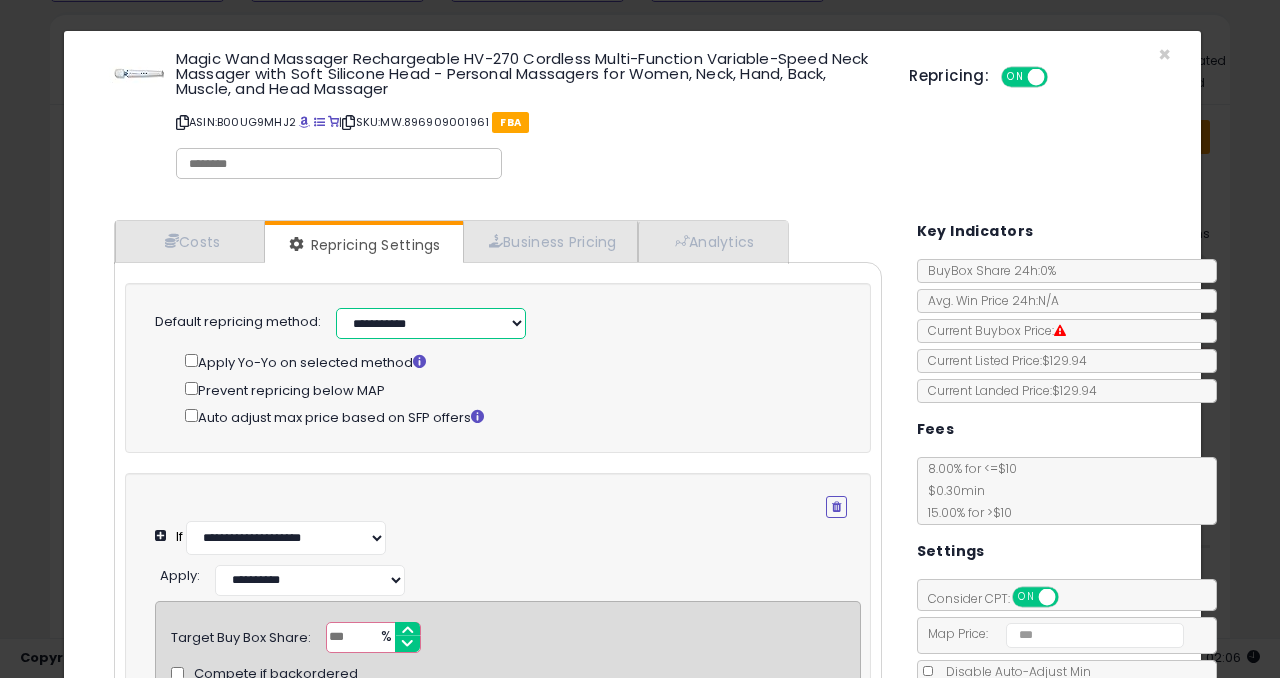 click on "**********" at bounding box center [431, 323] 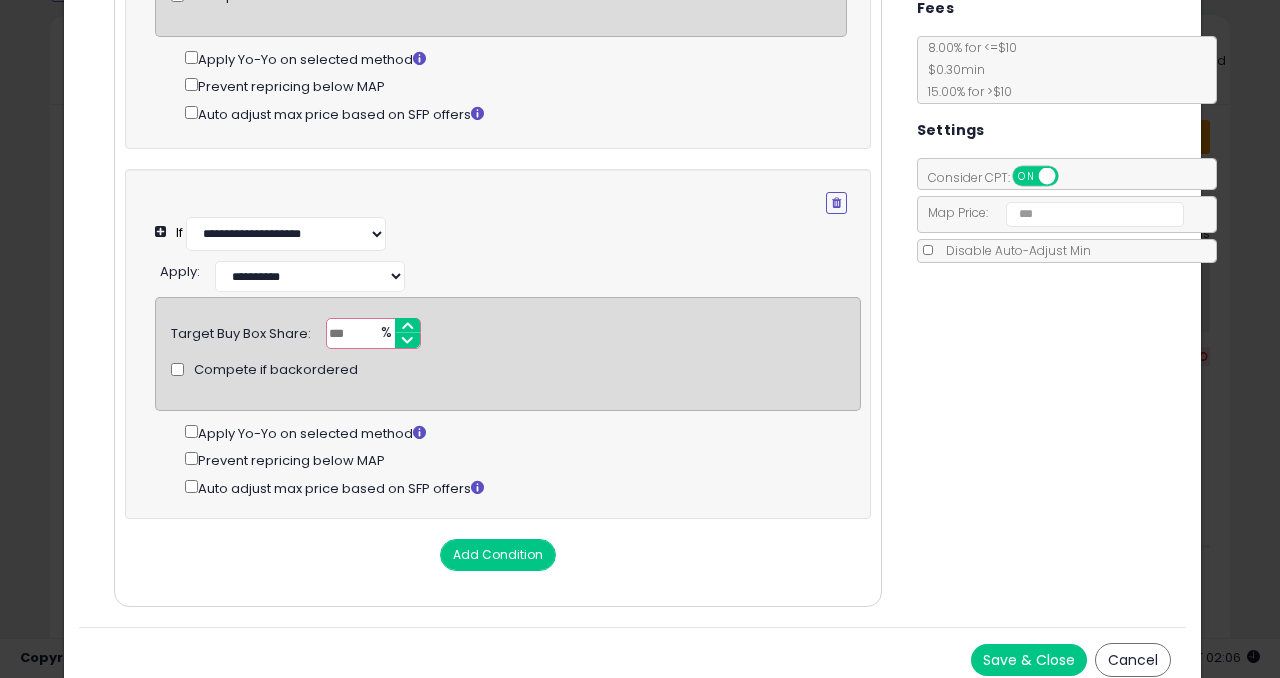 scroll, scrollTop: 444, scrollLeft: 0, axis: vertical 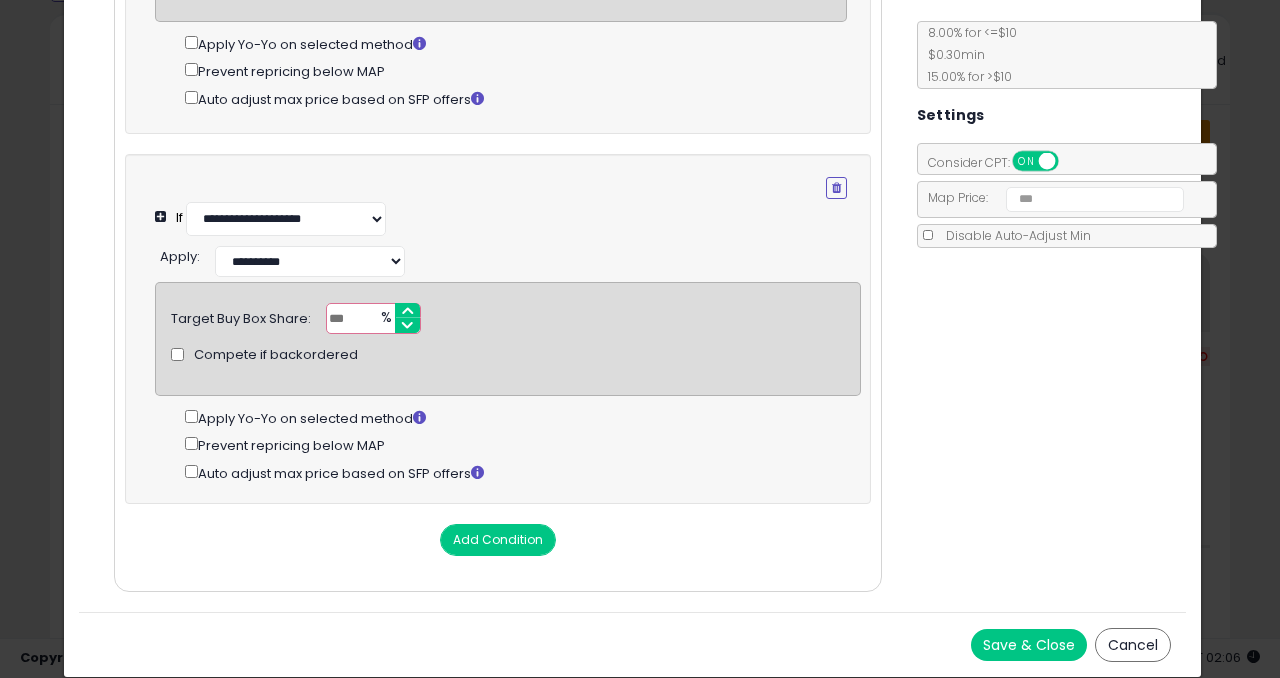 click on "Save & Close" at bounding box center [1029, 645] 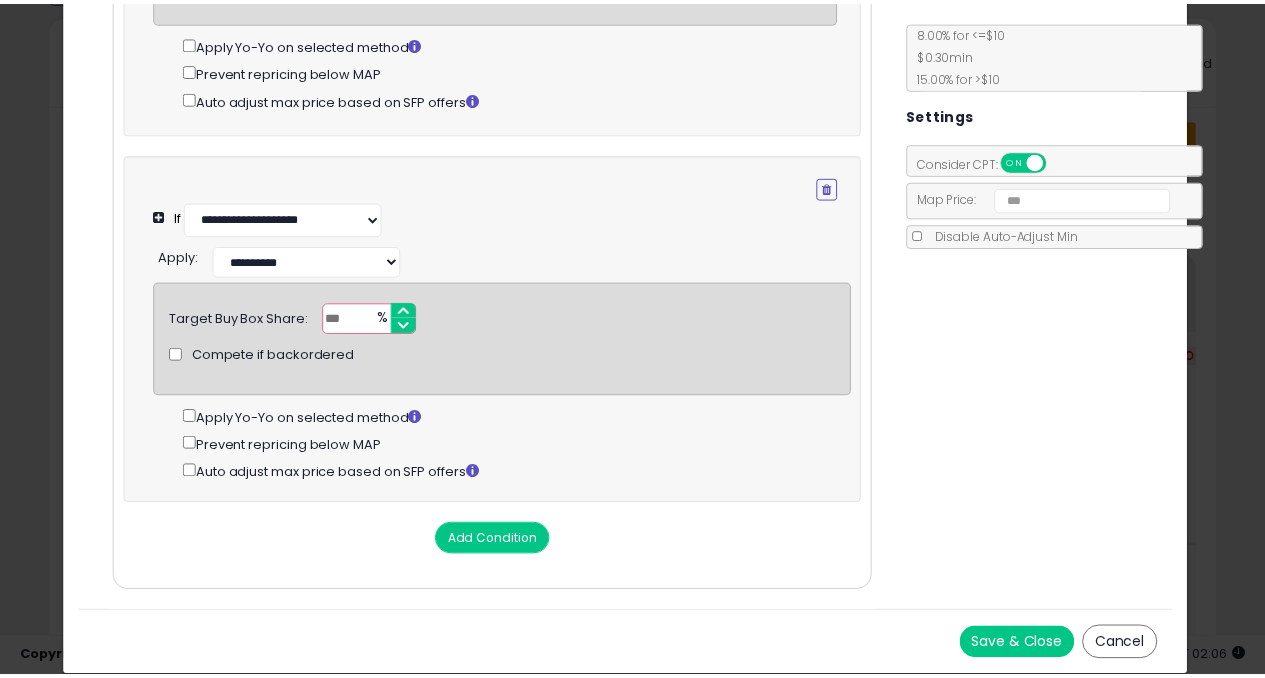 scroll, scrollTop: 0, scrollLeft: 0, axis: both 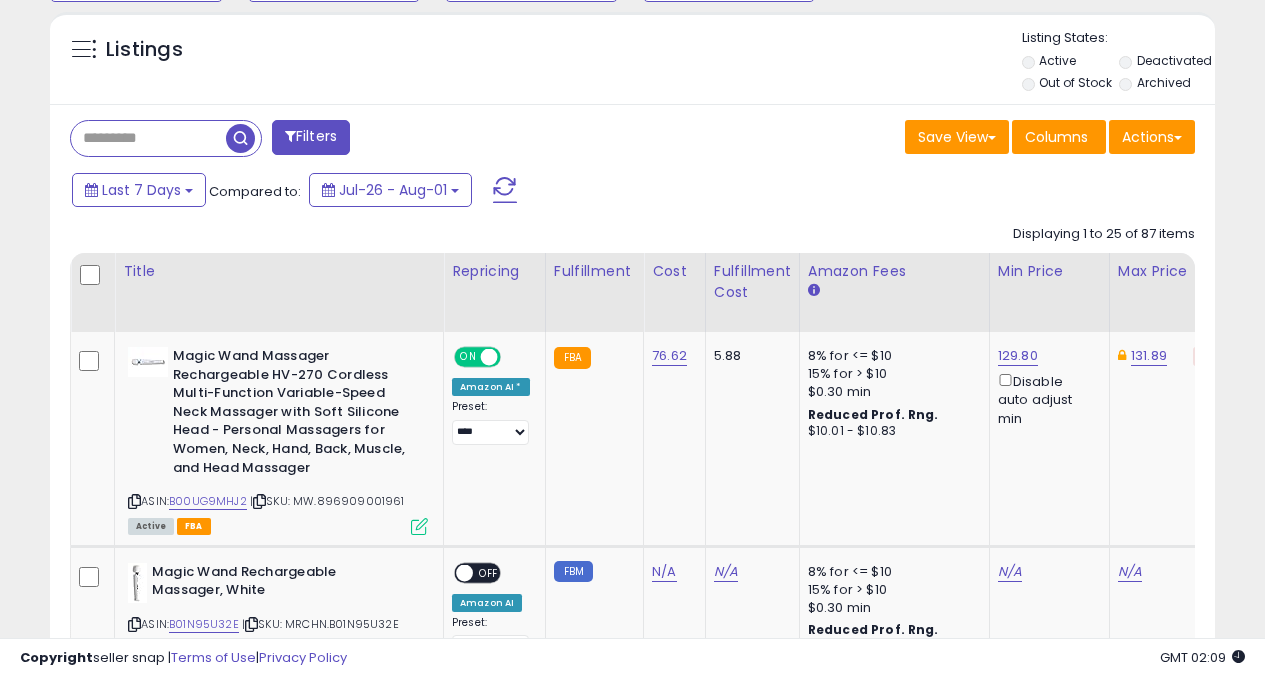 click at bounding box center [148, 138] 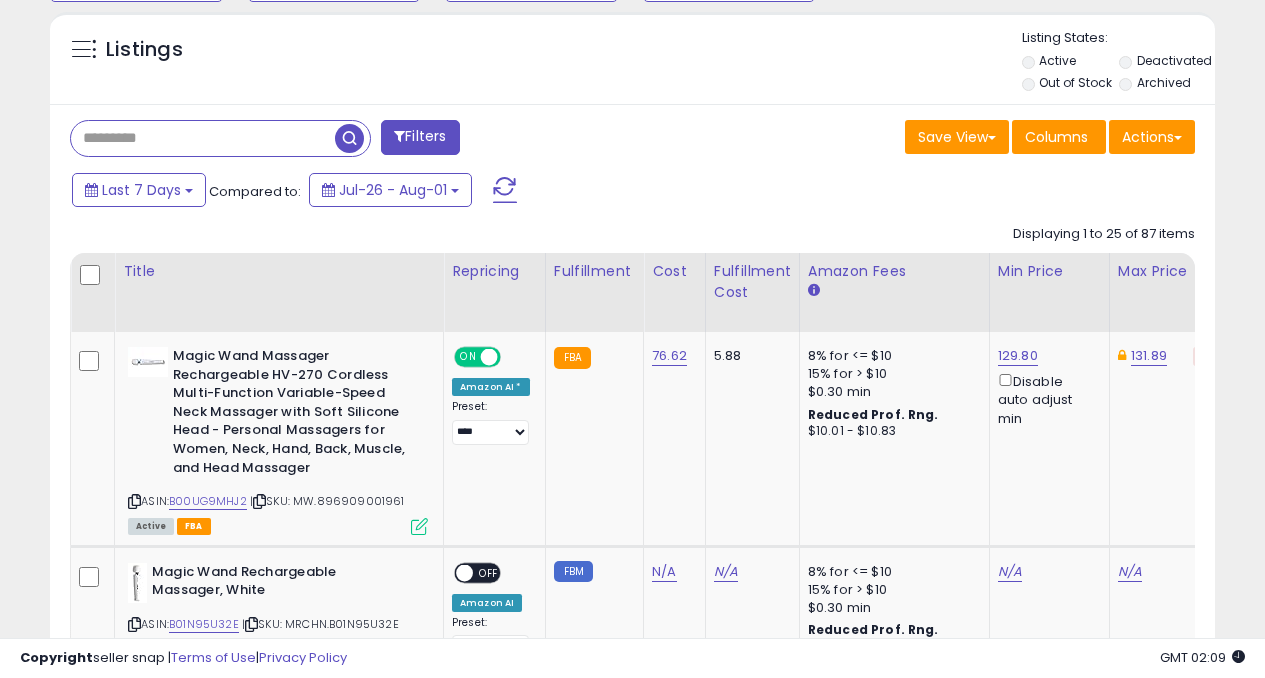 type on "*****" 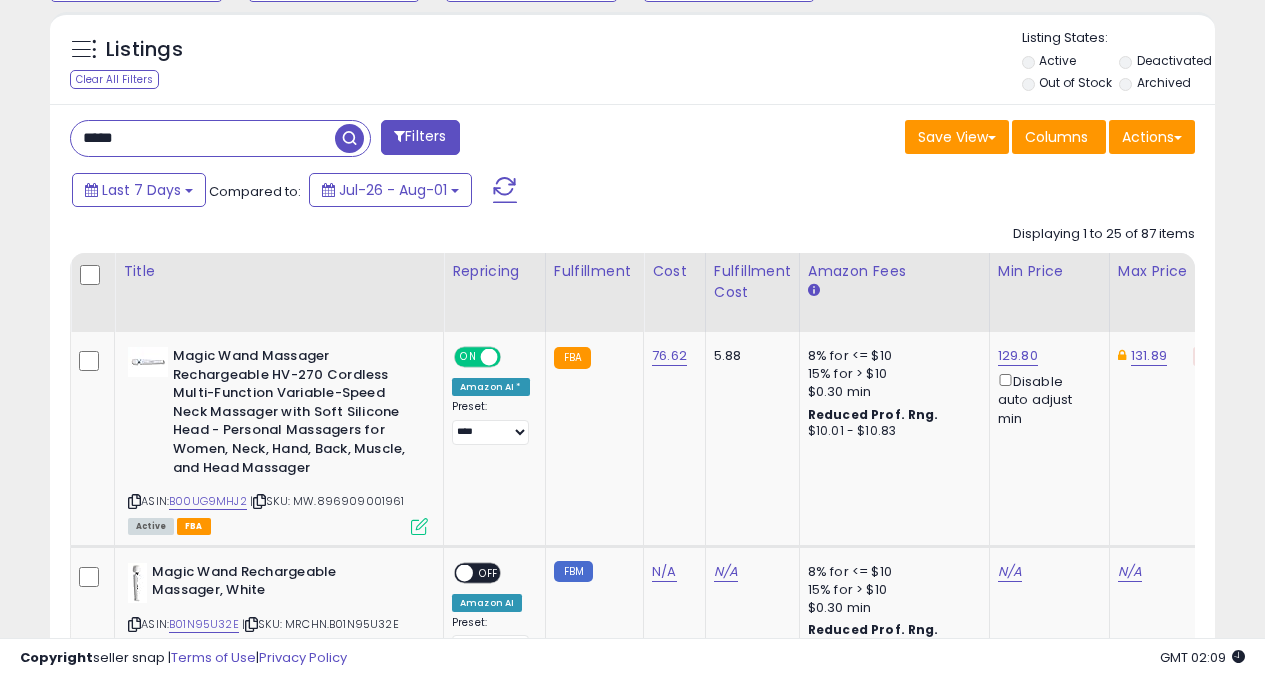 click at bounding box center [349, 138] 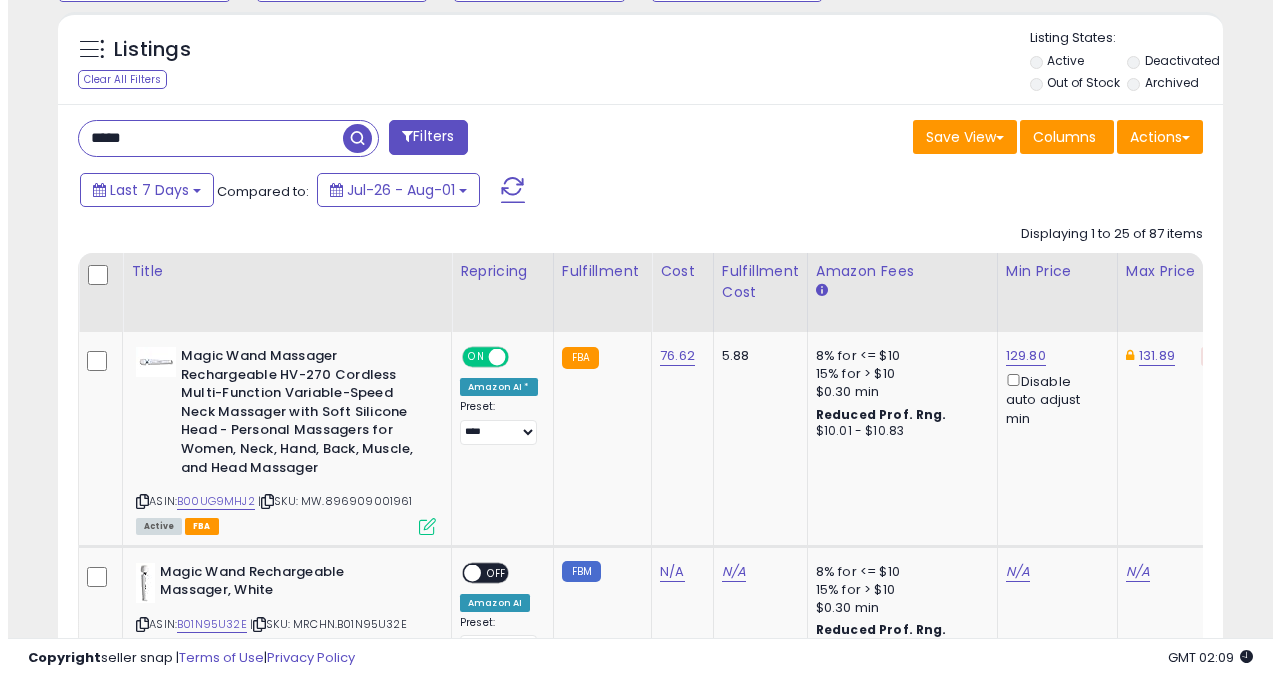 scroll, scrollTop: 562, scrollLeft: 0, axis: vertical 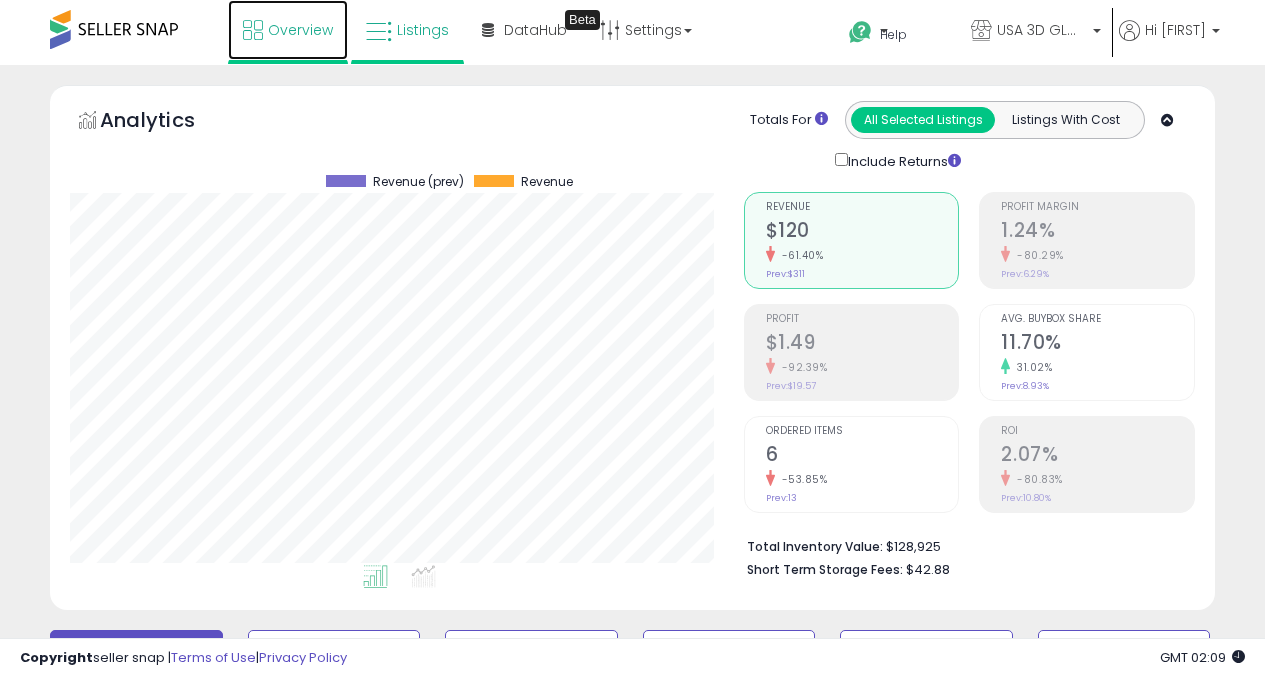 click at bounding box center [253, 30] 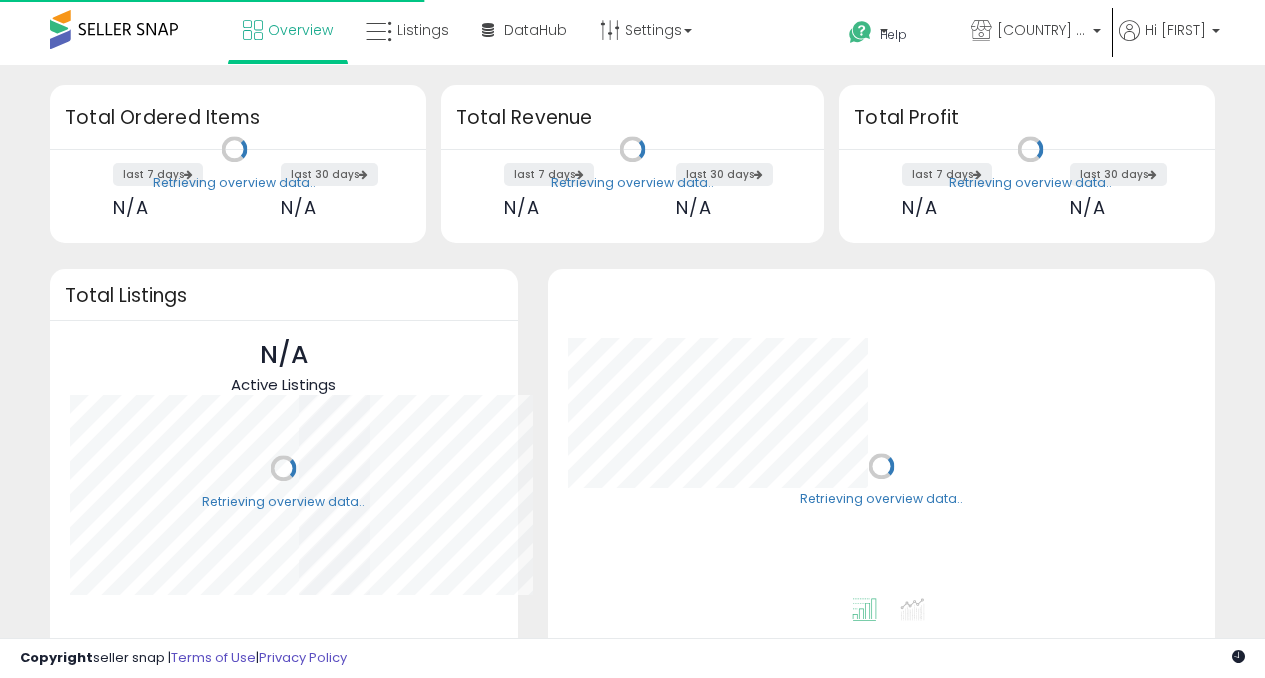 scroll, scrollTop: 0, scrollLeft: 0, axis: both 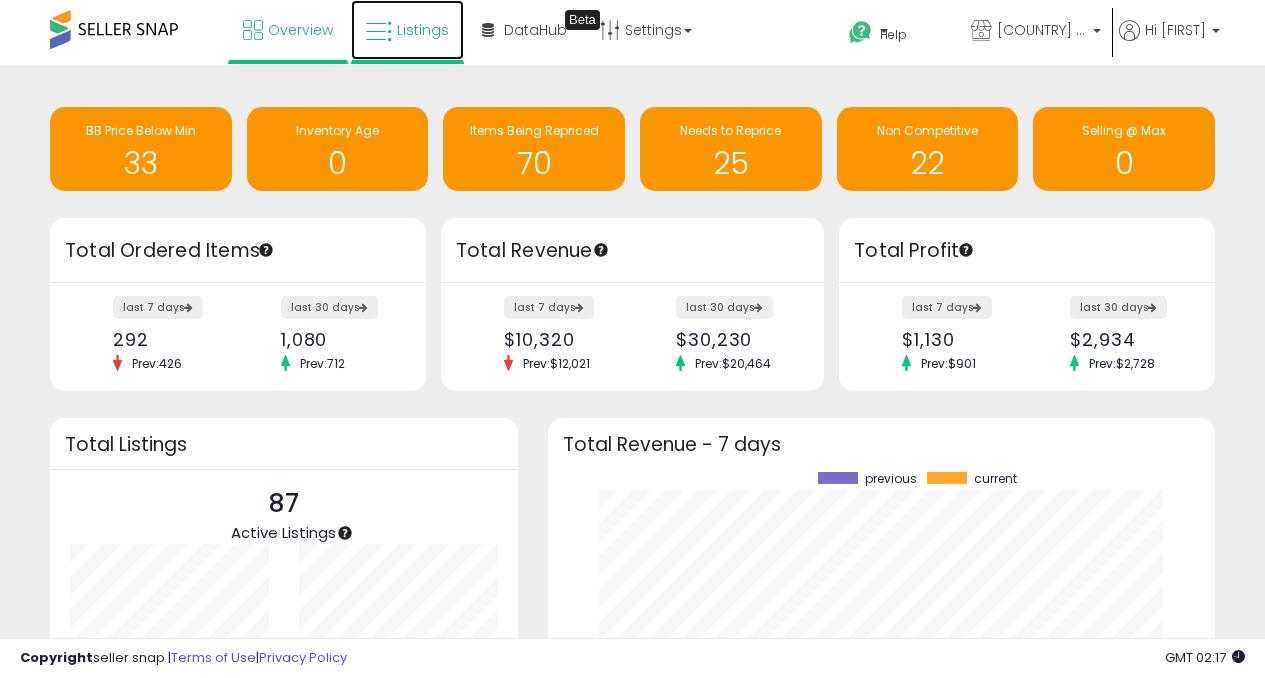 click on "Listings" at bounding box center [407, 30] 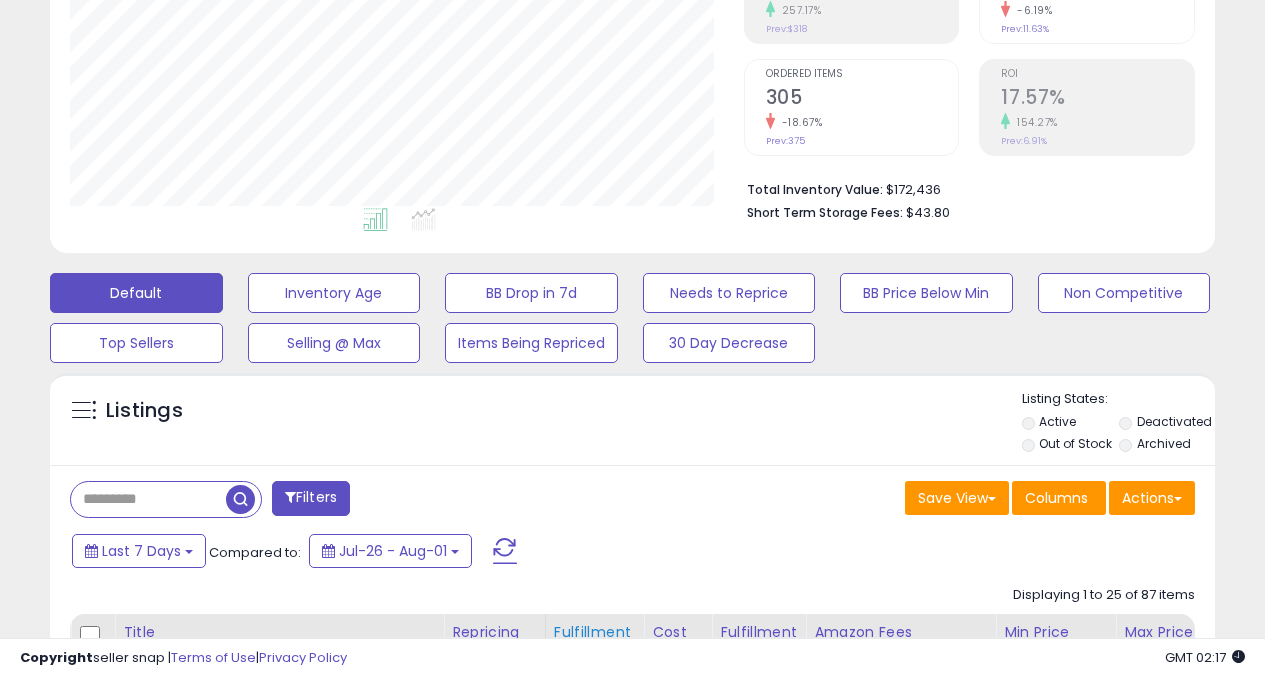 scroll, scrollTop: 547, scrollLeft: 0, axis: vertical 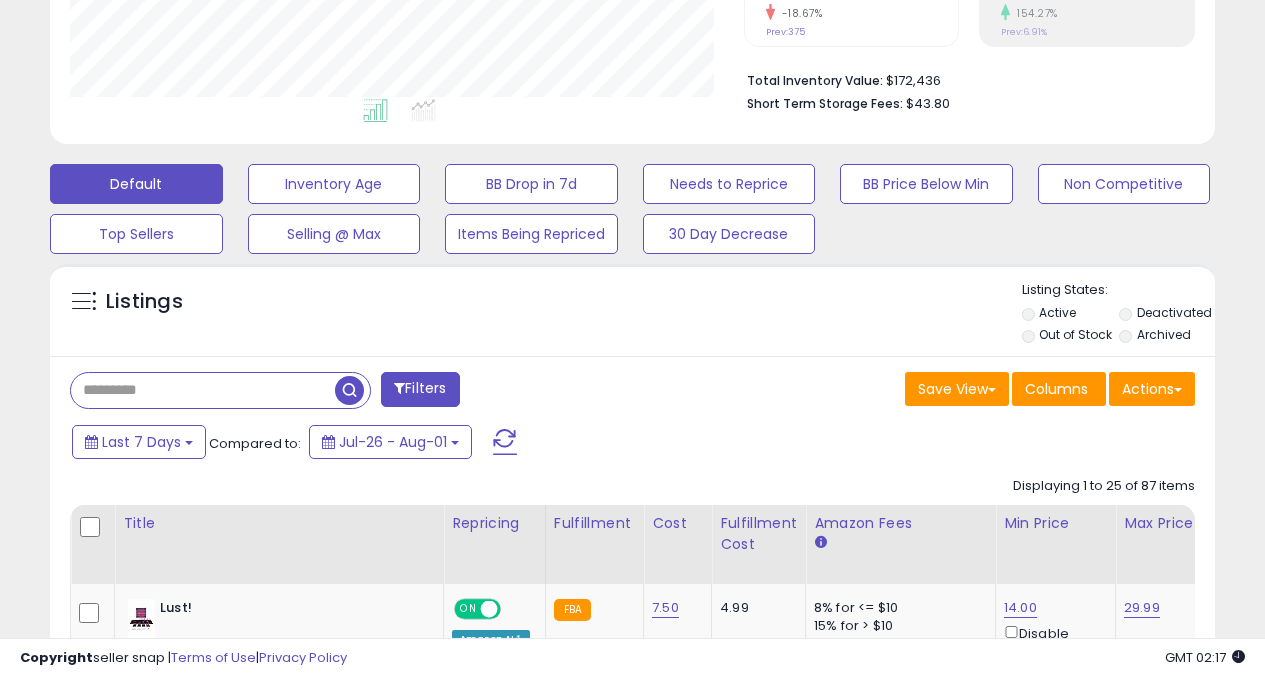 click at bounding box center [203, 390] 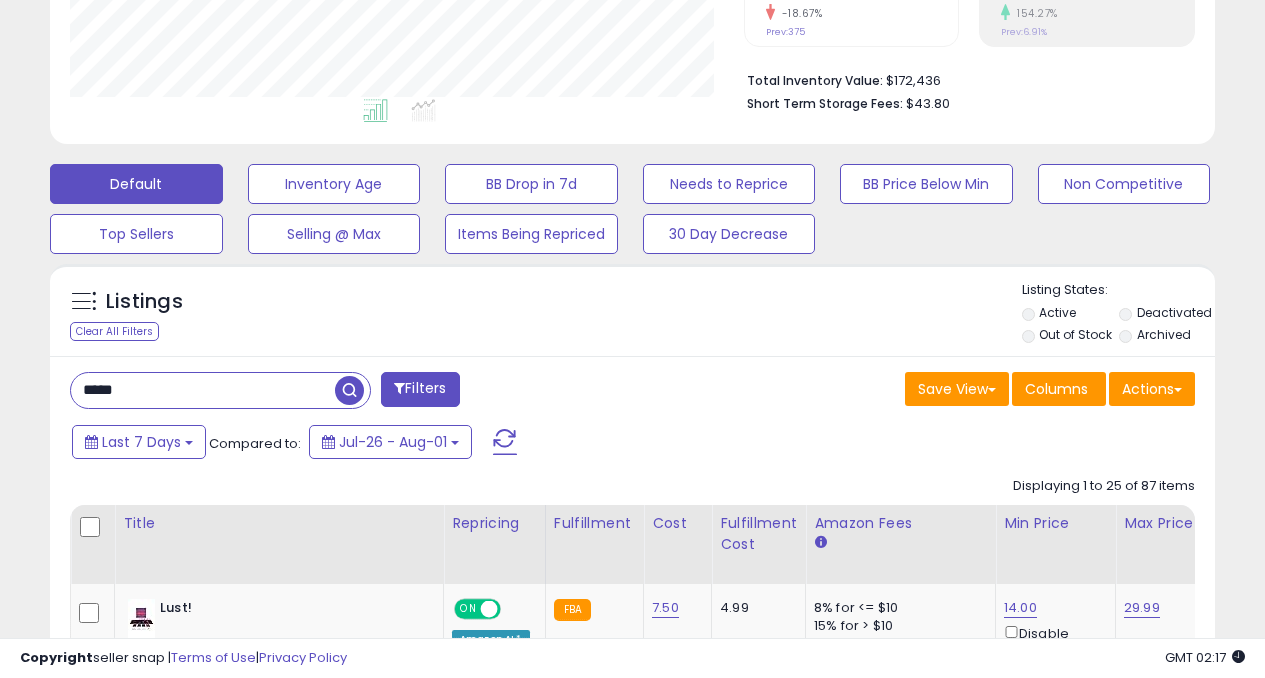 type on "*****" 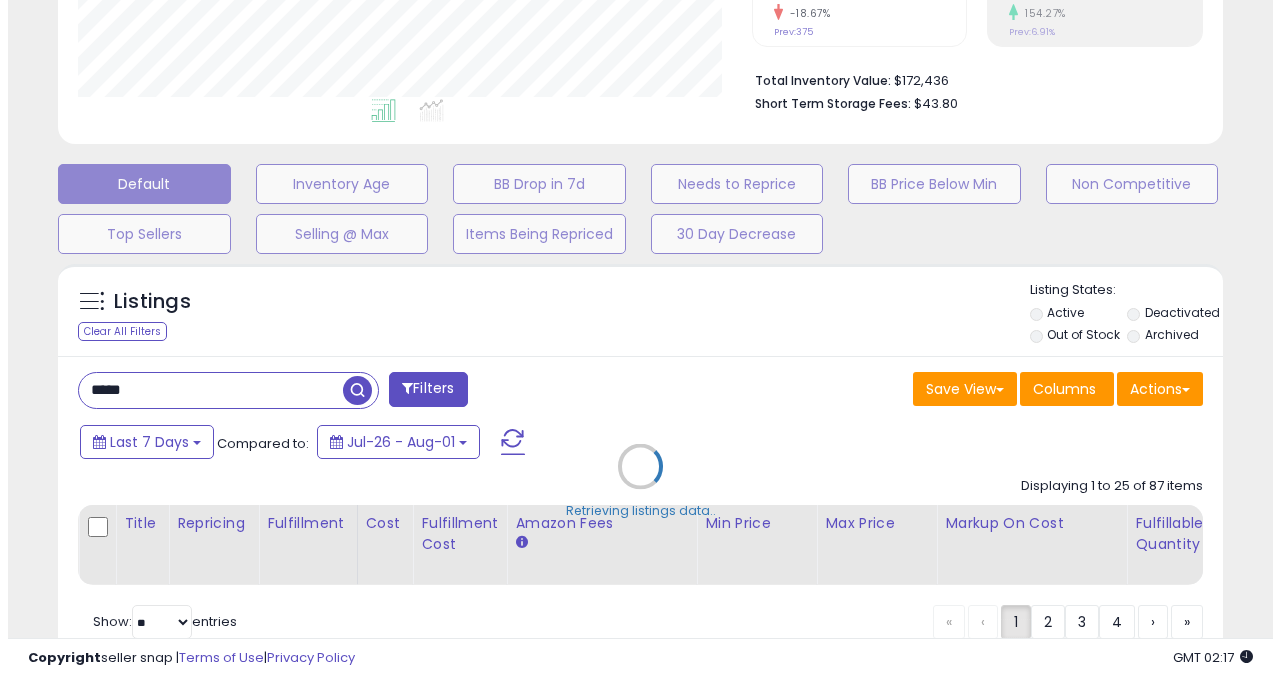 scroll, scrollTop: 999590, scrollLeft: 999317, axis: both 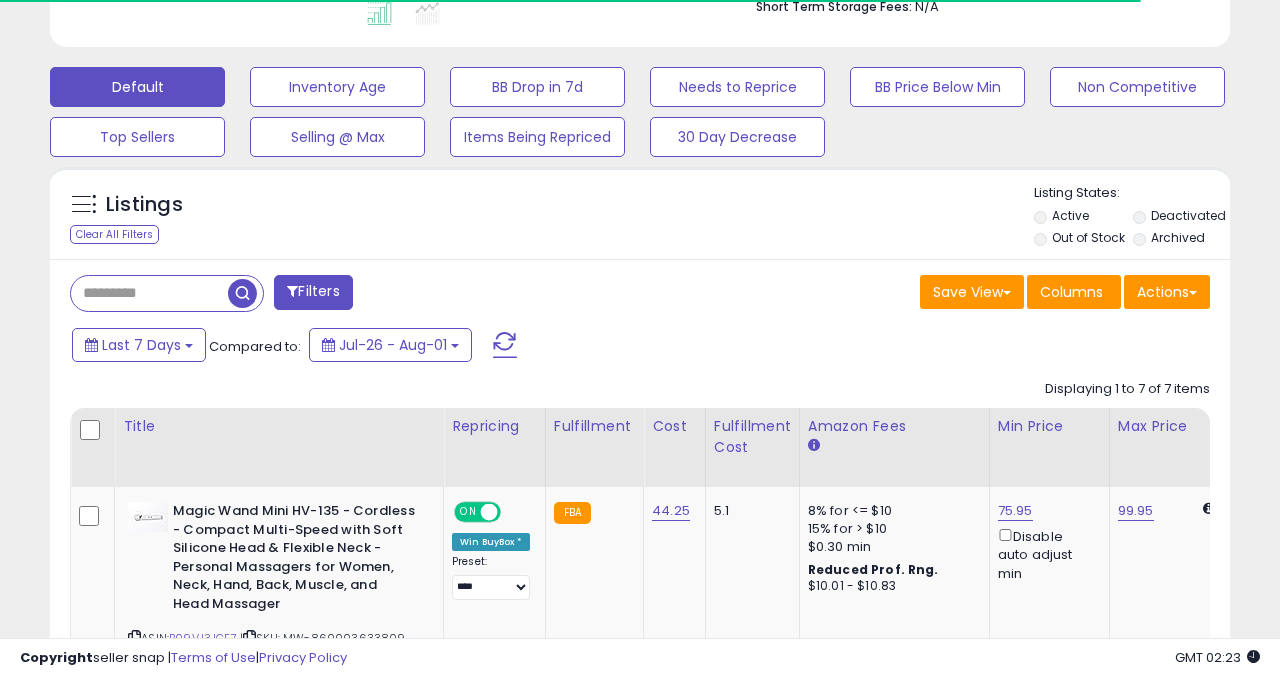 type on "*****" 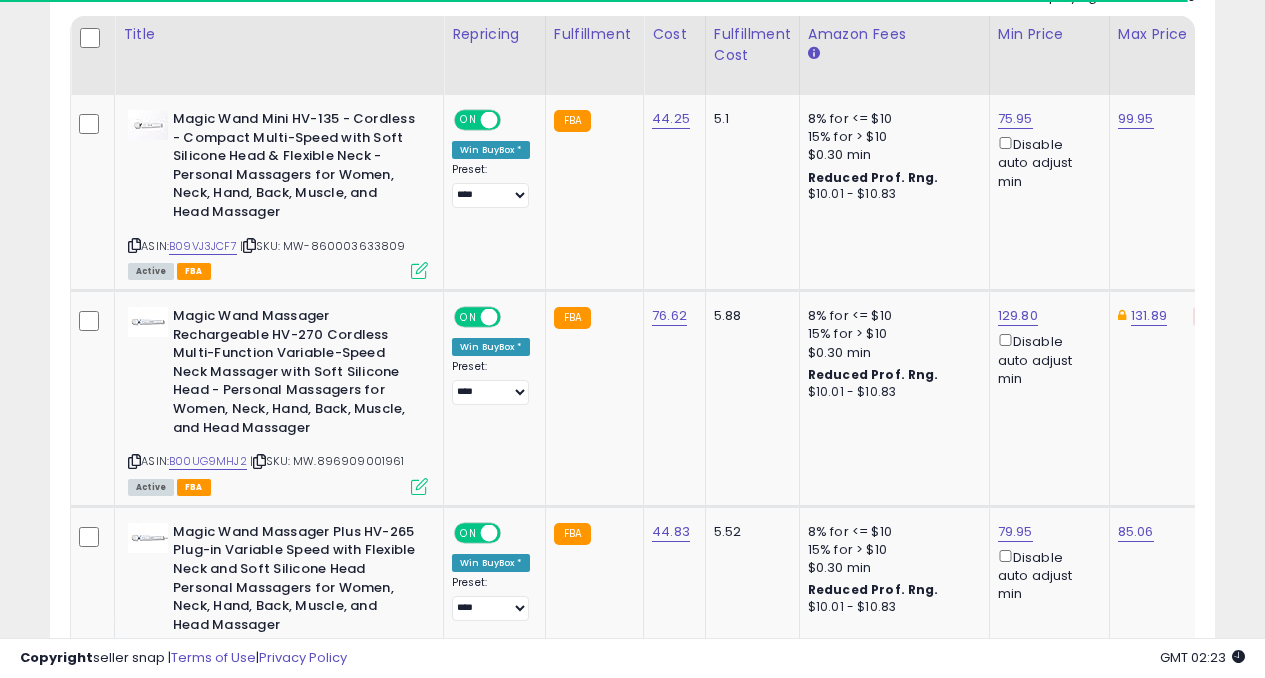 scroll, scrollTop: 957, scrollLeft: 0, axis: vertical 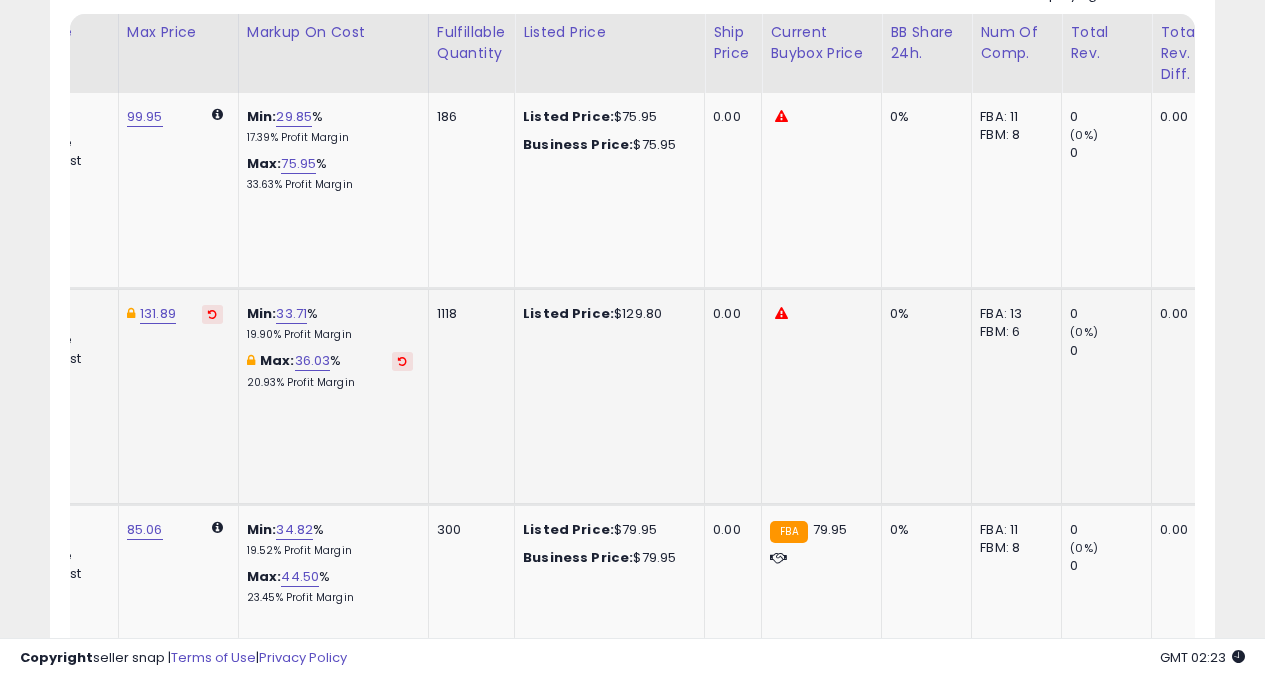 click at bounding box center (781, 313) 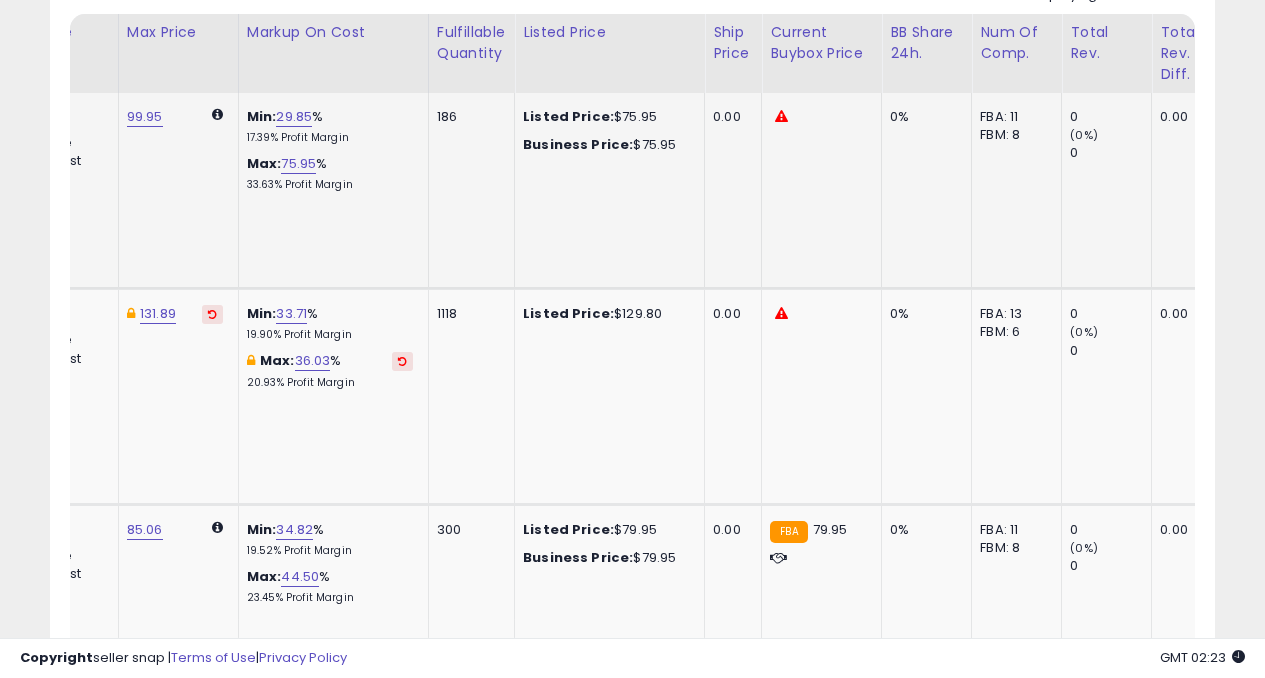click 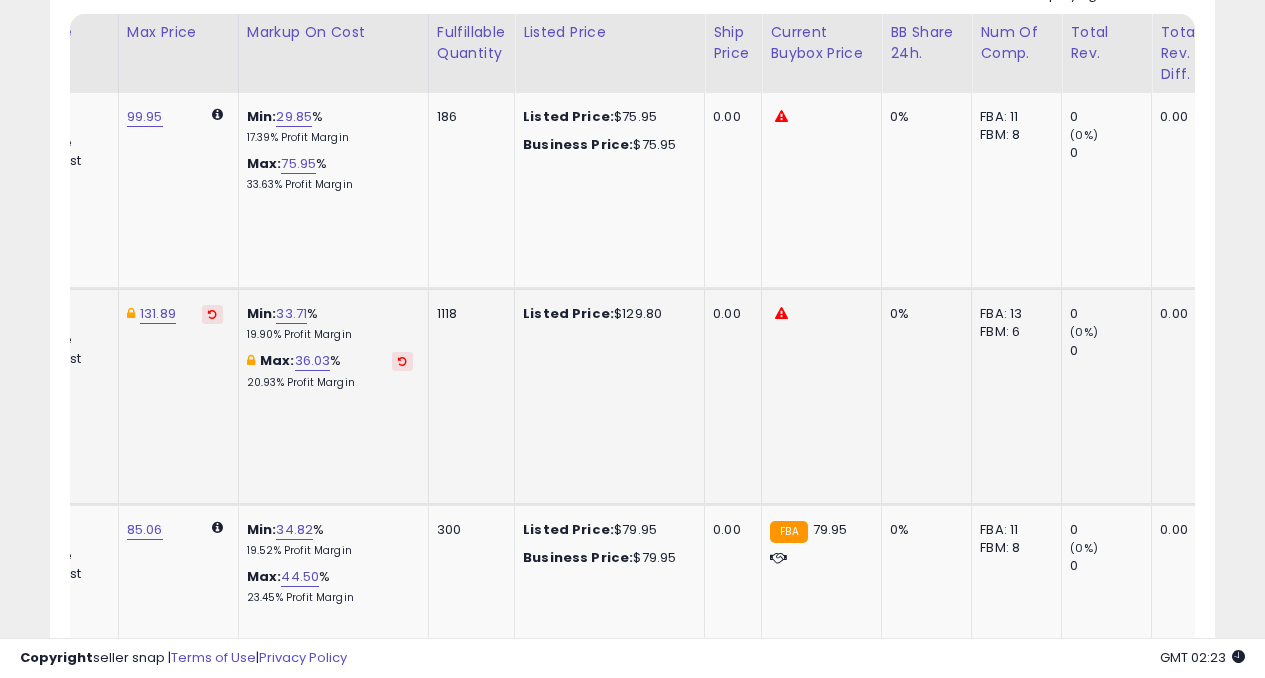 click at bounding box center (781, 313) 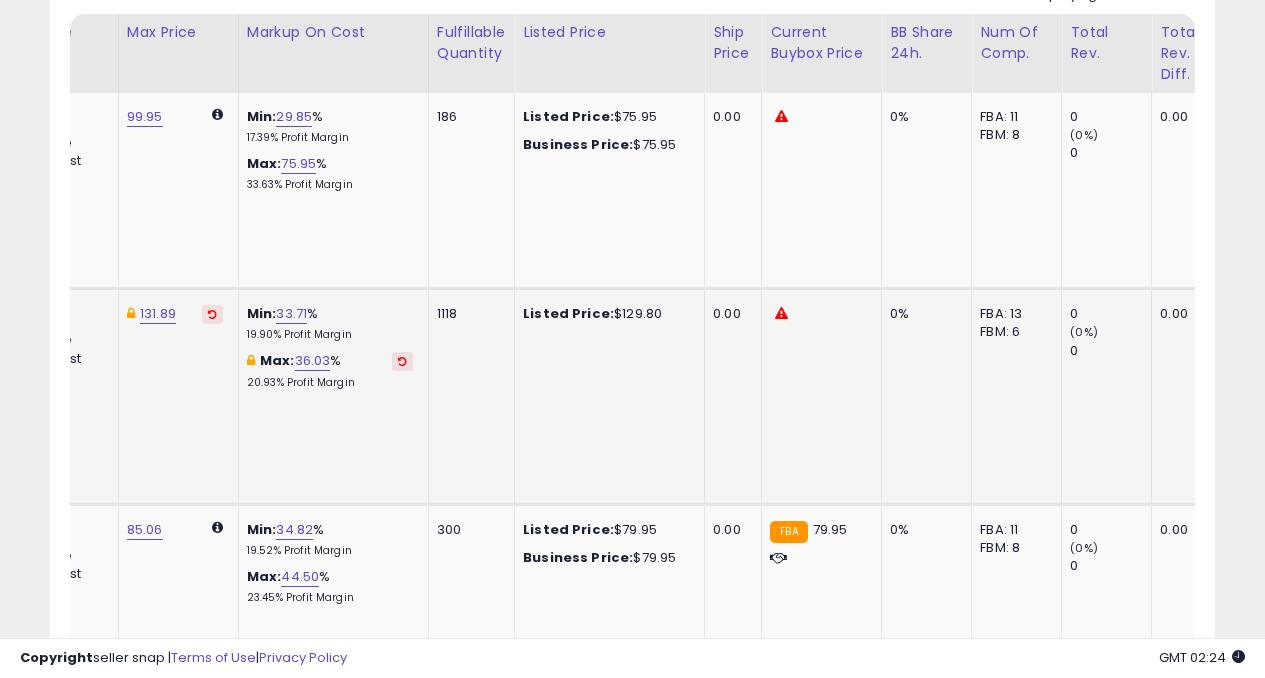 click at bounding box center [402, 361] 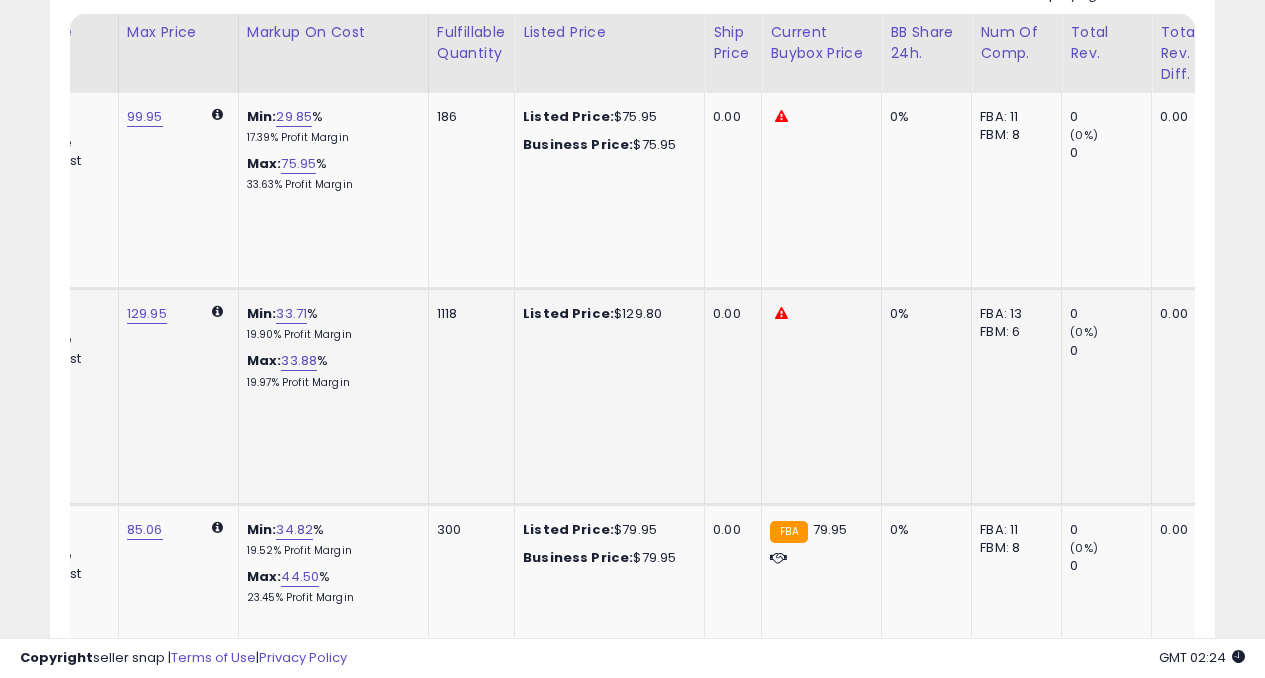 scroll, scrollTop: 0, scrollLeft: 741, axis: horizontal 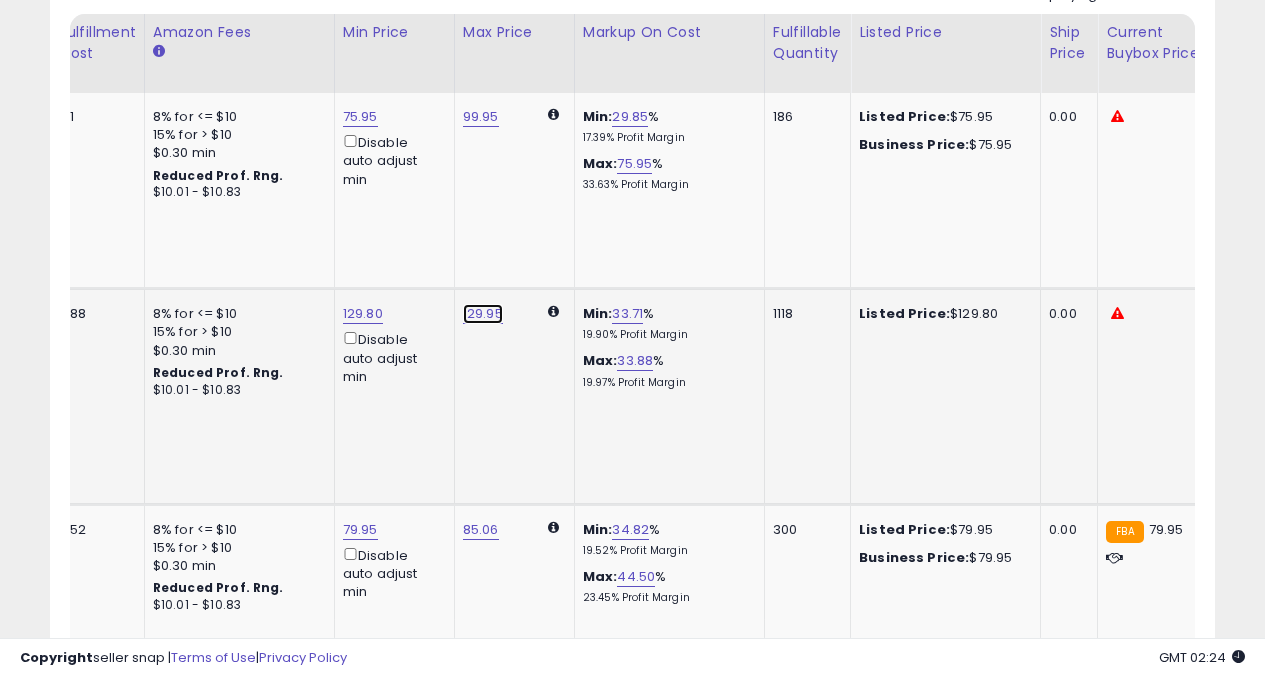click on "129.95" at bounding box center (481, 117) 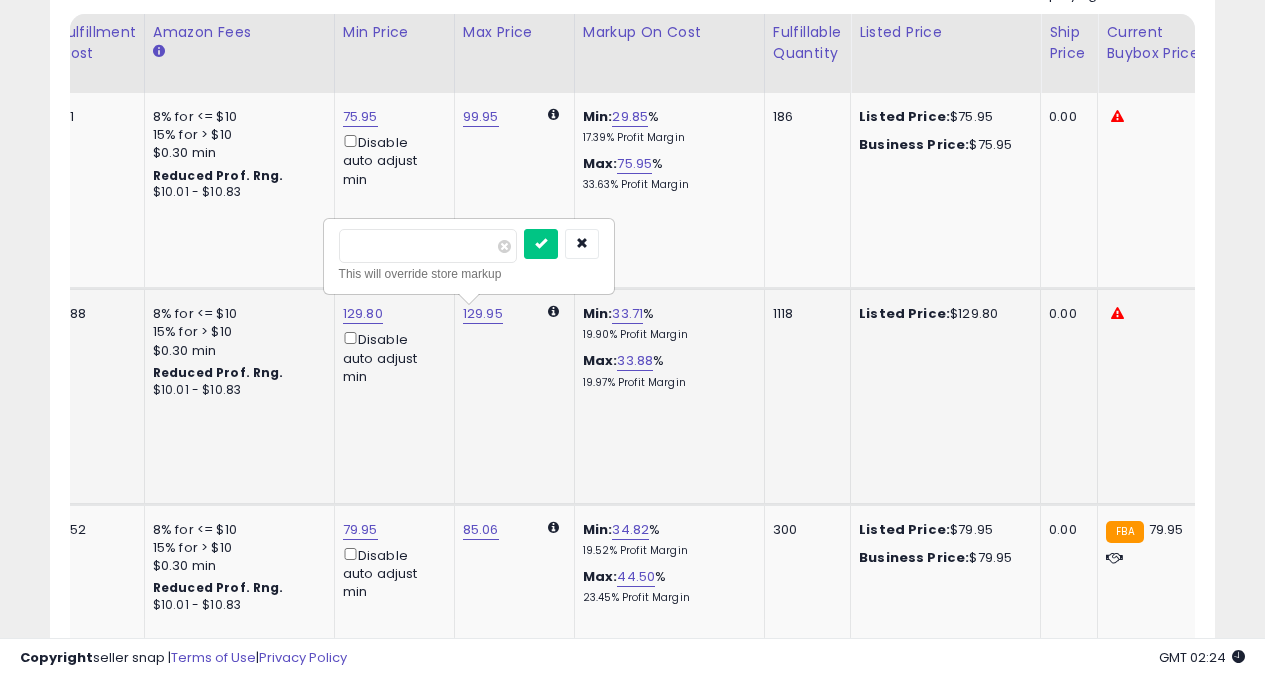 click on "******" at bounding box center (428, 246) 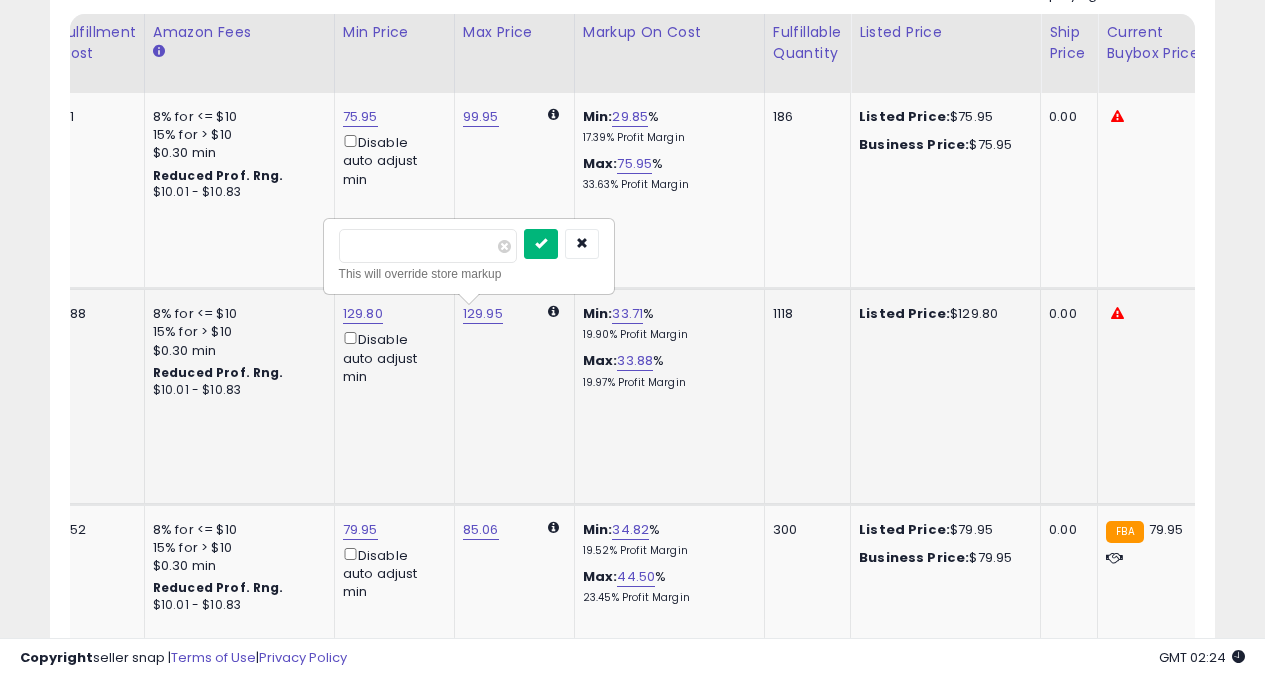 click at bounding box center (541, 244) 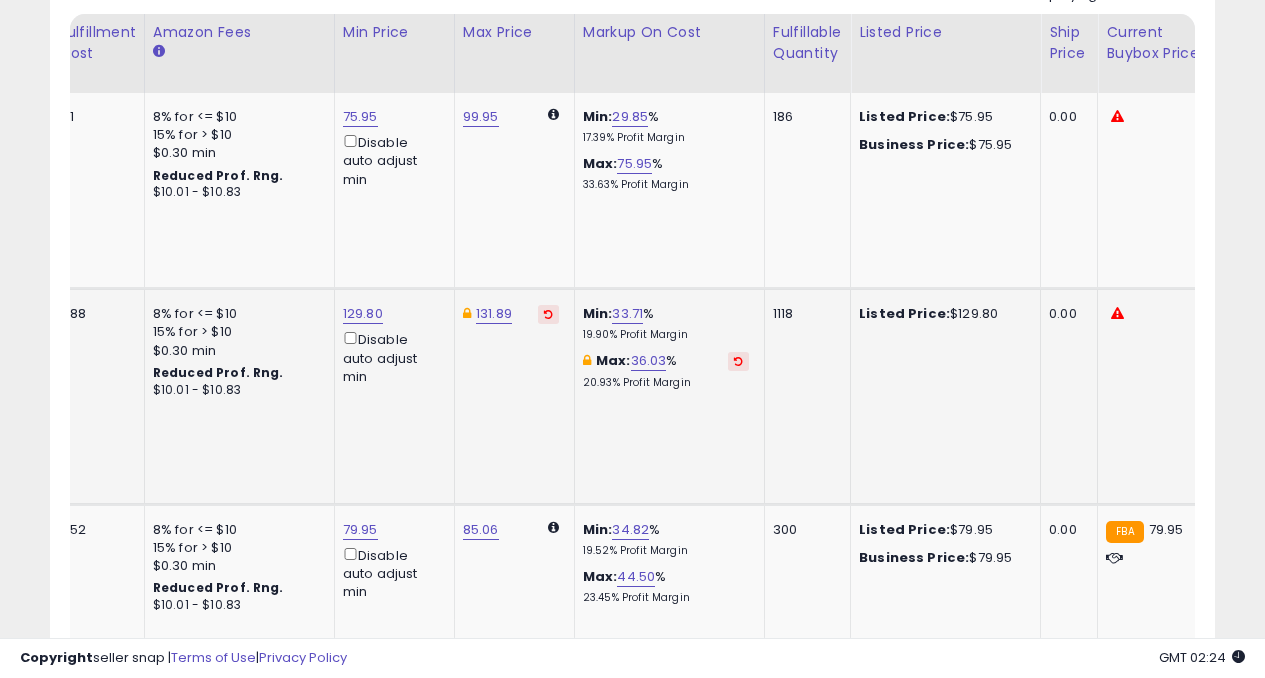 scroll, scrollTop: 0, scrollLeft: 644, axis: horizontal 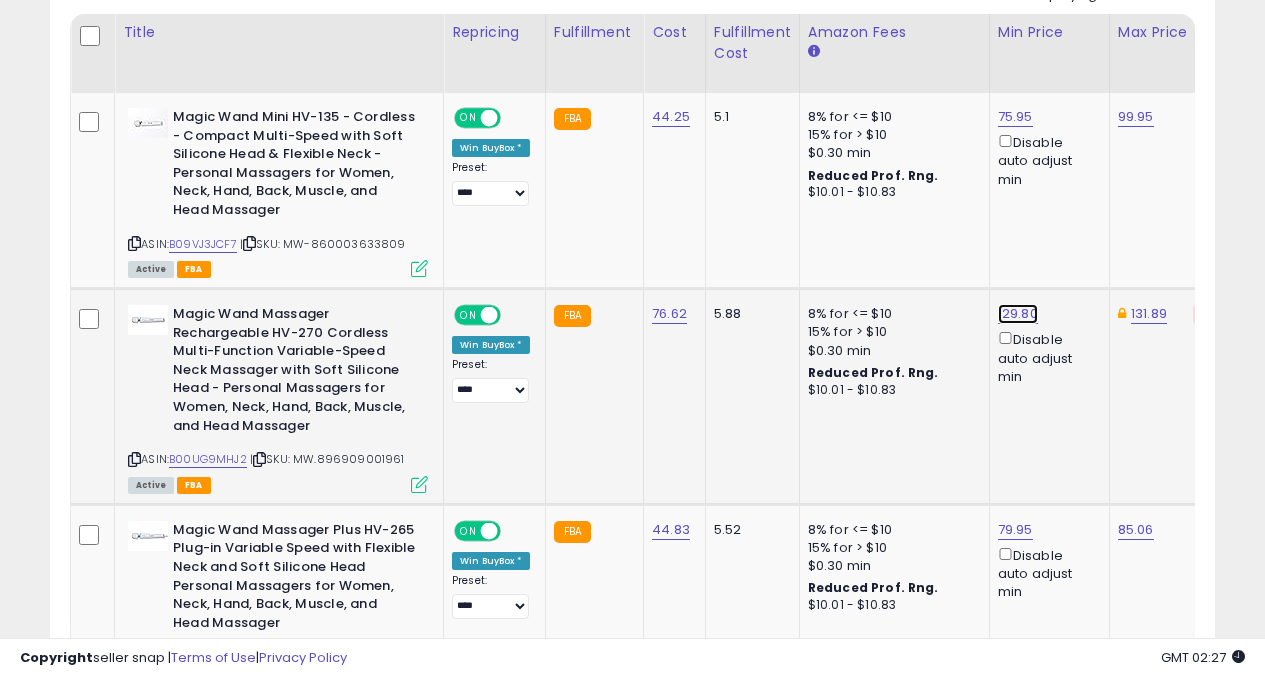 click on "129.80" at bounding box center [1015, 117] 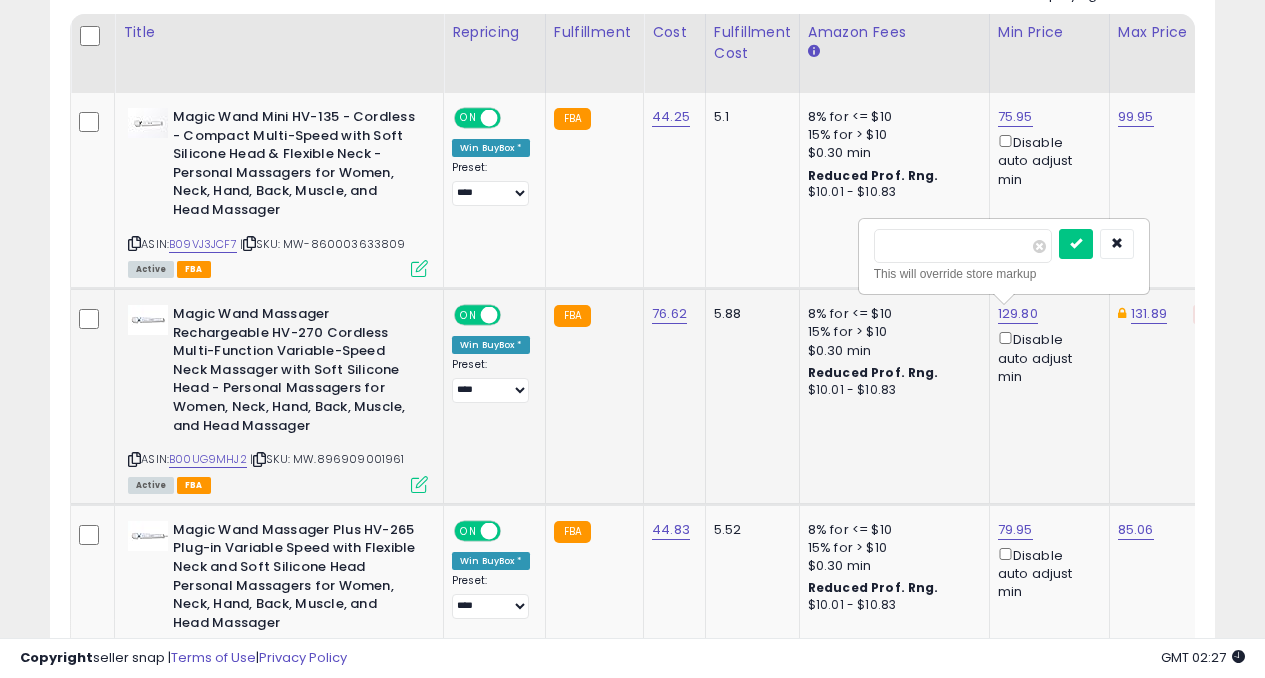 click on "******" at bounding box center (963, 246) 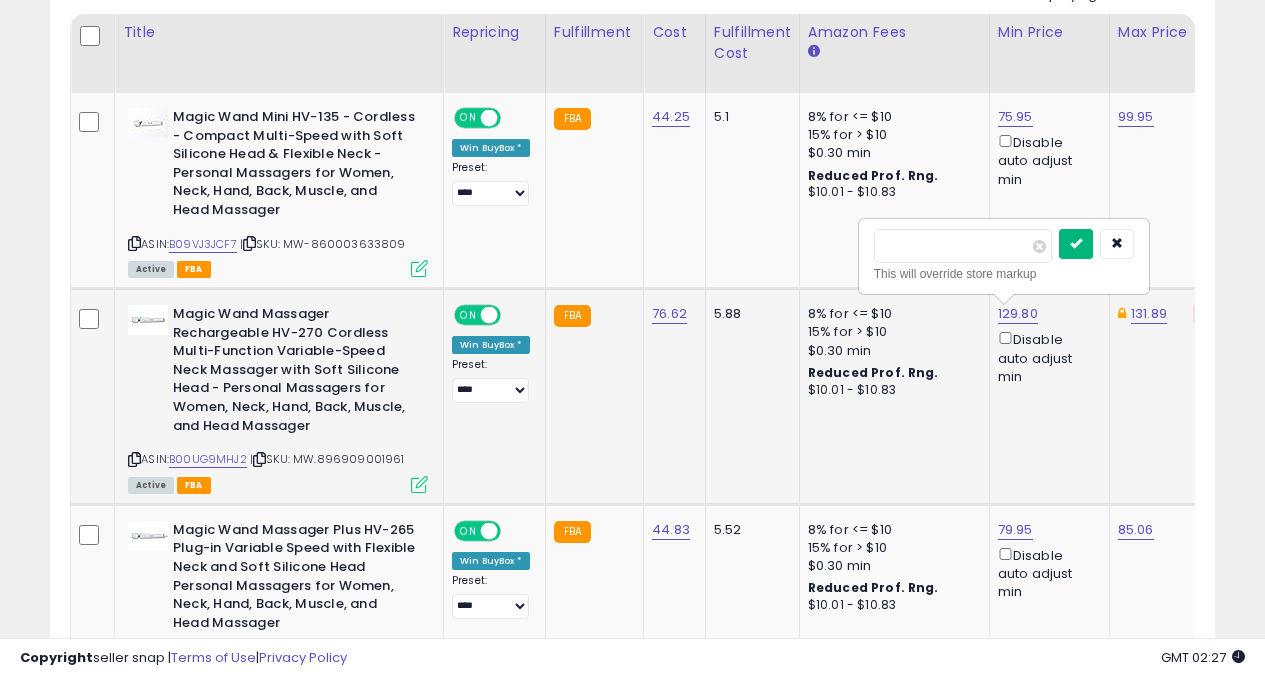 type on "******" 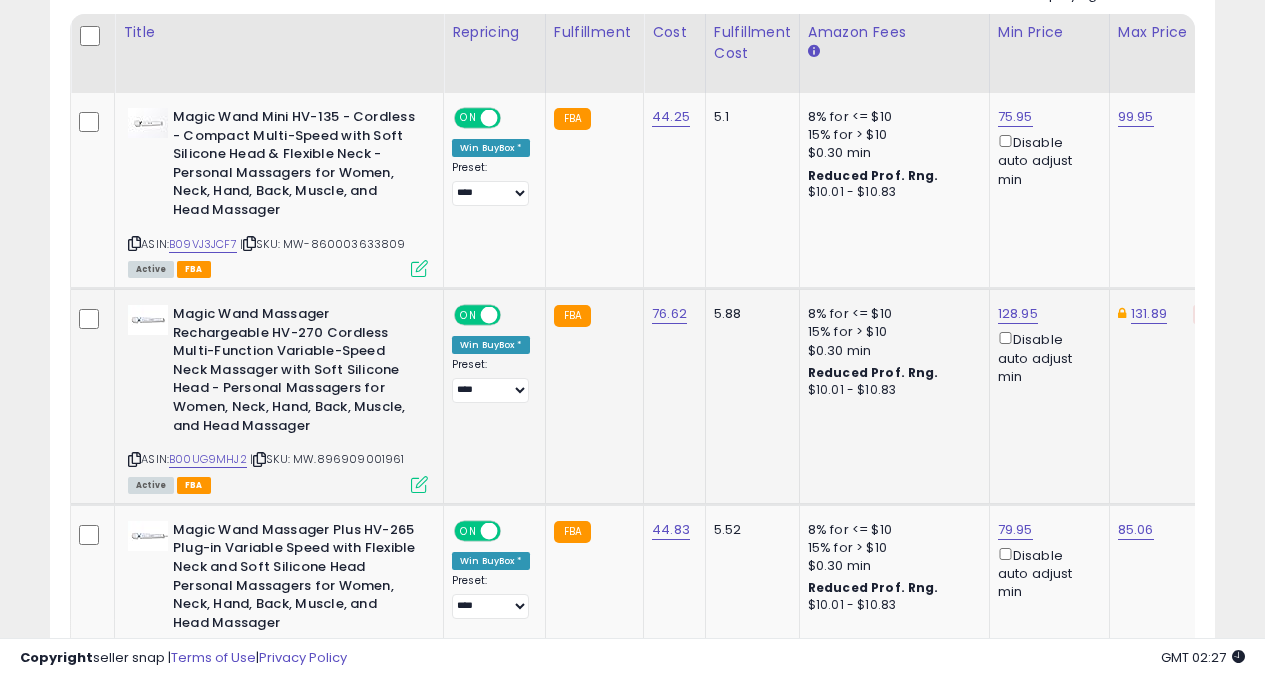 click at bounding box center [419, 484] 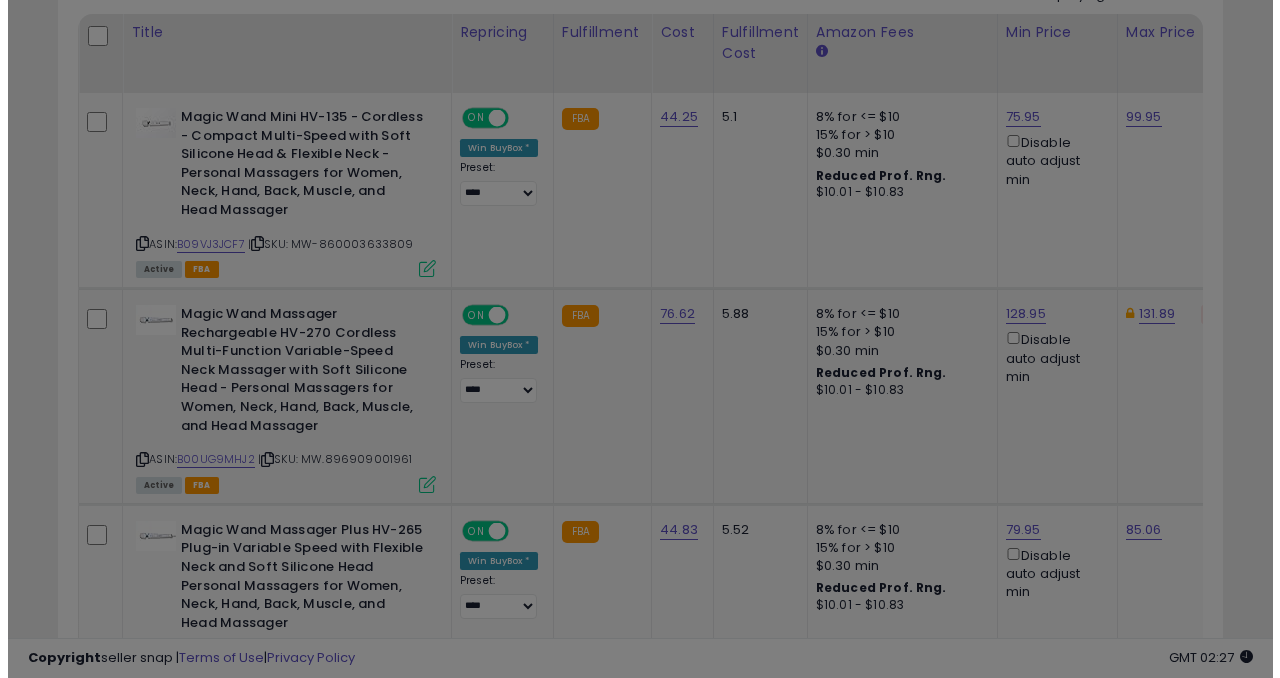 scroll, scrollTop: 999590, scrollLeft: 999317, axis: both 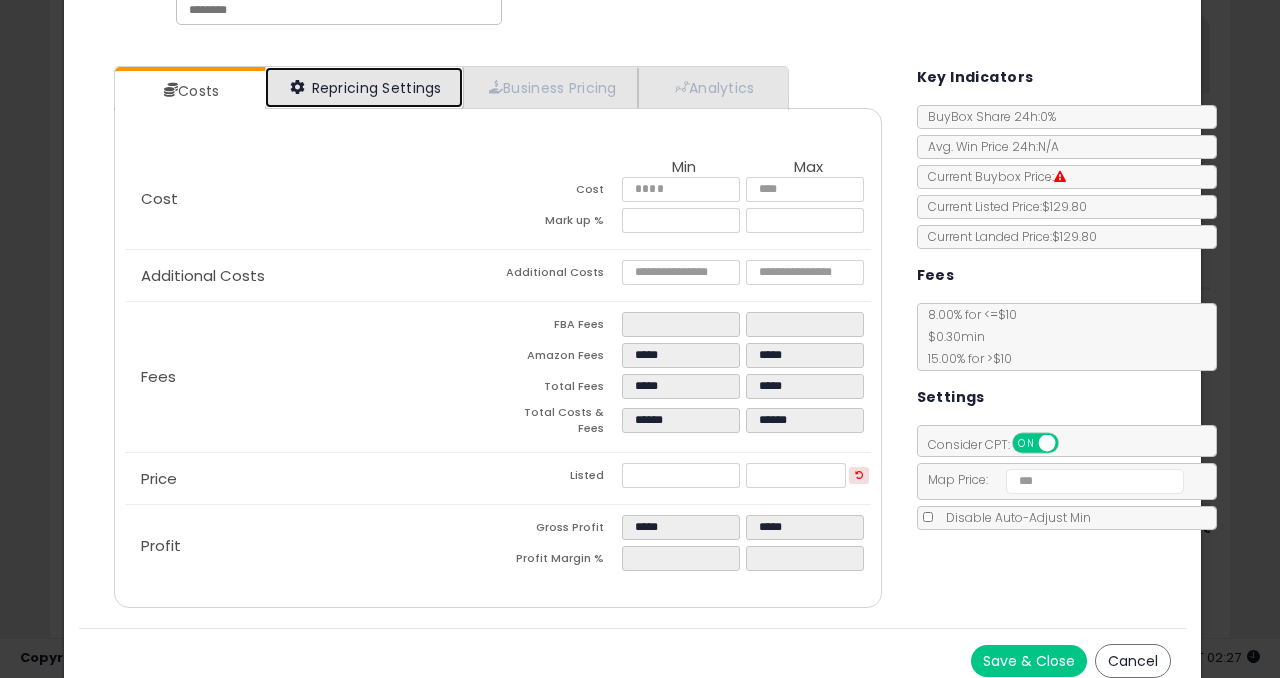 click on "Repricing Settings" at bounding box center (364, 87) 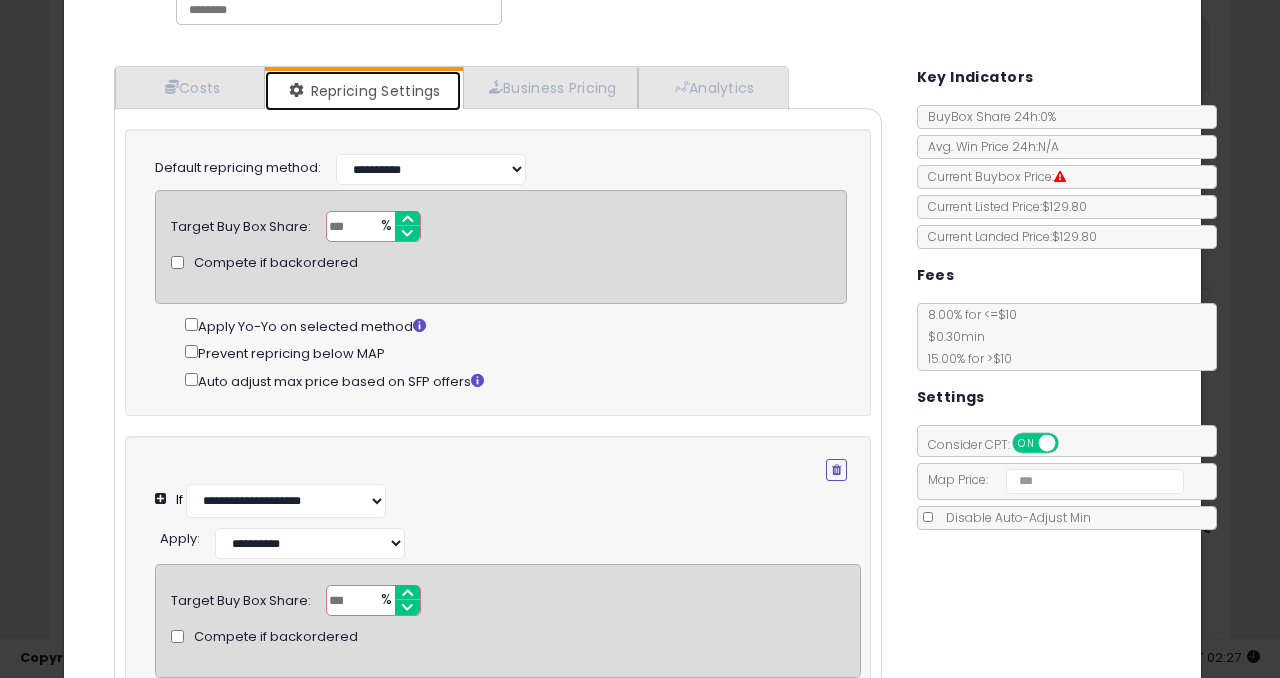 scroll, scrollTop: 444, scrollLeft: 0, axis: vertical 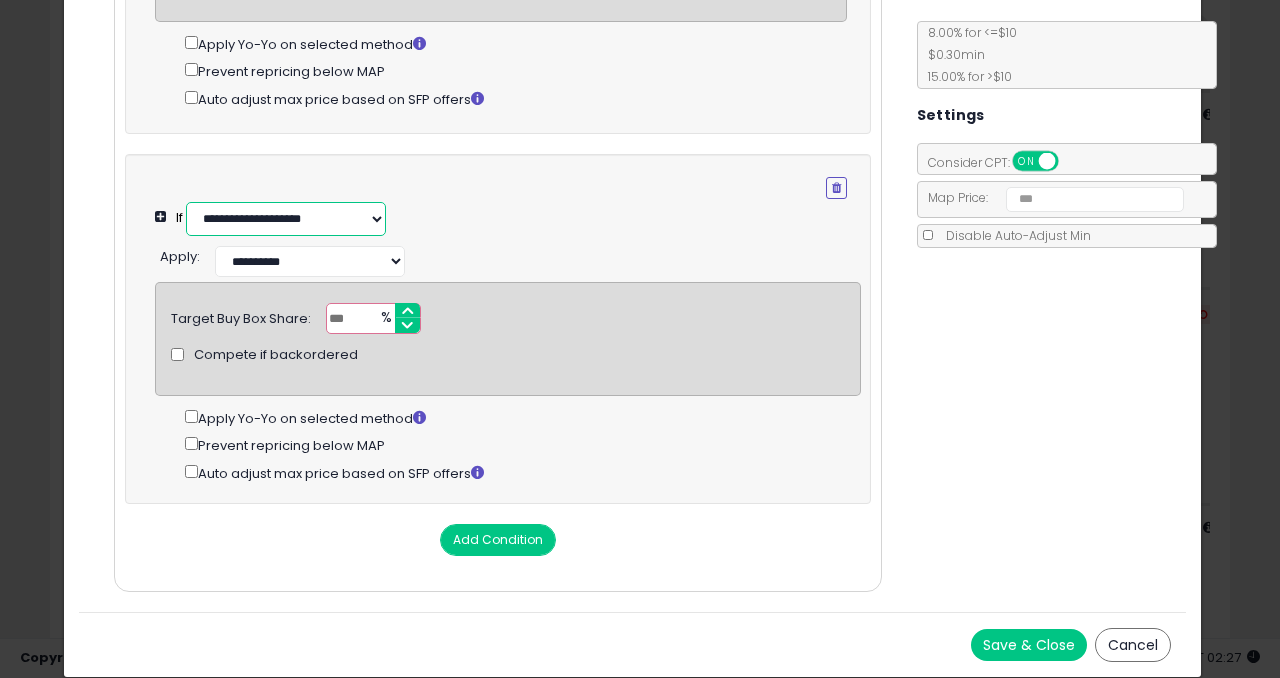 click on "**********" at bounding box center [286, 219] 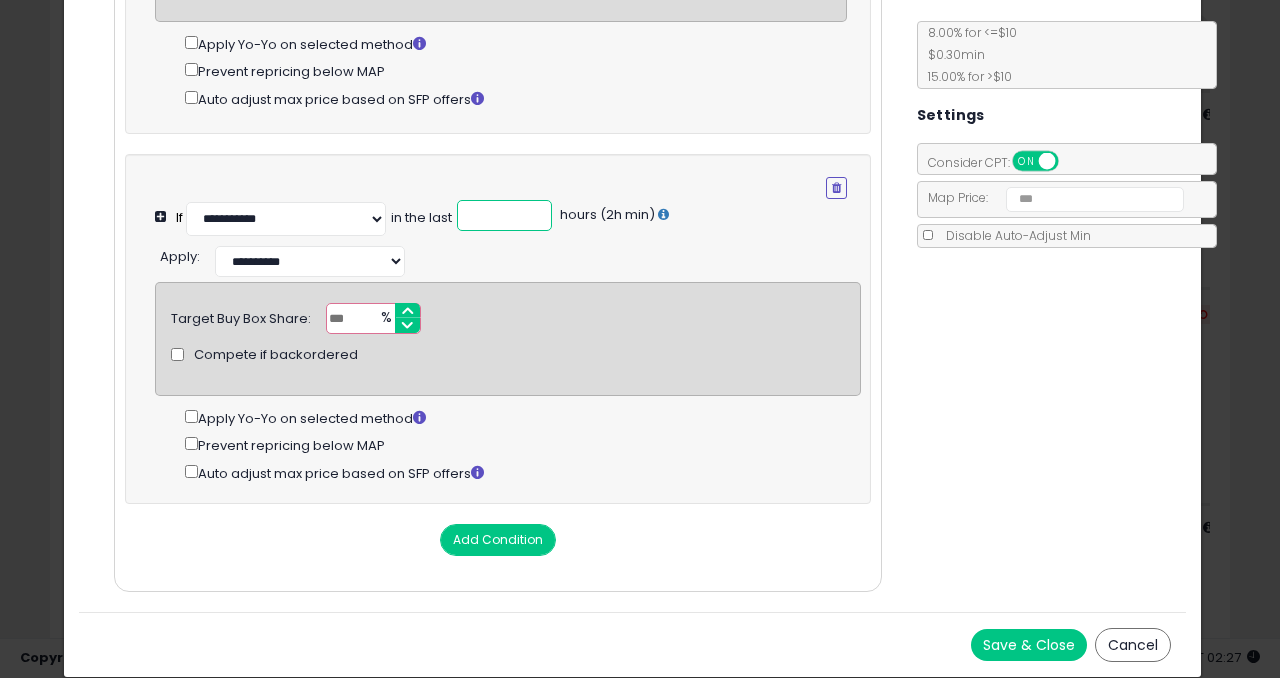 click at bounding box center (504, 215) 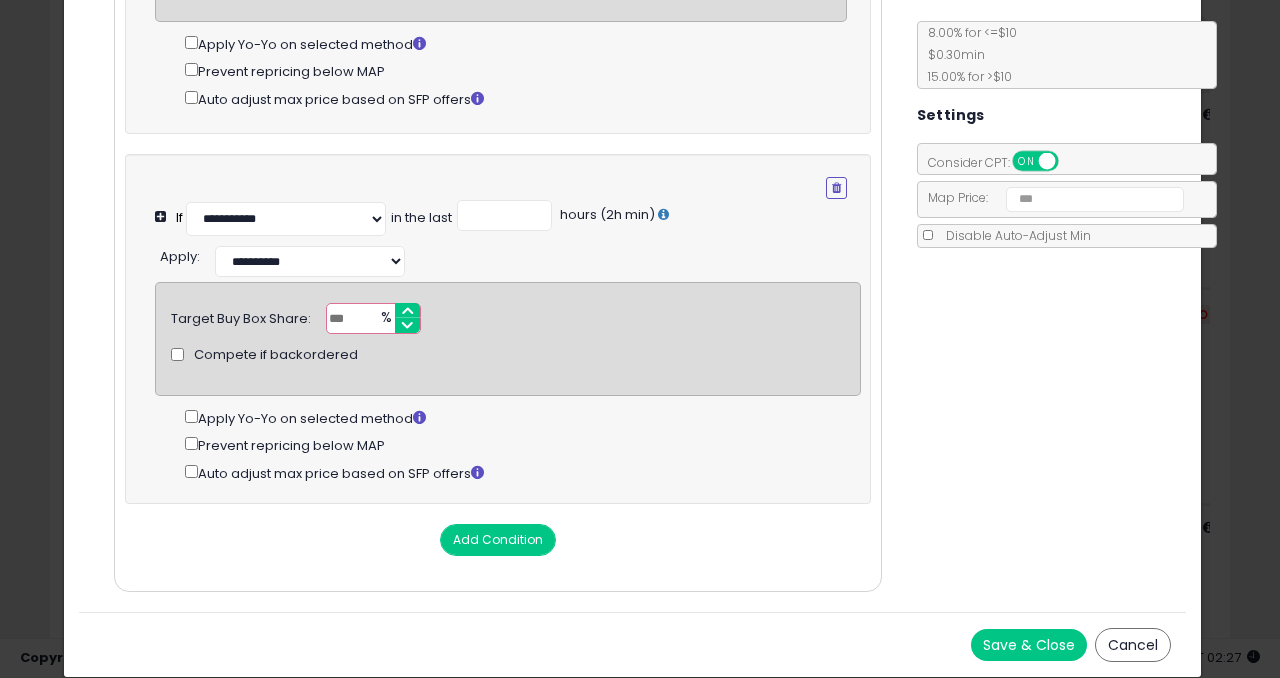click on "Costs
Repricing Settings
Business Pricing
Analytics
Cost" at bounding box center (632, 190) 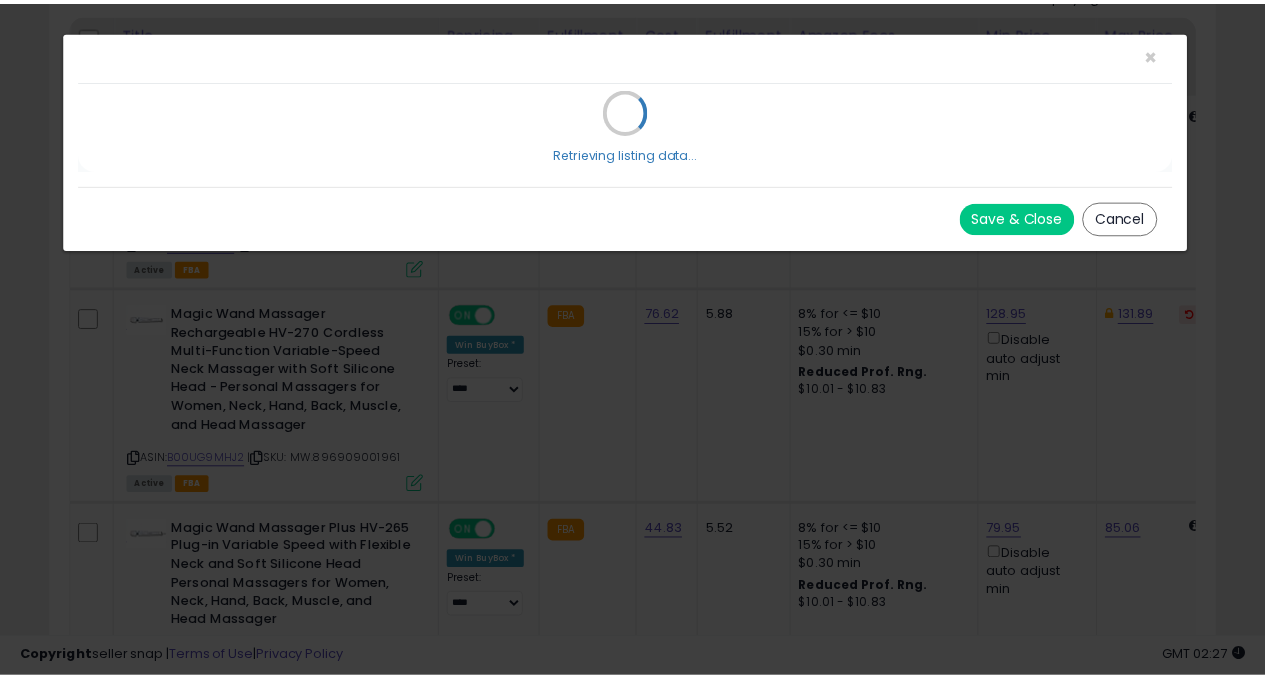 scroll, scrollTop: 0, scrollLeft: 0, axis: both 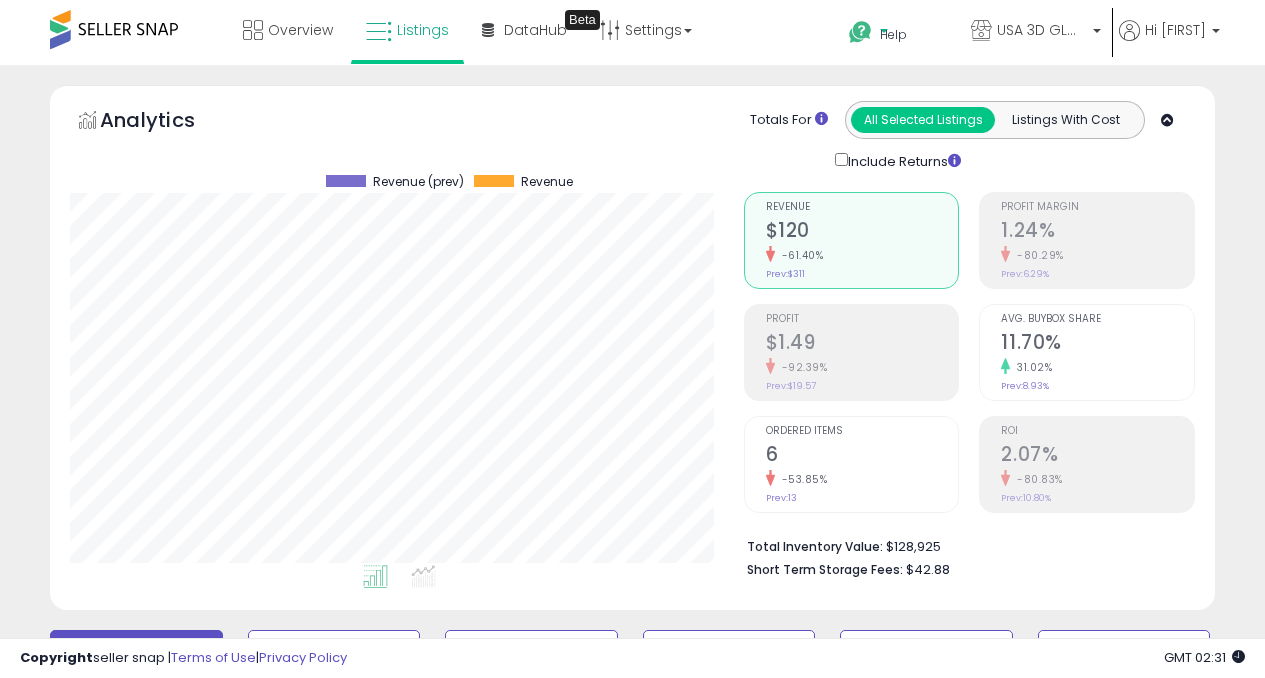 click on "Help" at bounding box center [893, 35] 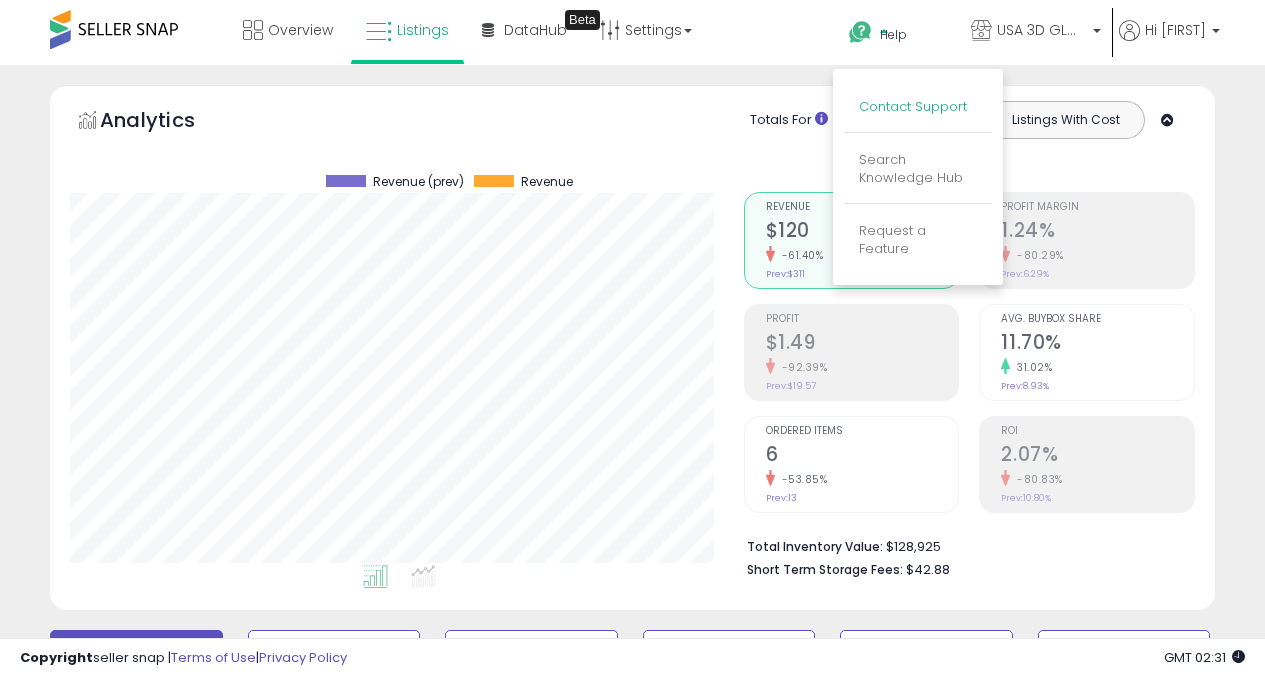click on "Contact Support" at bounding box center [913, 106] 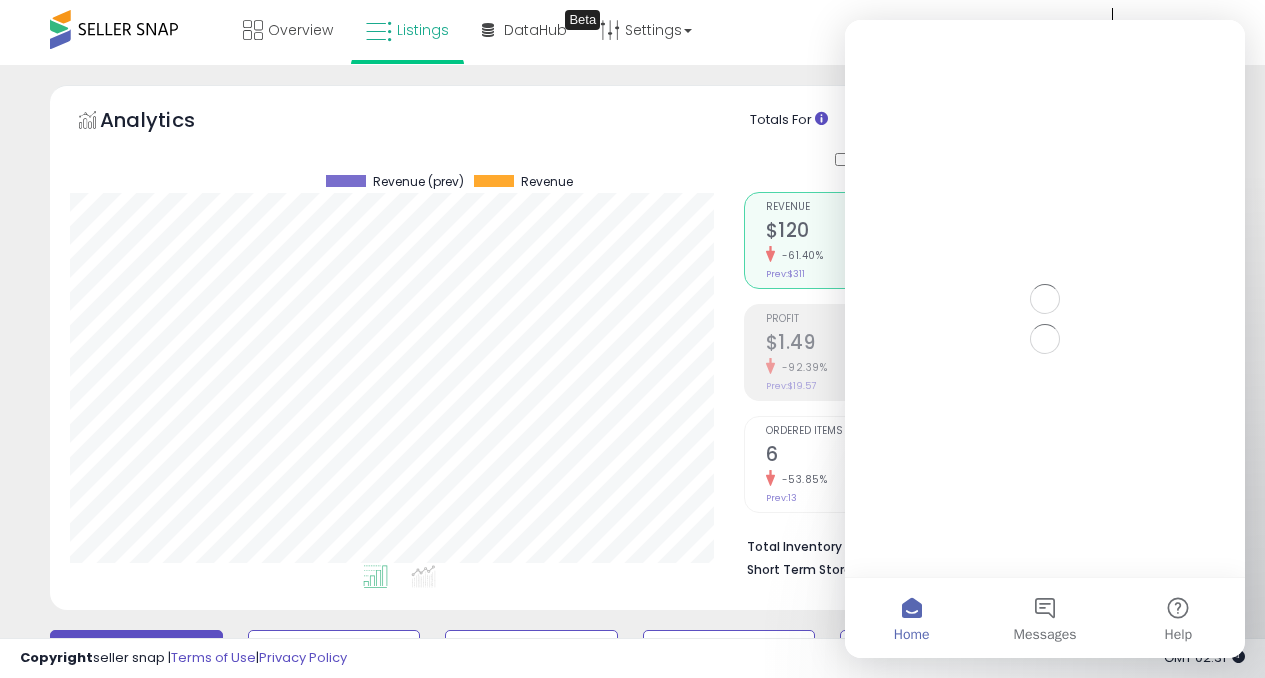 scroll, scrollTop: 0, scrollLeft: 0, axis: both 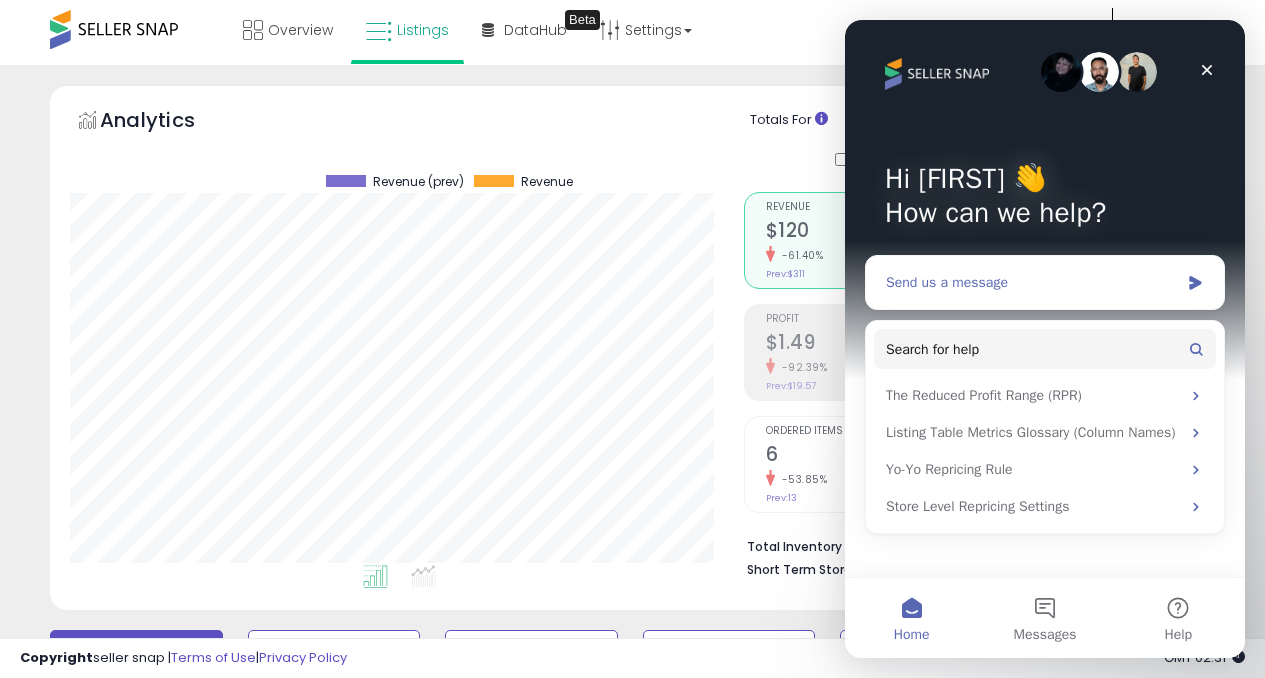 click on "Send us a message" at bounding box center (1032, 282) 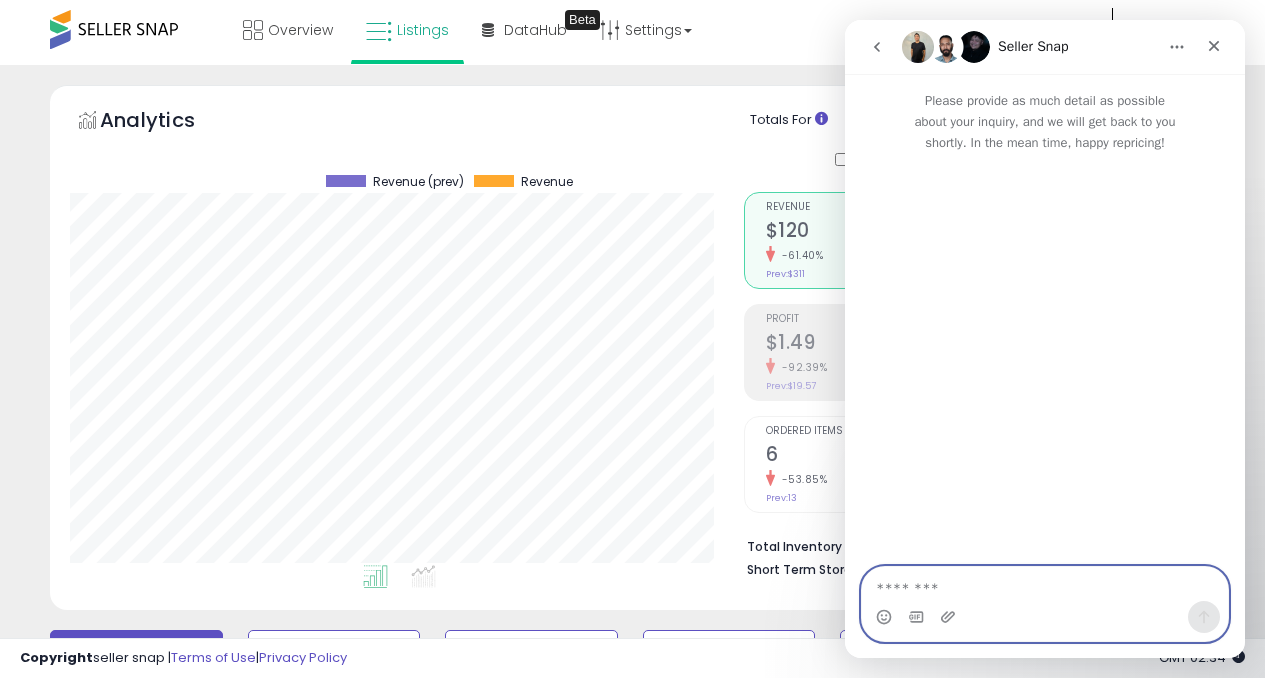 click at bounding box center [1045, 584] 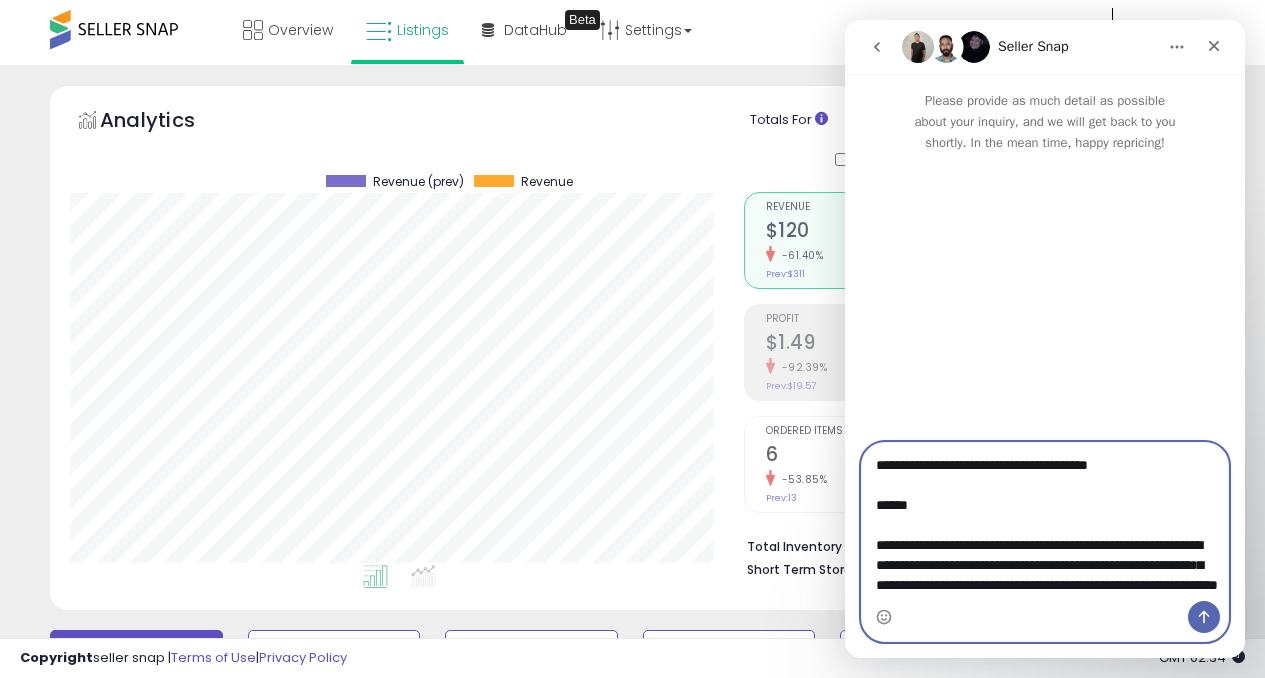 scroll, scrollTop: 112, scrollLeft: 0, axis: vertical 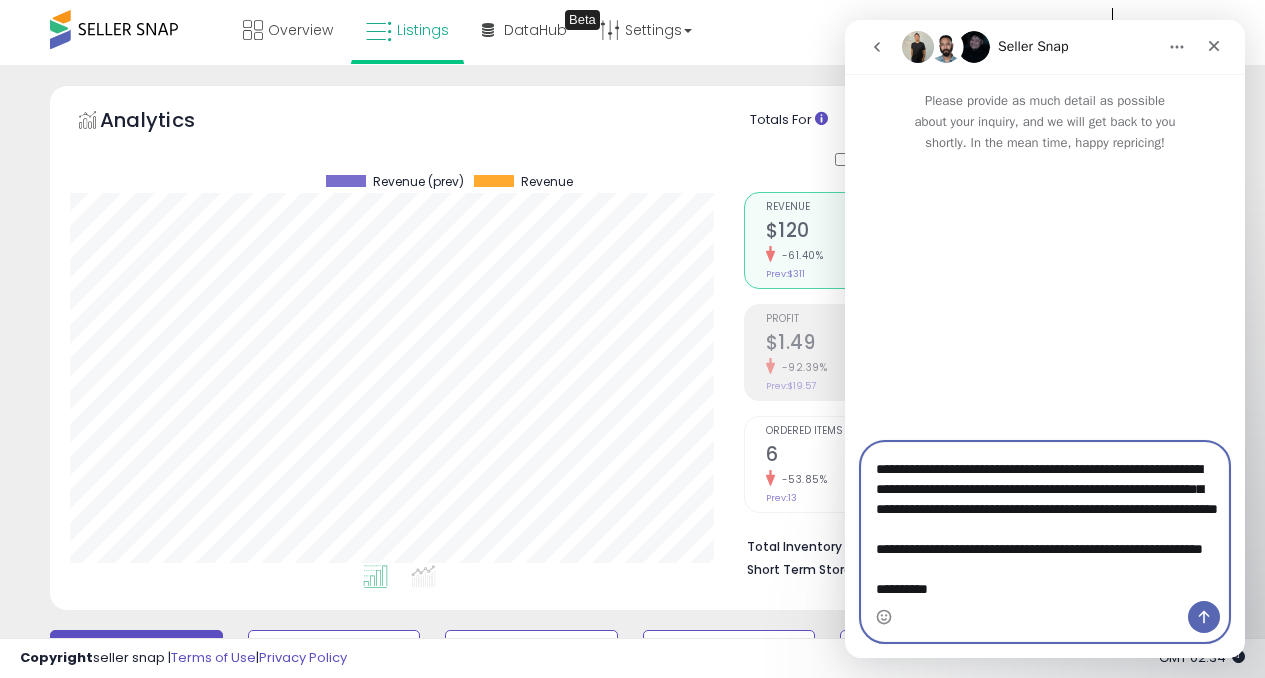 type on "**********" 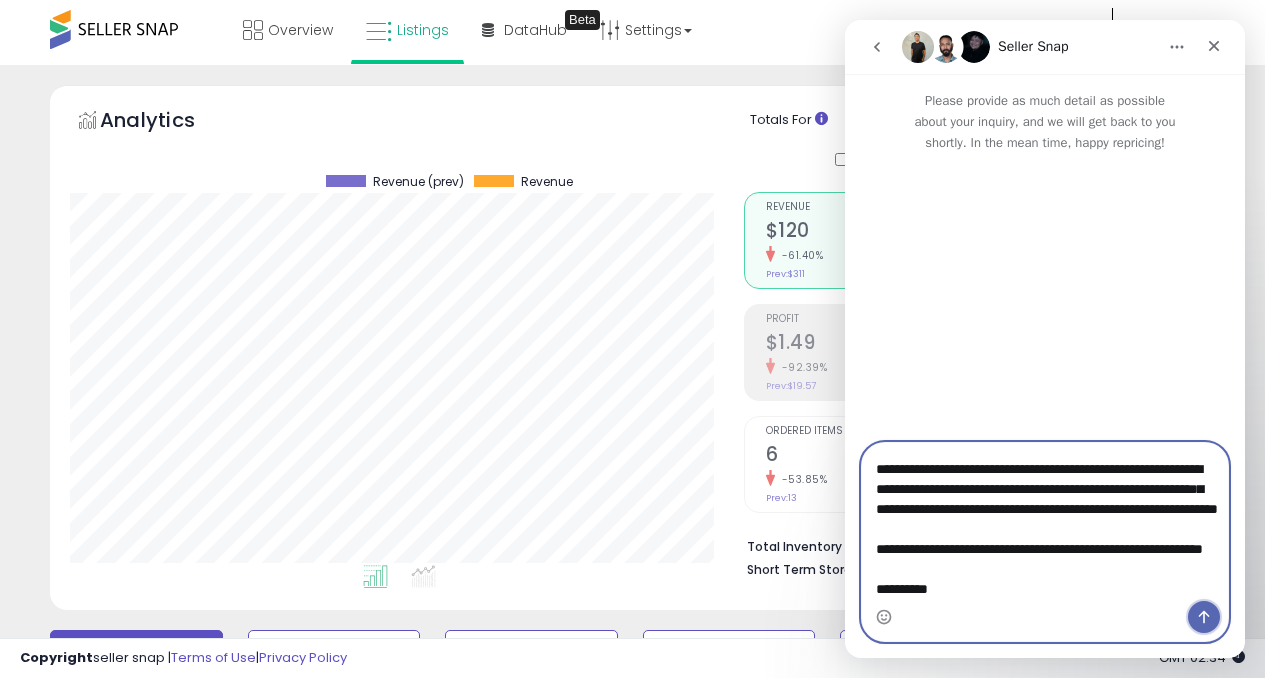 click at bounding box center (1204, 617) 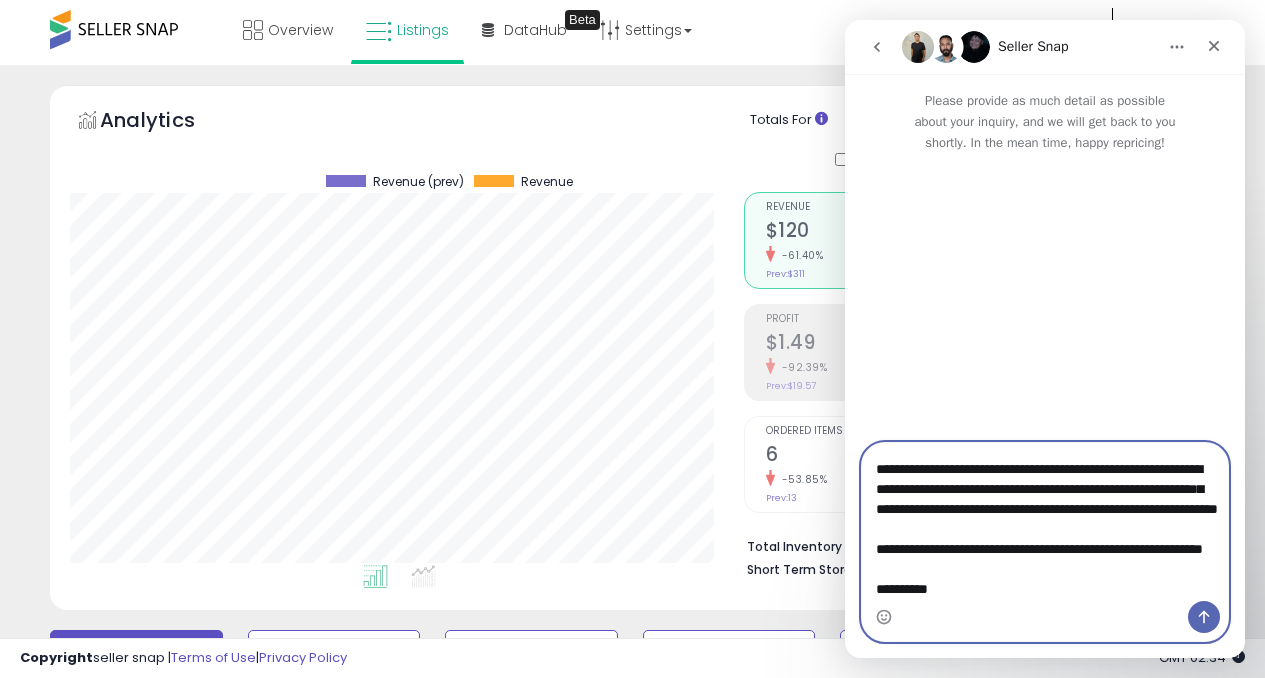 type 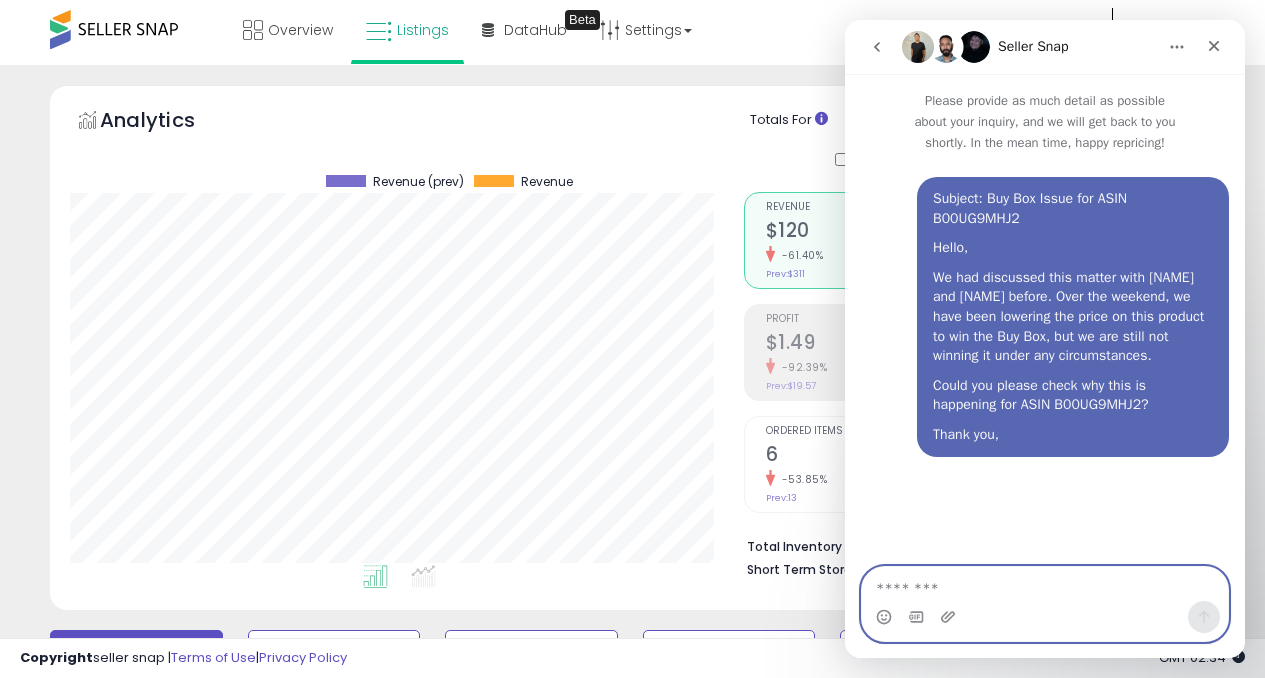 scroll, scrollTop: 0, scrollLeft: 0, axis: both 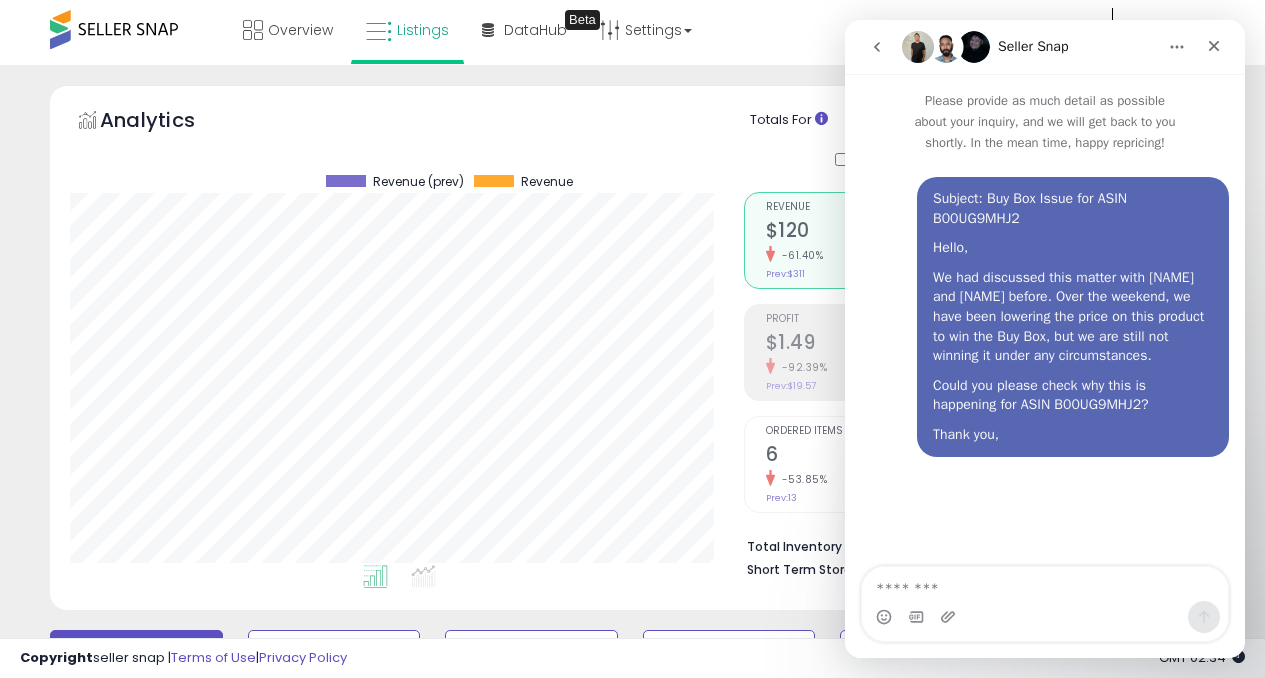 click at bounding box center [974, 47] 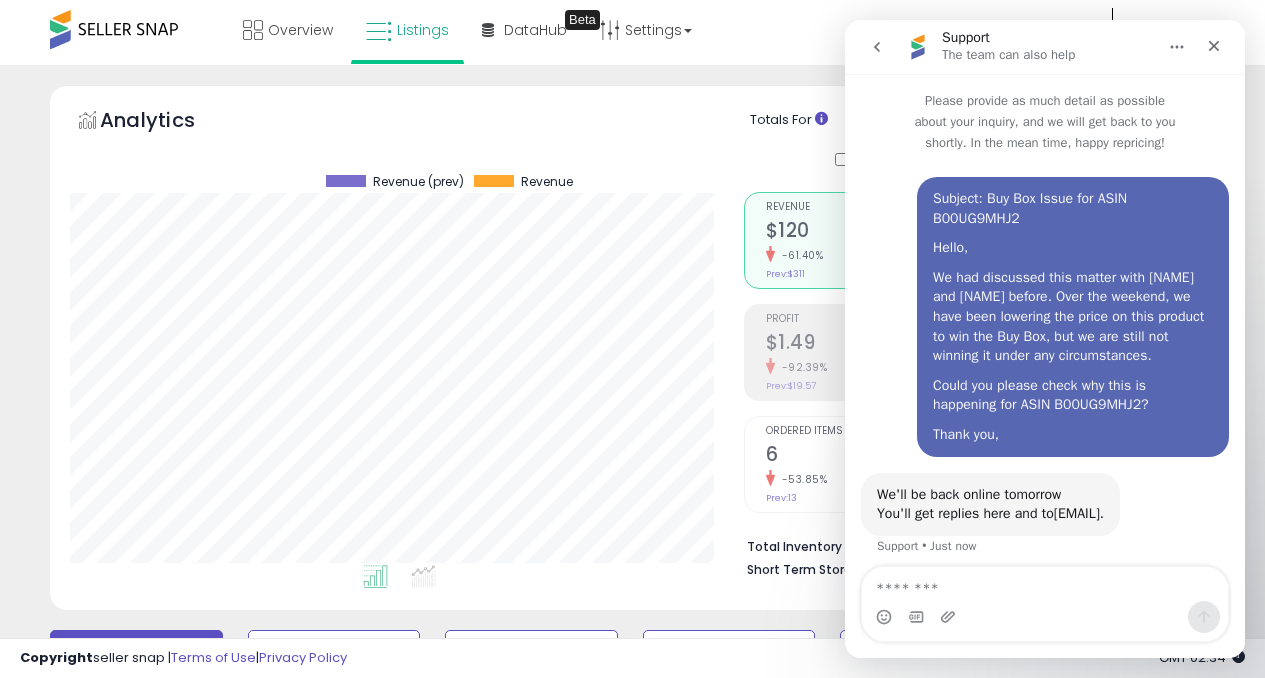 scroll, scrollTop: 30, scrollLeft: 0, axis: vertical 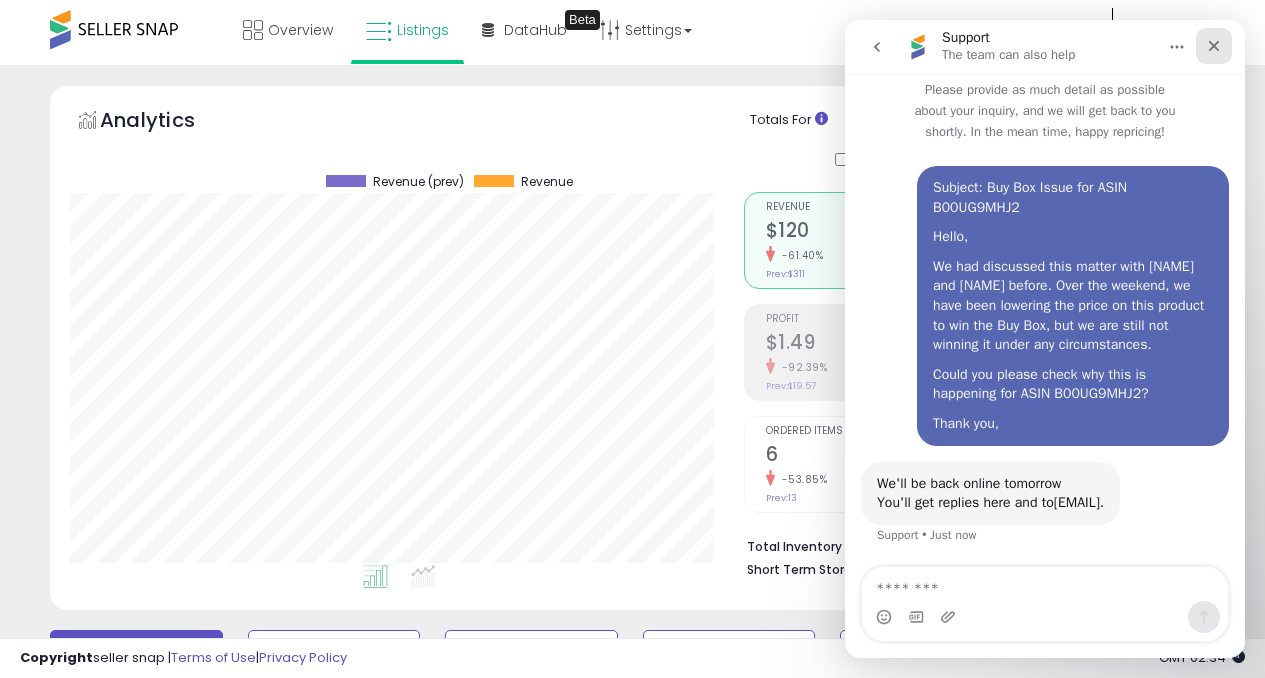 click at bounding box center (1214, 46) 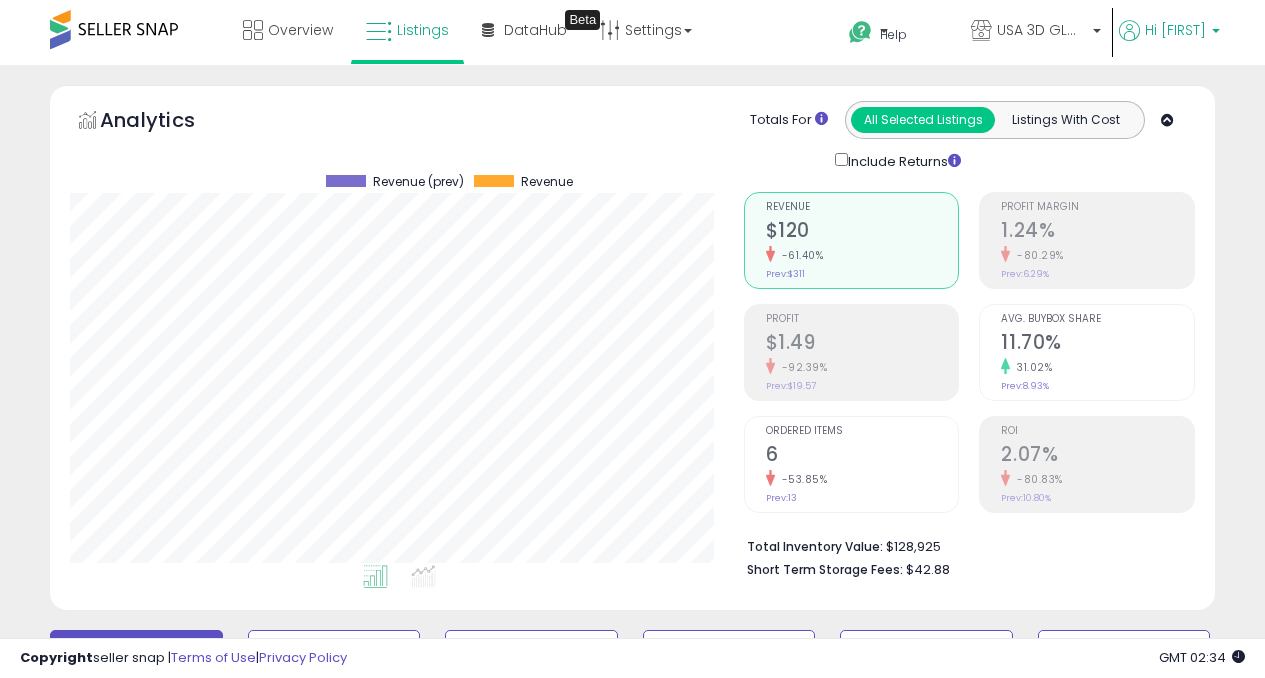 scroll, scrollTop: 0, scrollLeft: 0, axis: both 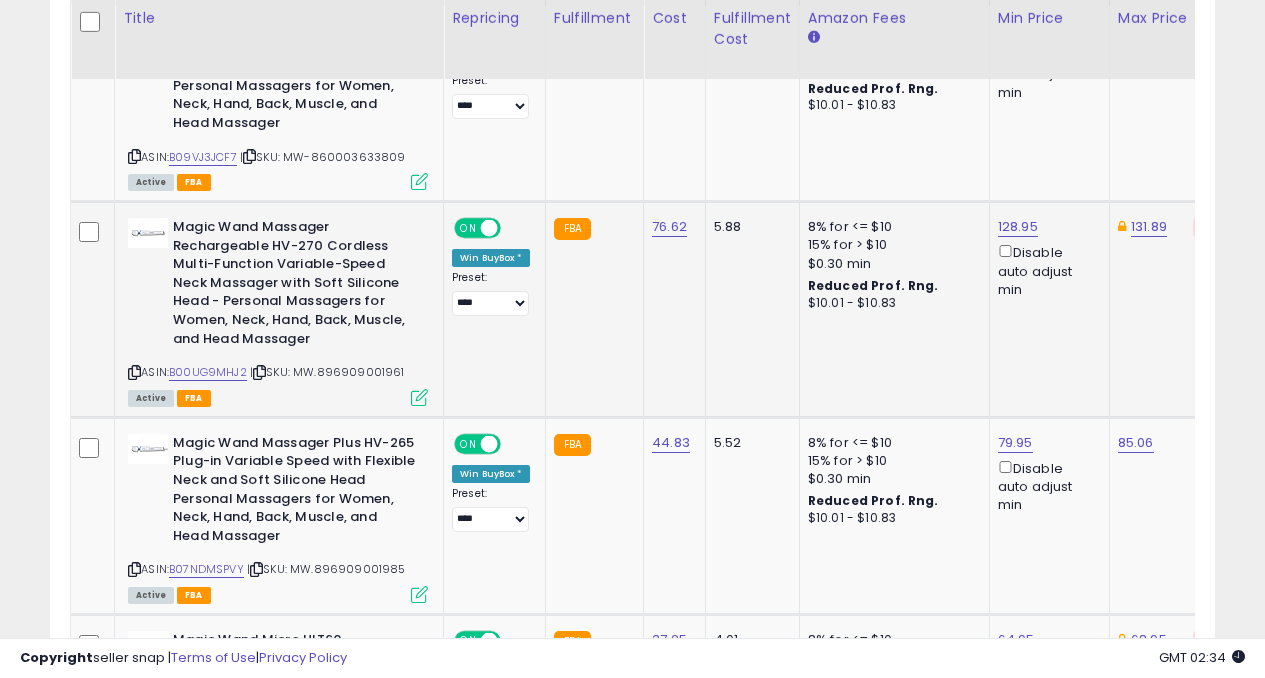 click at bounding box center [419, 397] 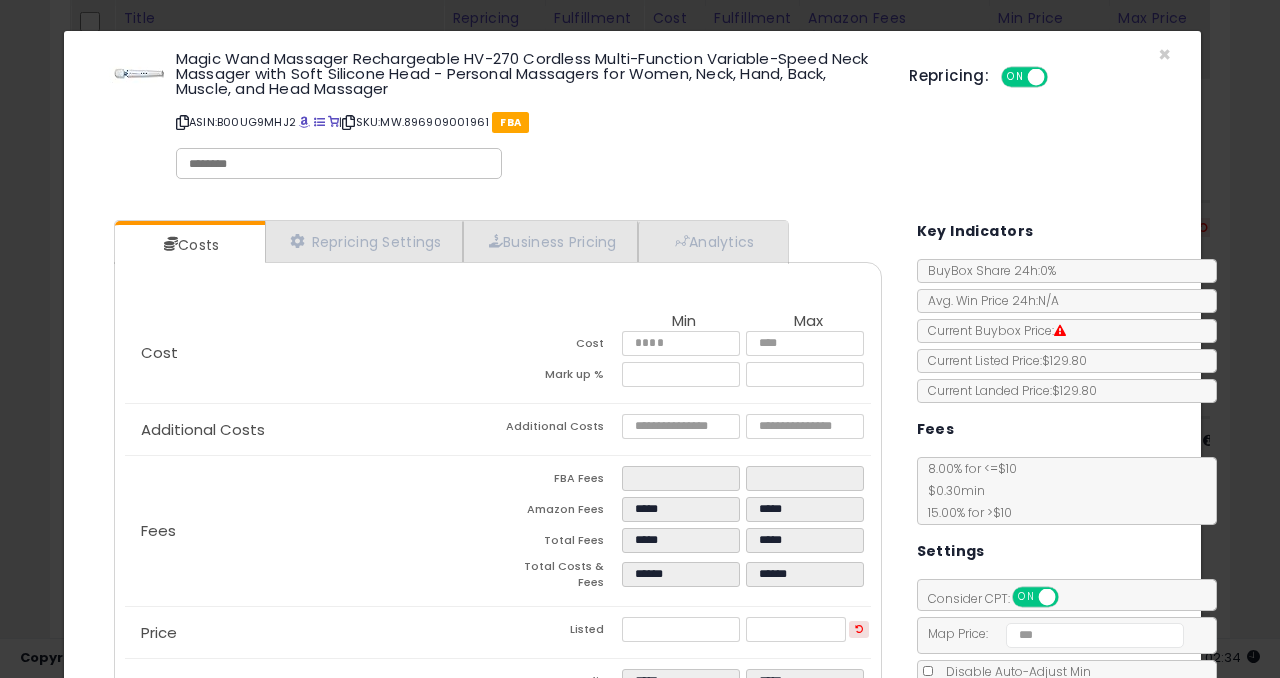 click at bounding box center [1060, 331] 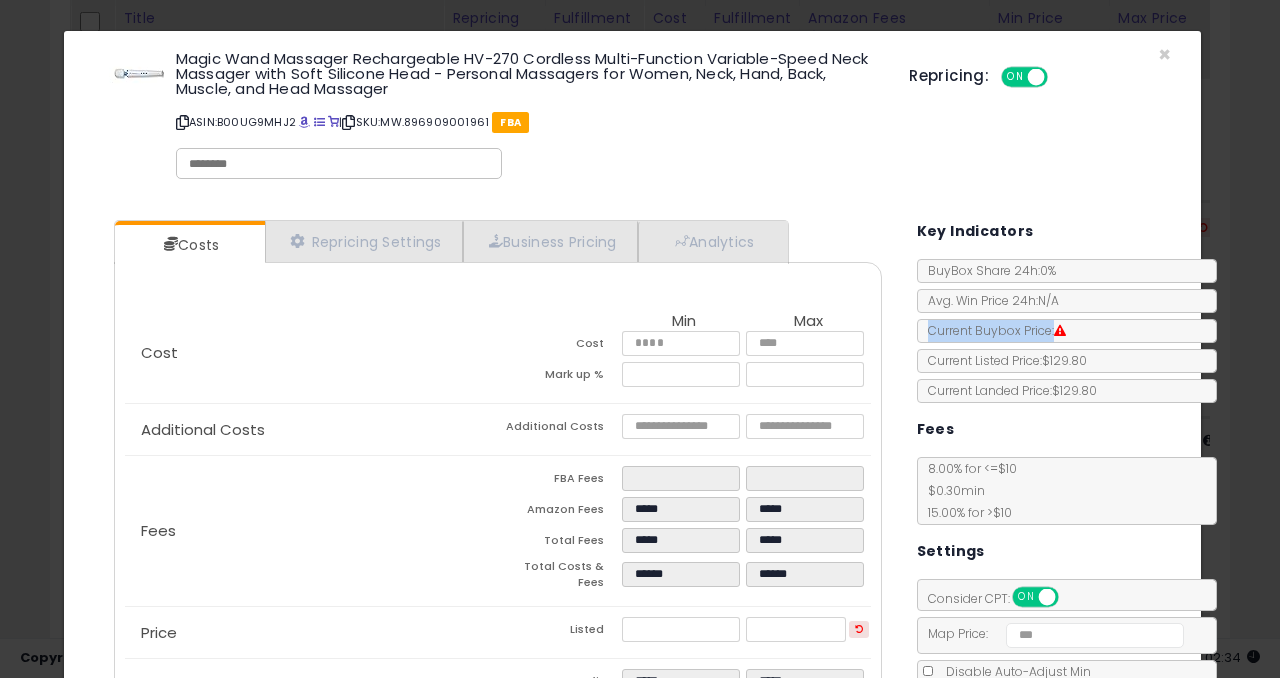 click at bounding box center [1060, 331] 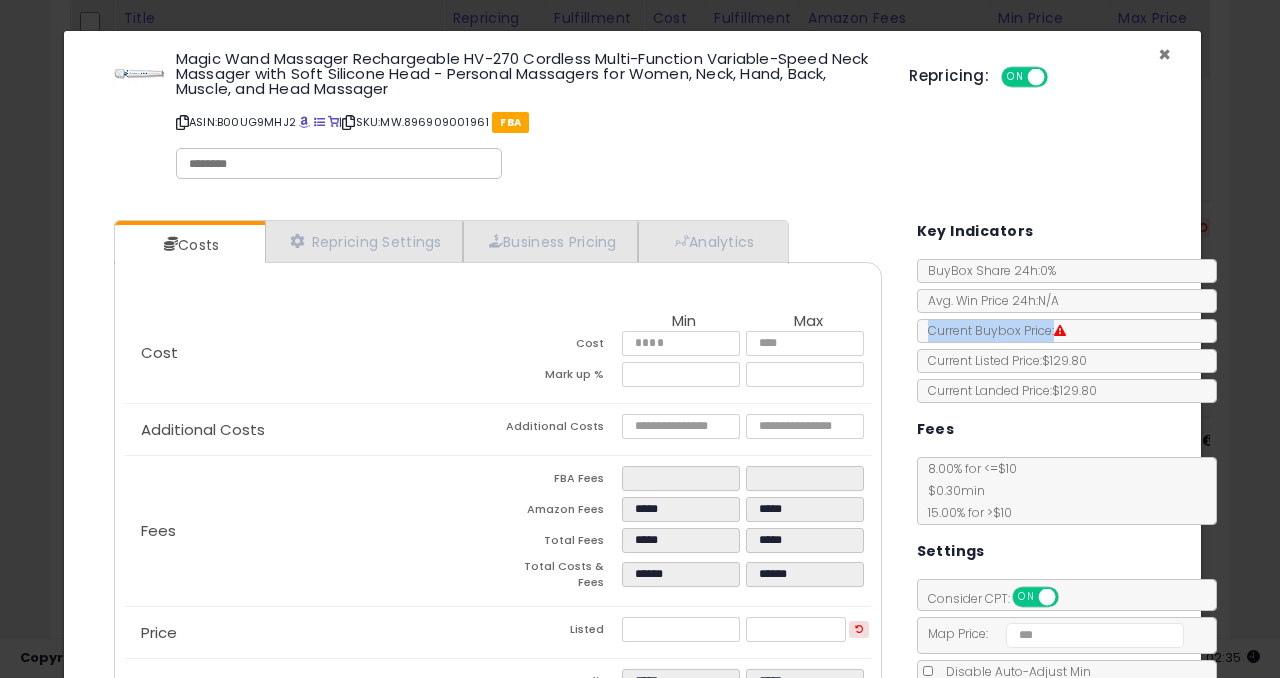 click on "×" at bounding box center (1164, 54) 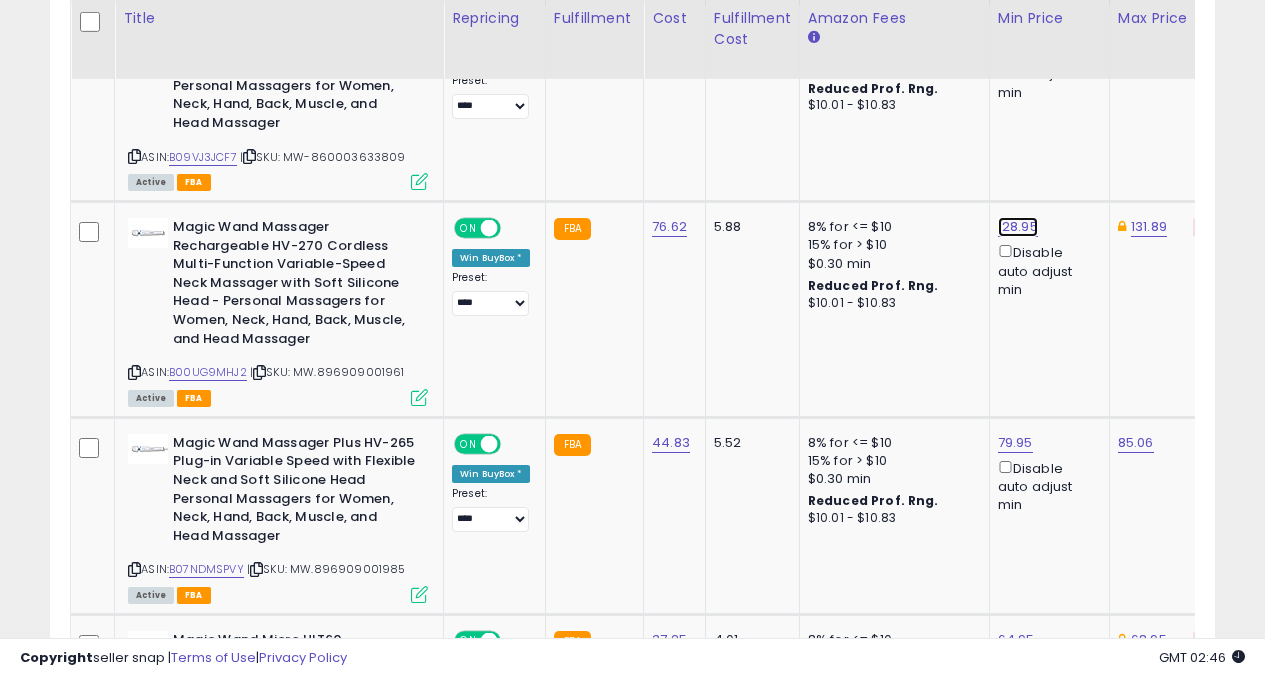 click on "128.95" at bounding box center [1015, 30] 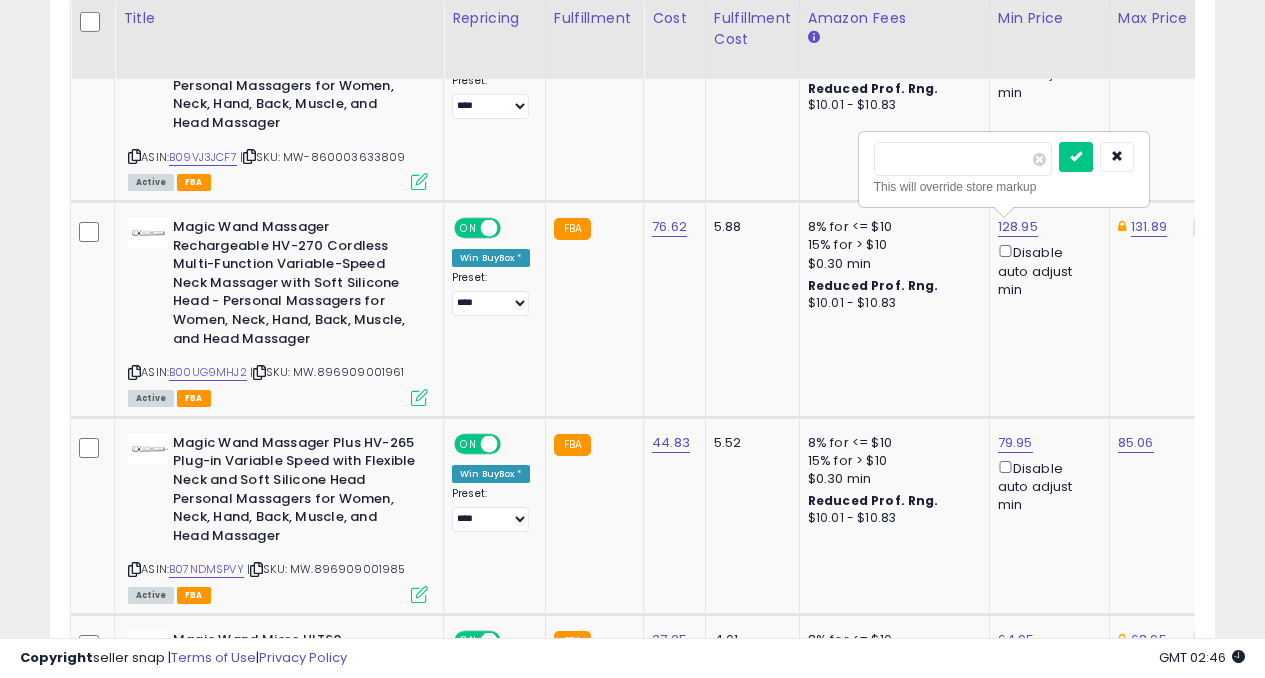 click on "******" at bounding box center (963, 159) 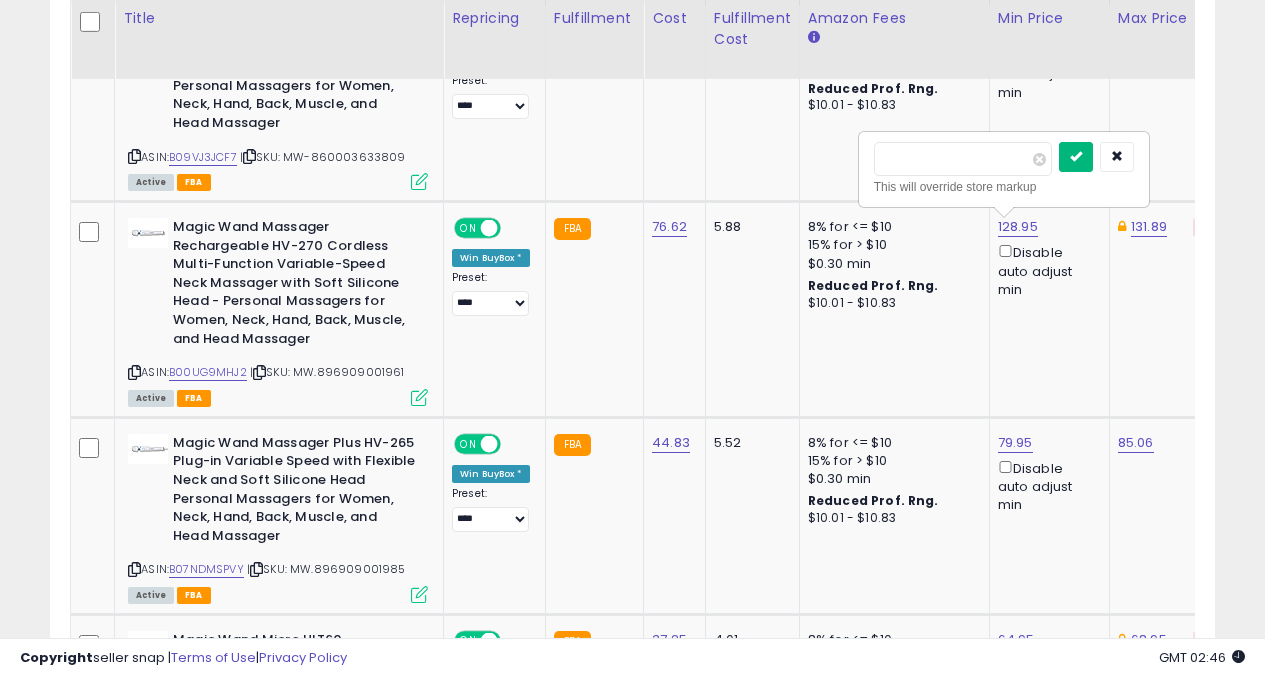 type on "******" 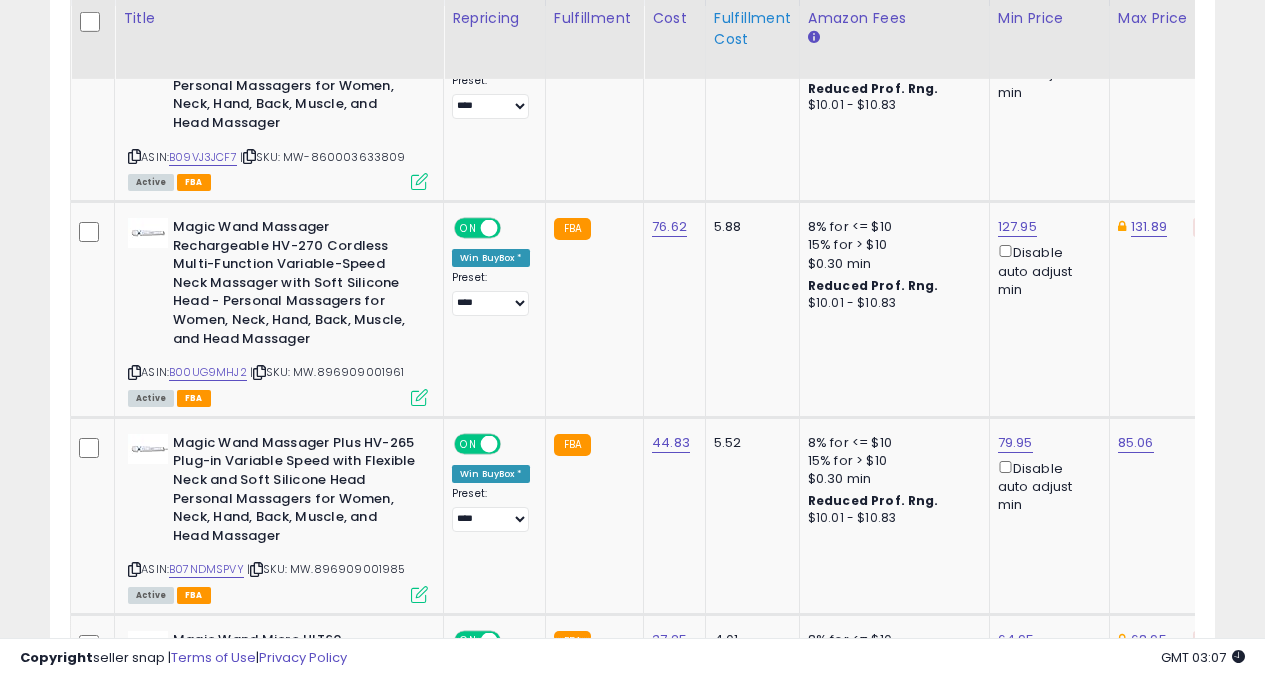 scroll, scrollTop: 999590, scrollLeft: 999326, axis: both 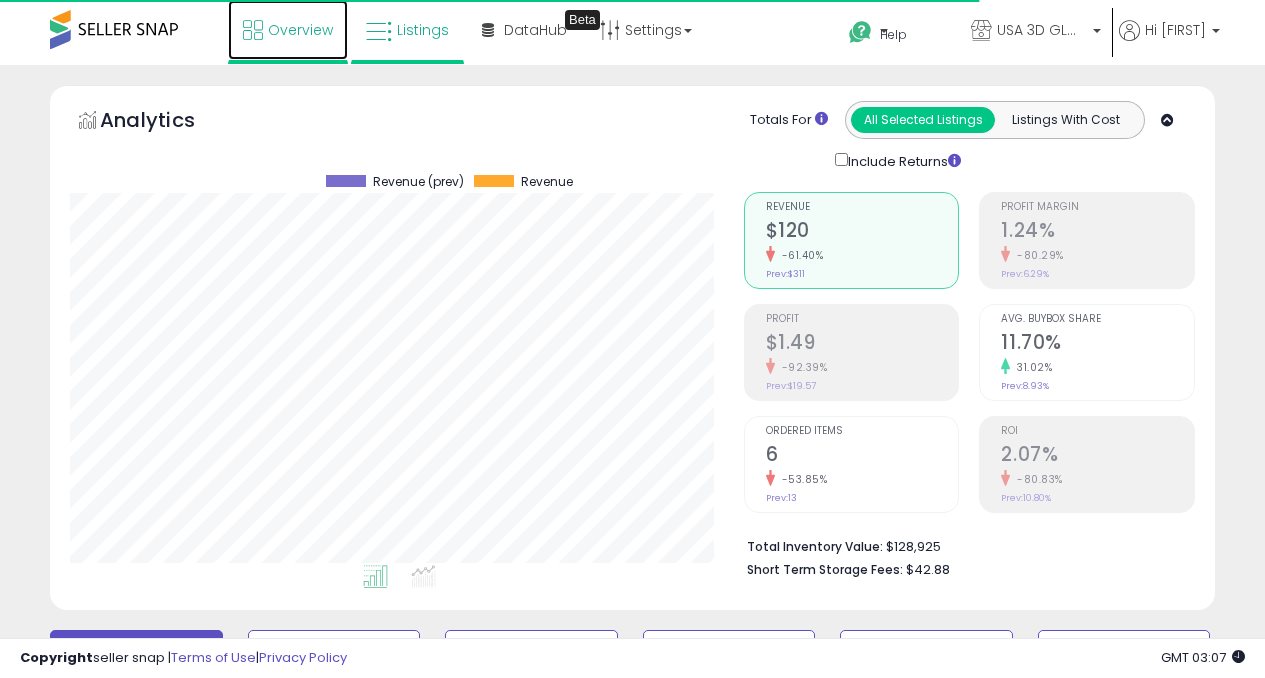 click on "Overview" at bounding box center (288, 30) 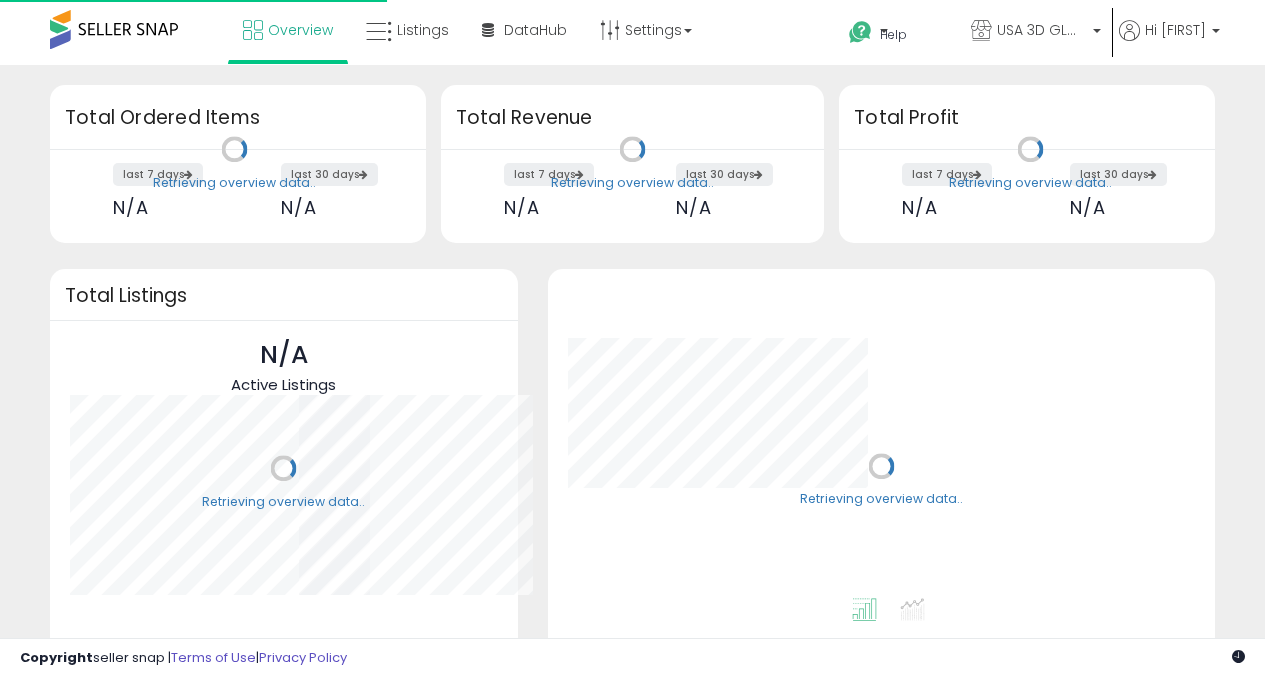scroll, scrollTop: 0, scrollLeft: 0, axis: both 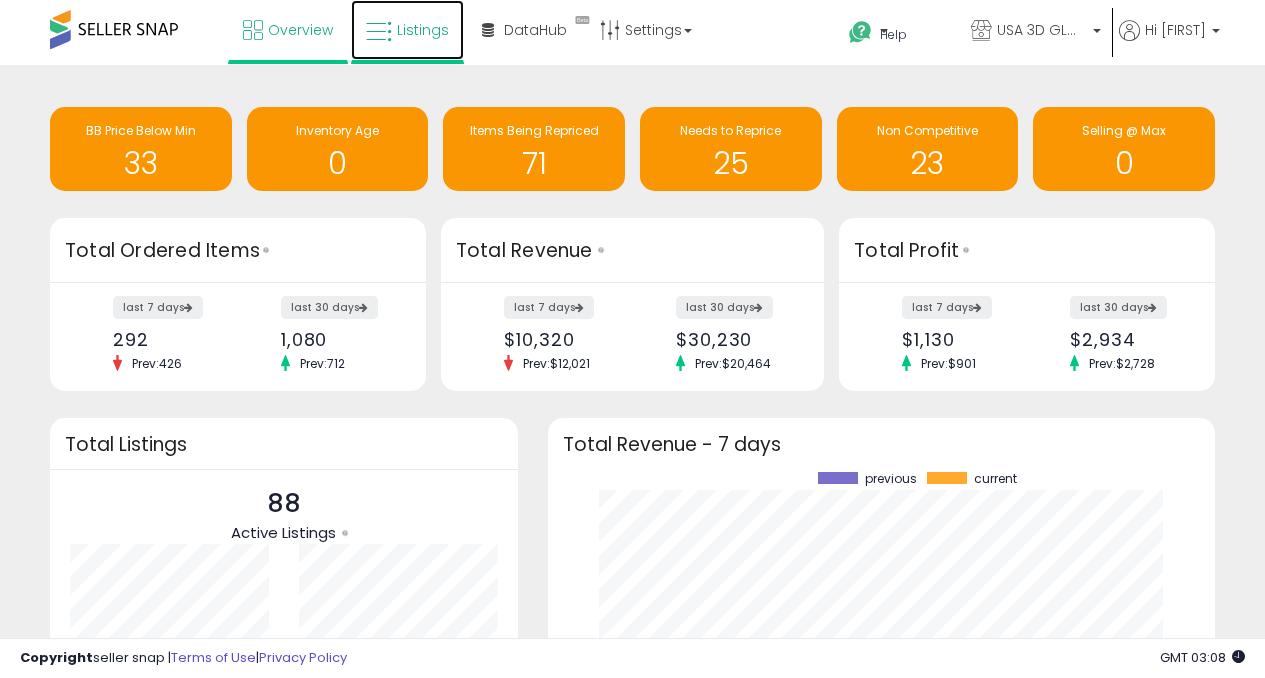 click on "Listings" at bounding box center [407, 30] 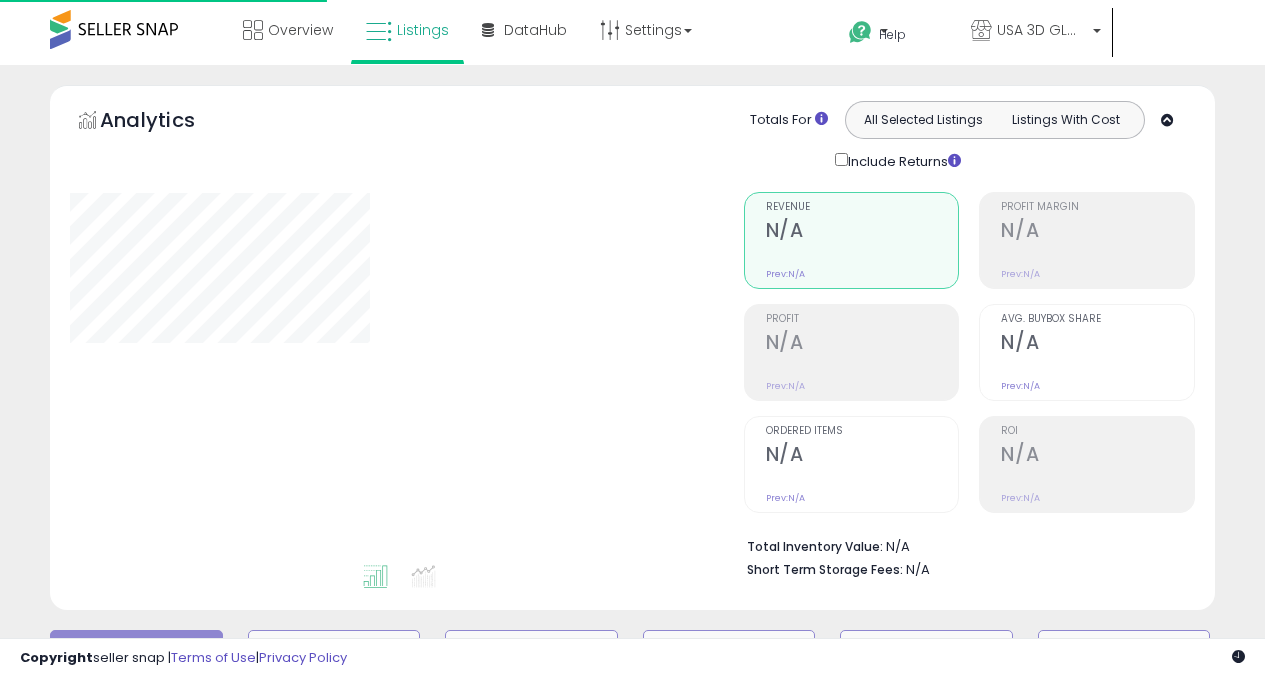 scroll, scrollTop: 0, scrollLeft: 0, axis: both 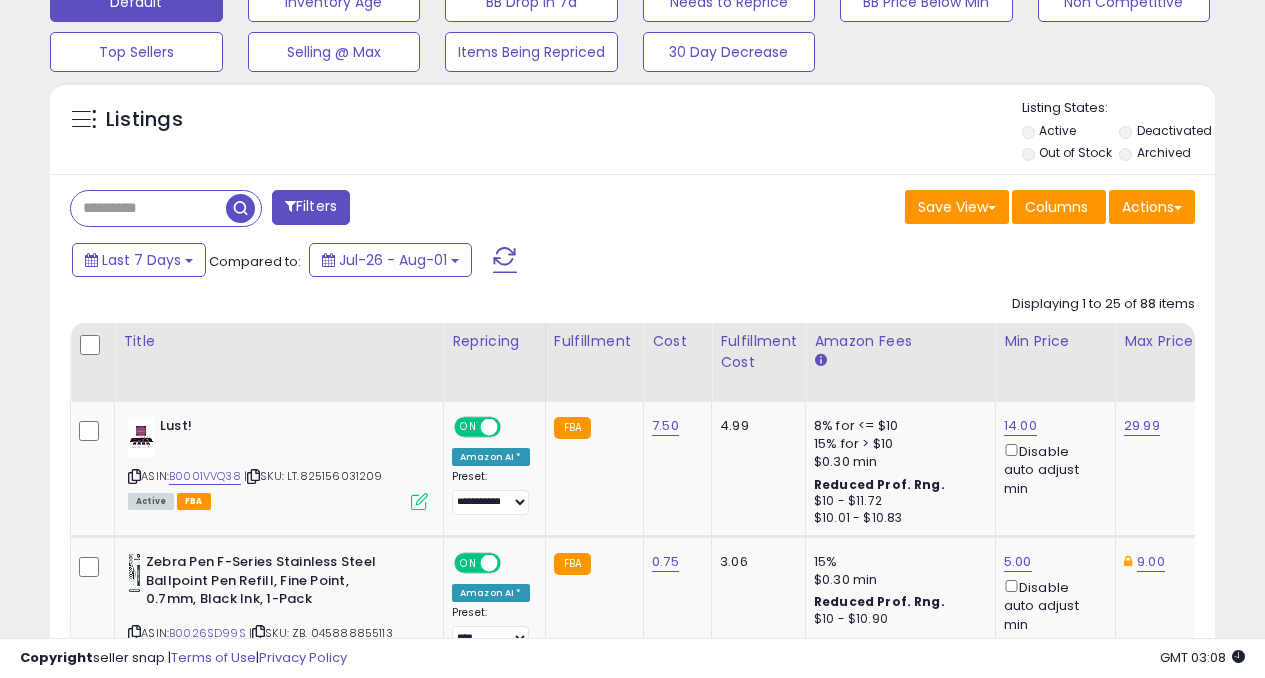 click at bounding box center (148, 208) 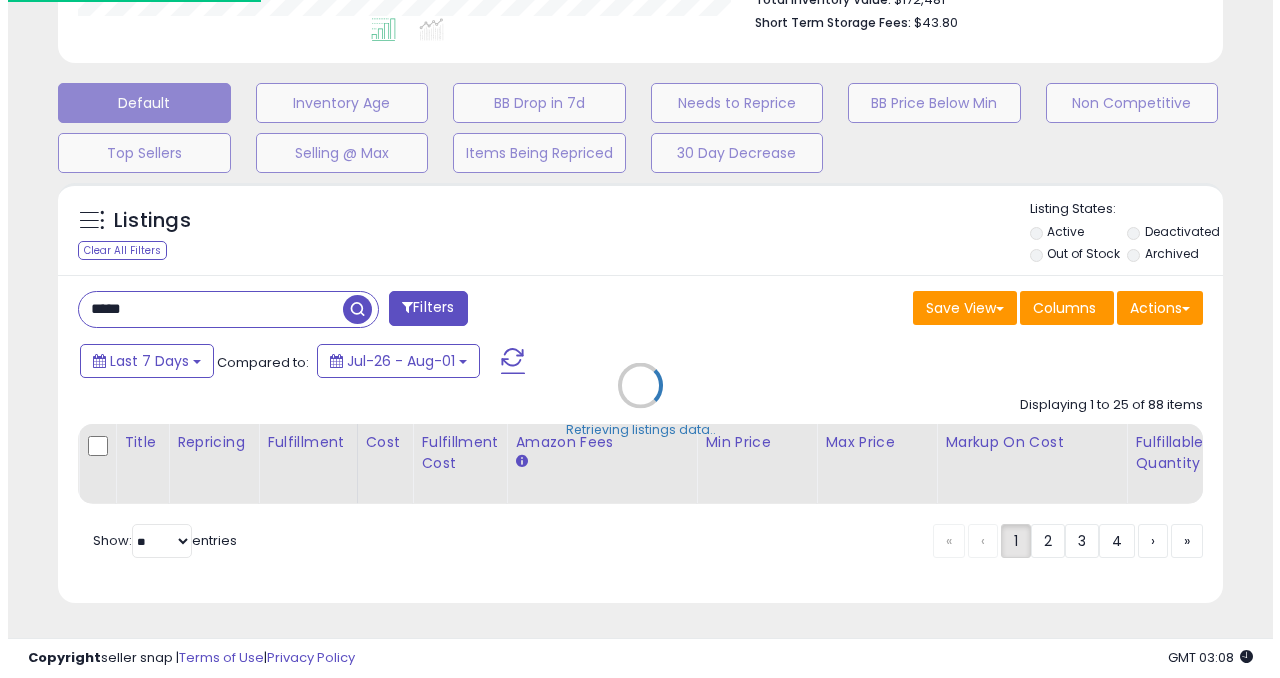 scroll, scrollTop: 562, scrollLeft: 0, axis: vertical 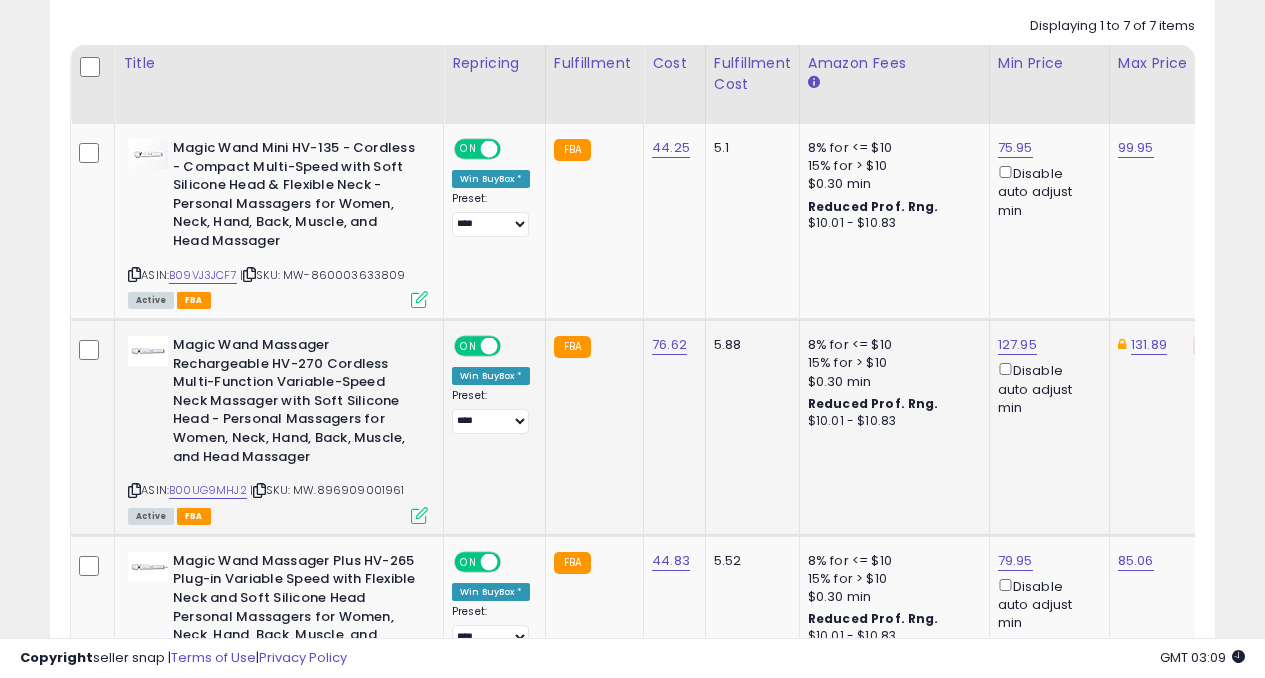 click at bounding box center (419, 515) 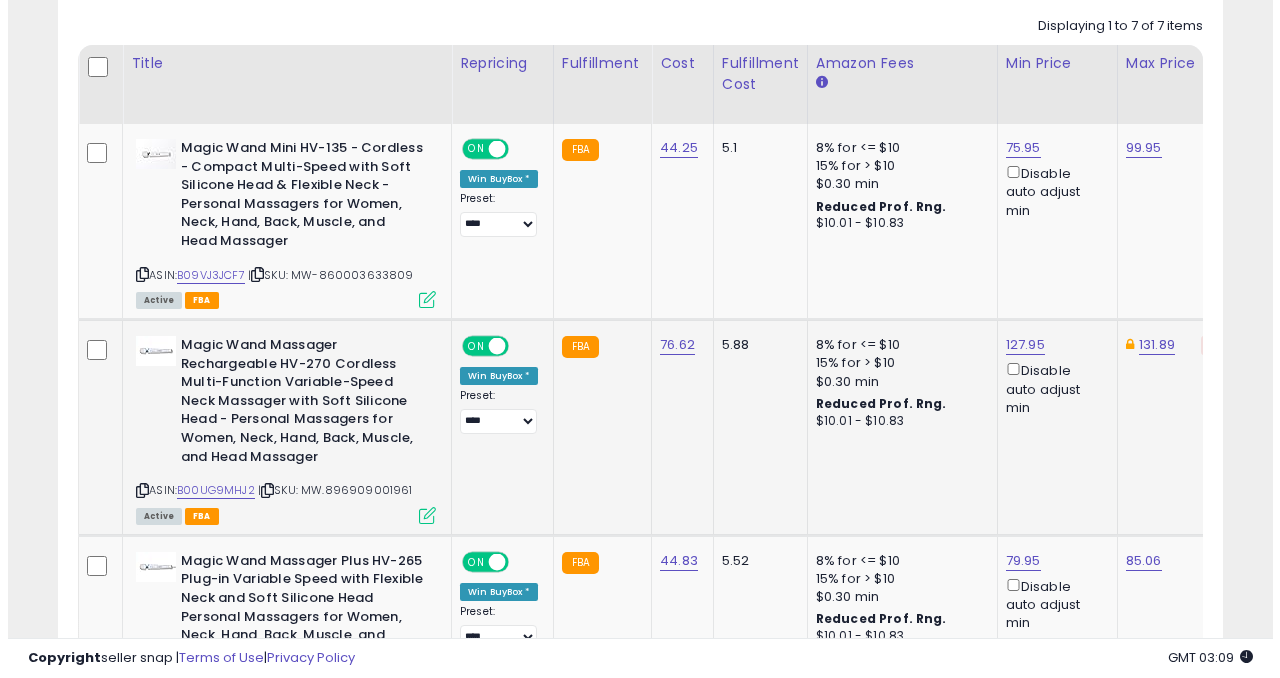scroll, scrollTop: 999590, scrollLeft: 999317, axis: both 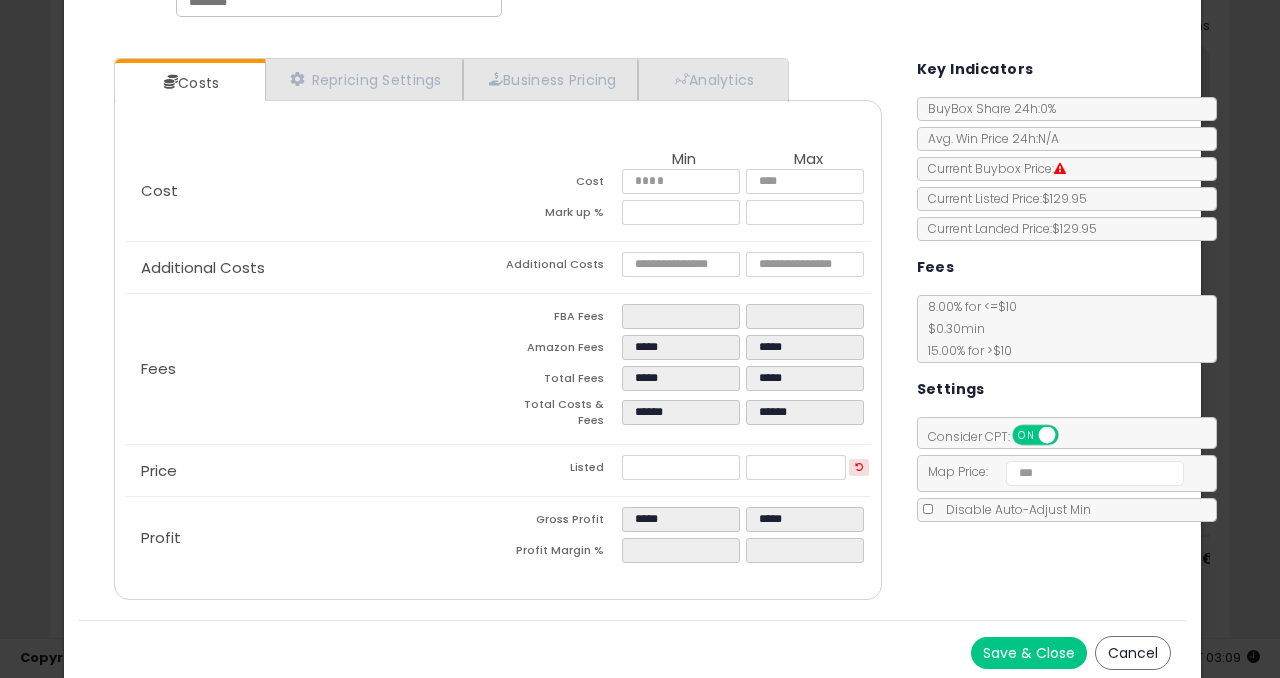 click on "Cancel" at bounding box center [1133, 653] 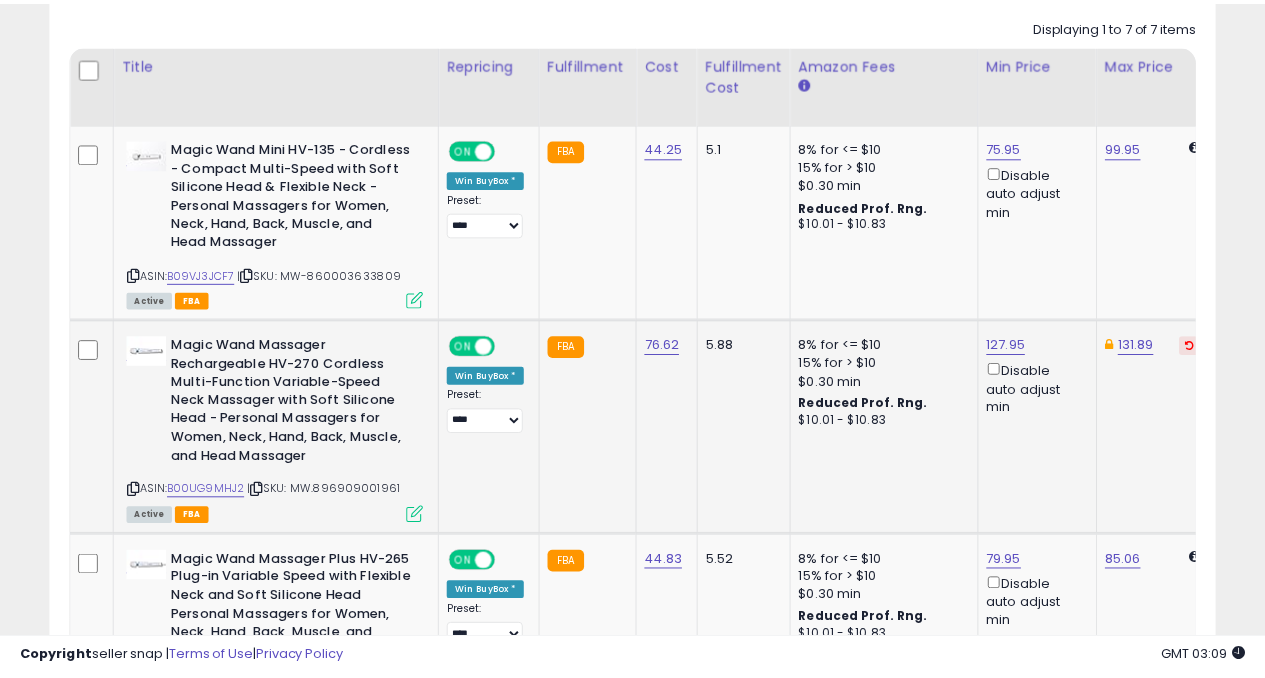 scroll, scrollTop: 410, scrollLeft: 673, axis: both 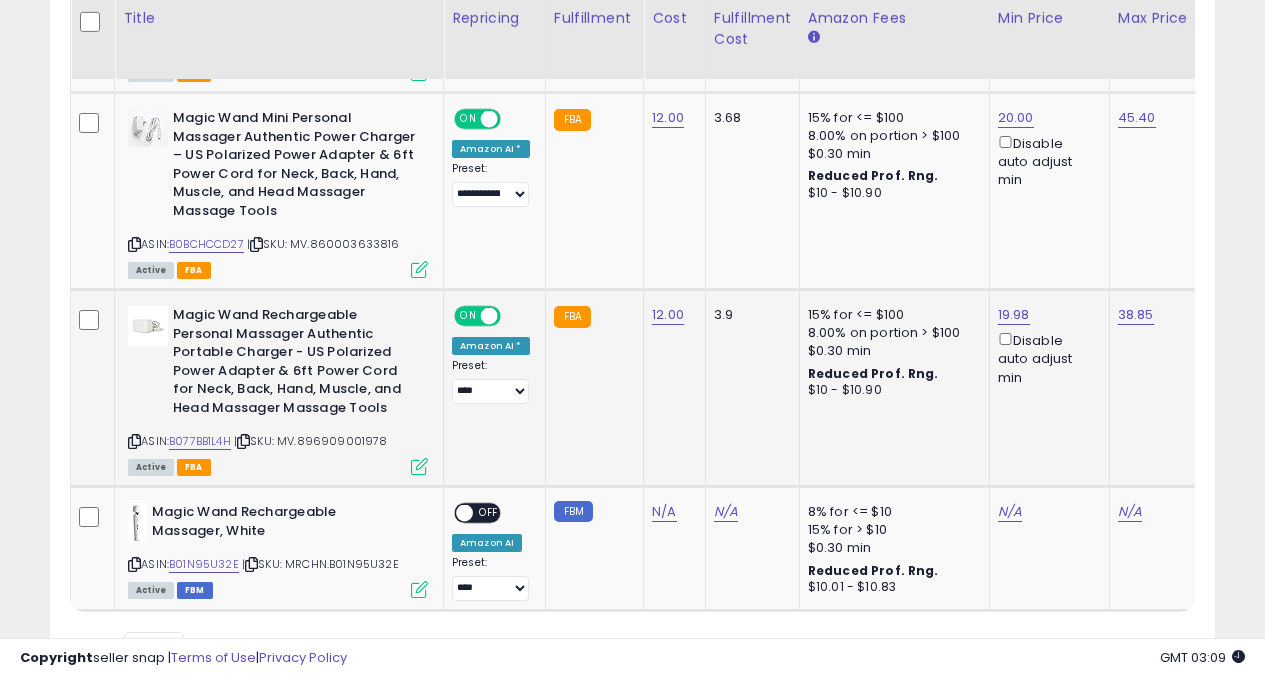 click at bounding box center [419, 466] 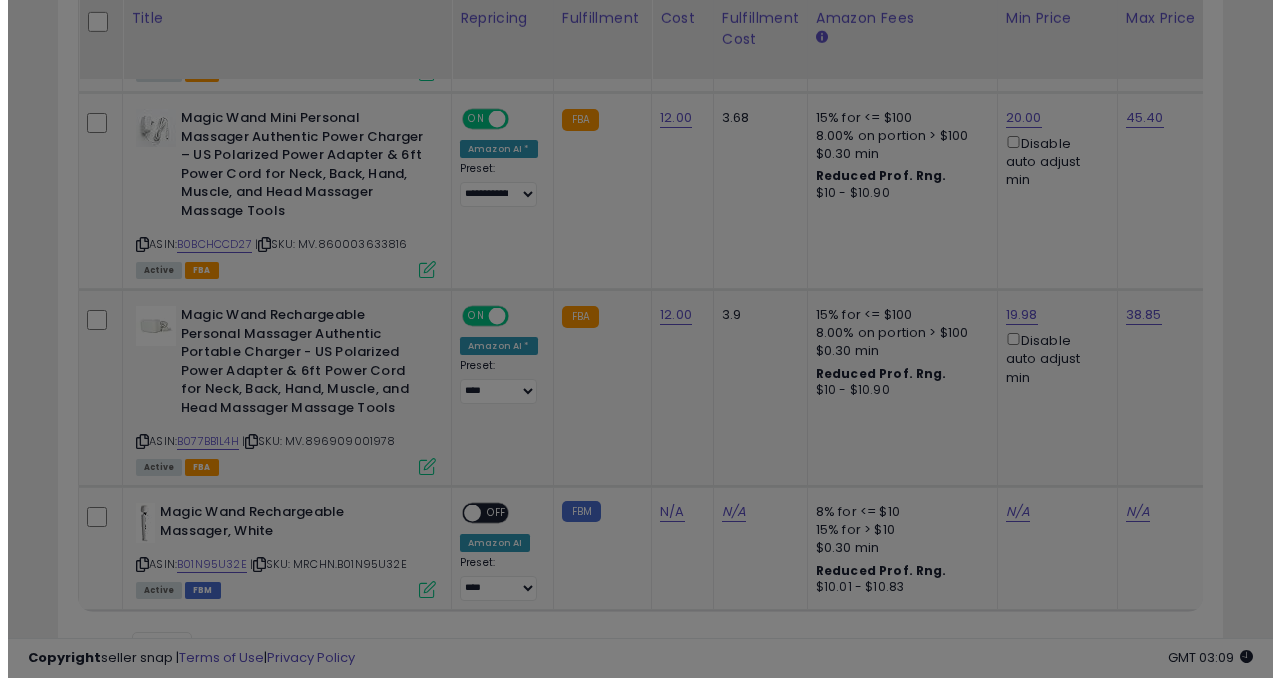 scroll, scrollTop: 999590, scrollLeft: 999317, axis: both 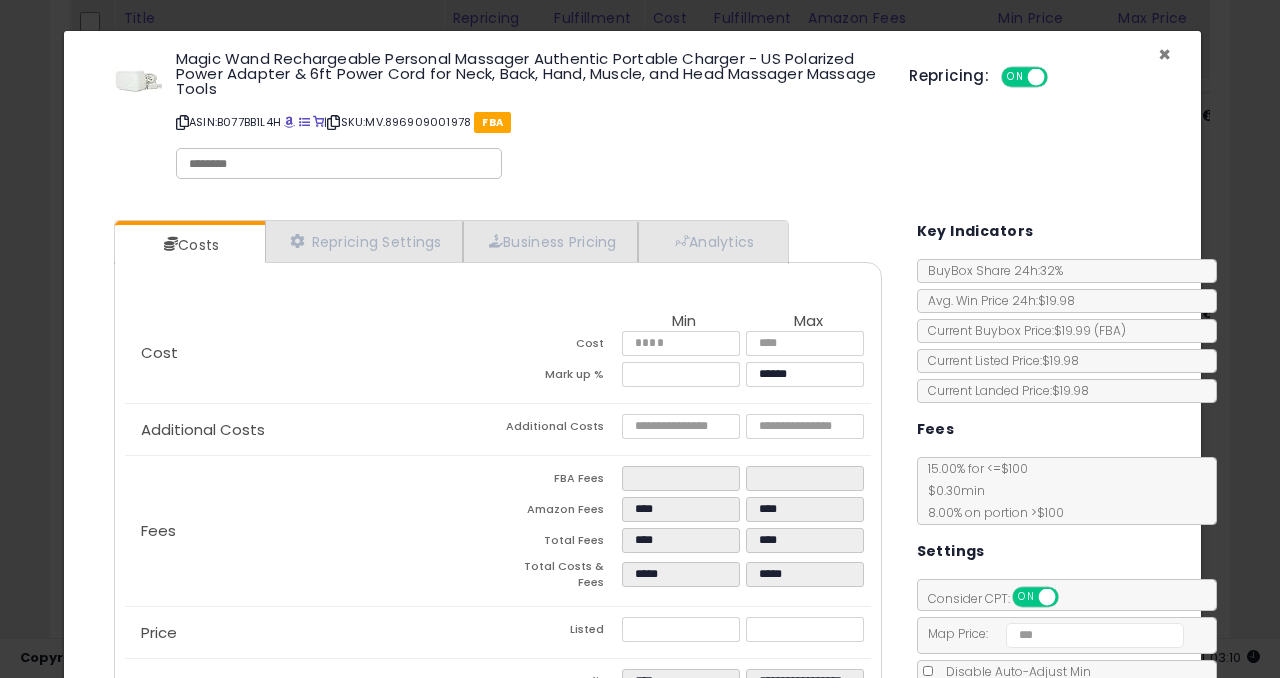 click on "×" at bounding box center [1164, 54] 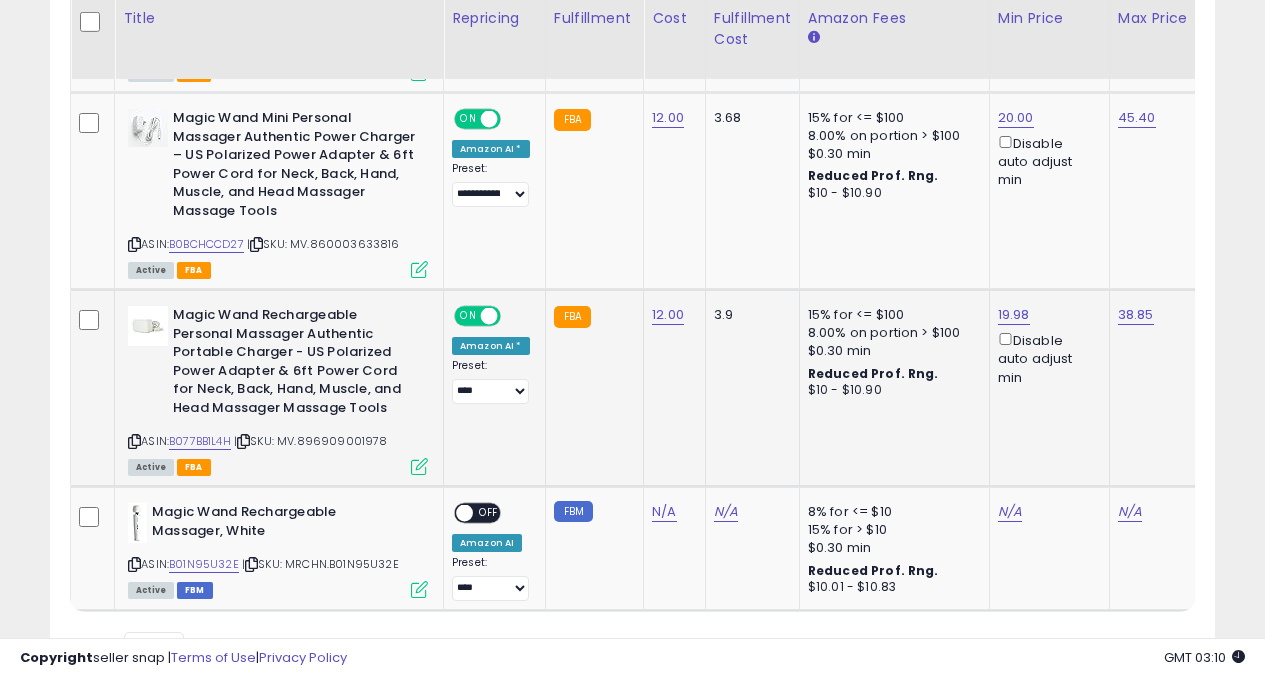 scroll, scrollTop: 410, scrollLeft: 673, axis: both 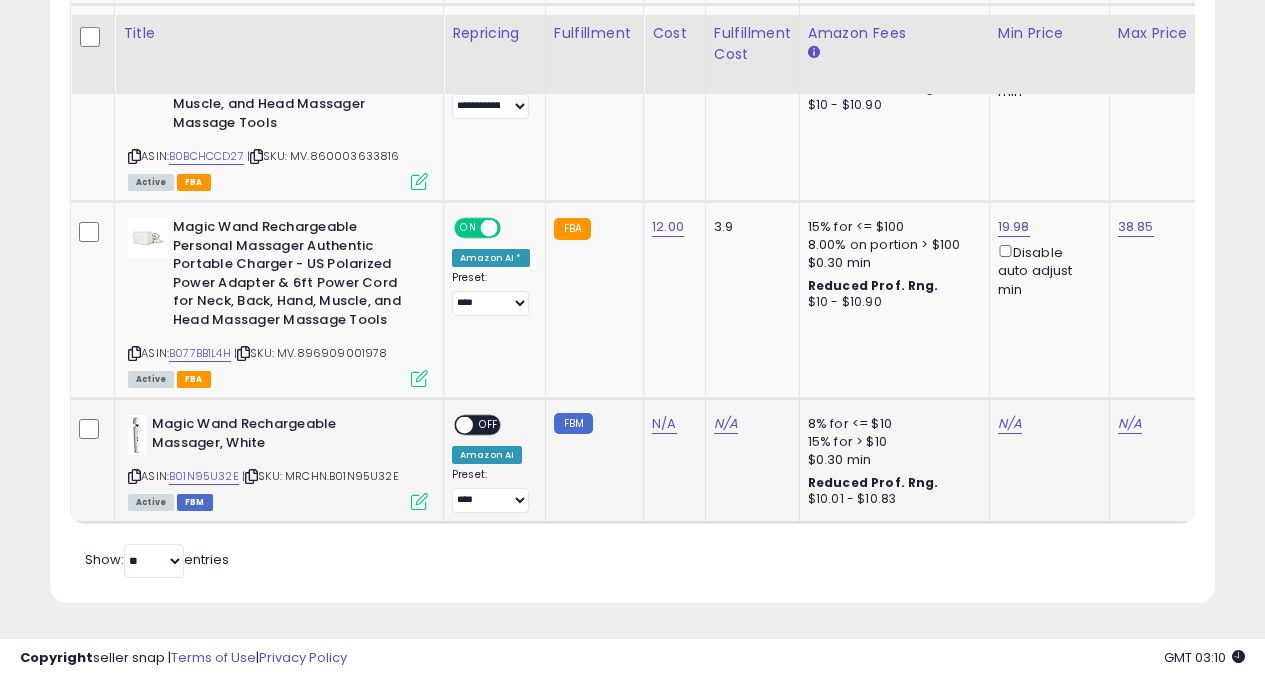 click at bounding box center (419, 501) 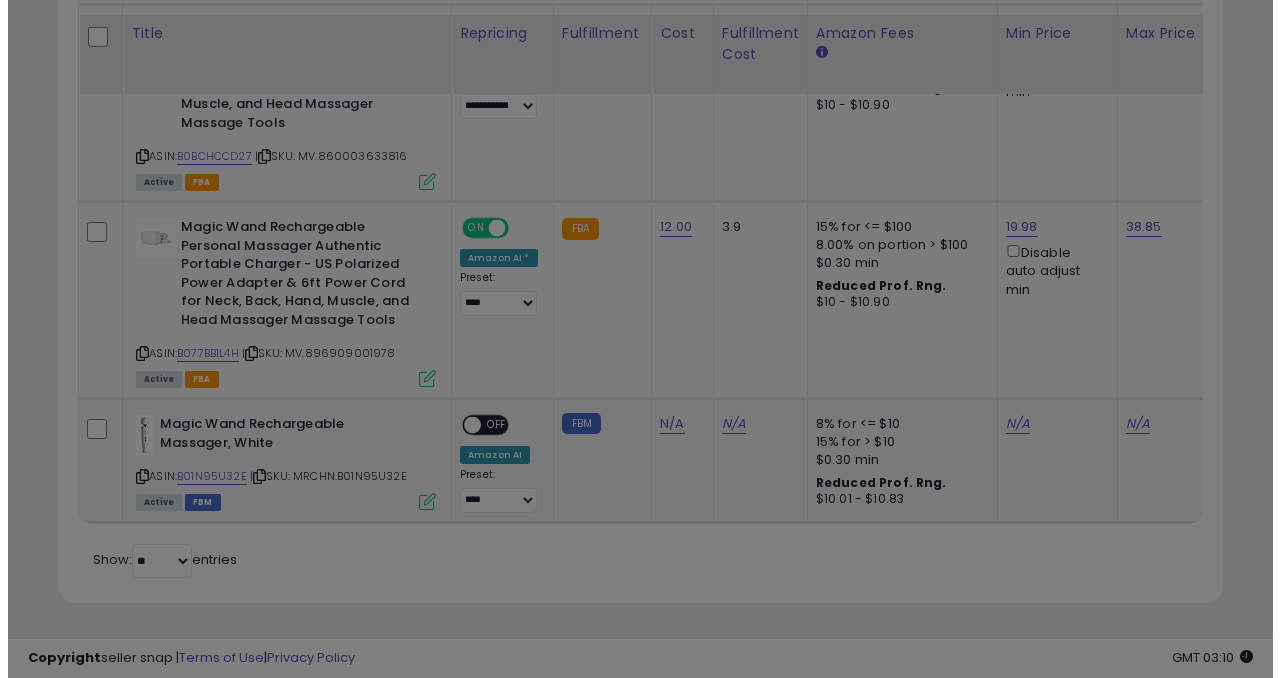 scroll, scrollTop: 999590, scrollLeft: 999317, axis: both 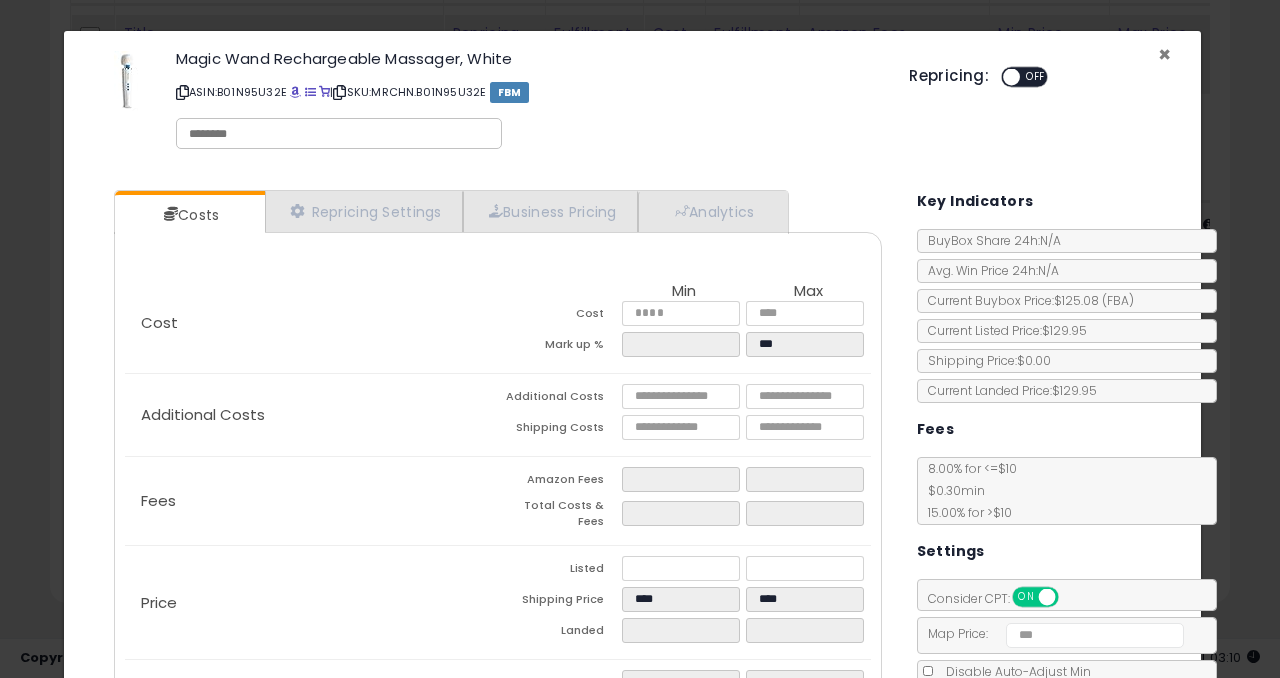 click on "×" at bounding box center [1164, 54] 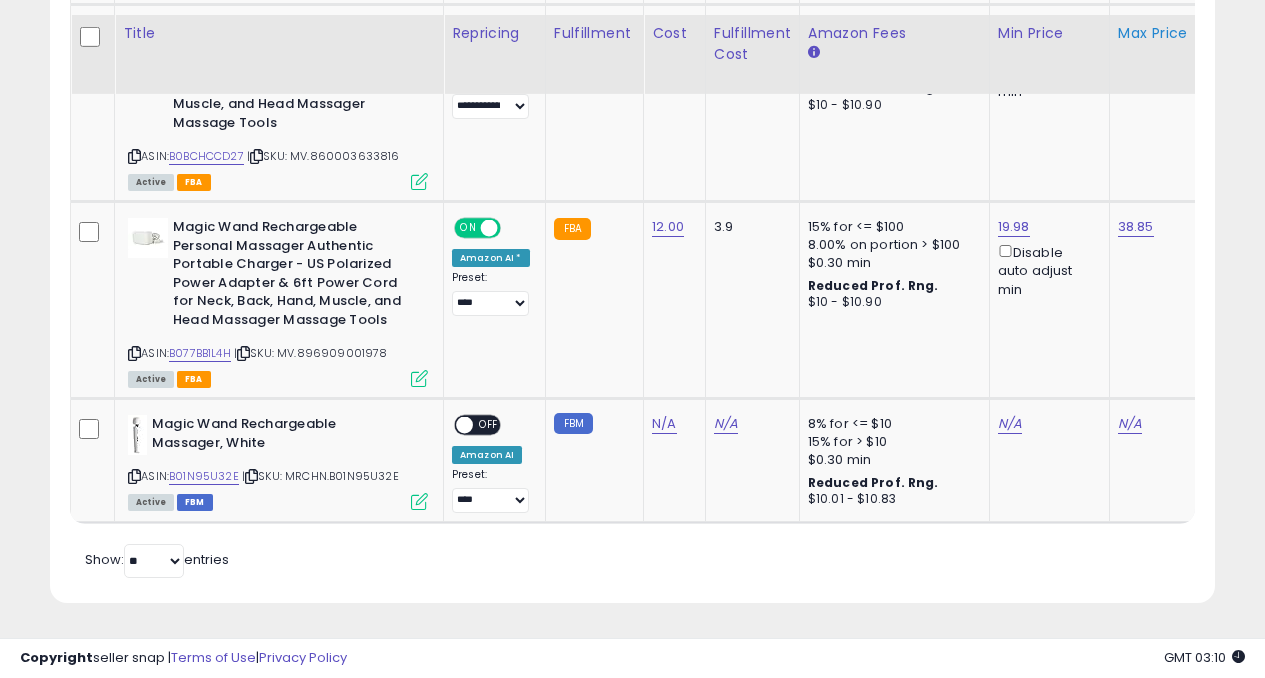 scroll, scrollTop: 410, scrollLeft: 673, axis: both 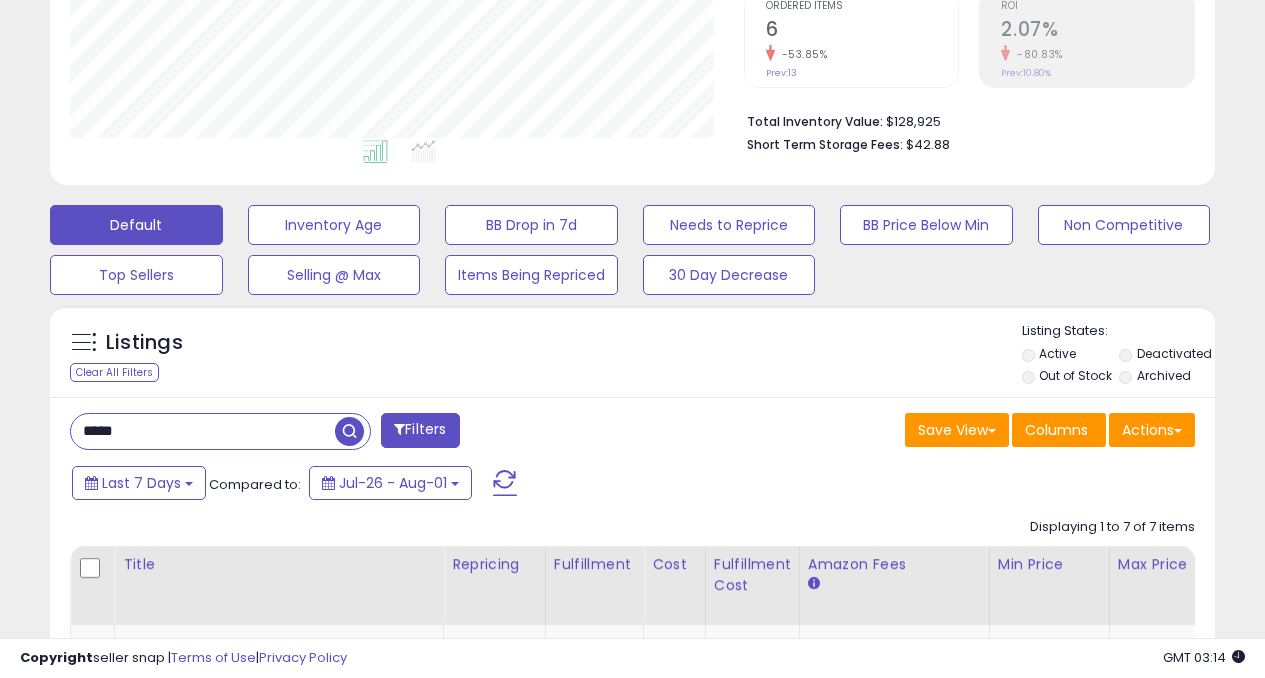 click on "*****" at bounding box center [203, 431] 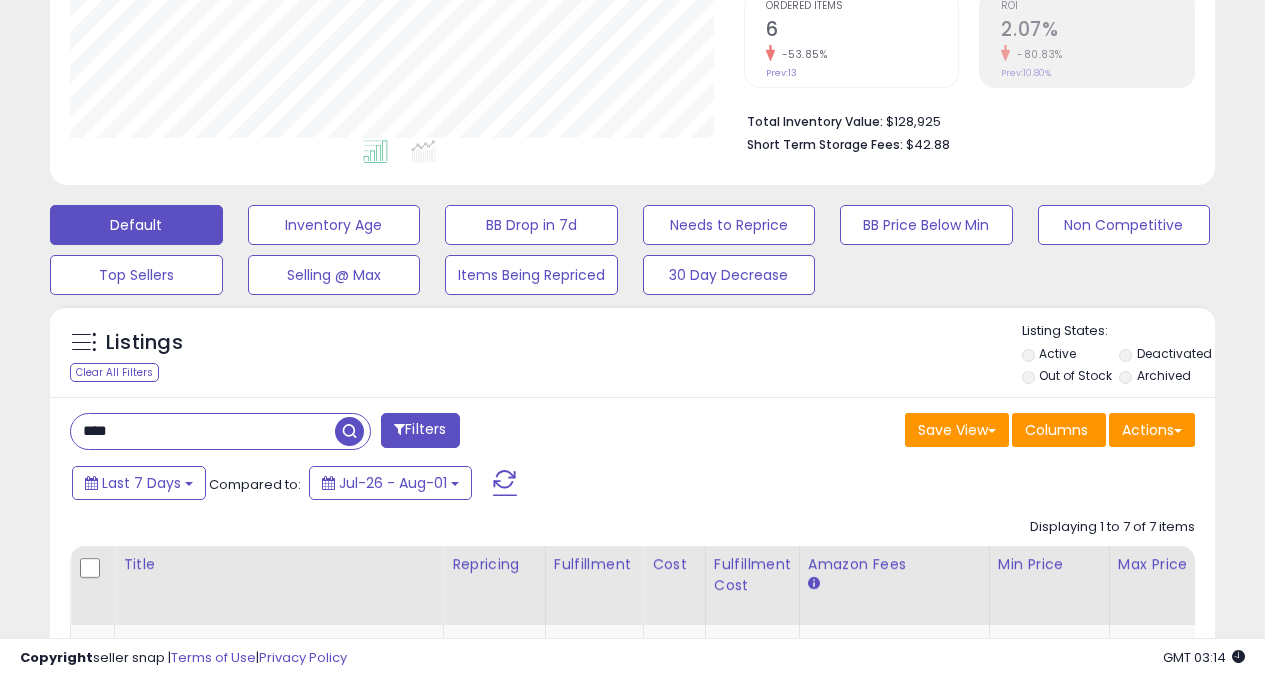 type on "****" 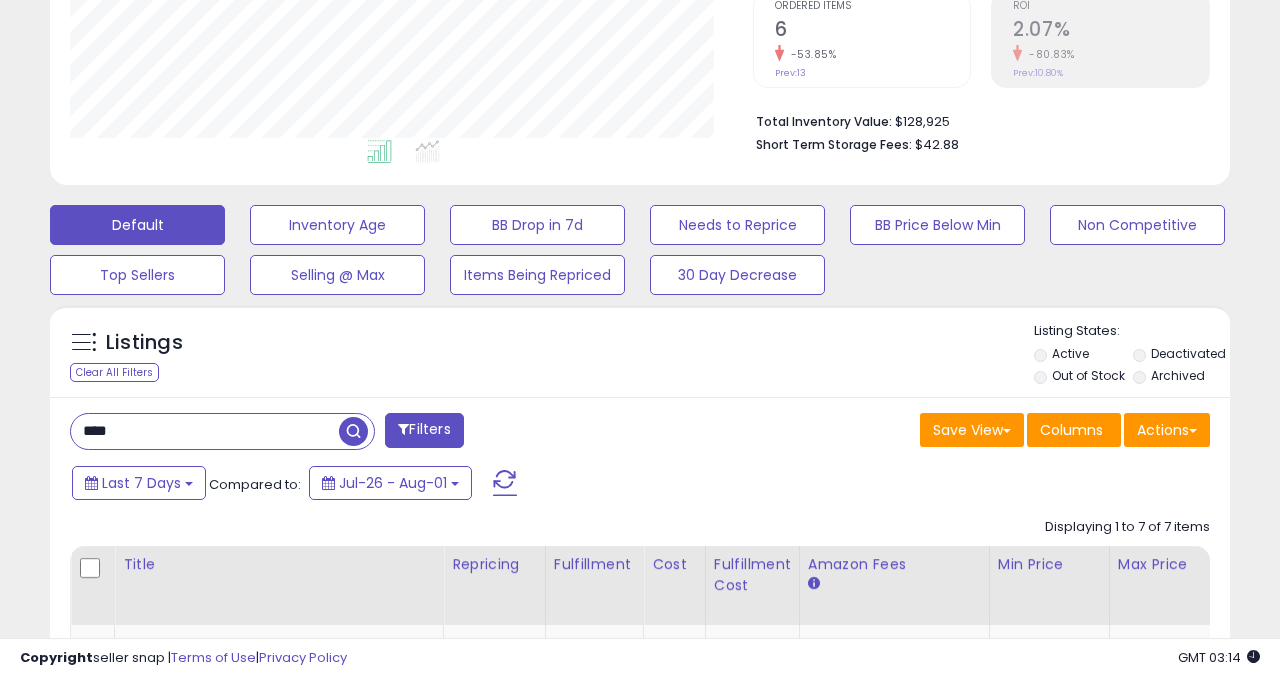 scroll, scrollTop: 999590, scrollLeft: 999317, axis: both 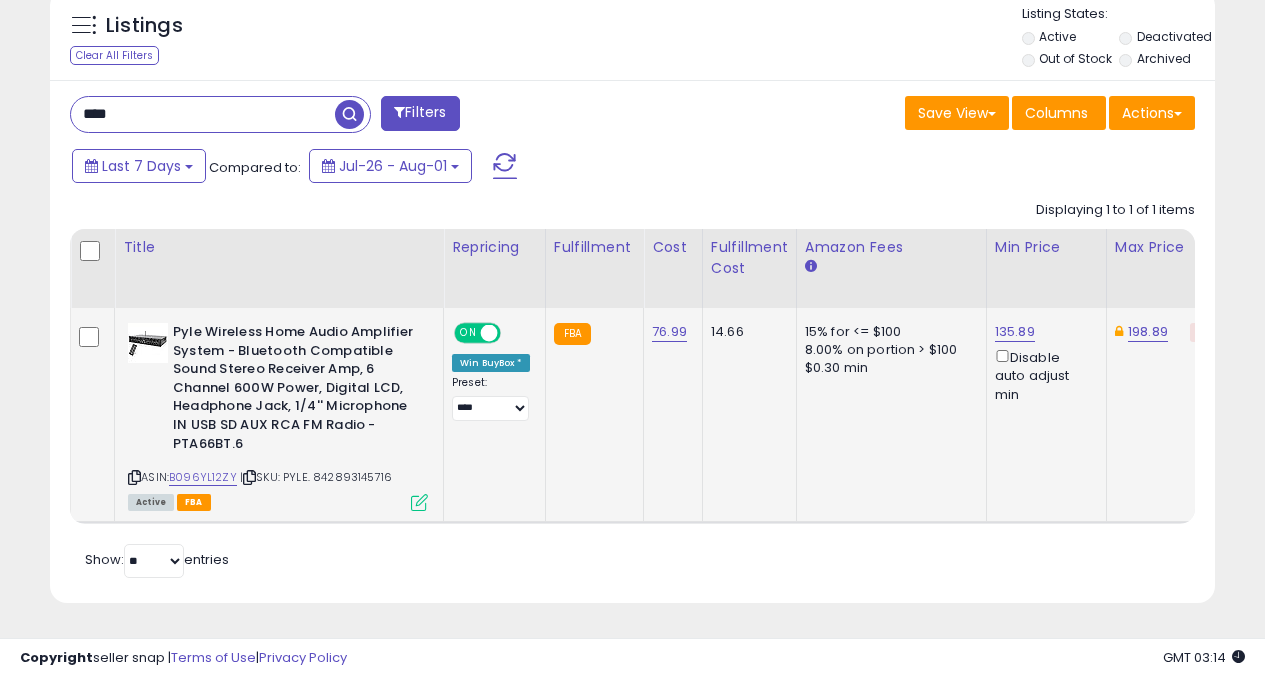 click at bounding box center [419, 502] 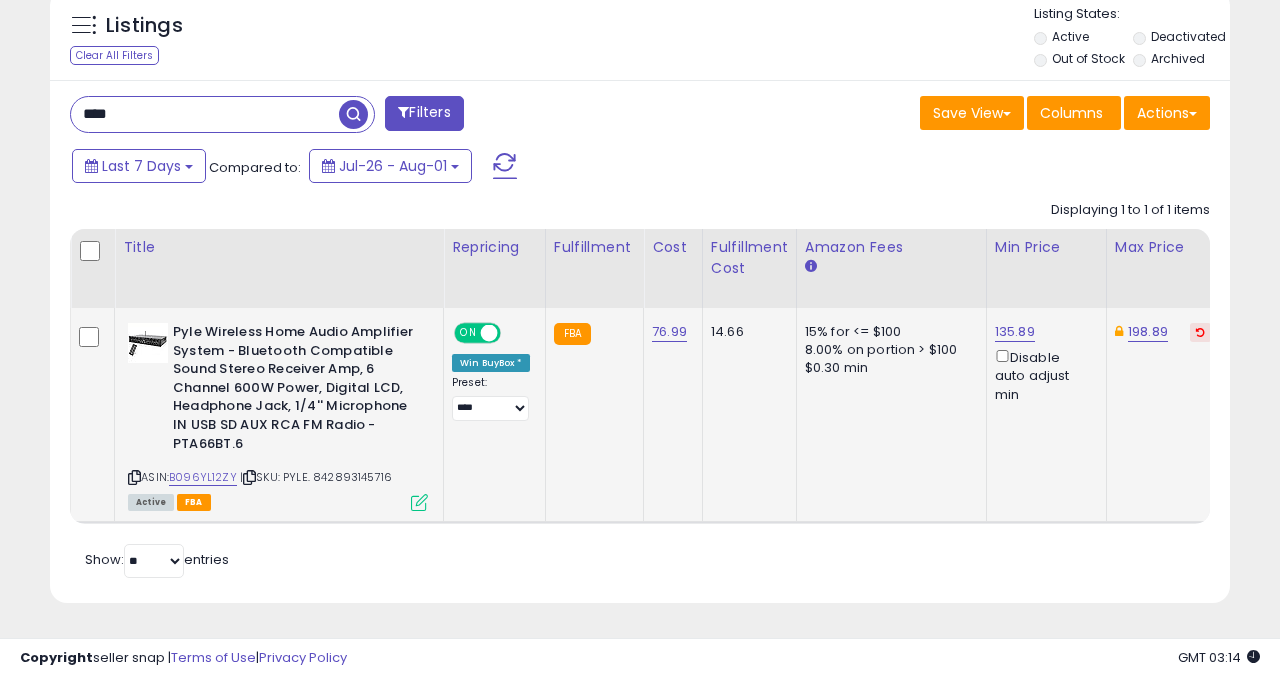 scroll, scrollTop: 999590, scrollLeft: 999317, axis: both 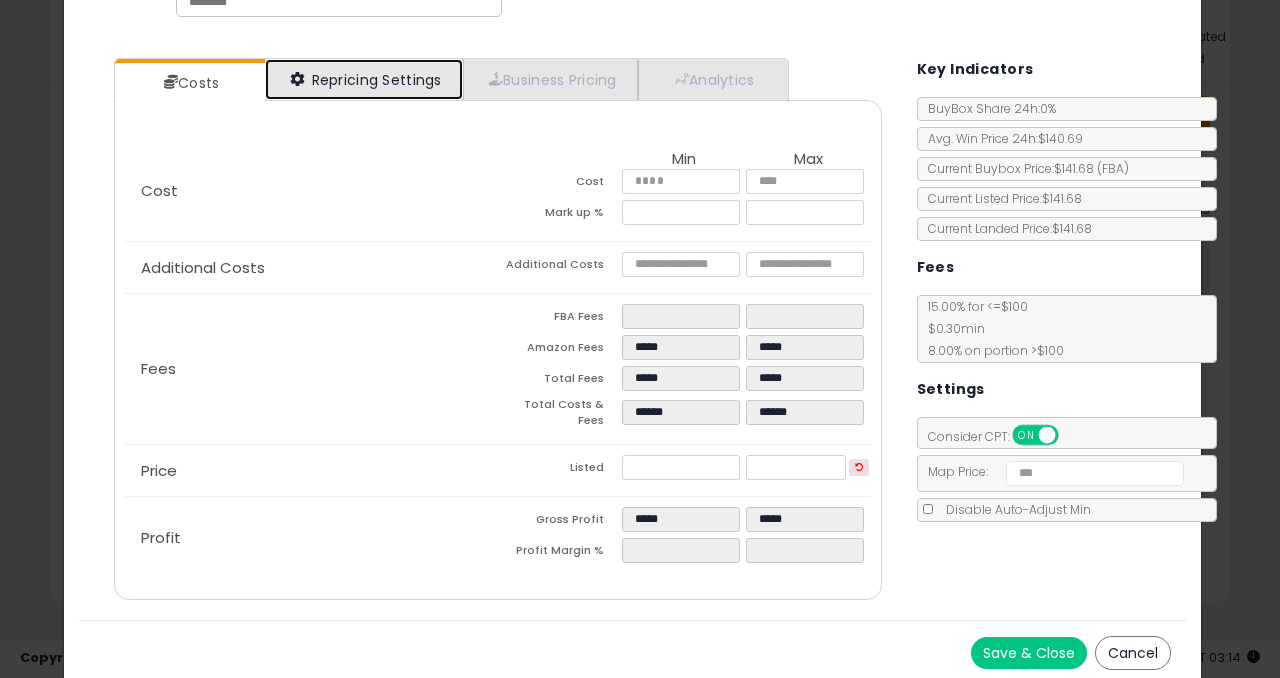 click on "Repricing Settings" at bounding box center (364, 79) 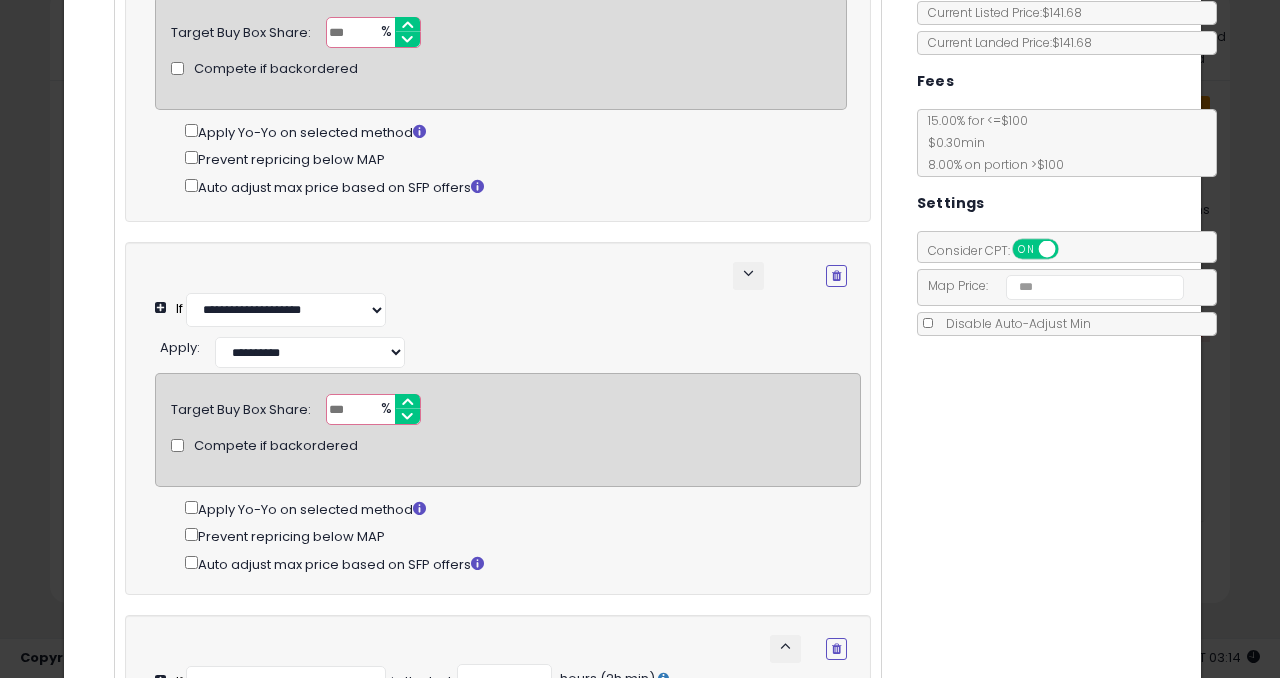 scroll, scrollTop: 351, scrollLeft: 0, axis: vertical 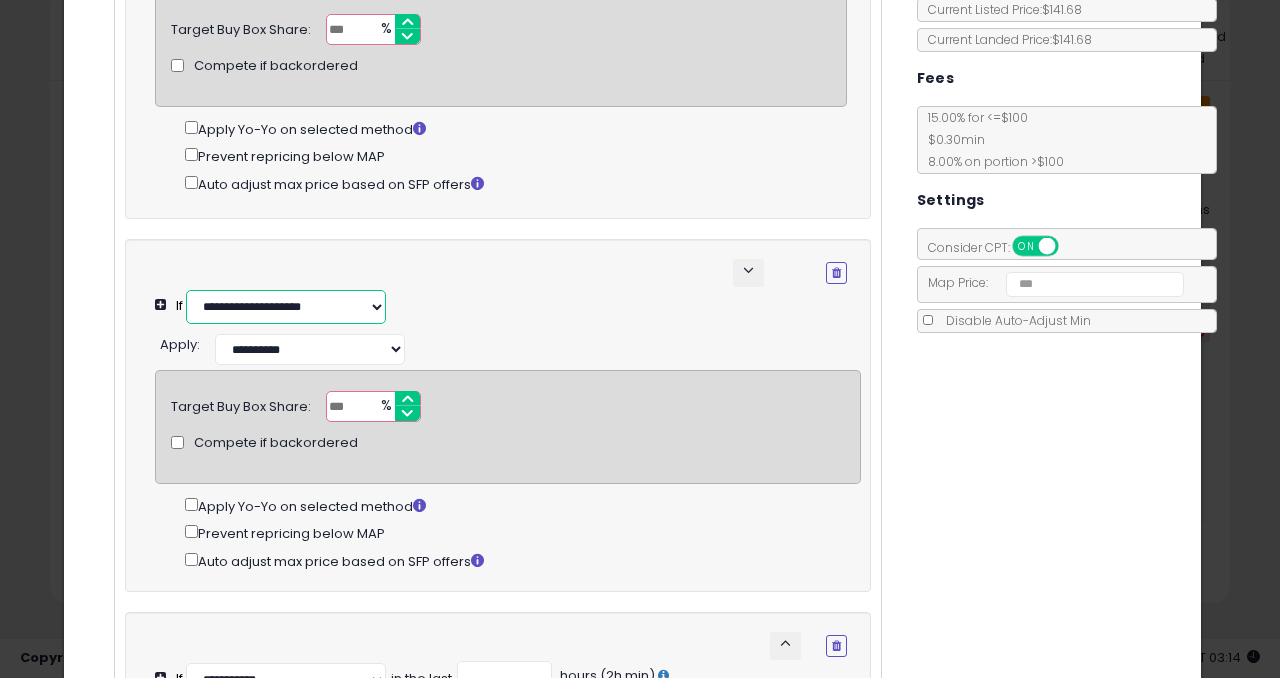 click on "**********" at bounding box center [286, 307] 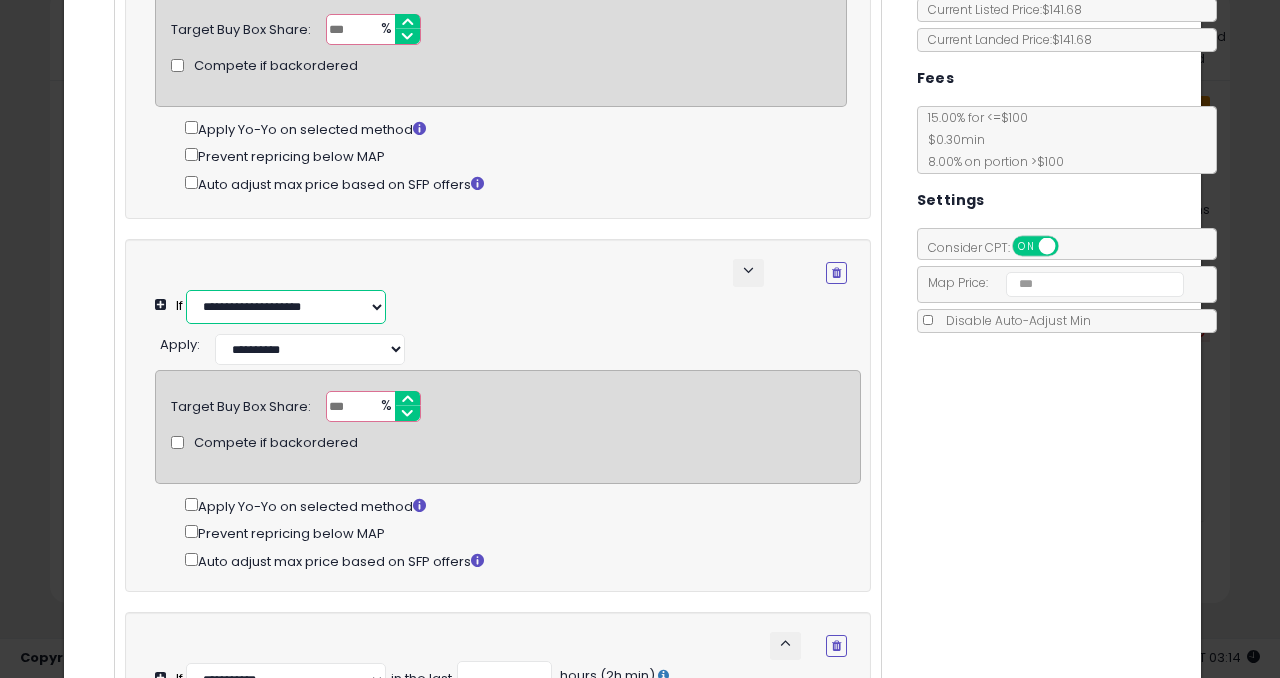 select on "**********" 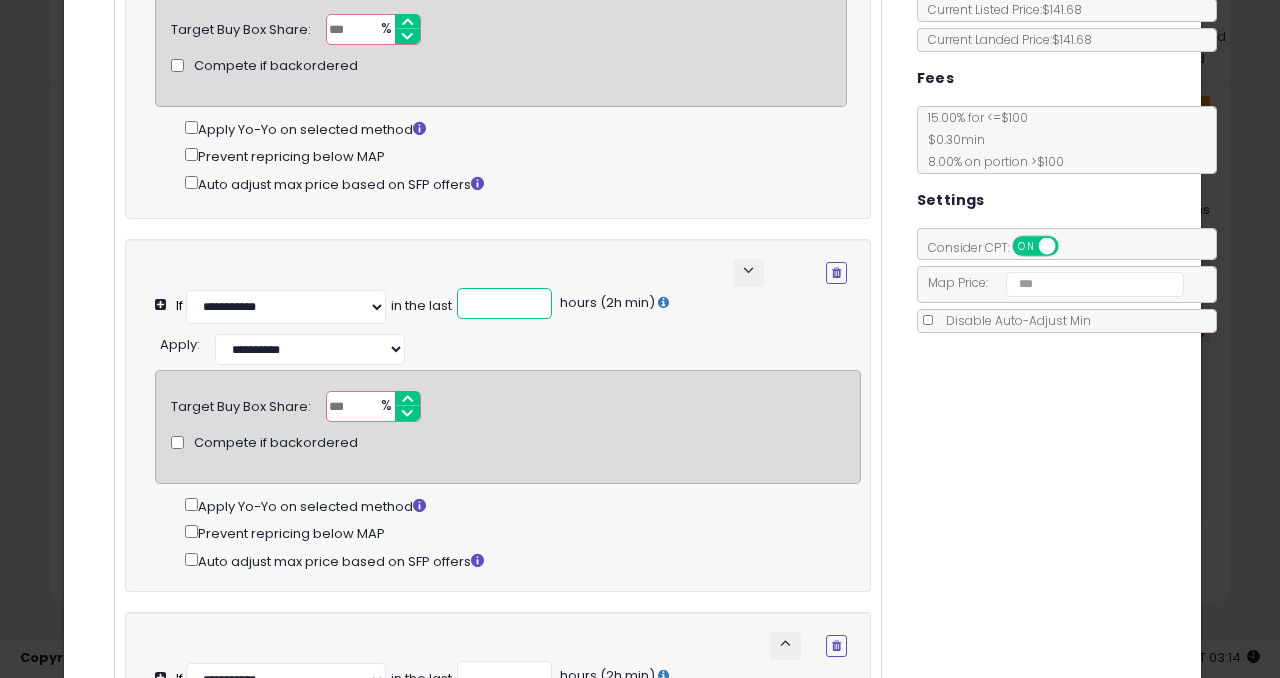 click at bounding box center [504, 303] 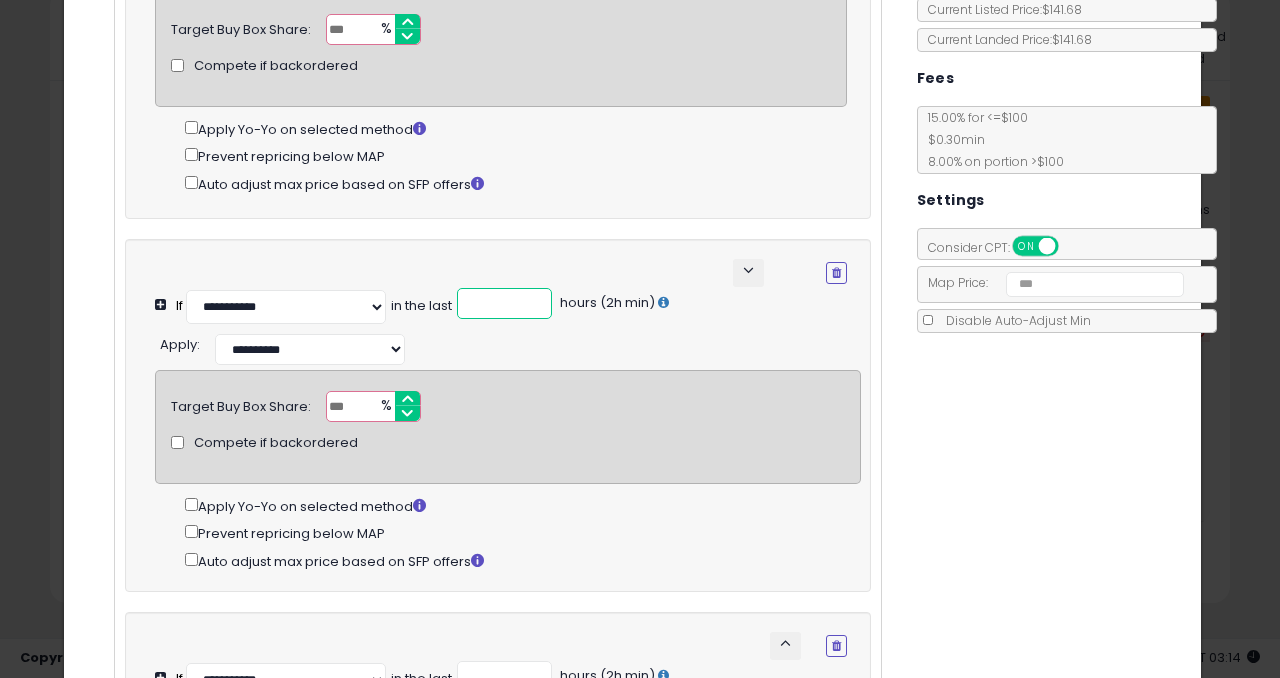 type on "*" 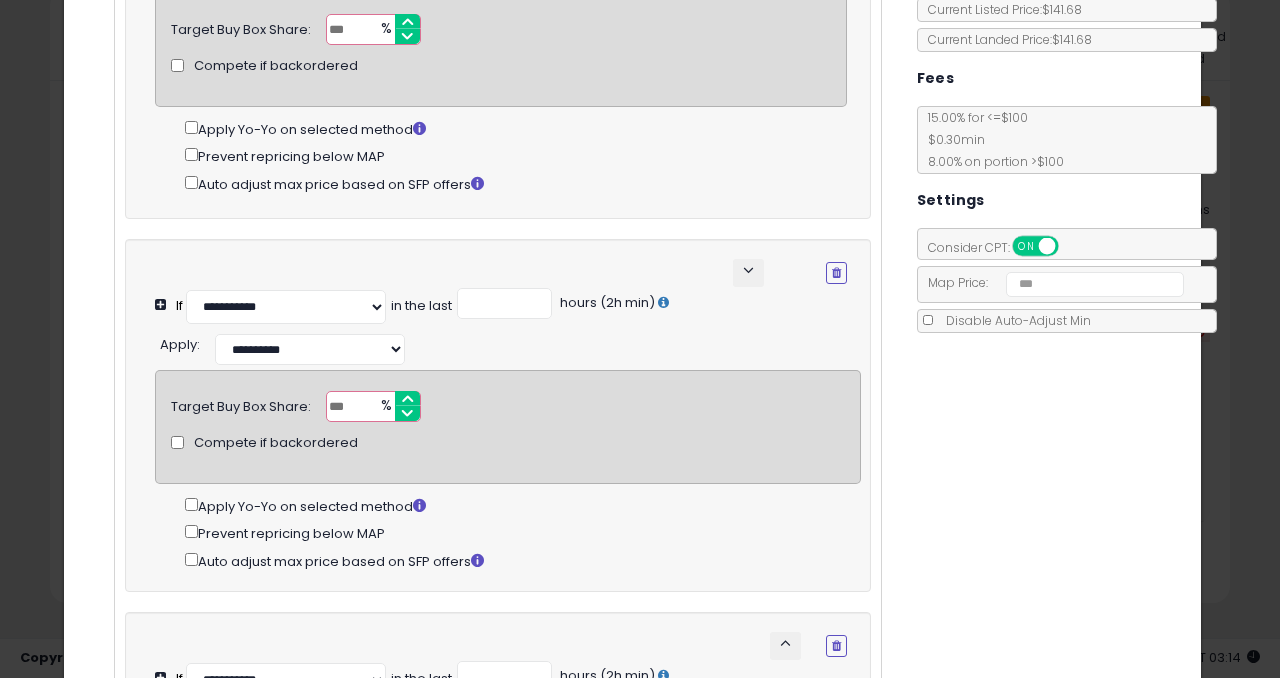 click on "Costs
Repricing Settings
Business Pricing
Analytics
Cost" at bounding box center (632, 404) 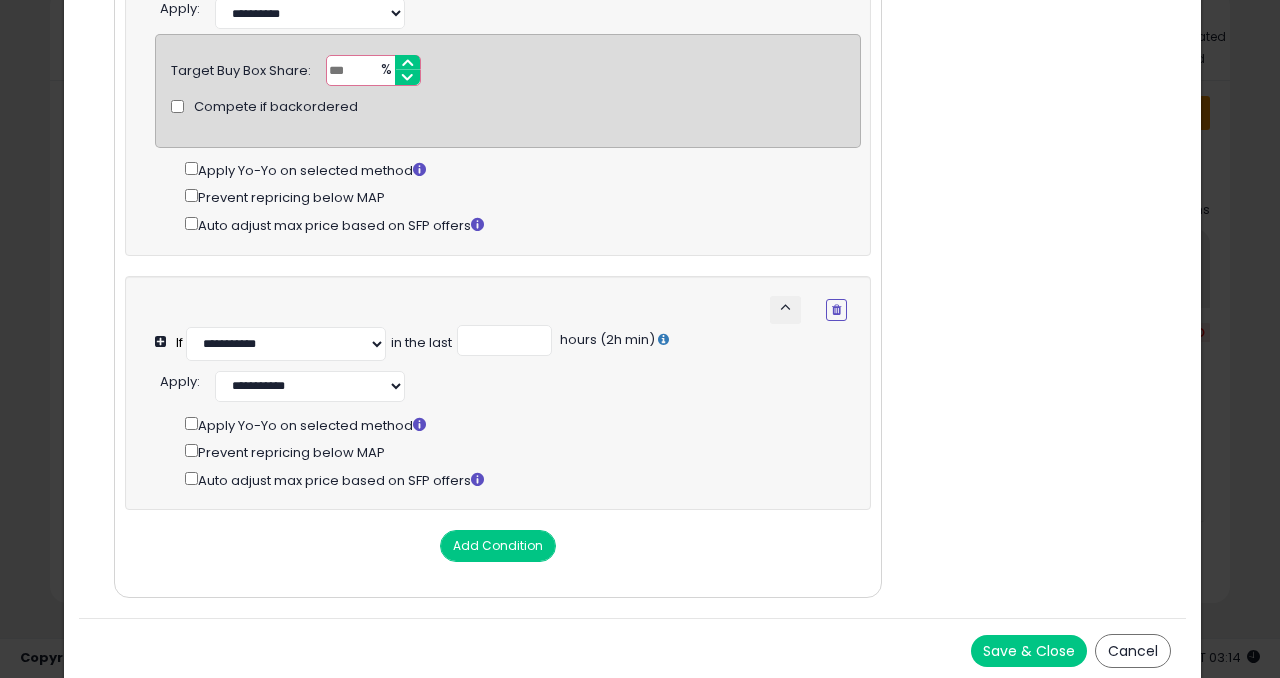 scroll, scrollTop: 716, scrollLeft: 0, axis: vertical 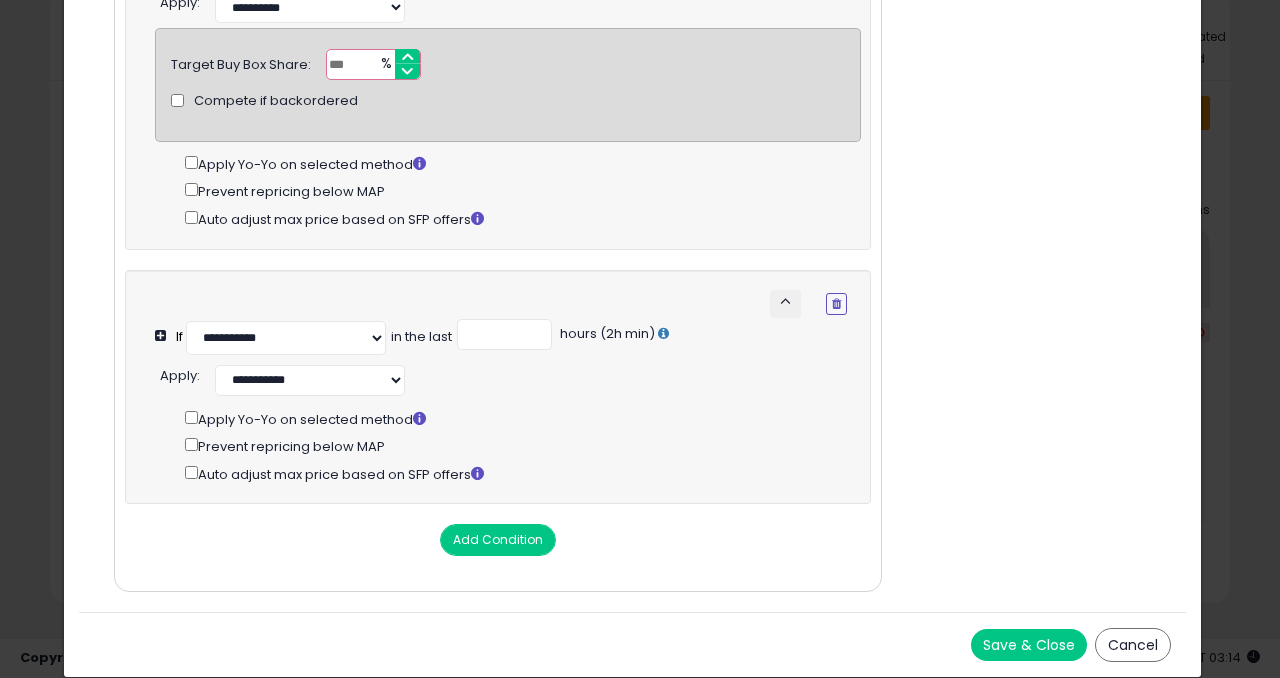 click on "Save & Close" at bounding box center (1029, 645) 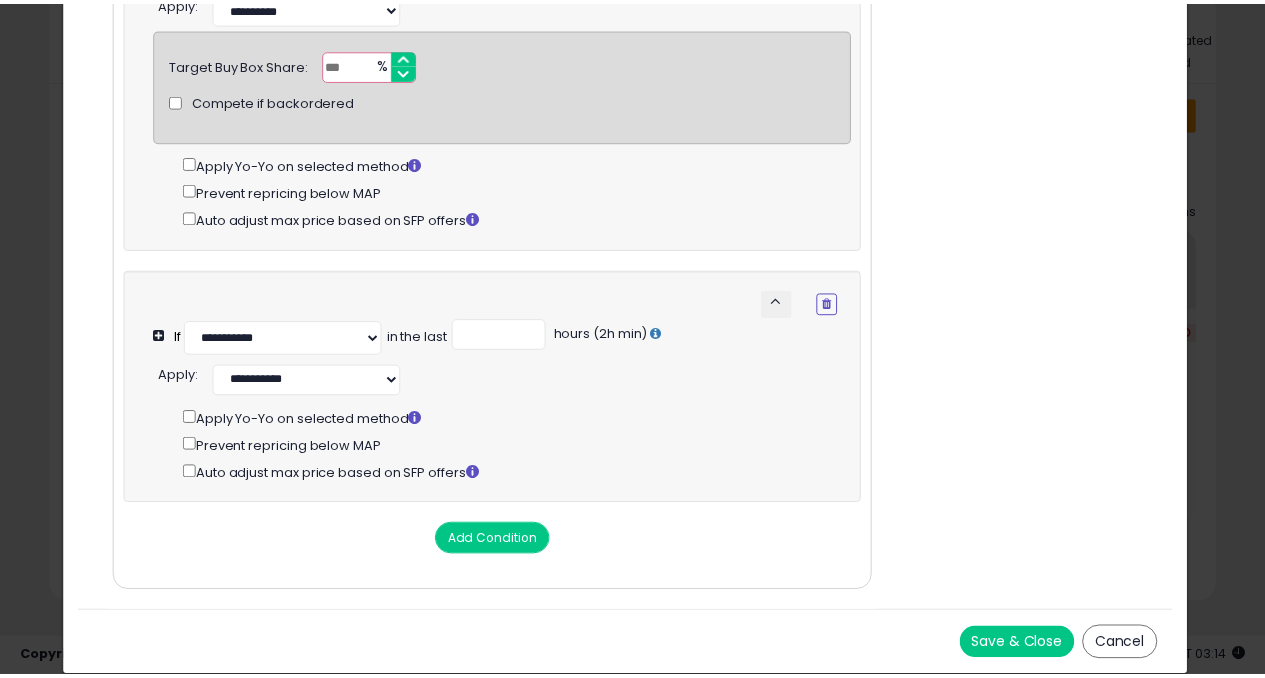 scroll, scrollTop: 0, scrollLeft: 0, axis: both 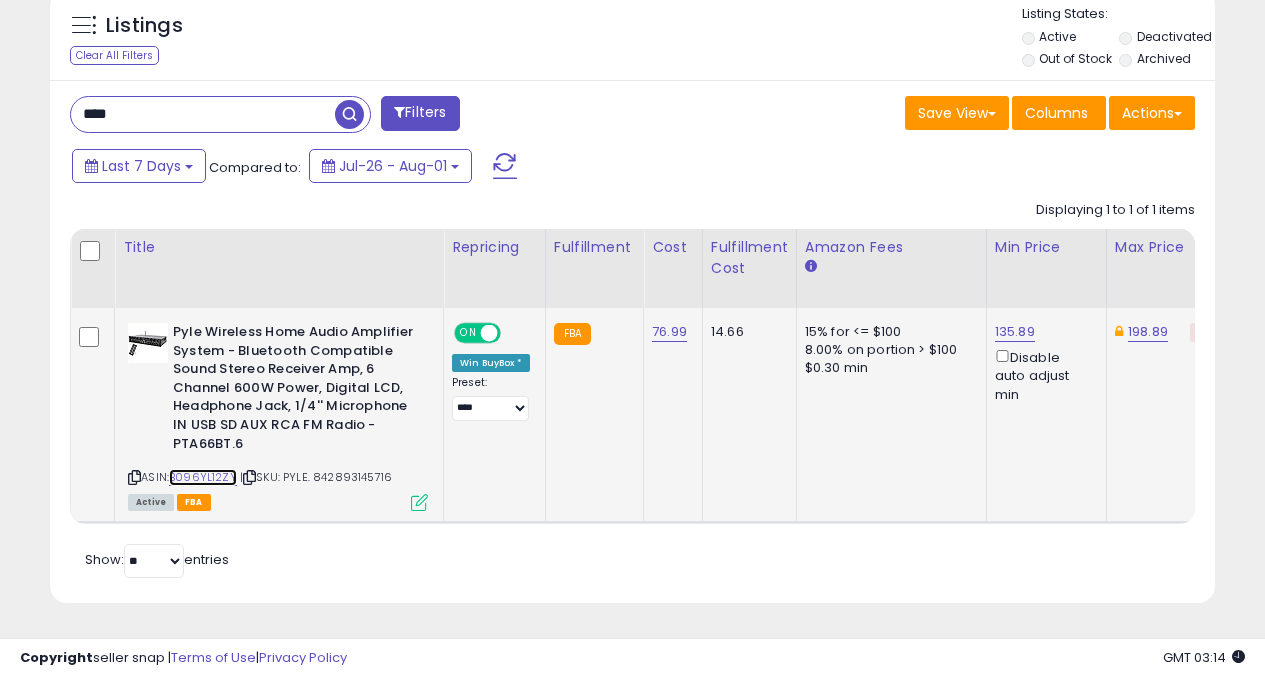click on "B096YL12ZY" at bounding box center (203, 477) 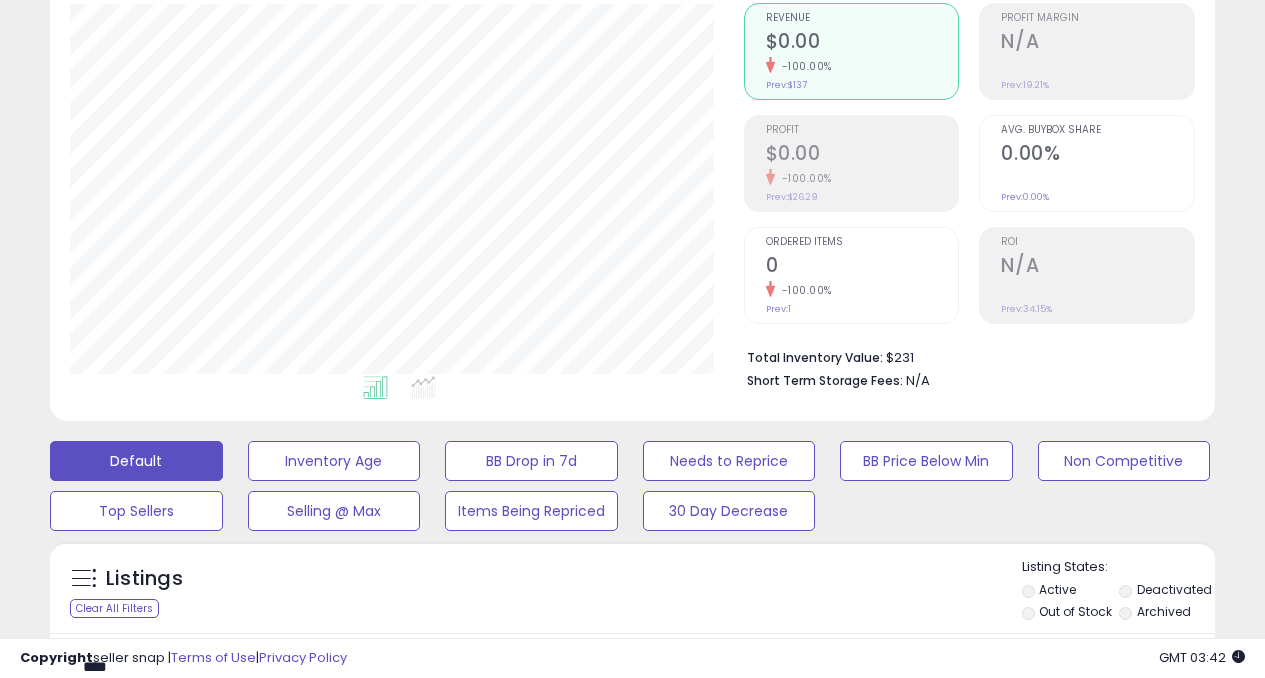 scroll, scrollTop: 0, scrollLeft: 0, axis: both 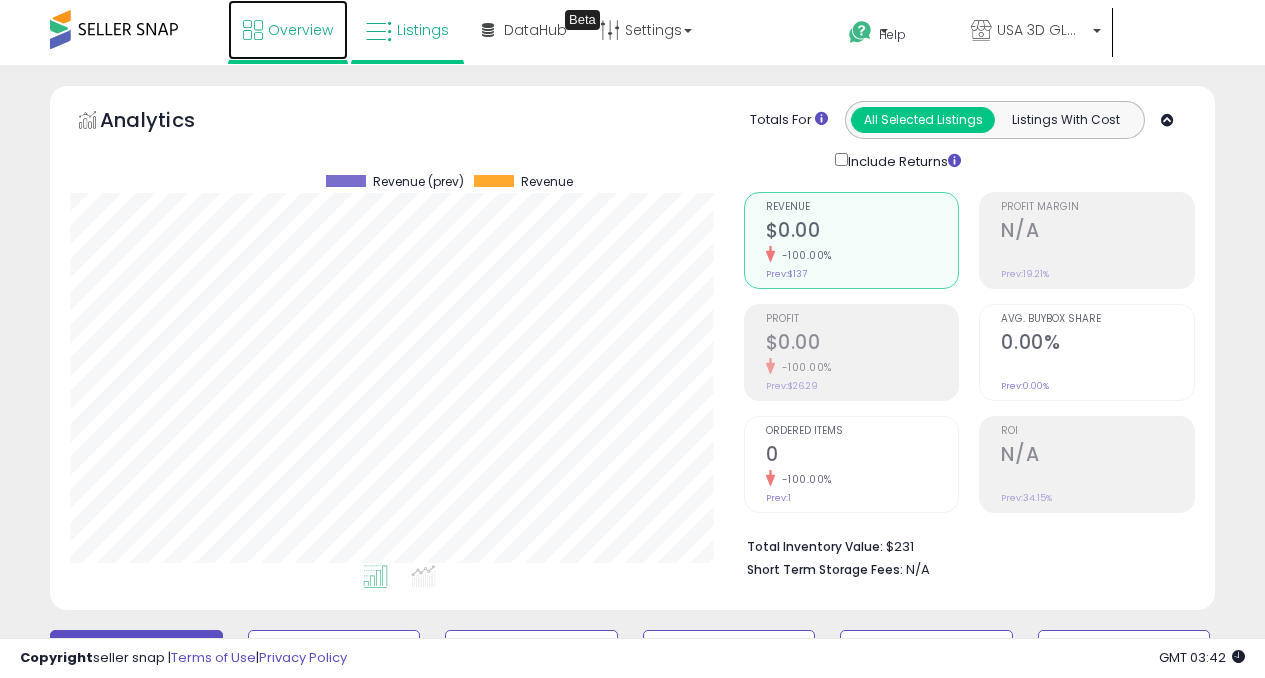 click on "Overview" at bounding box center [300, 30] 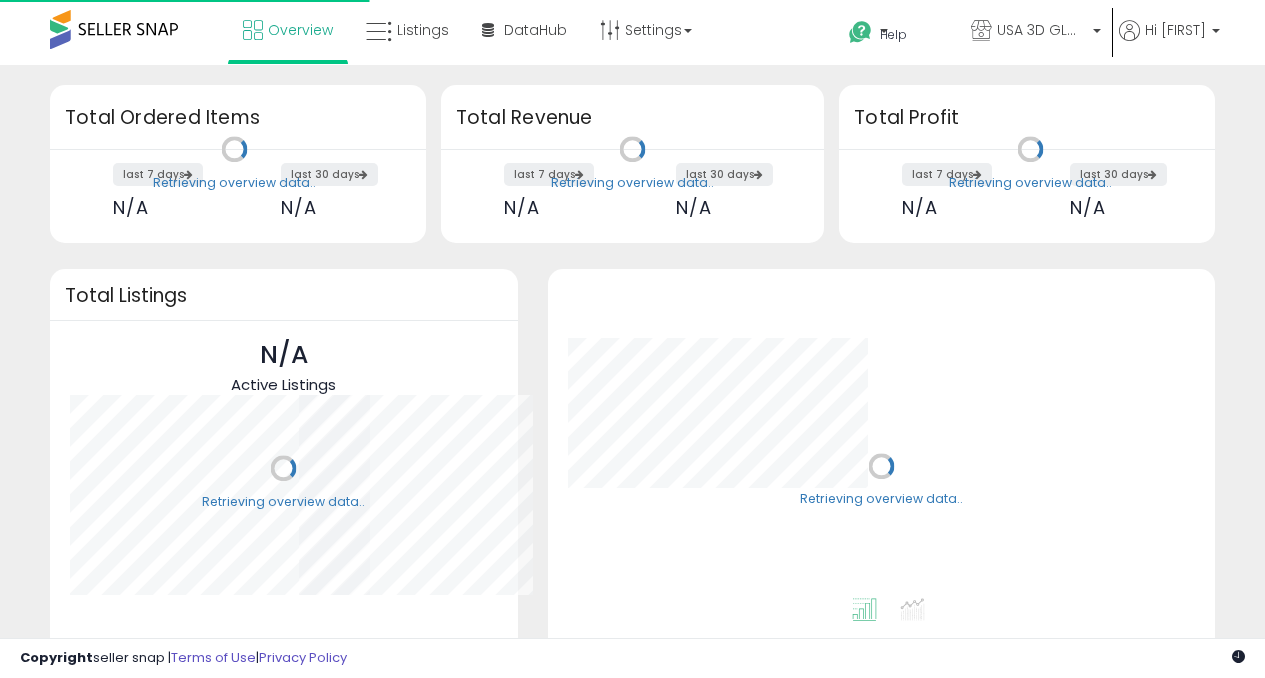 scroll, scrollTop: 0, scrollLeft: 0, axis: both 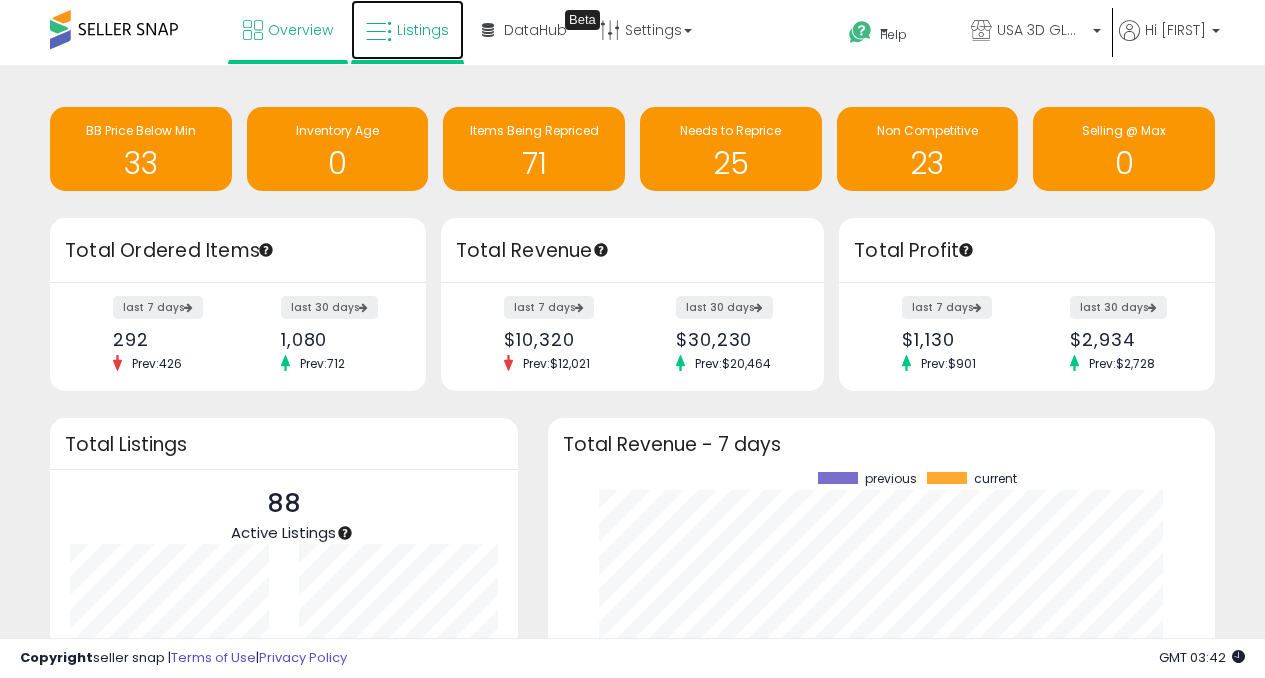 click on "Listings" at bounding box center (423, 30) 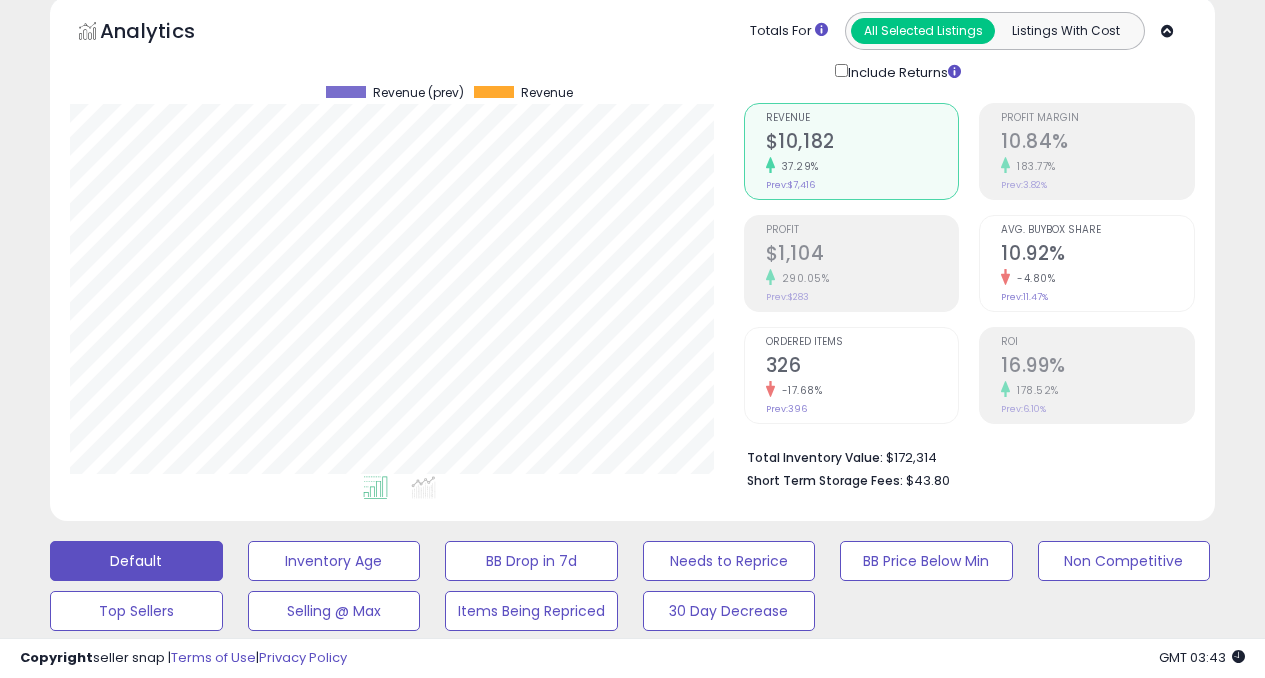 scroll, scrollTop: 122, scrollLeft: 0, axis: vertical 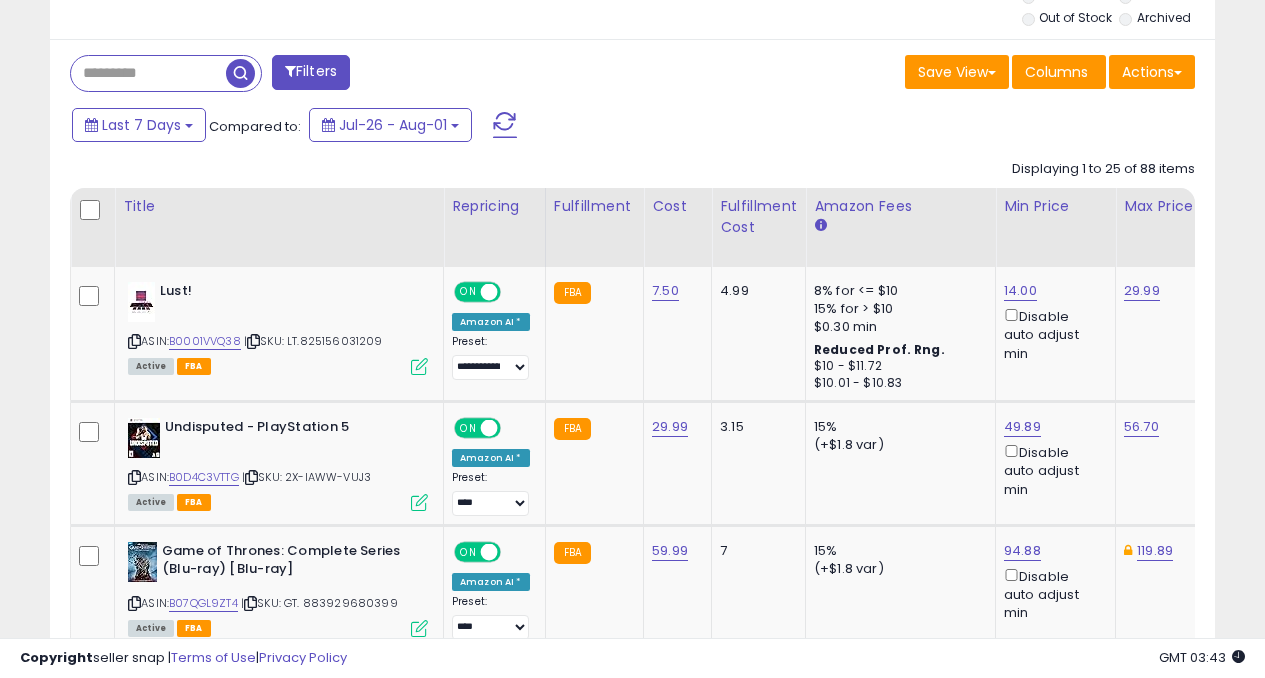 click at bounding box center (148, 73) 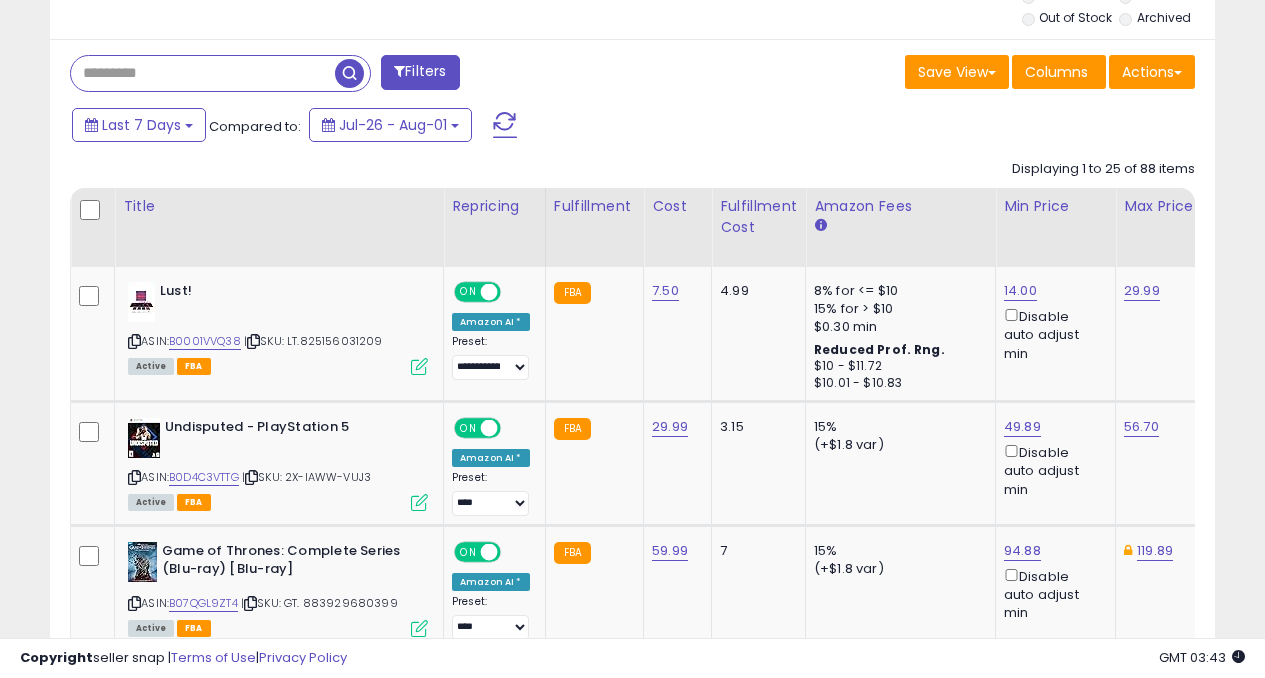 type on "*****" 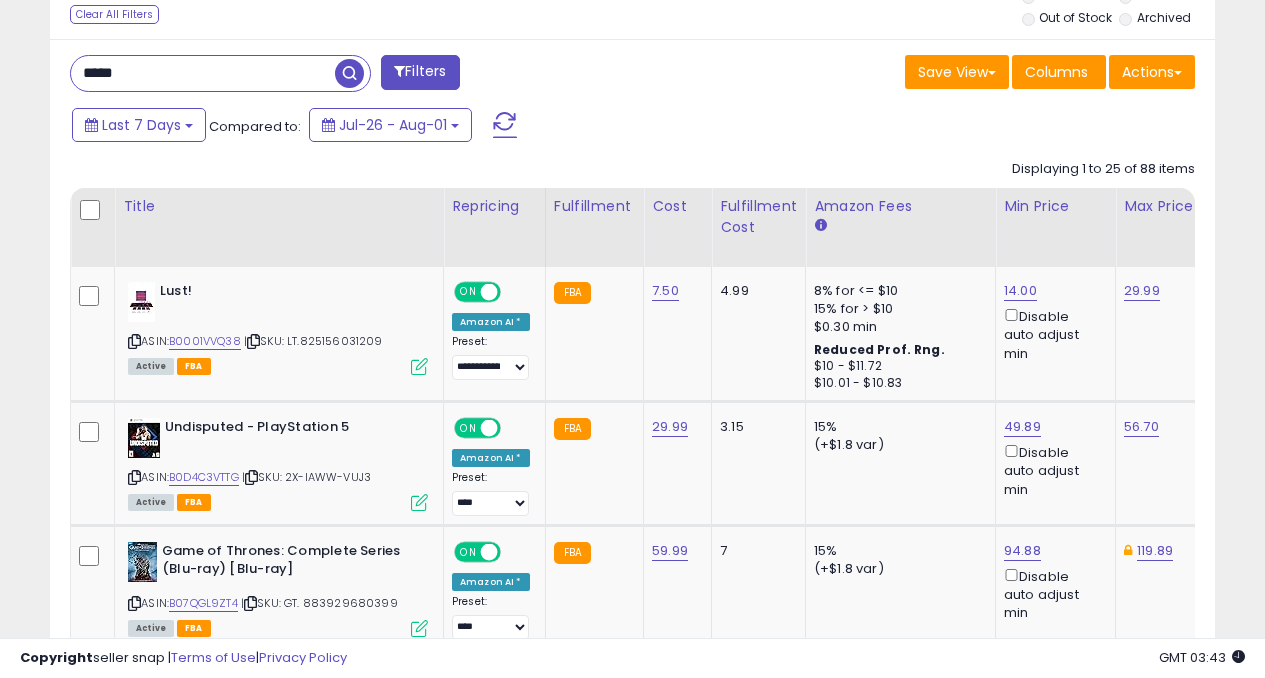 click at bounding box center [349, 73] 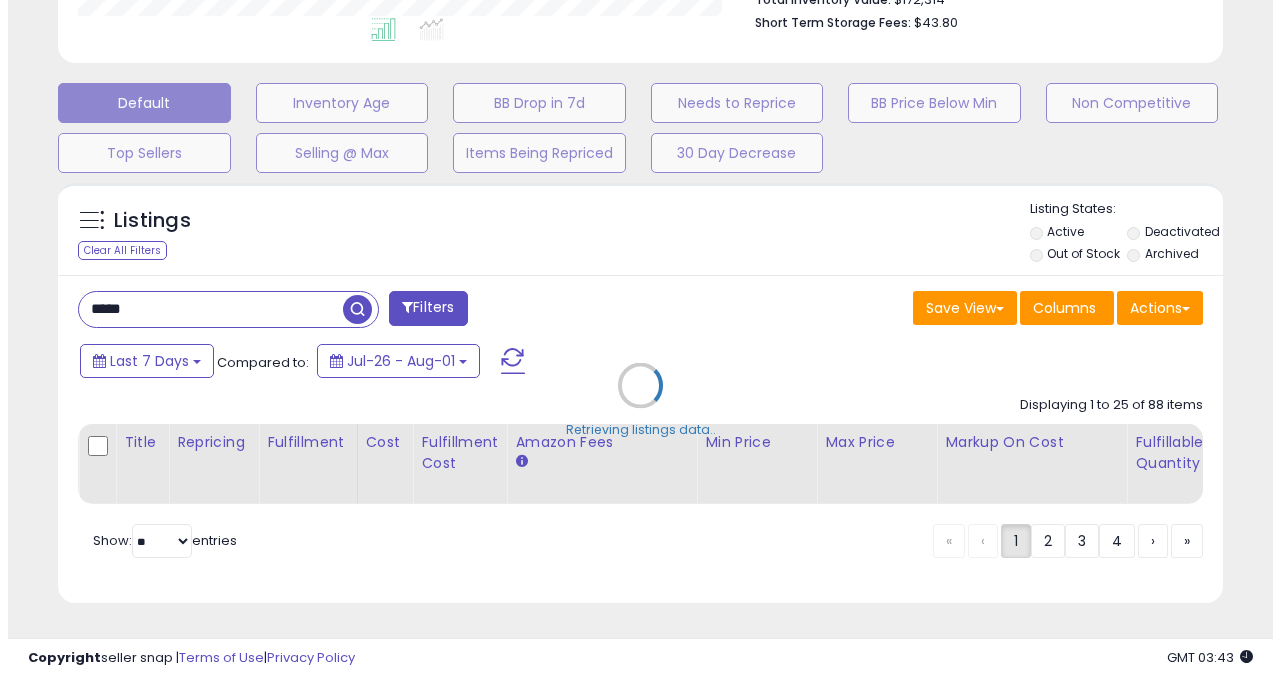 scroll, scrollTop: 562, scrollLeft: 0, axis: vertical 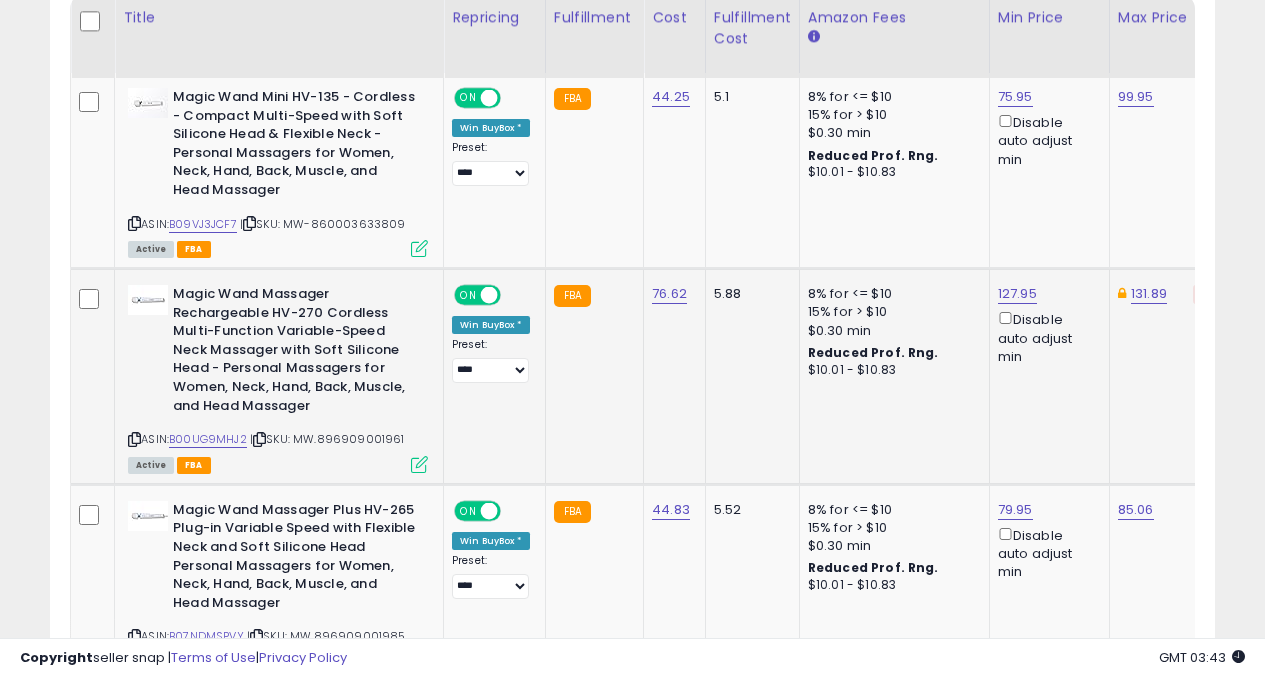 click on "Magic Wand Massager Rechargeable HV-270  Cordless Multi-Function Variable-Speed Neck Massager with Soft Silicone Head - Personal Massagers for Women, Neck, Hand, Back, Muscle, and Head Massager  ASIN:  B00UG9MHJ2    |   SKU: MW.896909001961 Active FBA" 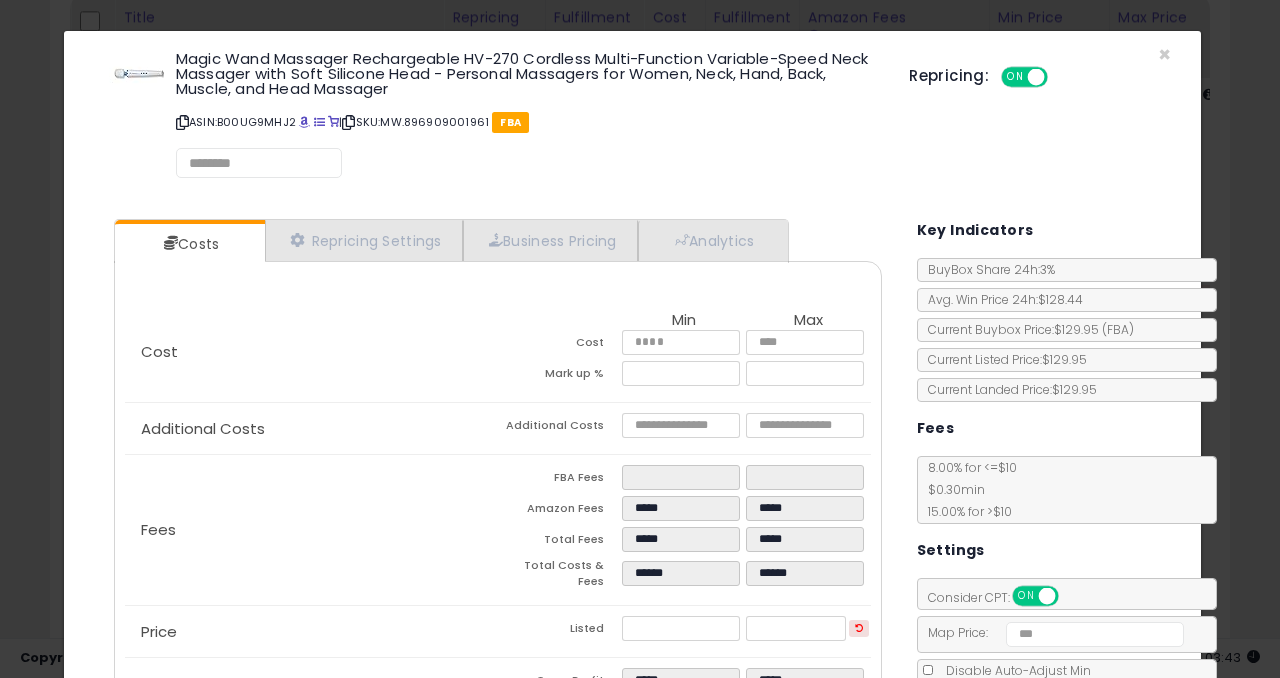 select on "******" 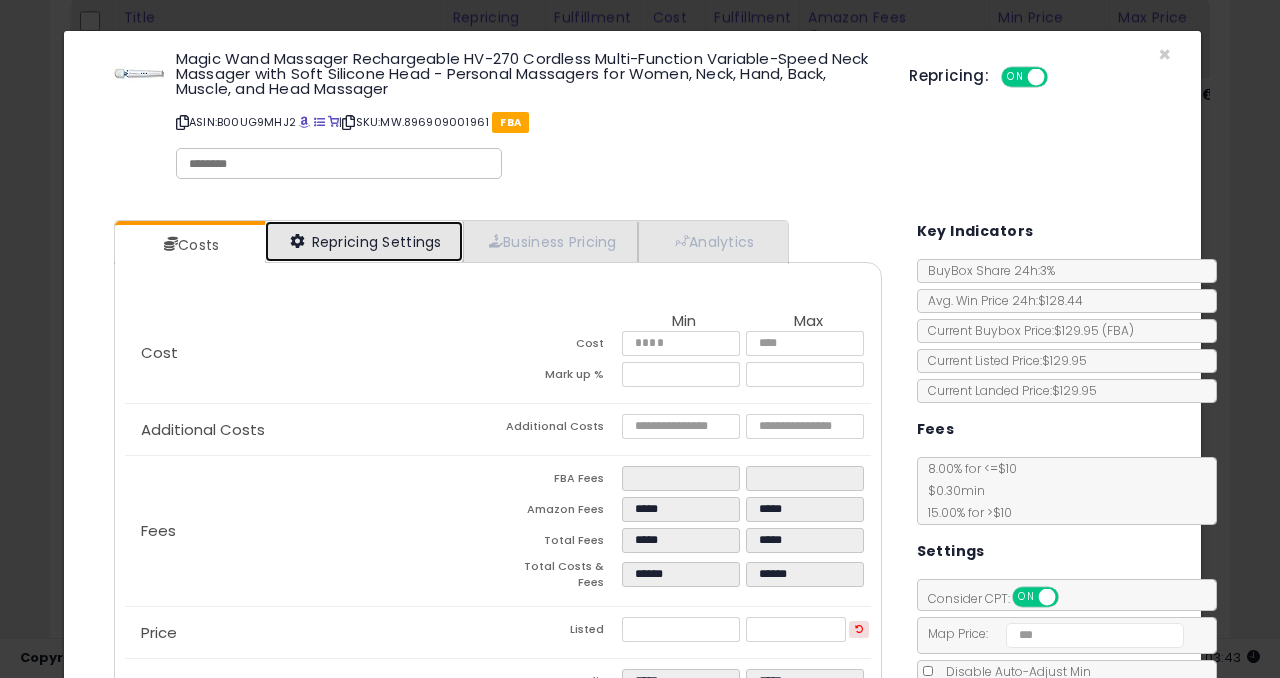 click on "Repricing Settings" at bounding box center (364, 241) 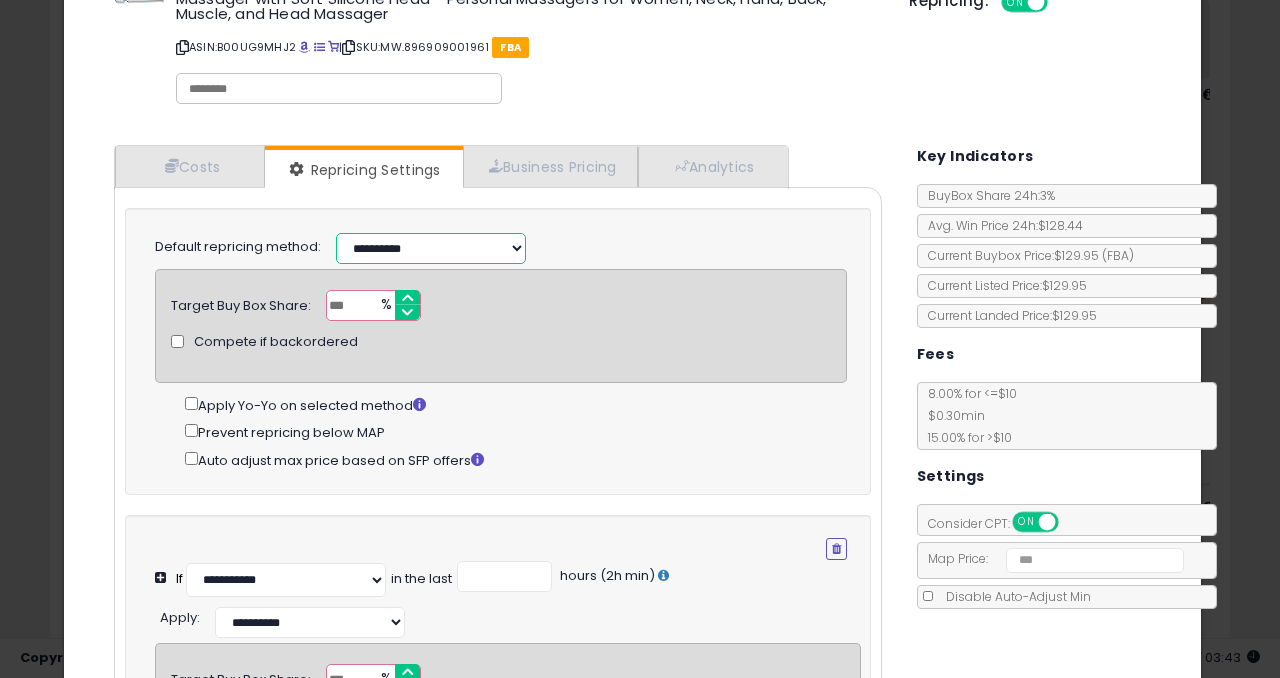click on "**********" at bounding box center [431, 248] 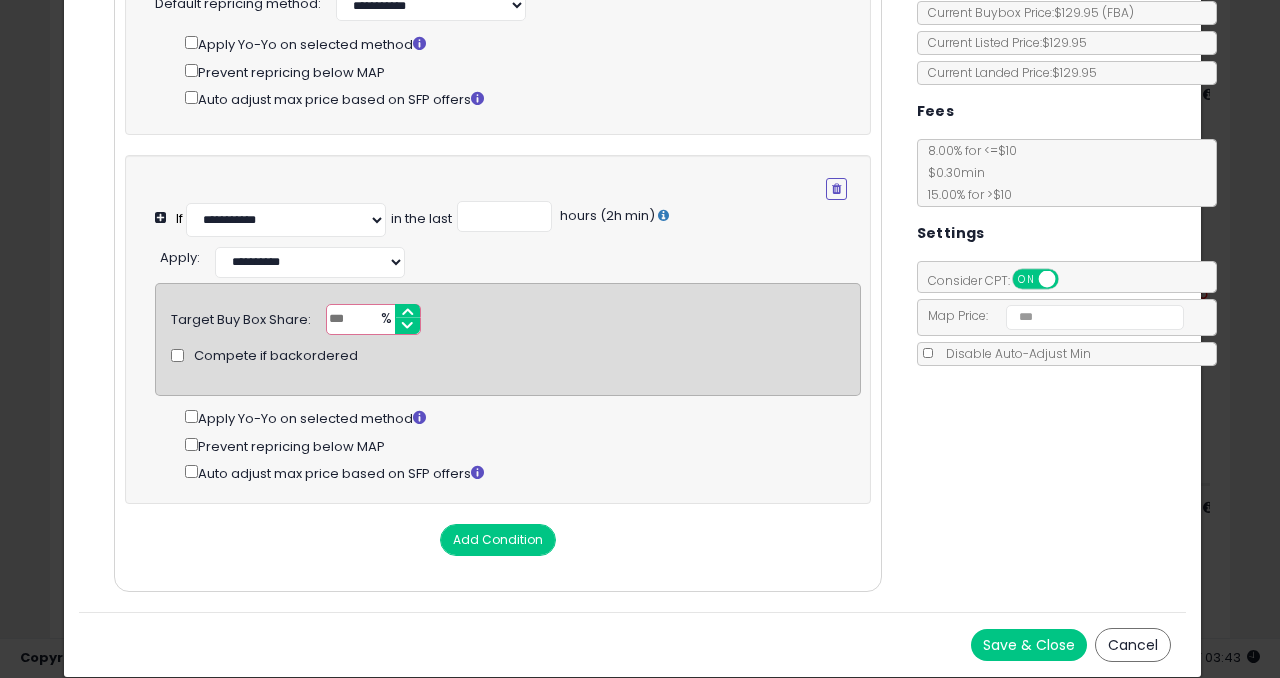 click on "Save & Close" at bounding box center (1029, 645) 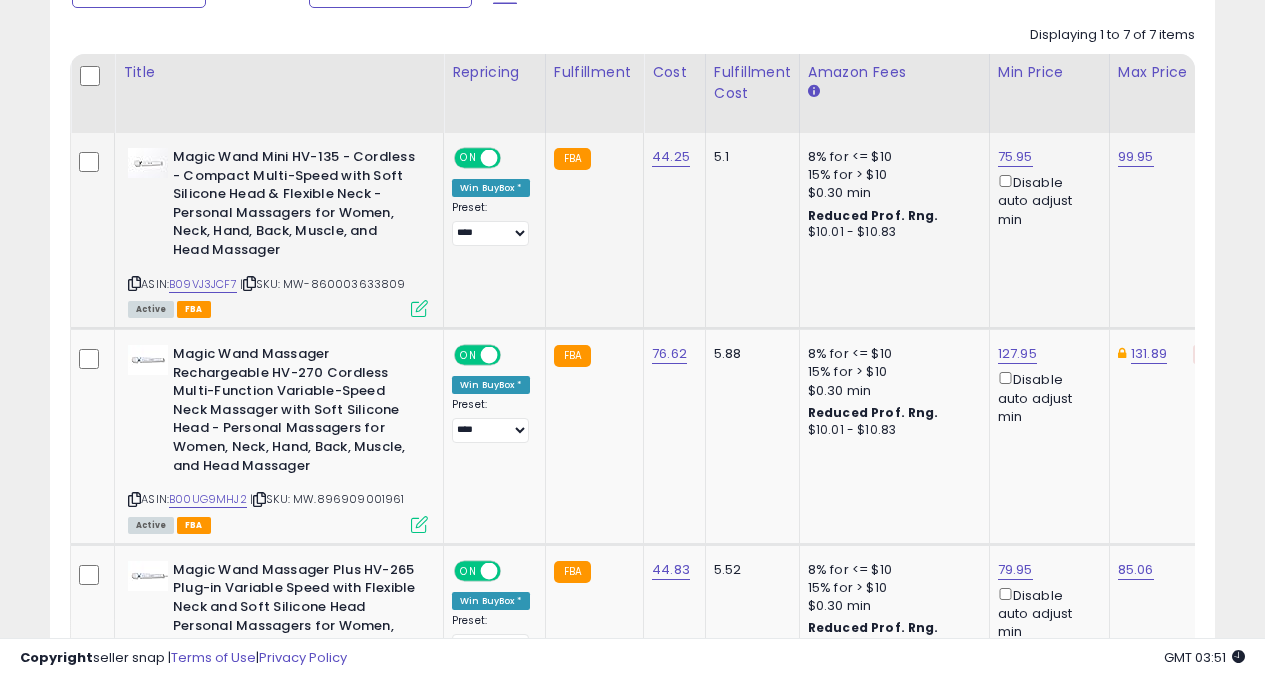 scroll, scrollTop: 916, scrollLeft: 0, axis: vertical 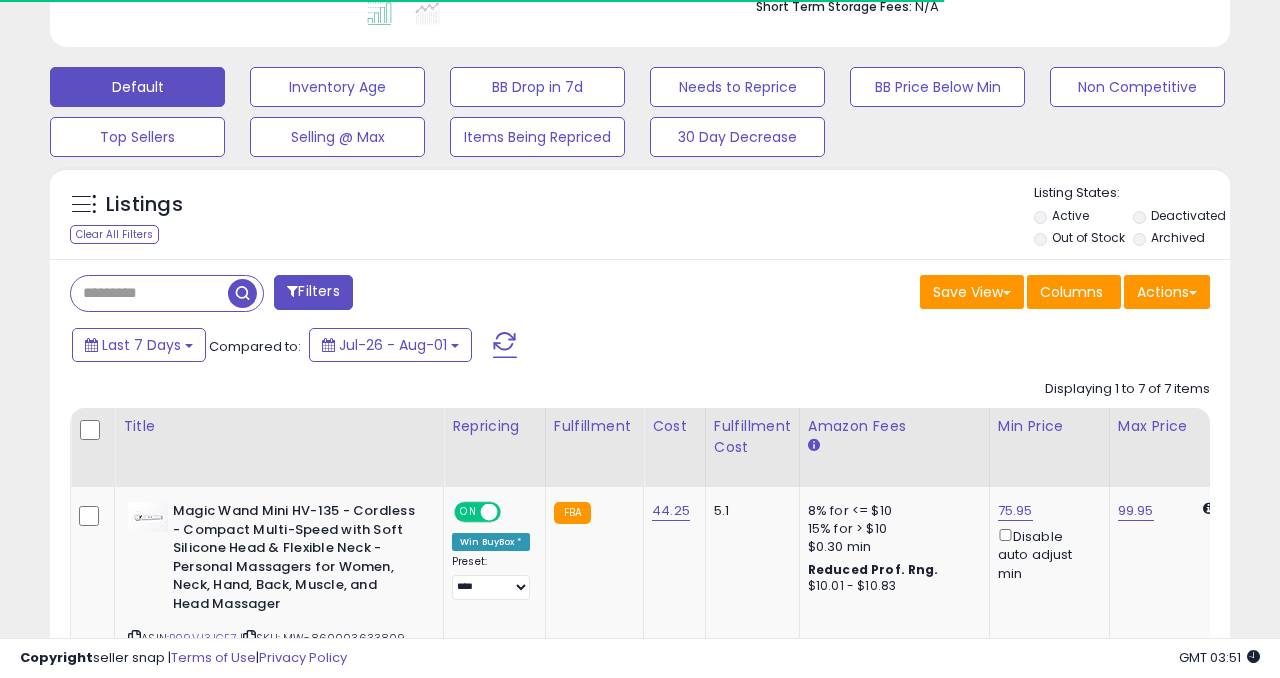 type on "*****" 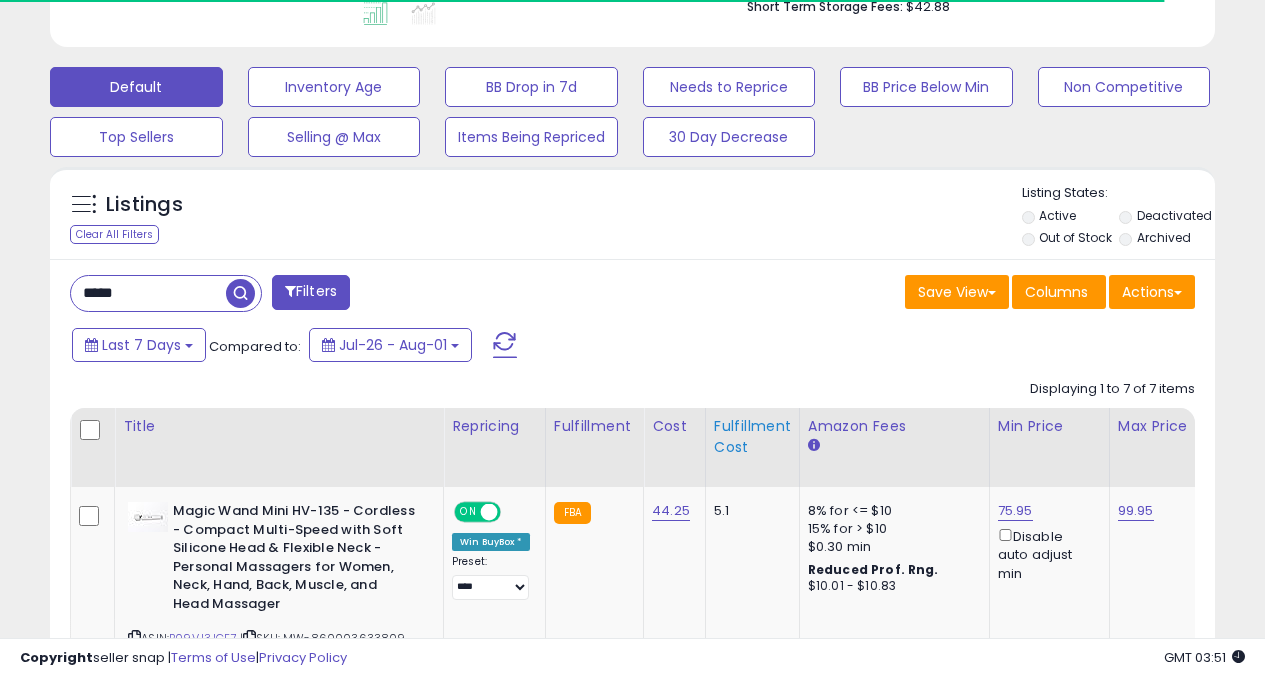 scroll, scrollTop: 815, scrollLeft: 0, axis: vertical 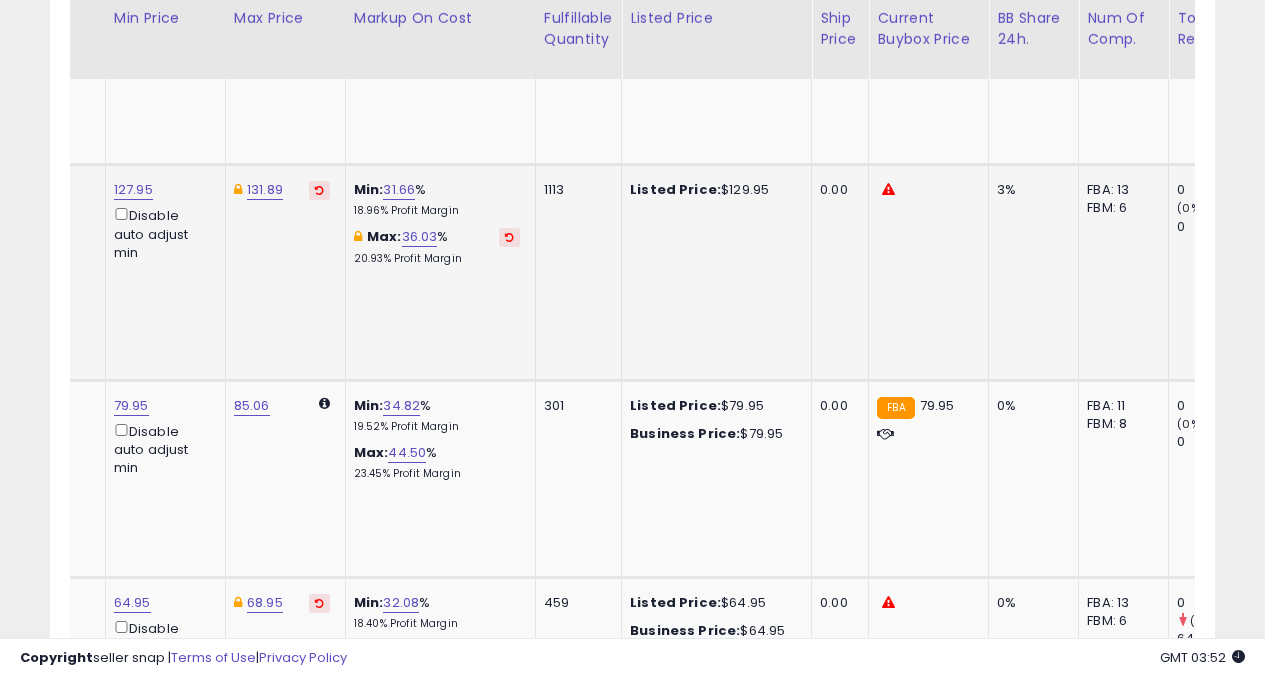 click at bounding box center (888, 189) 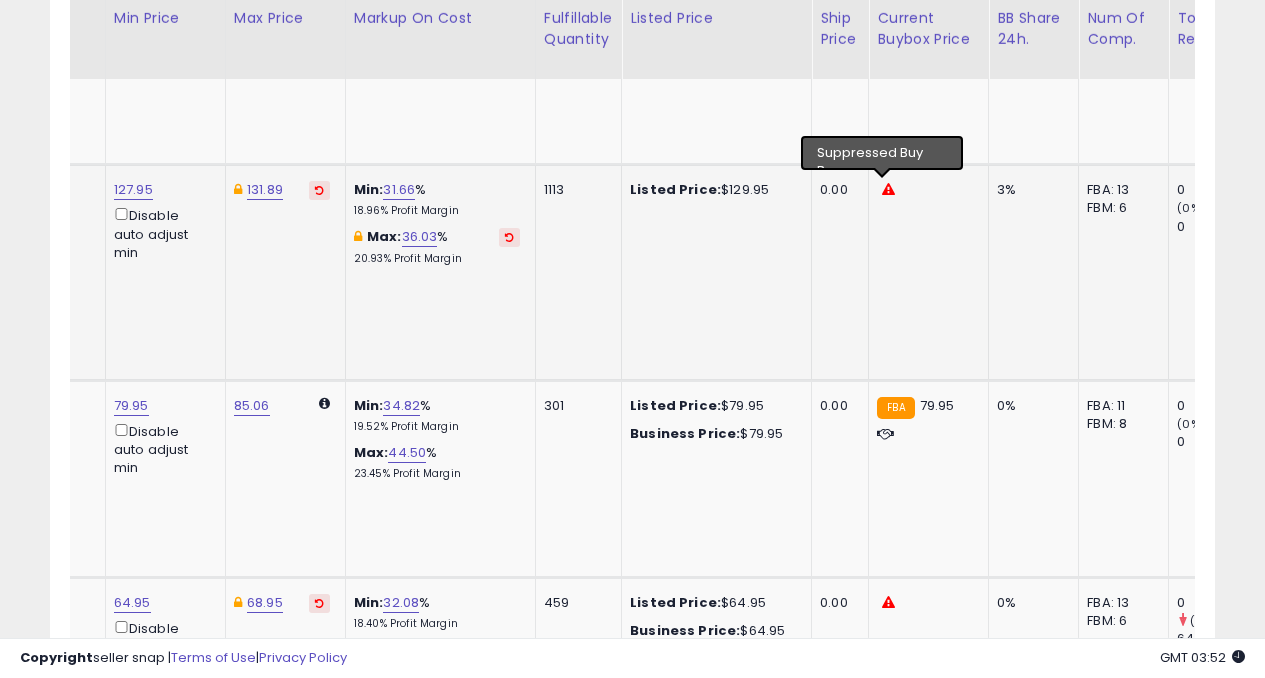 click at bounding box center (888, 189) 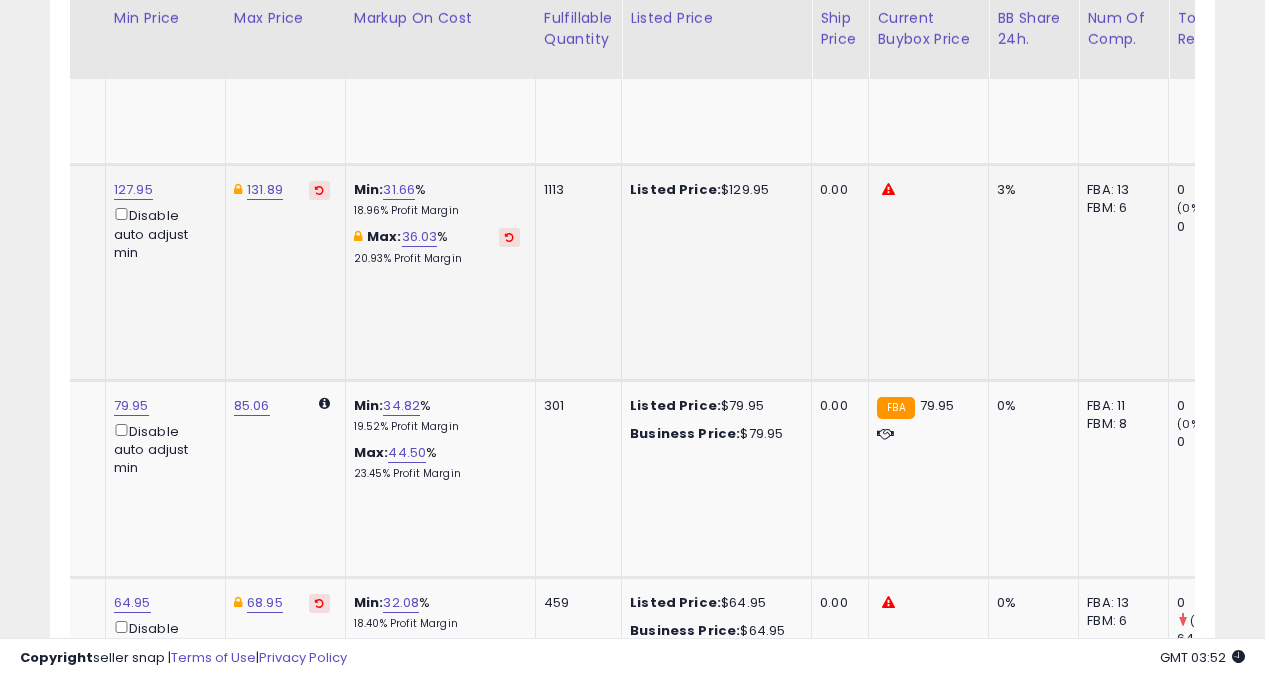 click at bounding box center (888, 189) 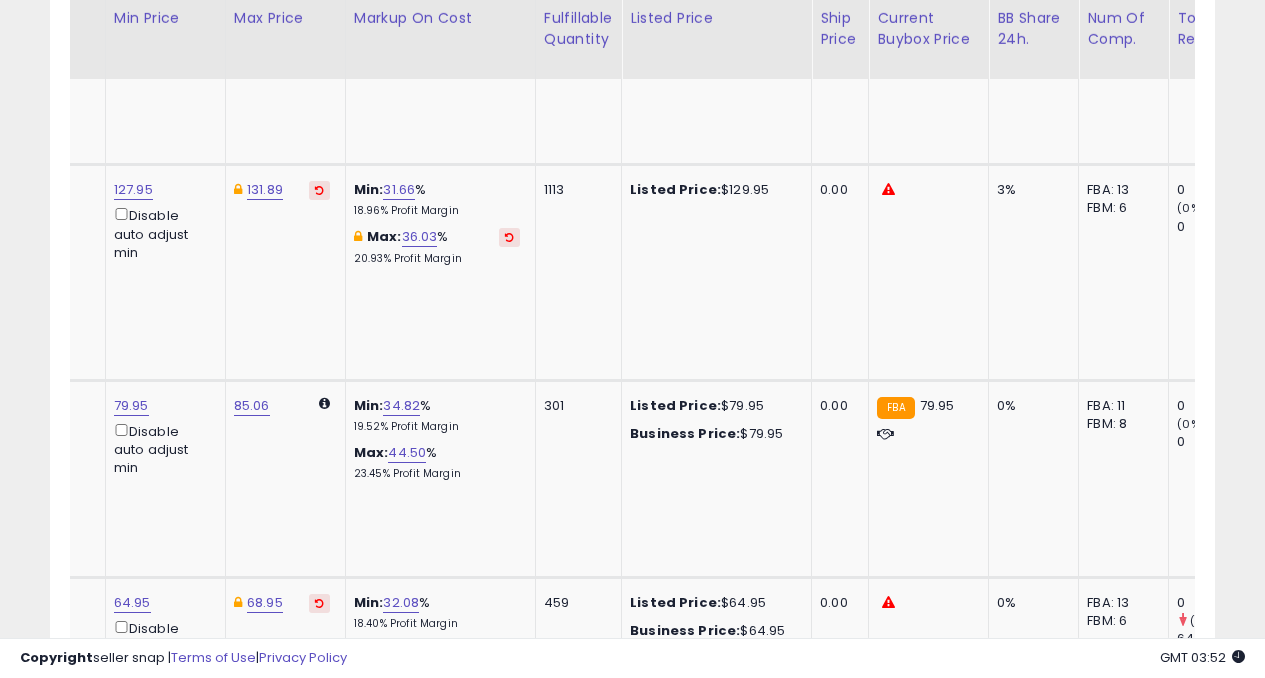 scroll, scrollTop: 0, scrollLeft: 780, axis: horizontal 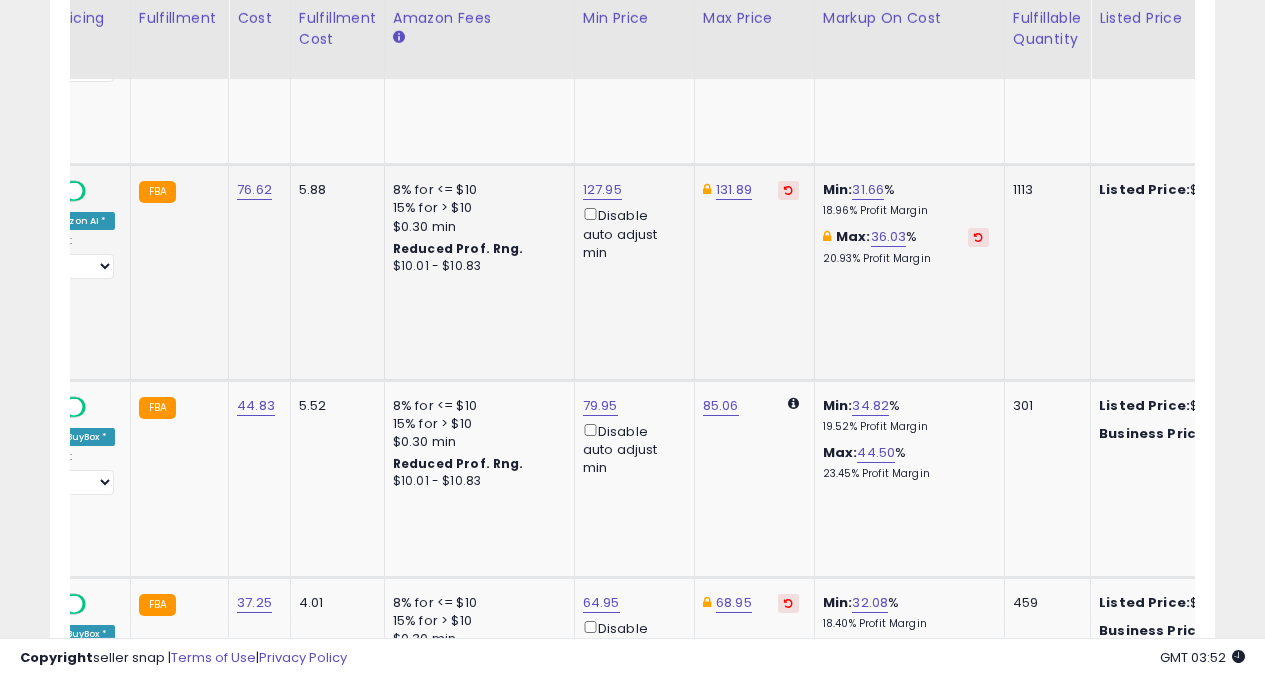 click at bounding box center [788, 190] 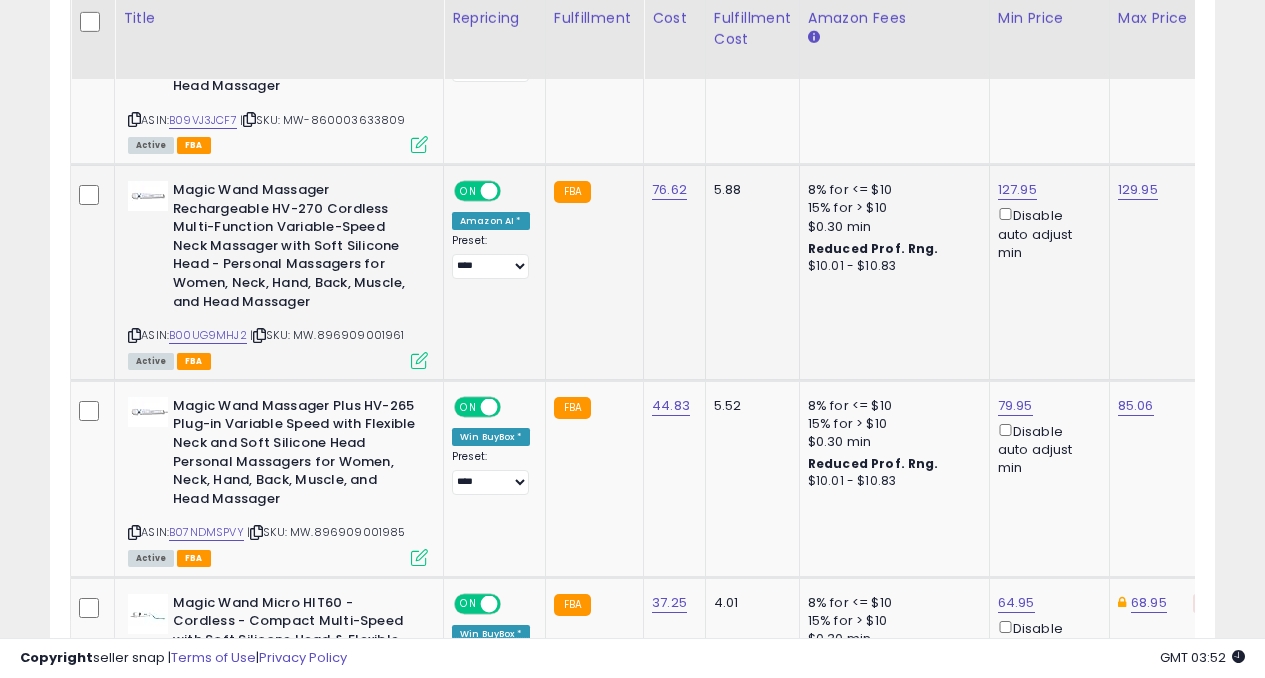 click at bounding box center [419, 360] 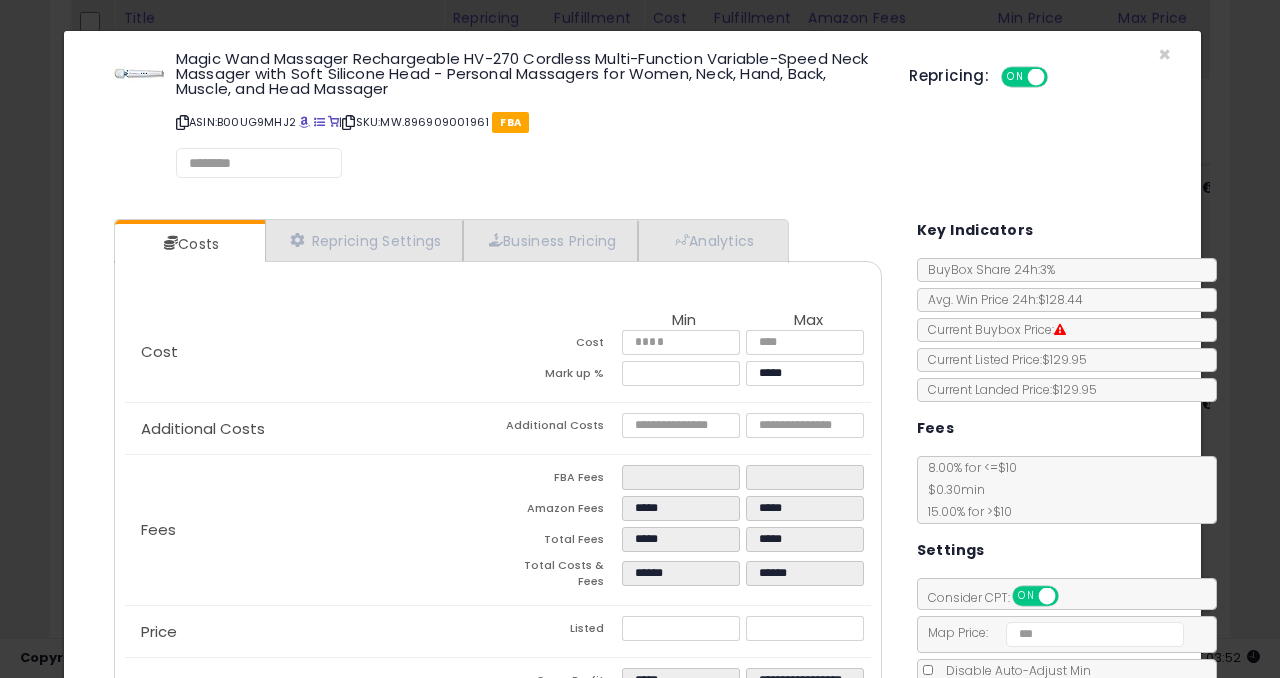 select on "*********" 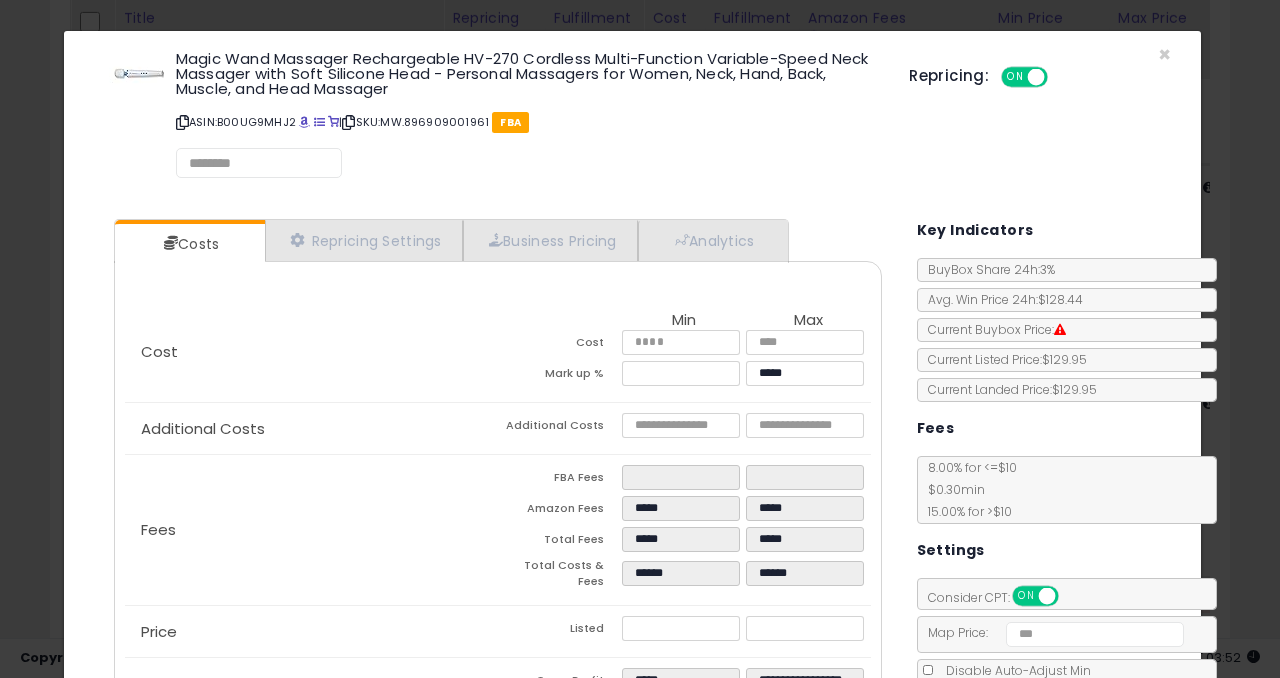 select on "**********" 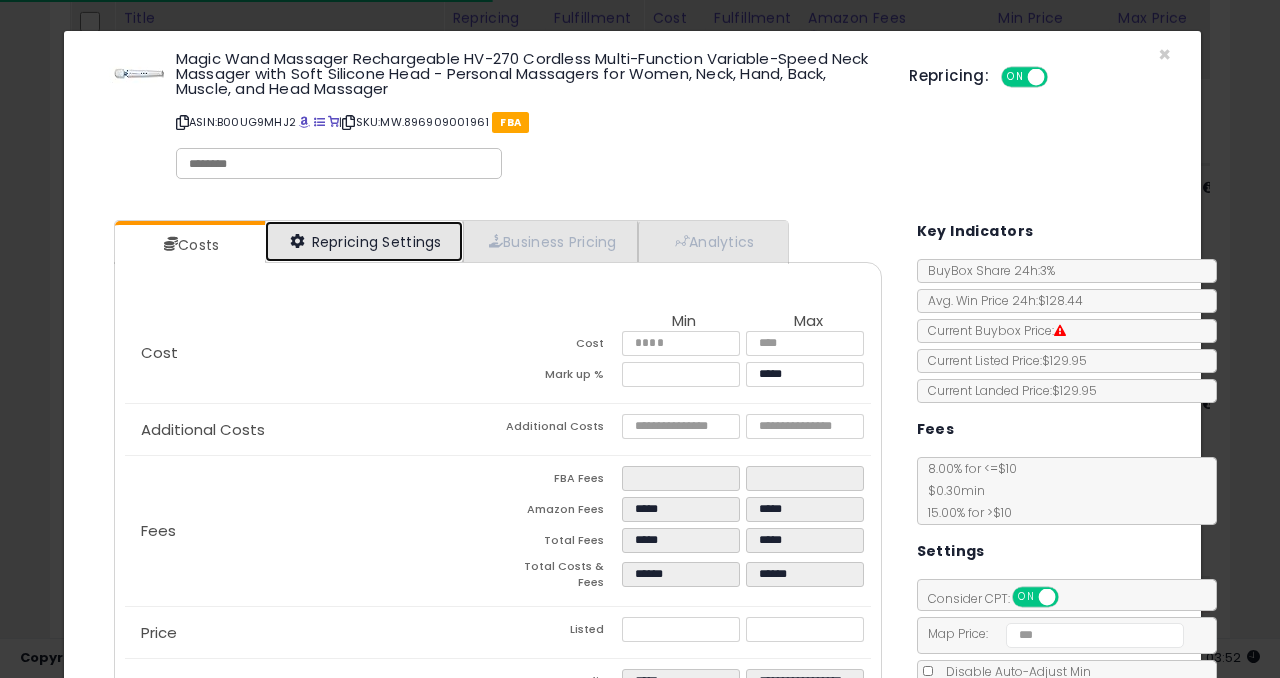 click on "Repricing Settings" at bounding box center [364, 241] 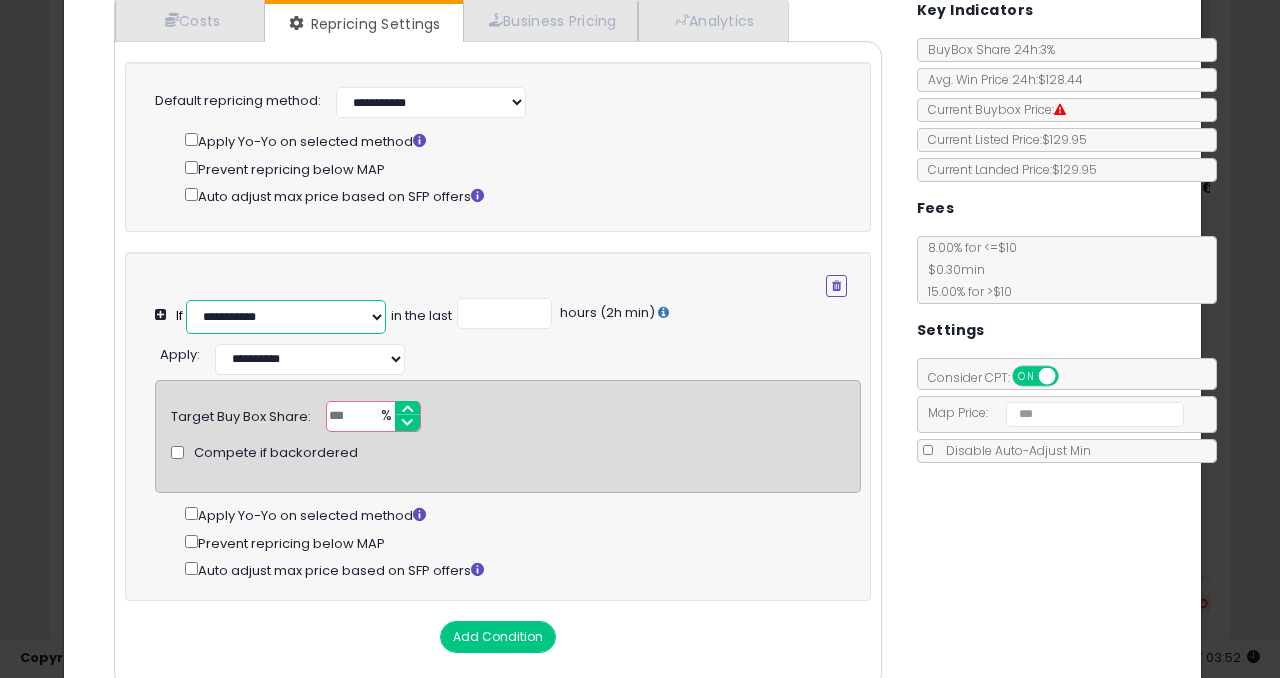 click on "**********" at bounding box center [286, 317] 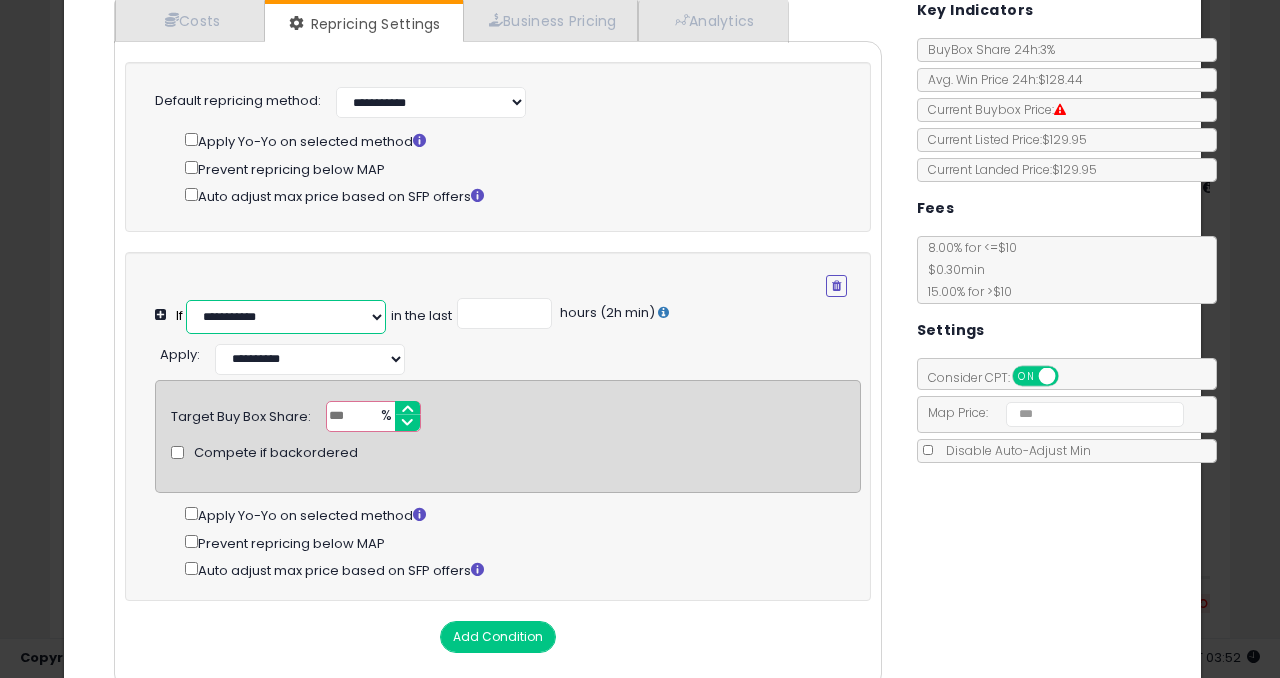 select on "**********" 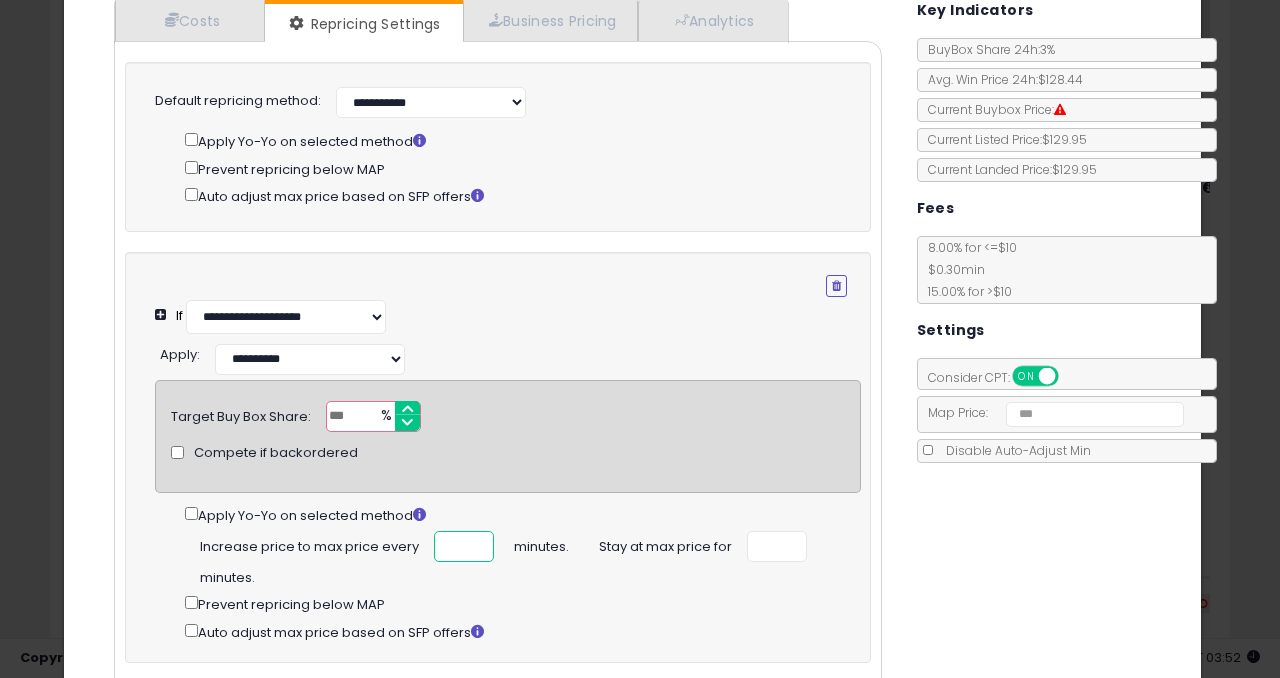 click at bounding box center [464, 546] 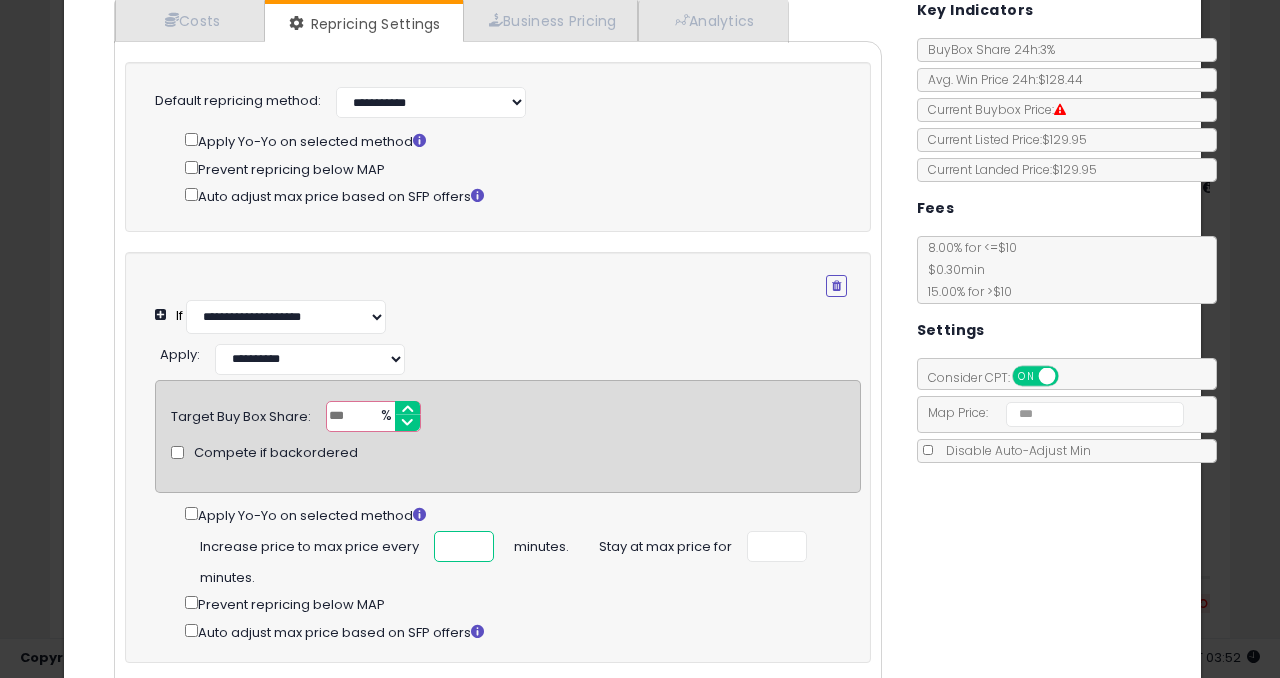 type on "**" 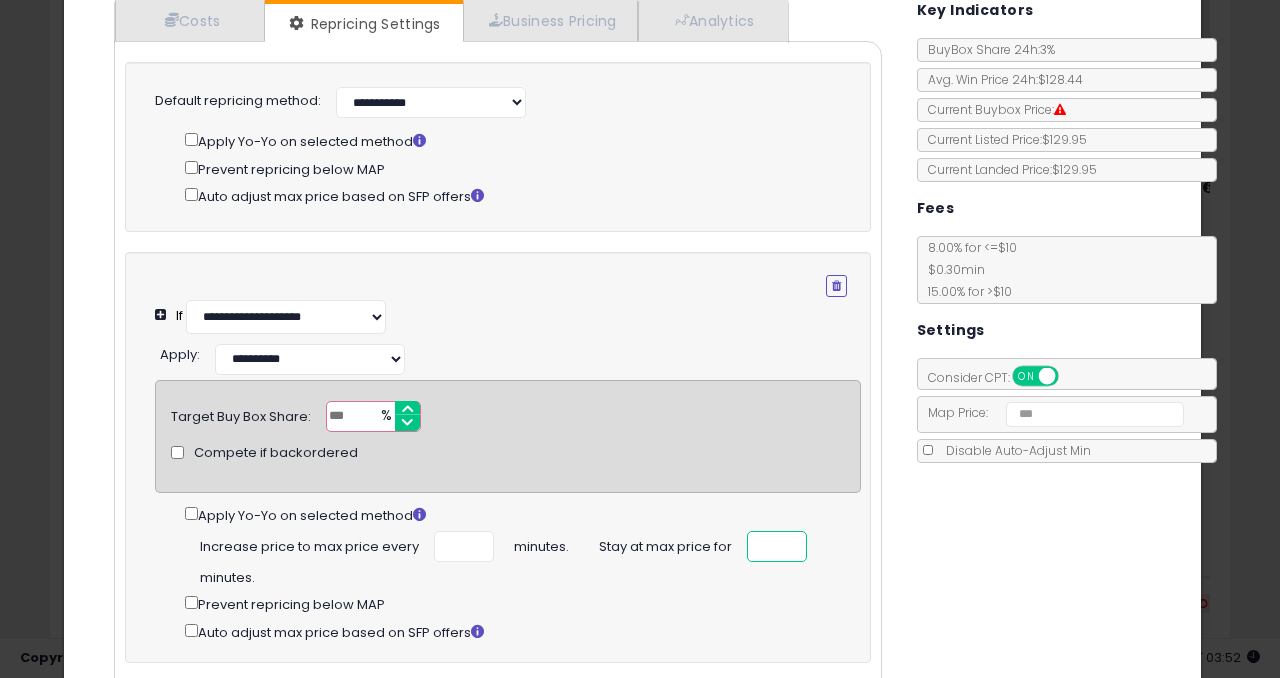 click at bounding box center (777, 546) 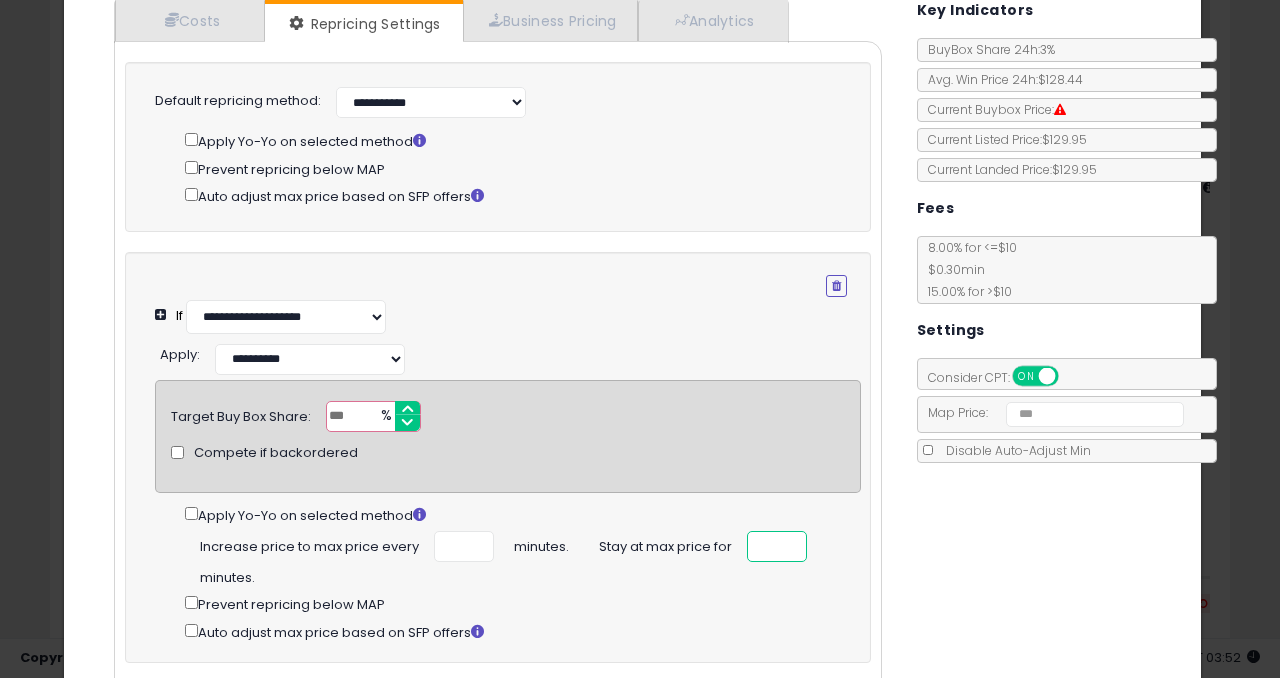 type on "*" 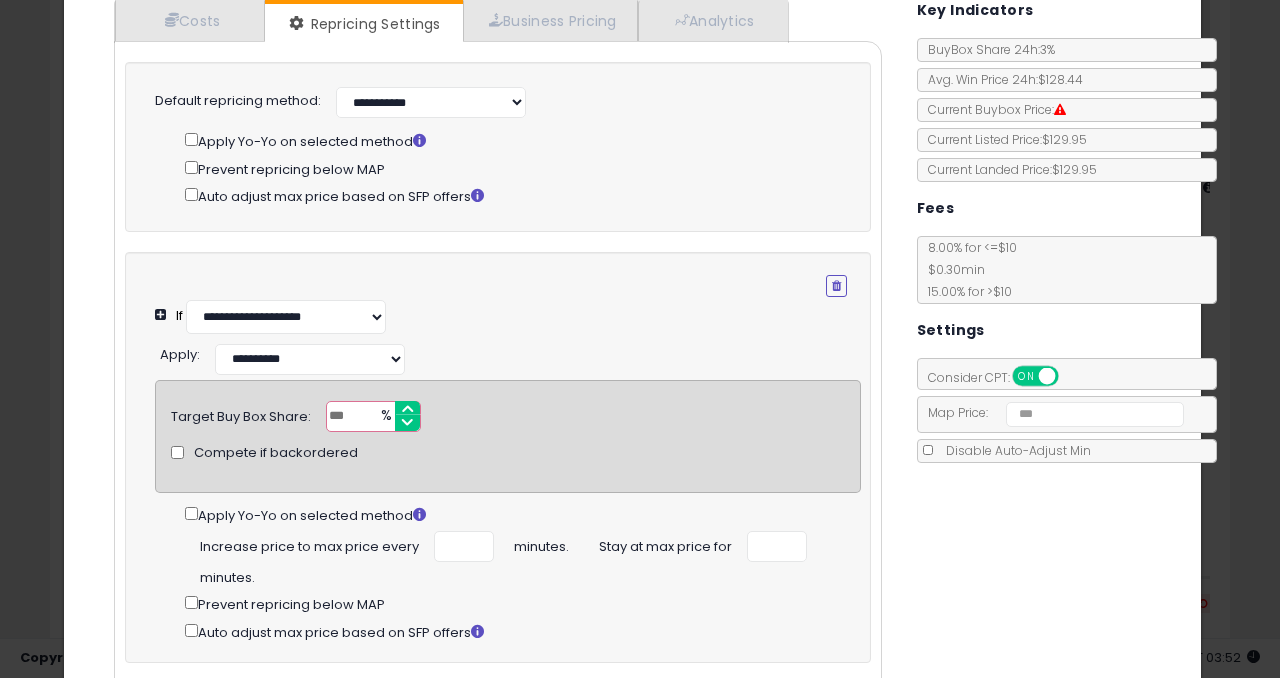 click on "Increase price to max price every
**
minutes.
Stay at max price for
*
minutes." 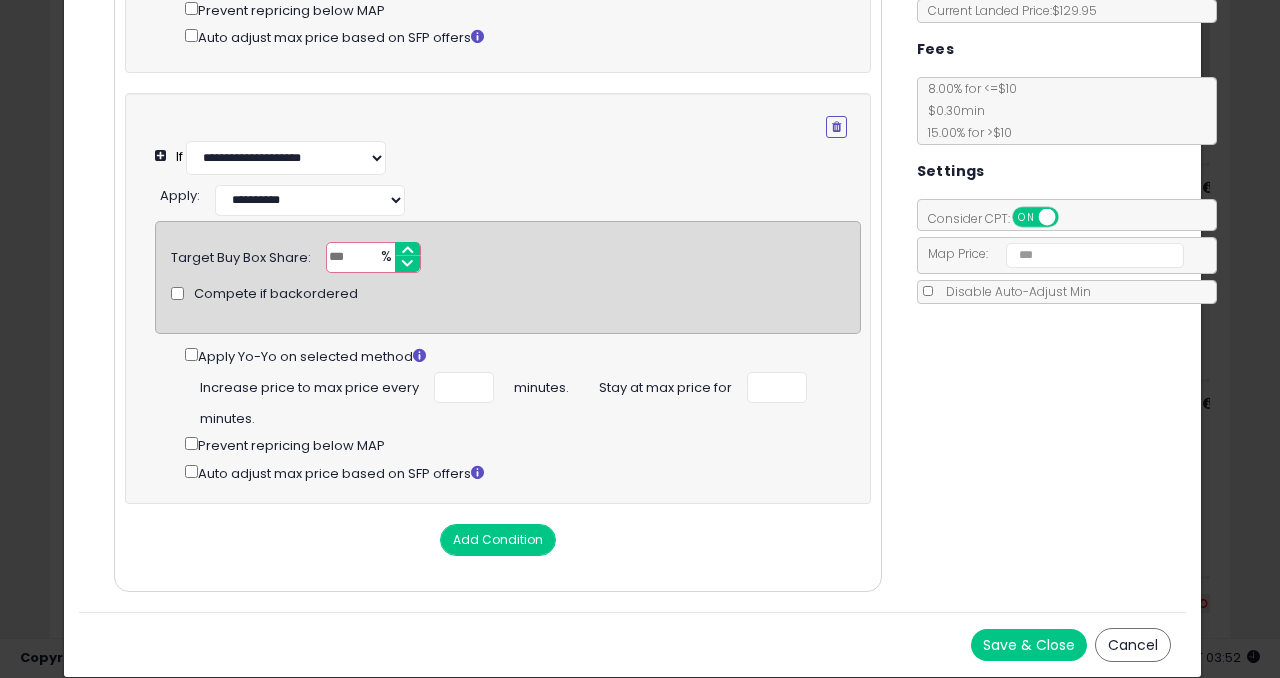 click on "Add Condition" at bounding box center (498, 540) 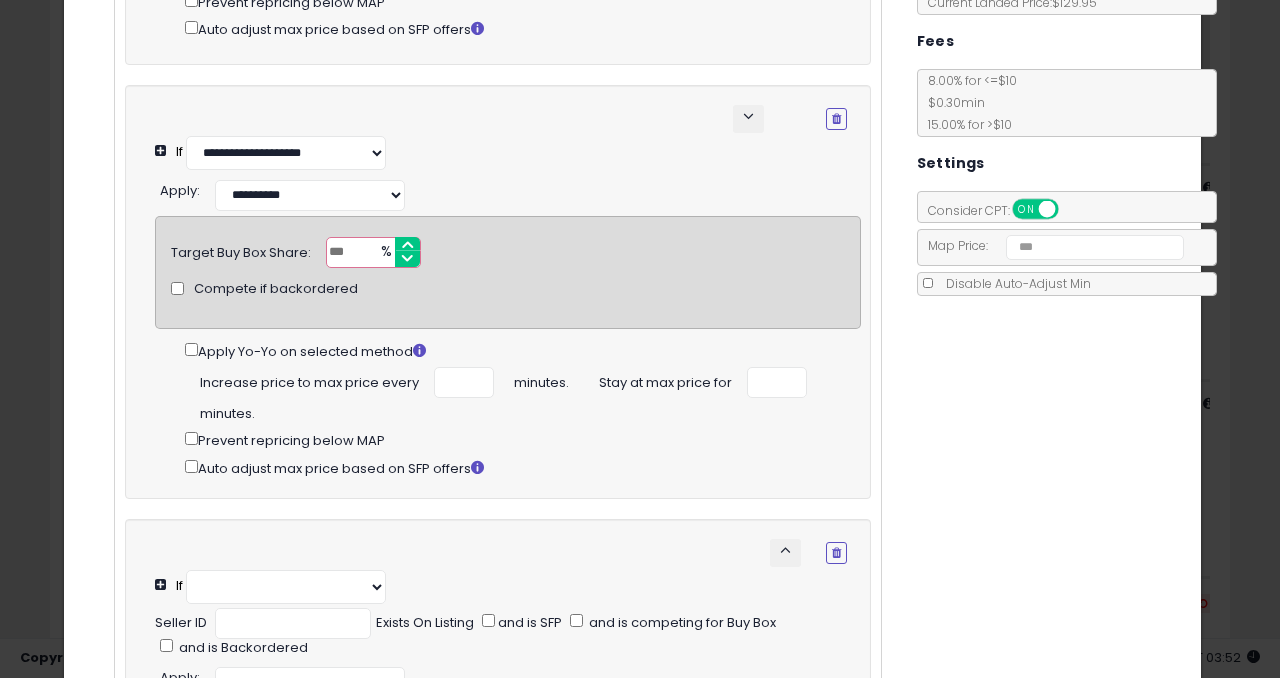 select on "**********" 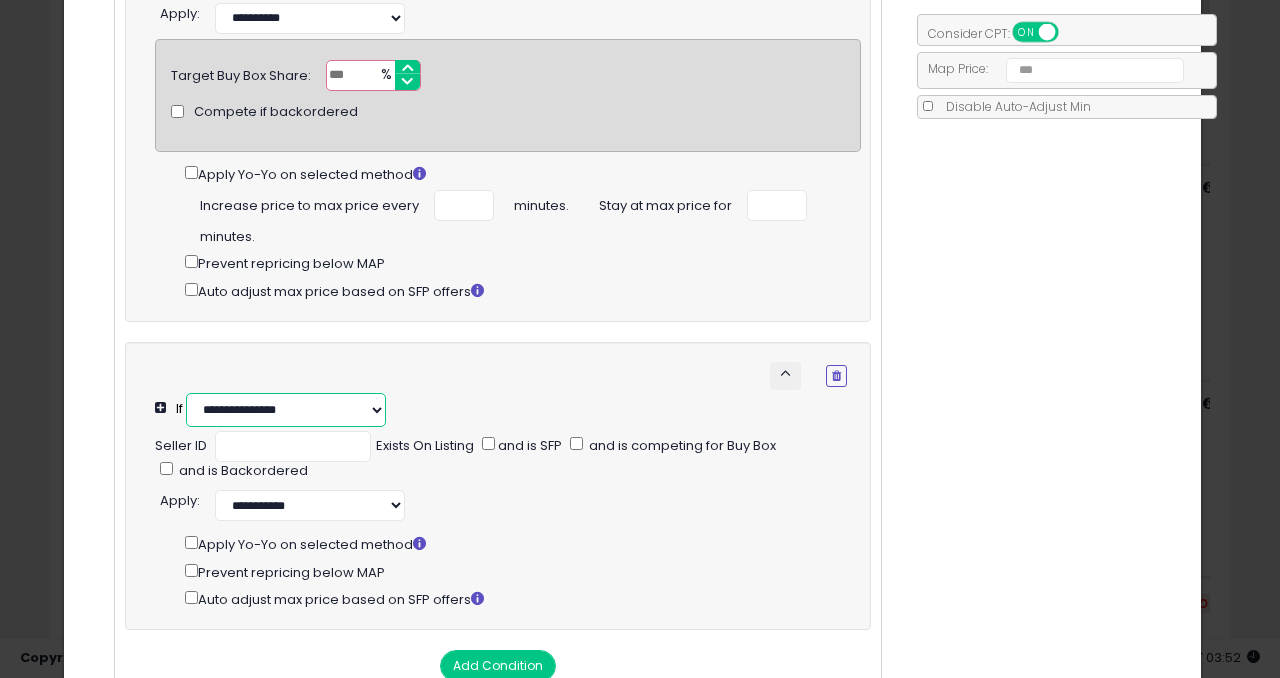 click on "**********" at bounding box center (286, 410) 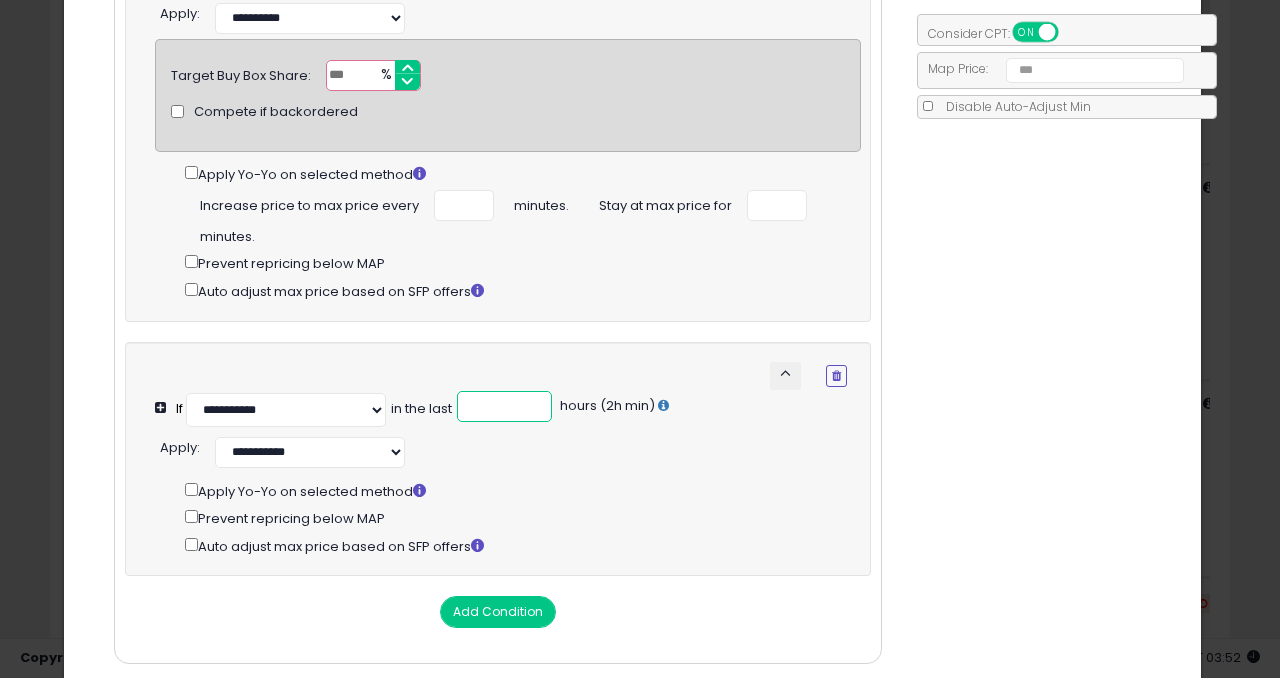 click at bounding box center [504, 406] 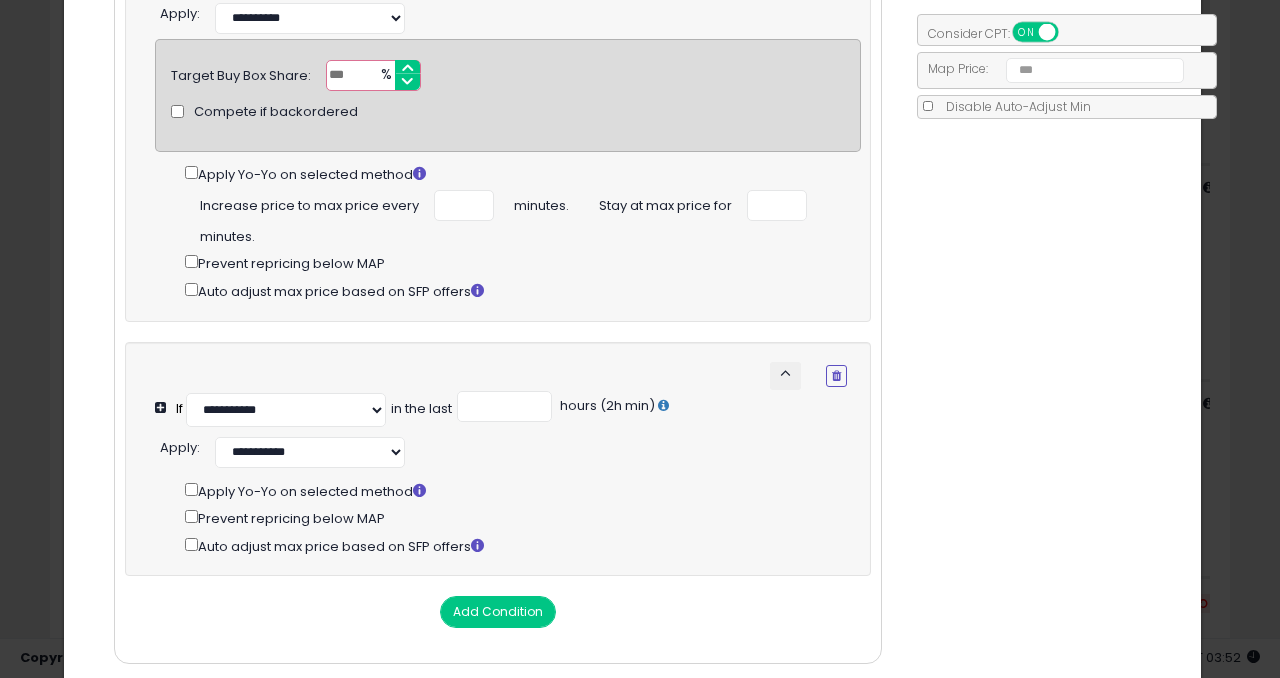 click on "Apply Yo-Yo on selected method" at bounding box center [522, 490] 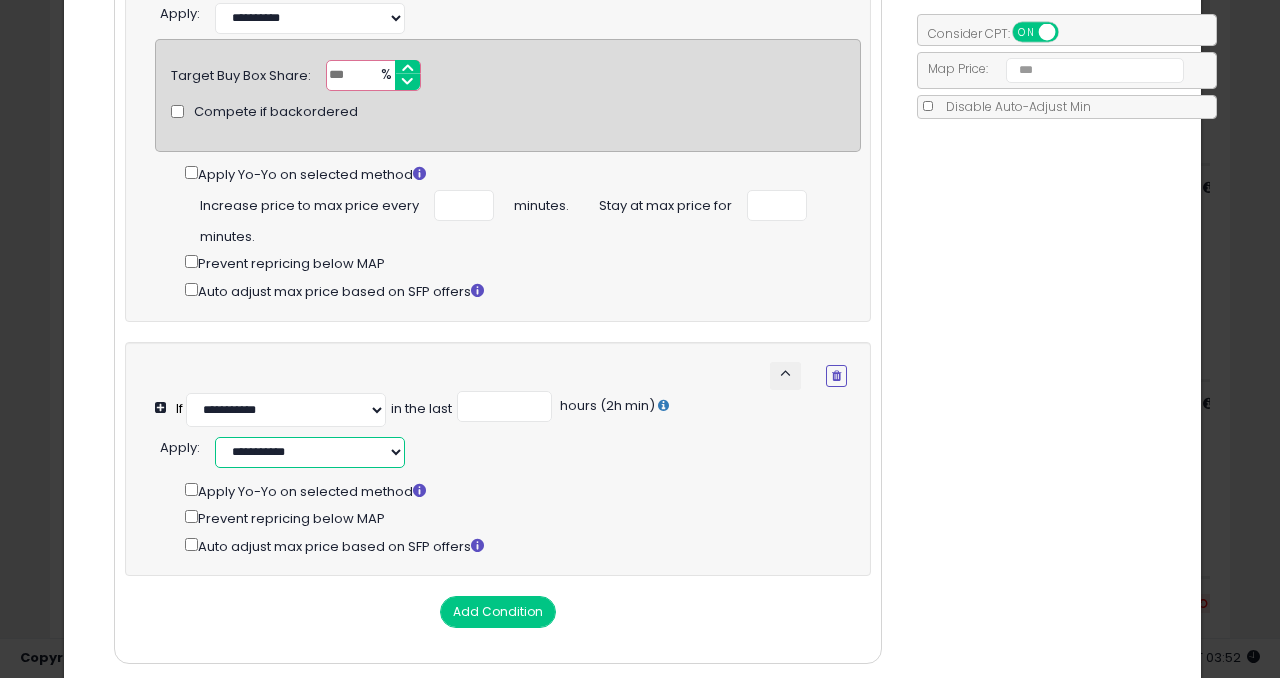 click on "**********" at bounding box center (310, 452) 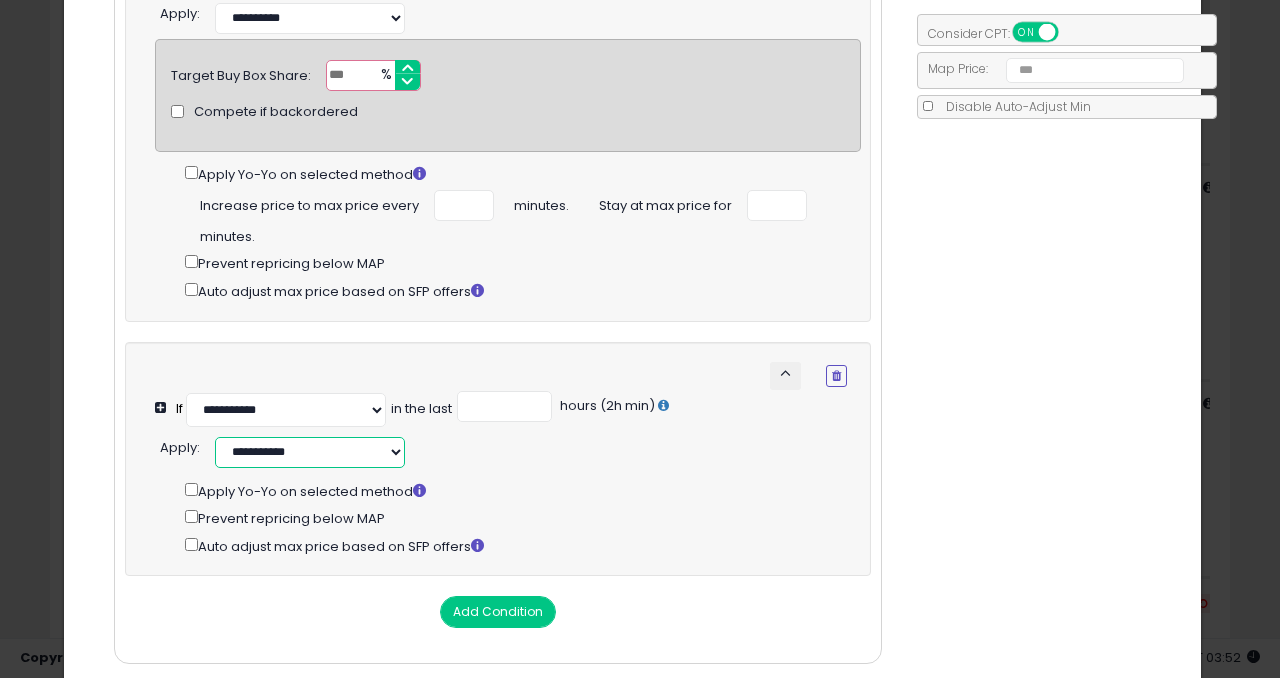 select on "******" 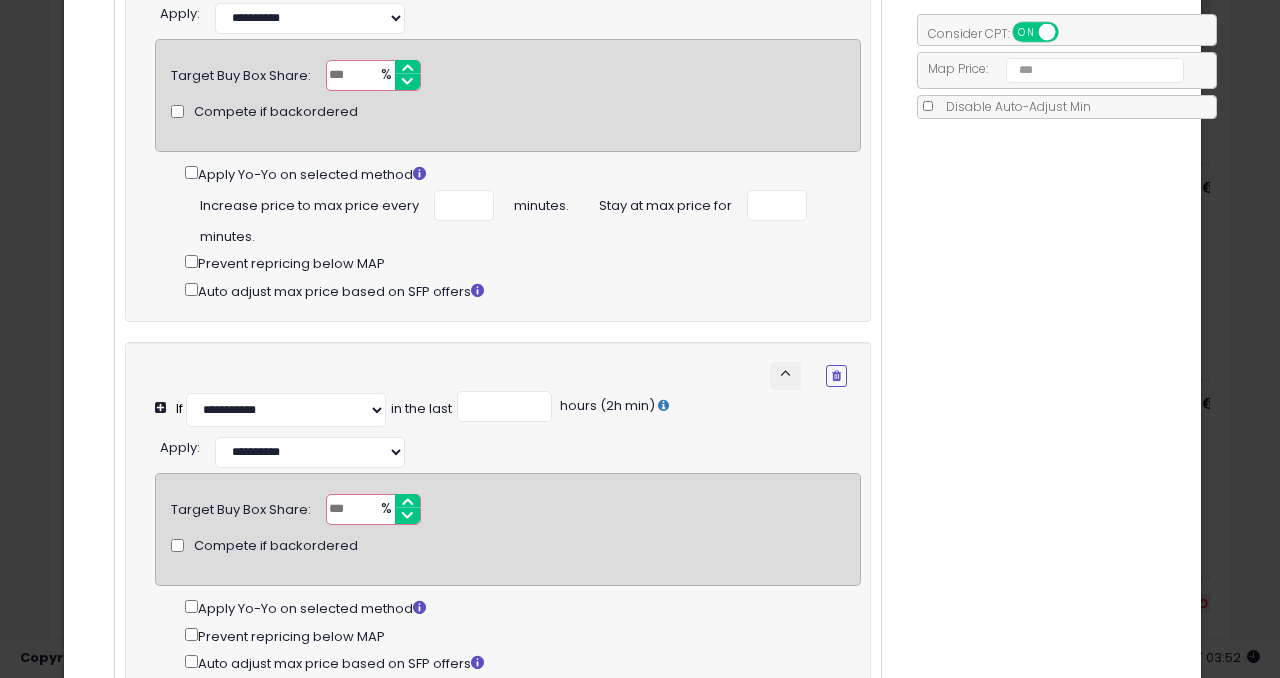click at bounding box center (373, 509) 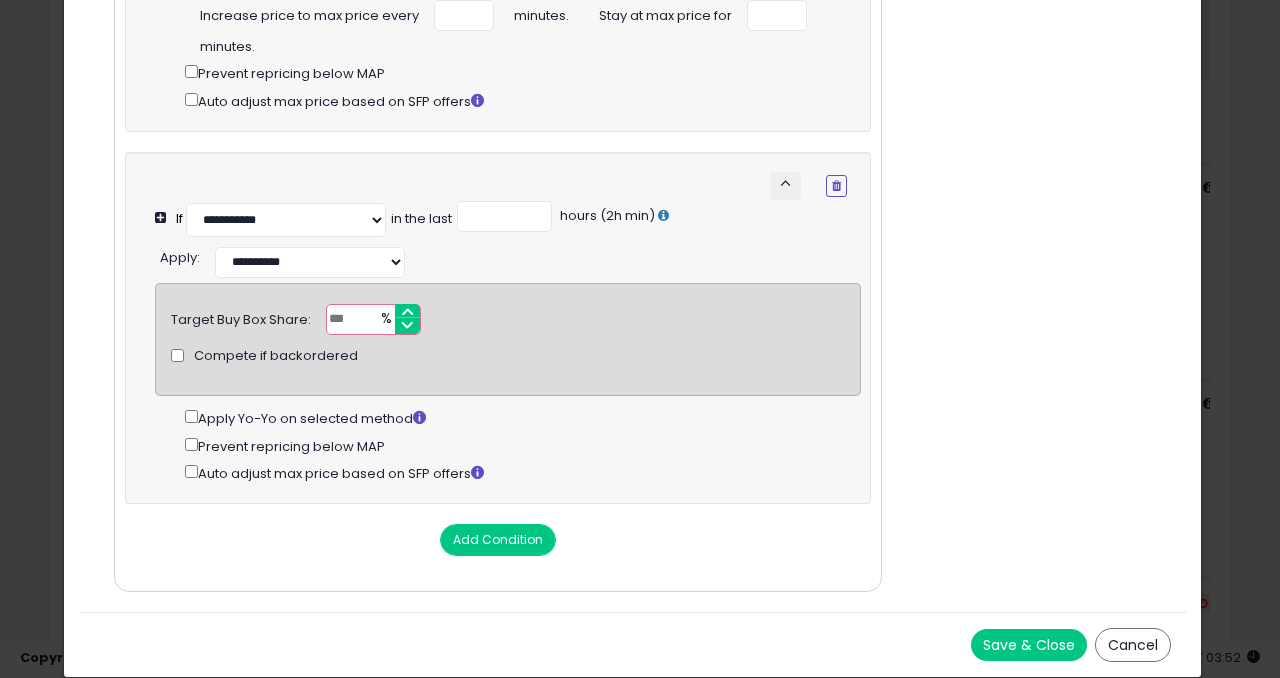 click on "Save & Close" at bounding box center (1029, 645) 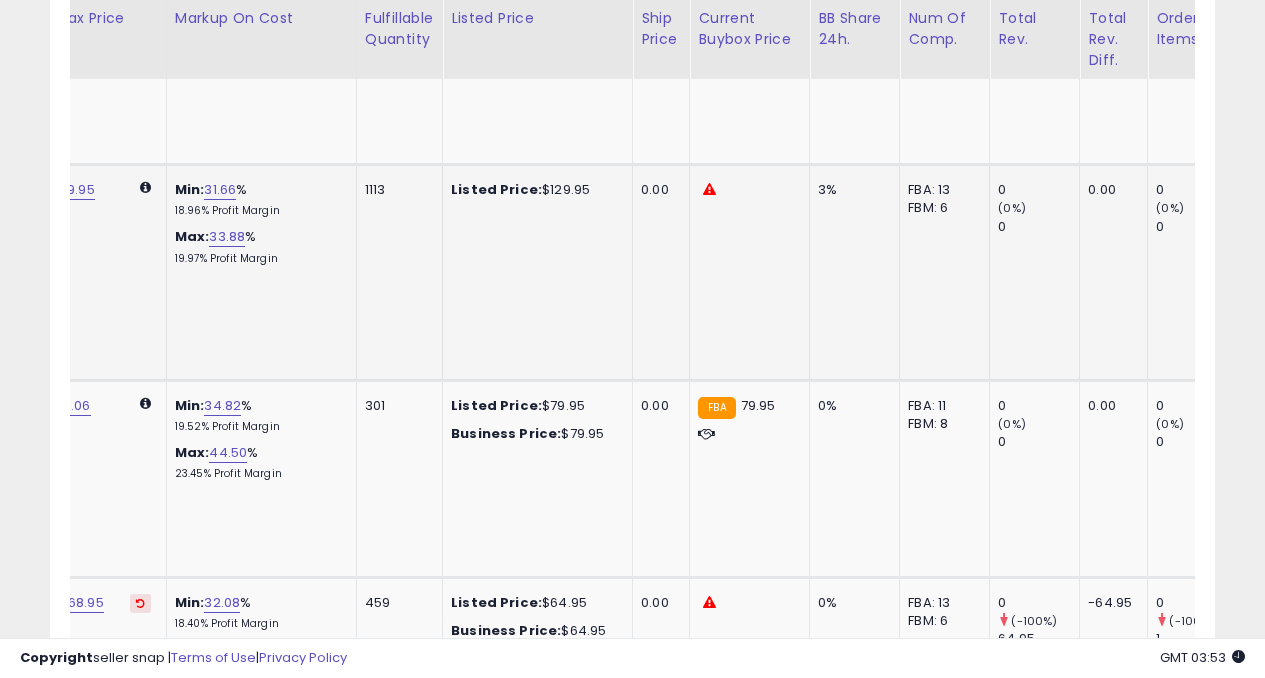click at bounding box center [709, 189] 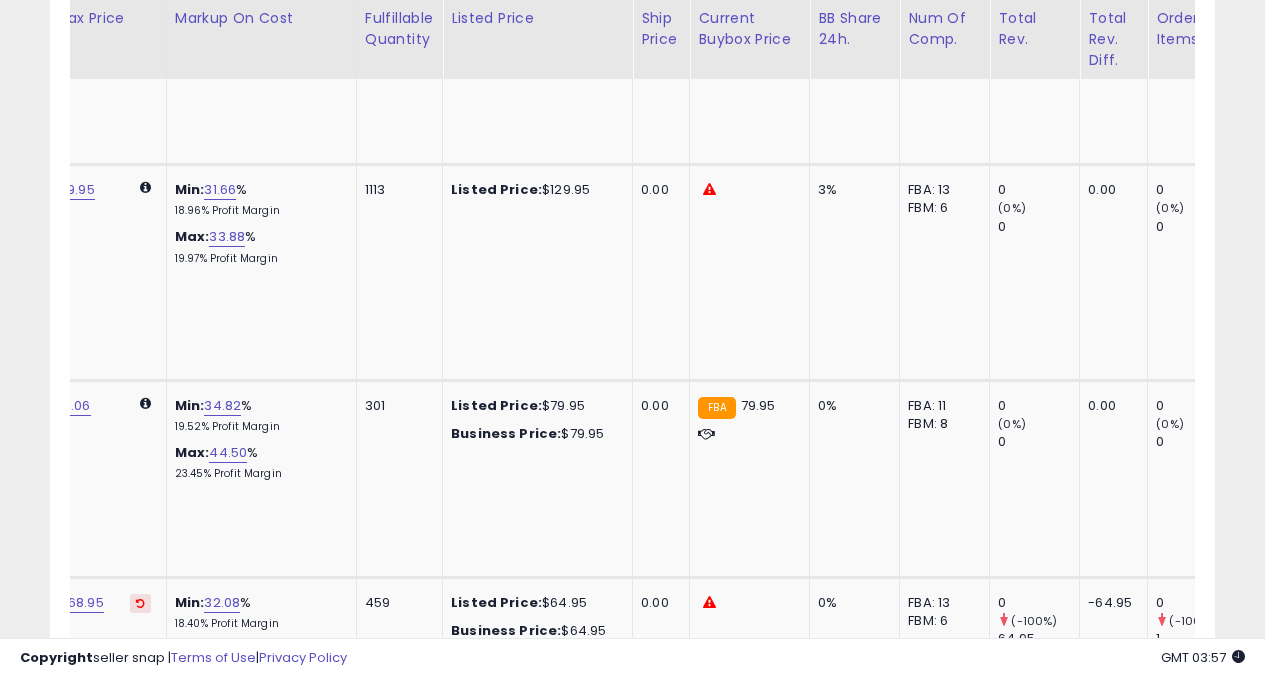 scroll, scrollTop: 0, scrollLeft: 872, axis: horizontal 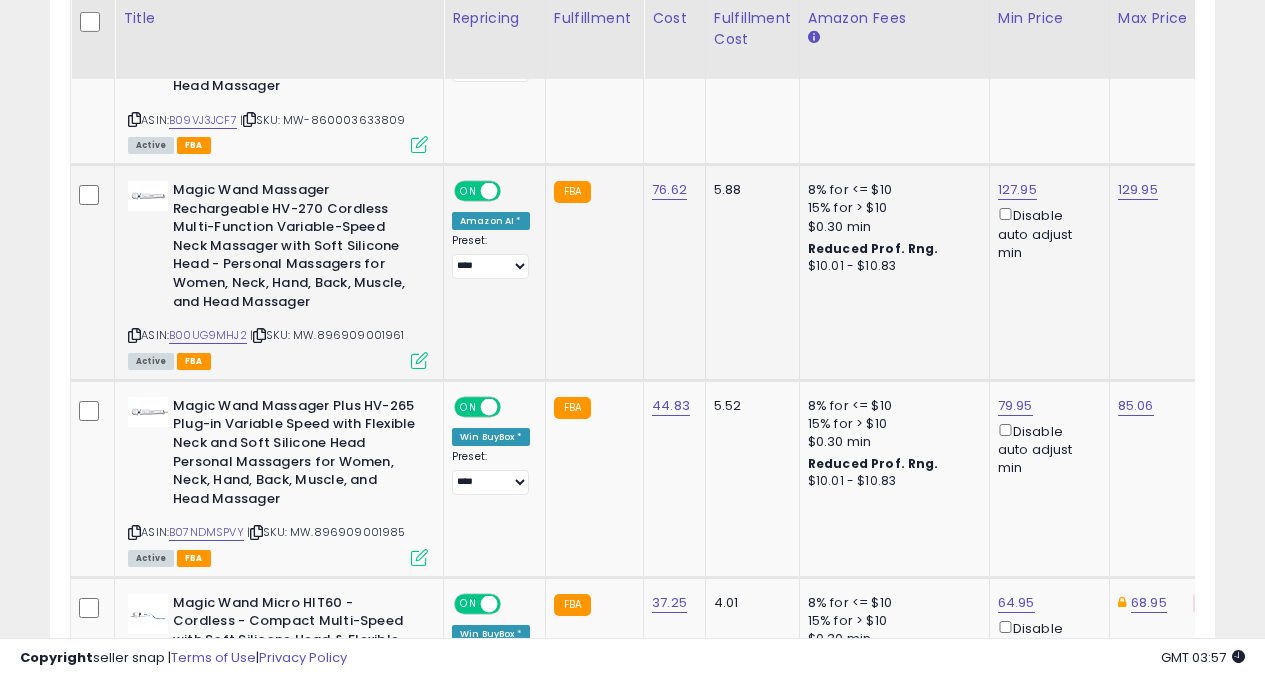 click at bounding box center [419, 360] 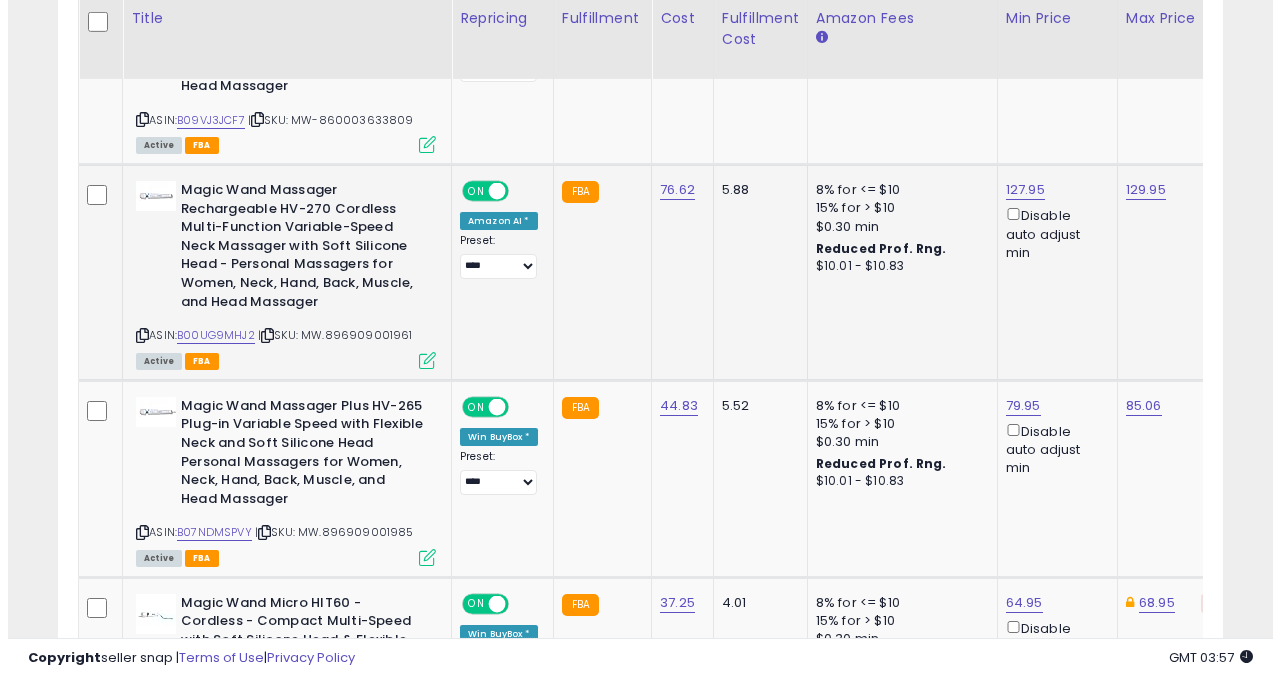 scroll, scrollTop: 999590, scrollLeft: 999317, axis: both 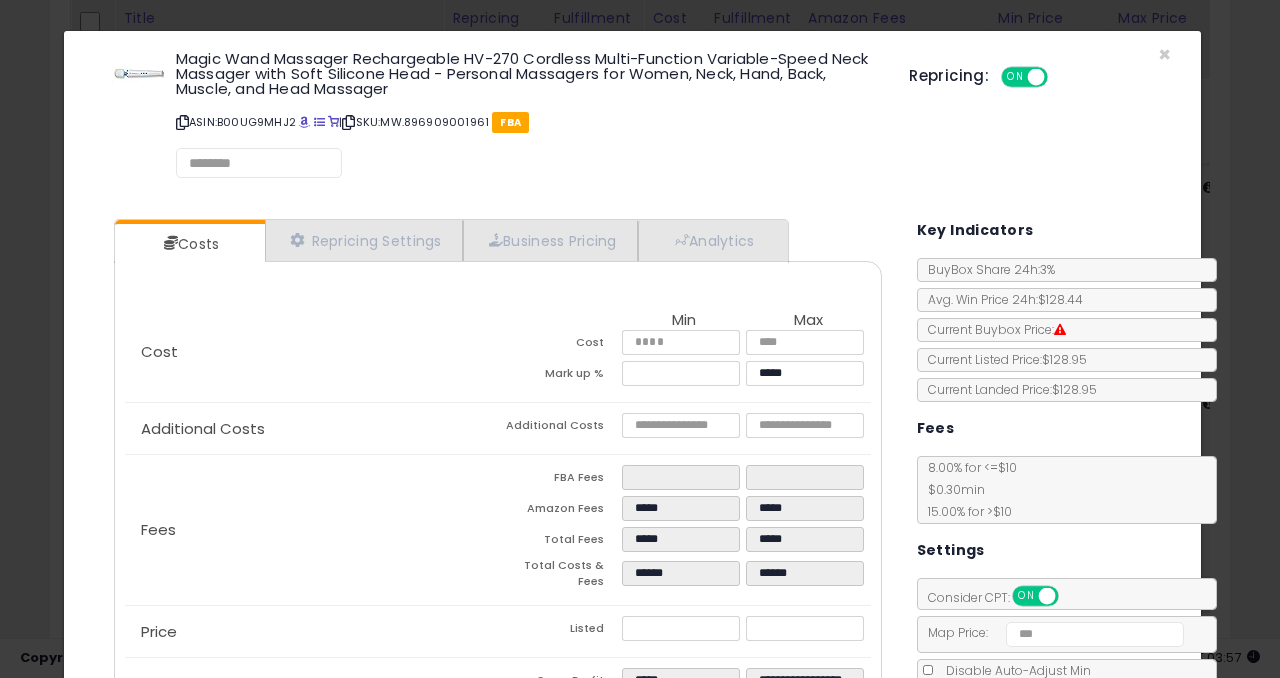 select on "*********" 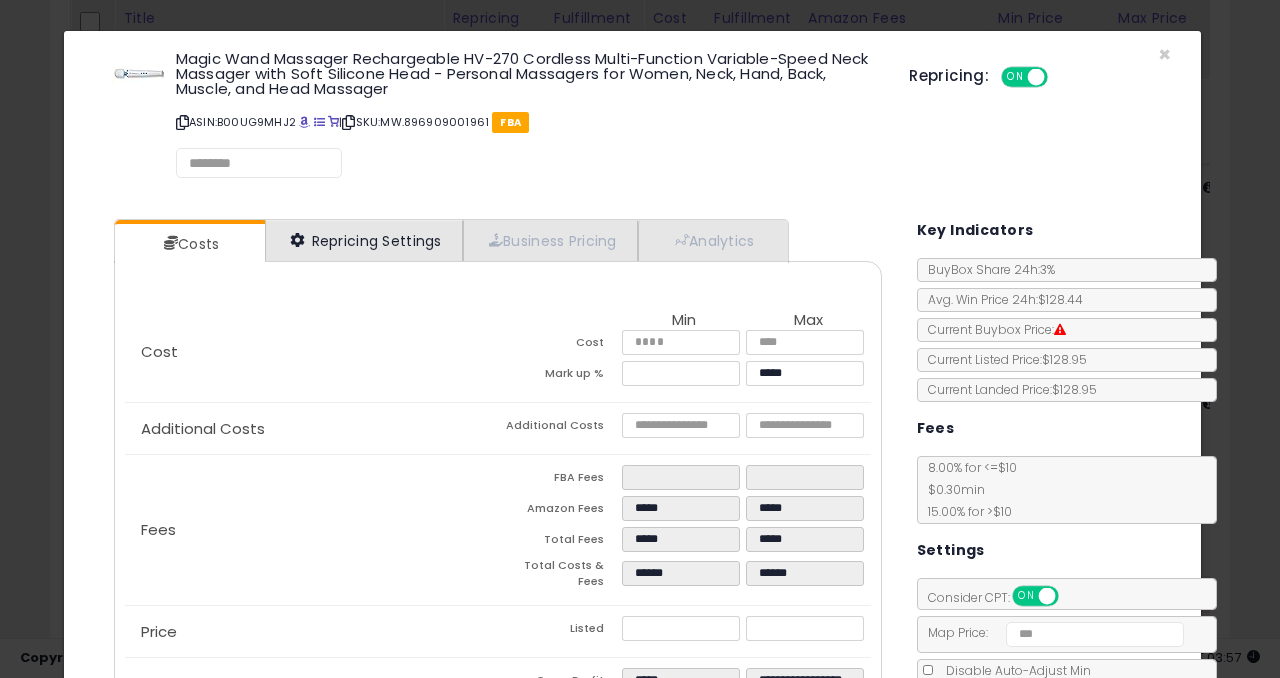 select on "**********" 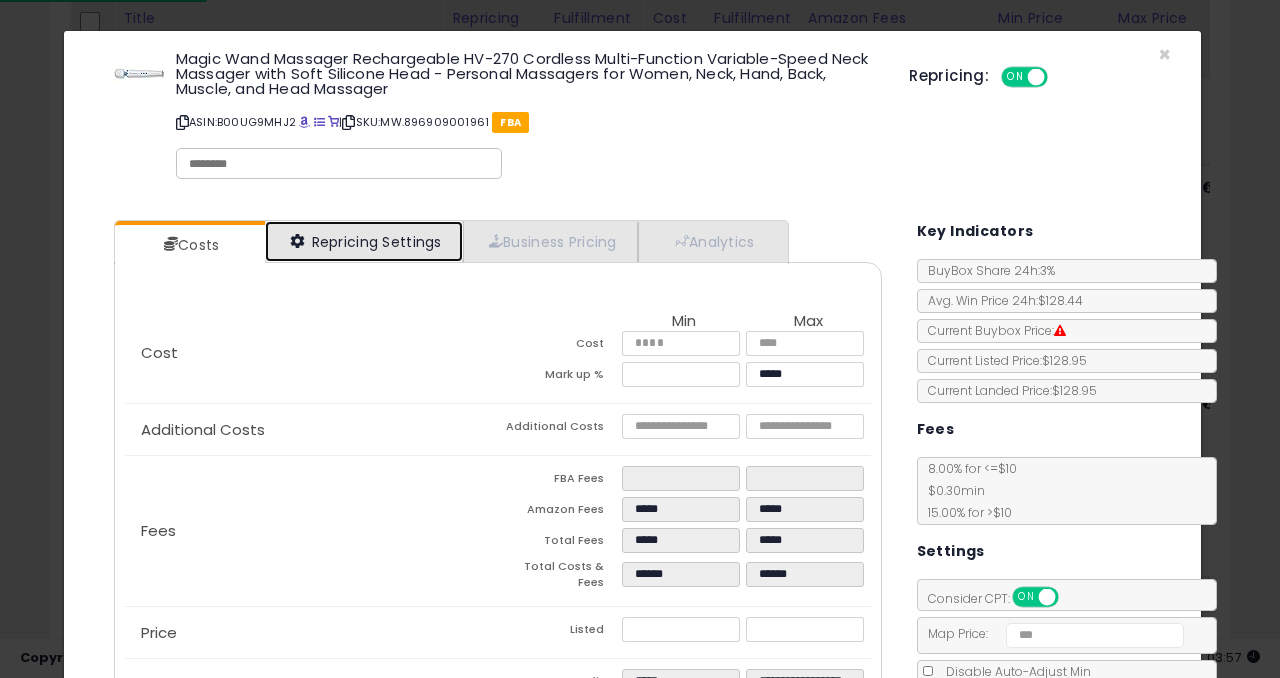 click on "Repricing Settings" at bounding box center [364, 241] 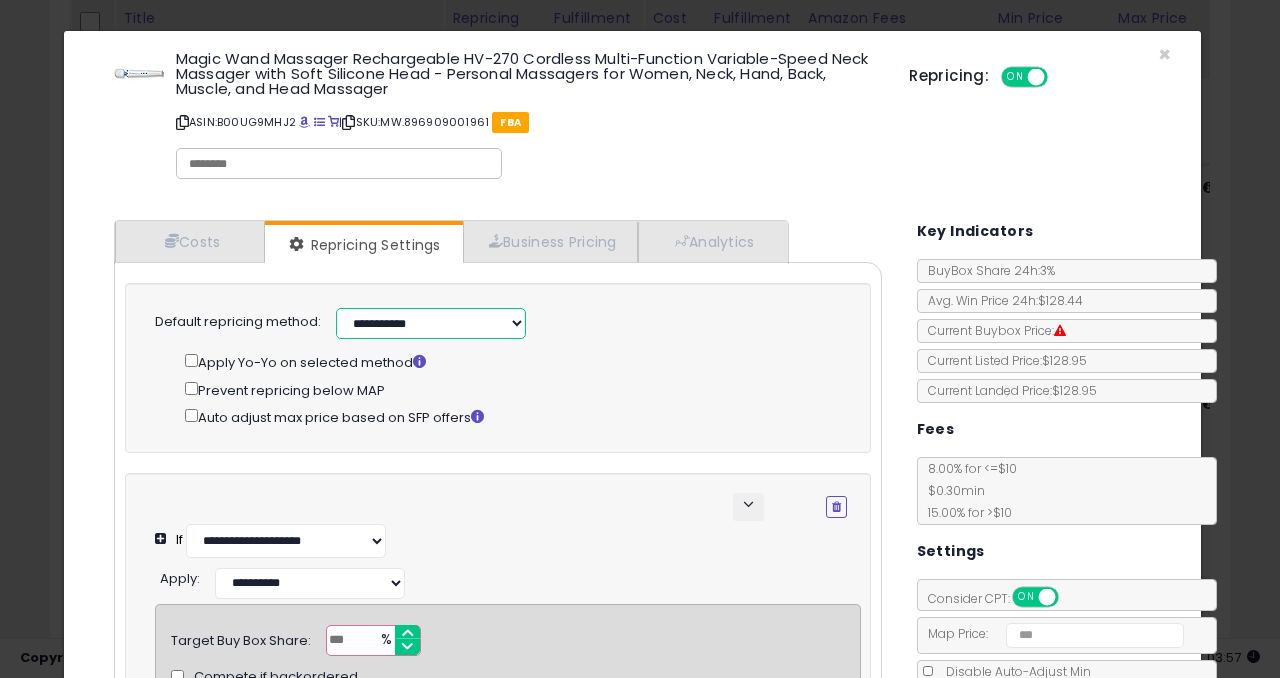 click on "**********" at bounding box center (431, 323) 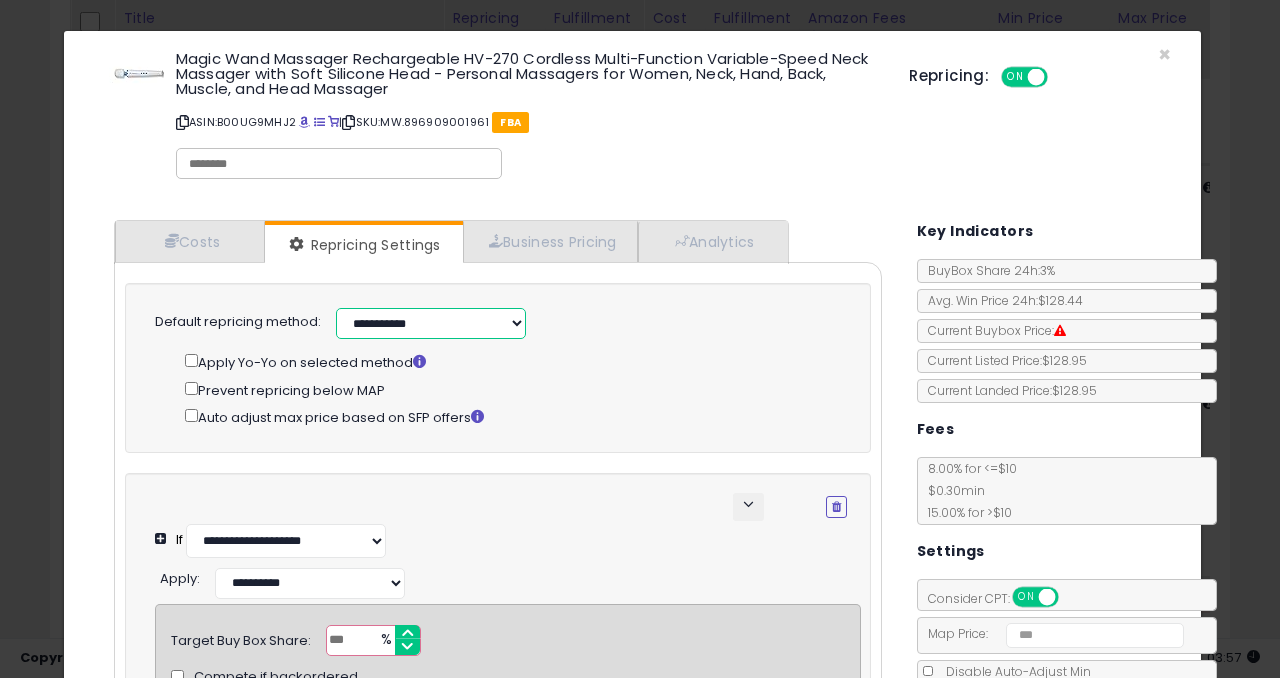 select on "******" 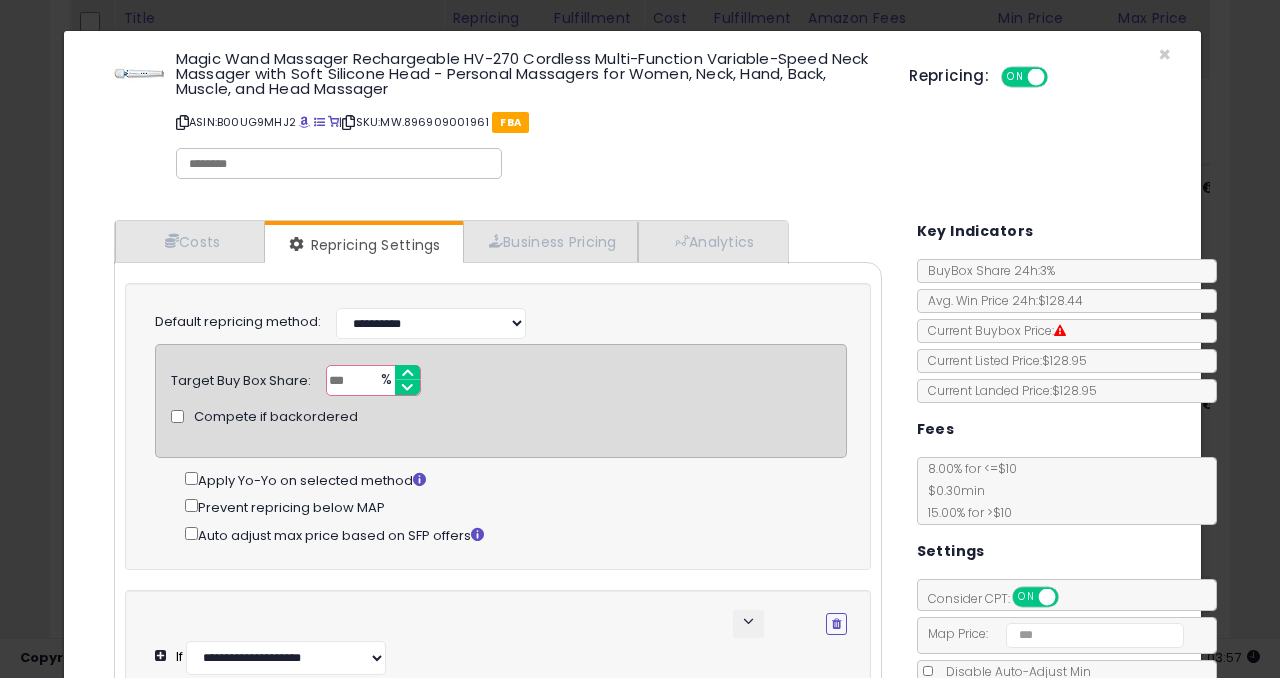 click on "Apply Yo-Yo on selected method" at bounding box center (515, 479) 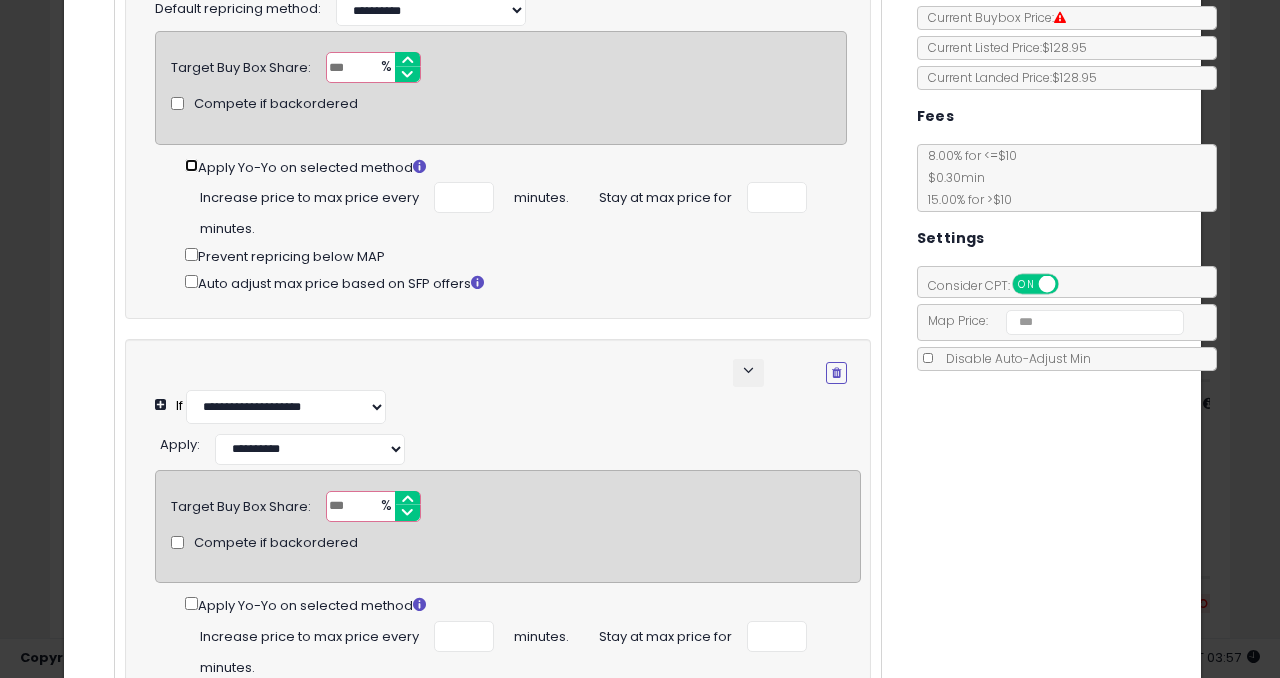 scroll, scrollTop: 247, scrollLeft: 0, axis: vertical 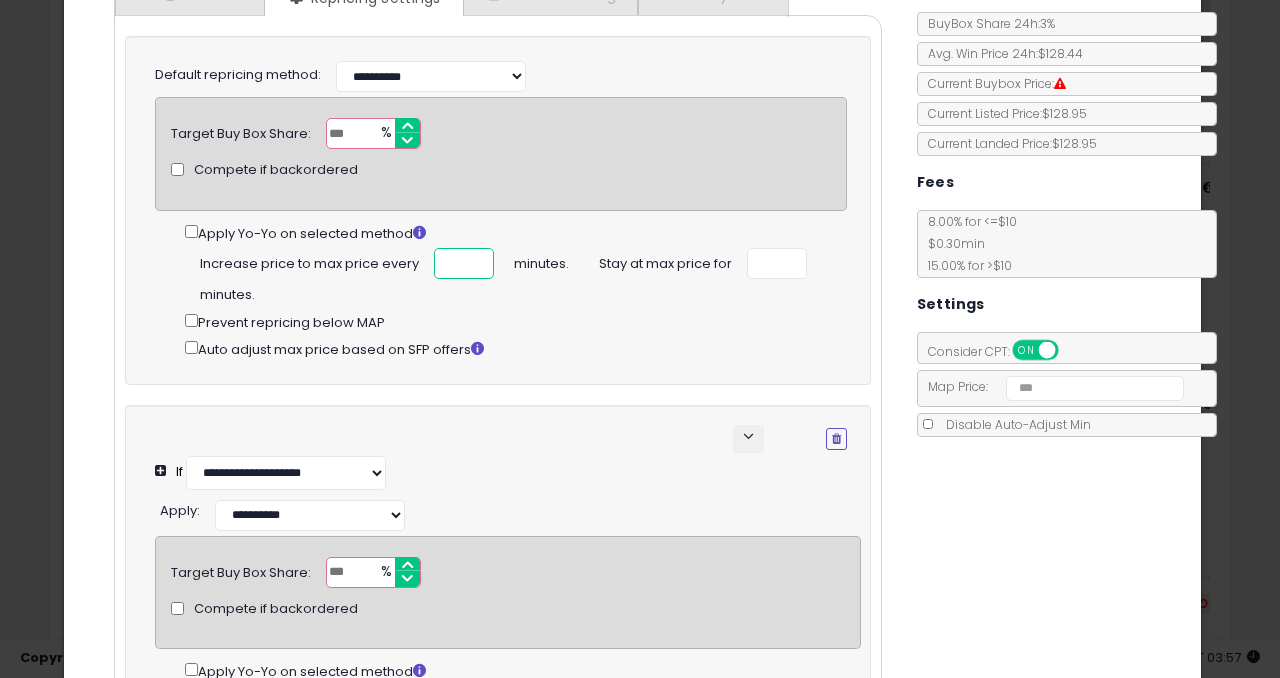click on "*" at bounding box center (464, 263) 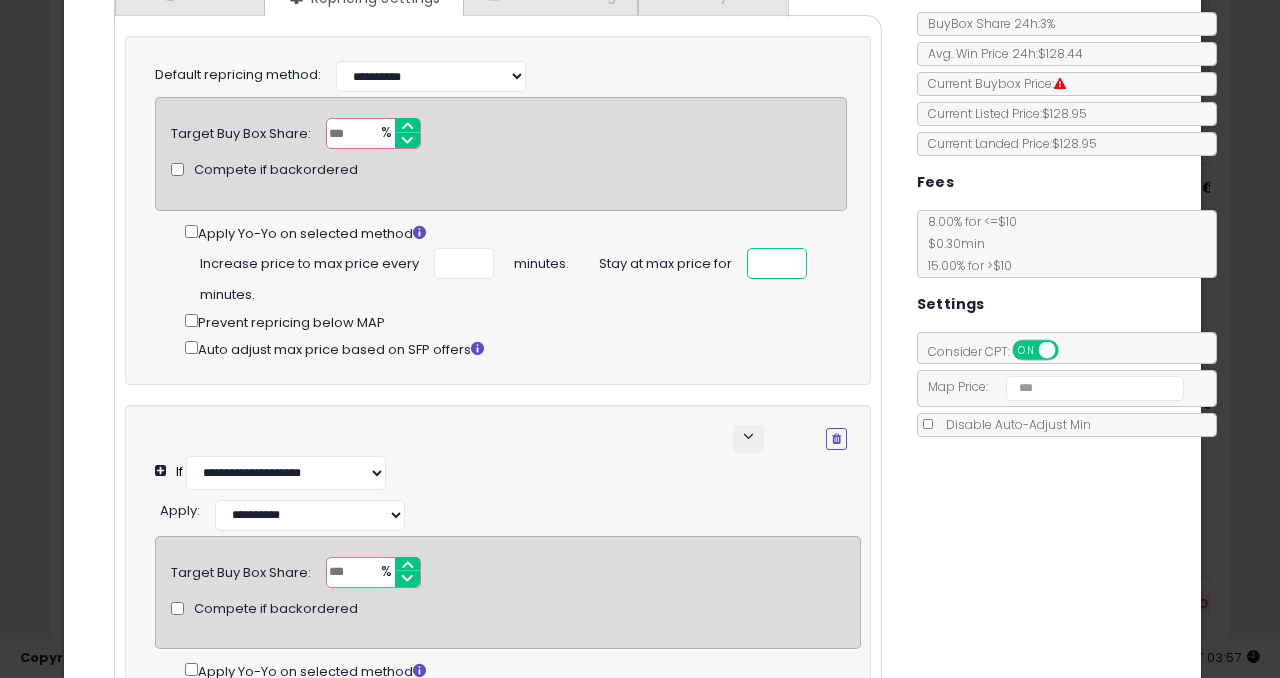 click at bounding box center (777, 263) 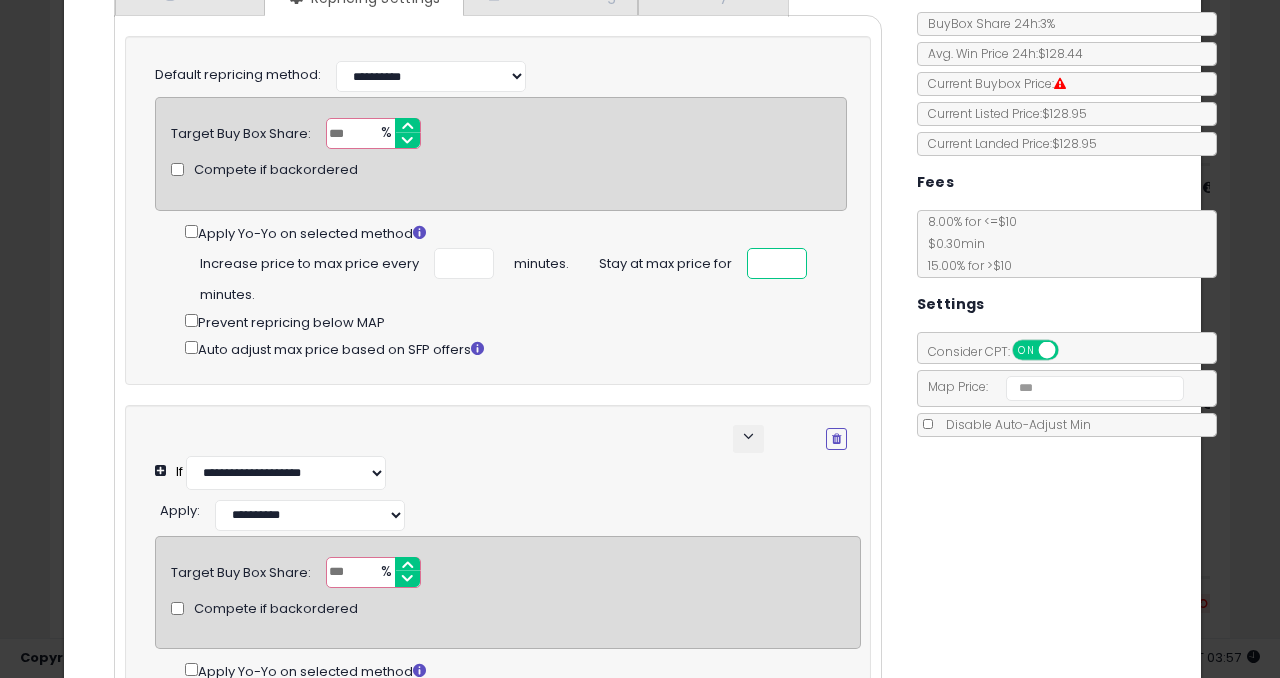 type on "*" 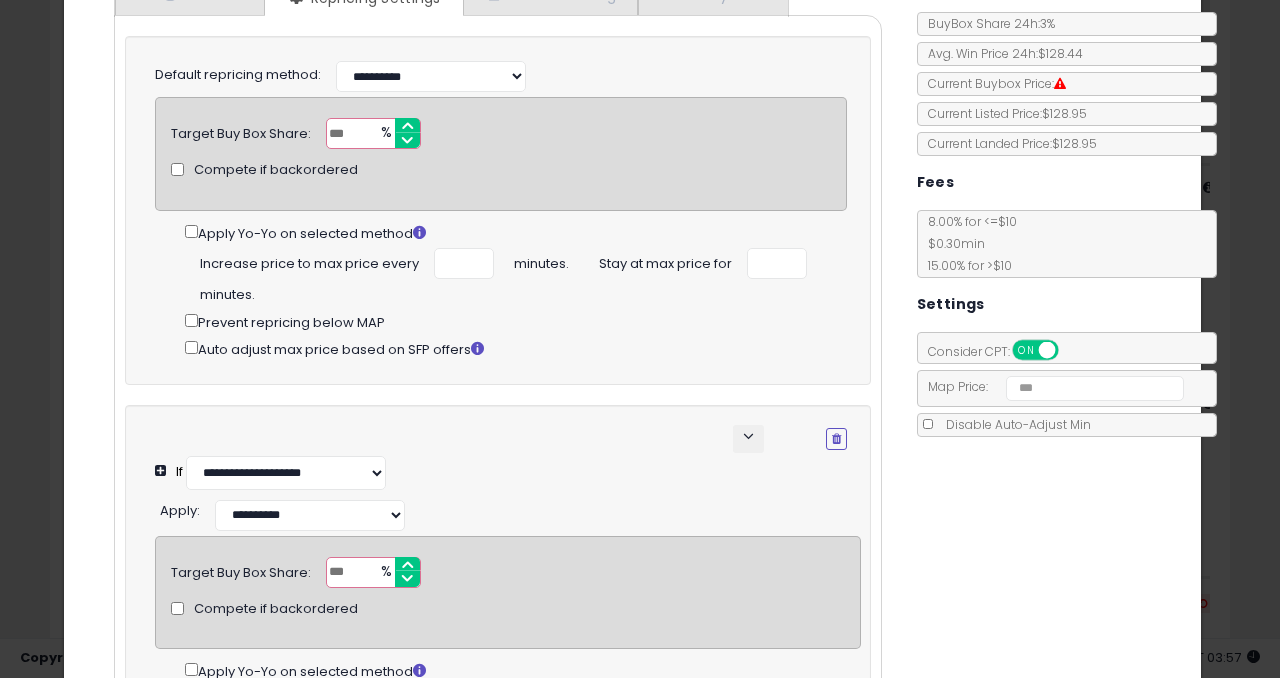 click on "Auto adjust max price based on SFP offers" at bounding box center (515, 348) 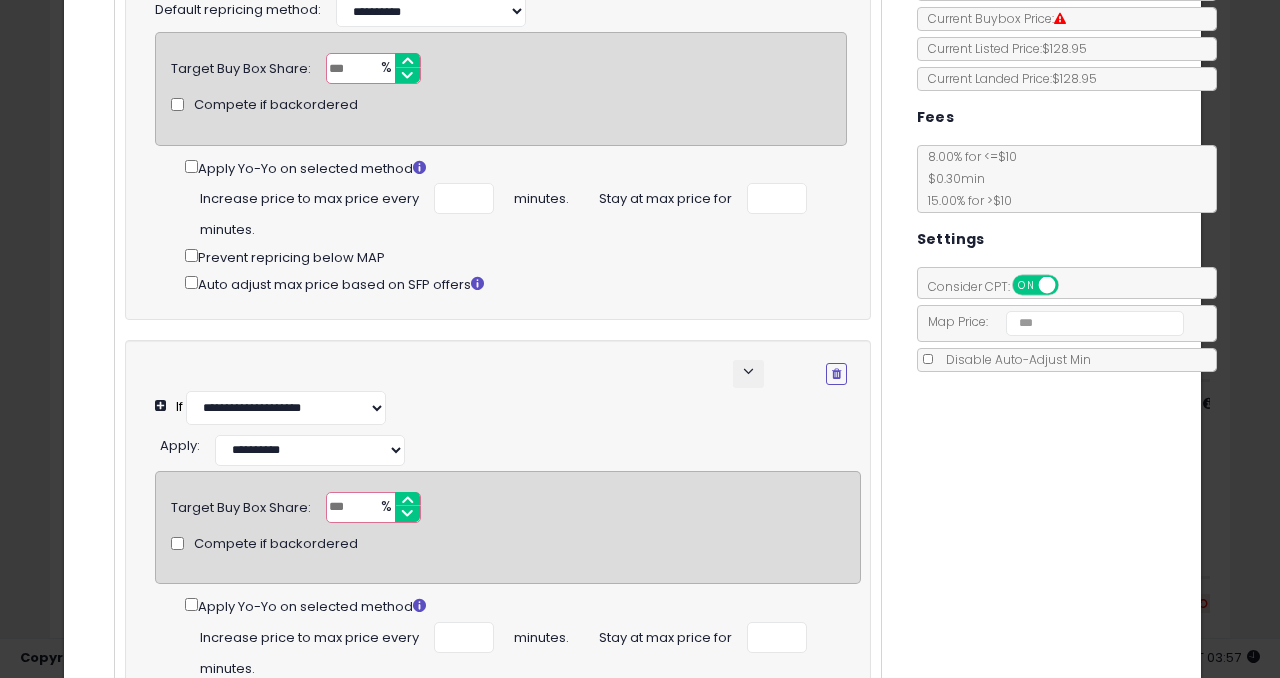 scroll, scrollTop: 956, scrollLeft: 0, axis: vertical 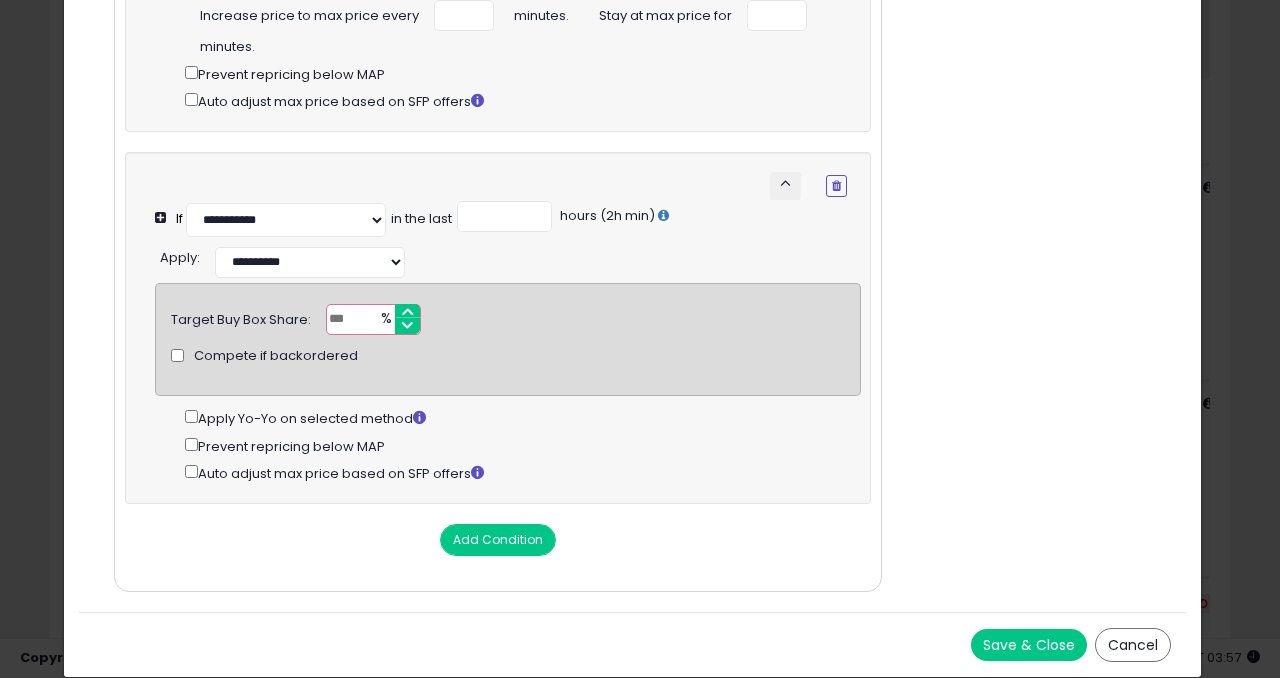 click on "Save & Close" at bounding box center [1029, 645] 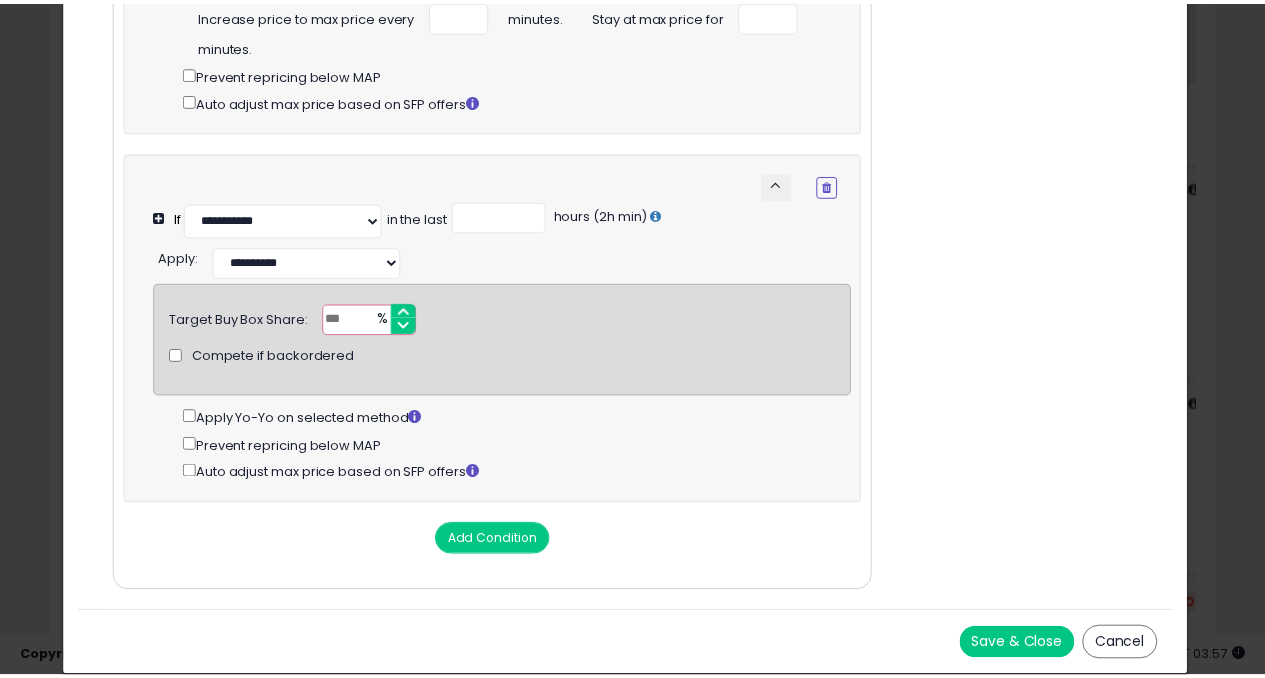 scroll, scrollTop: 0, scrollLeft: 0, axis: both 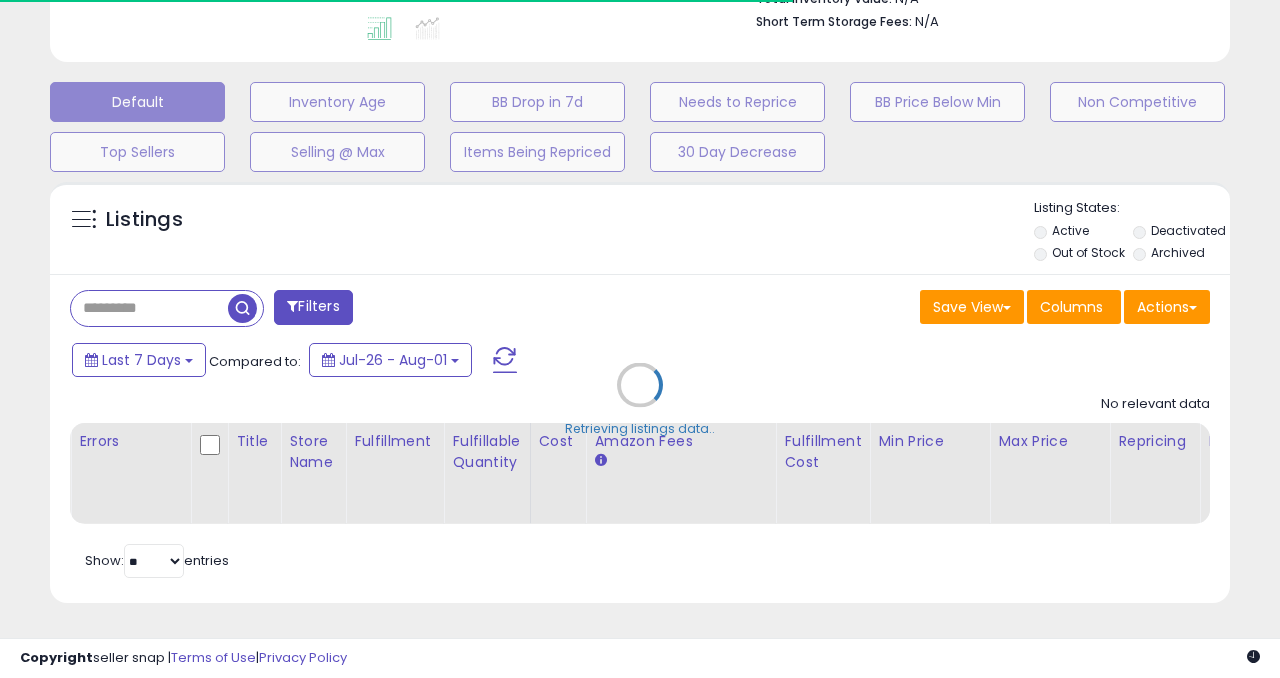 type on "*****" 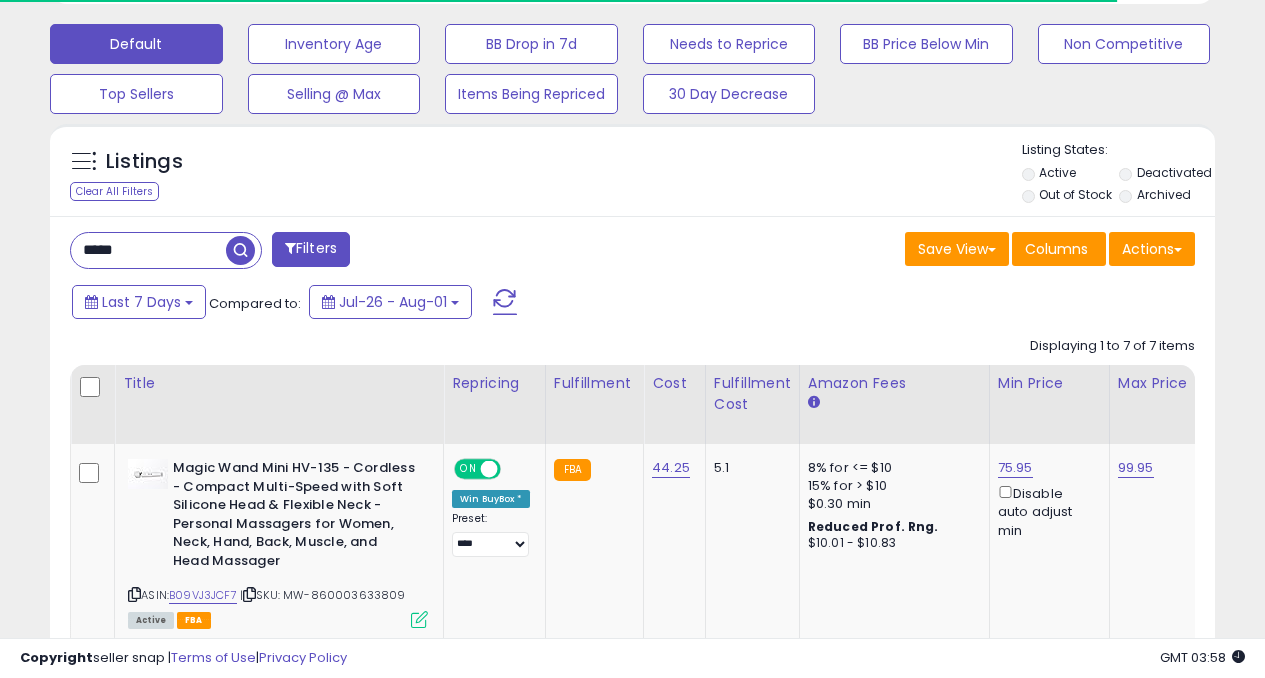 scroll, scrollTop: 713, scrollLeft: 0, axis: vertical 